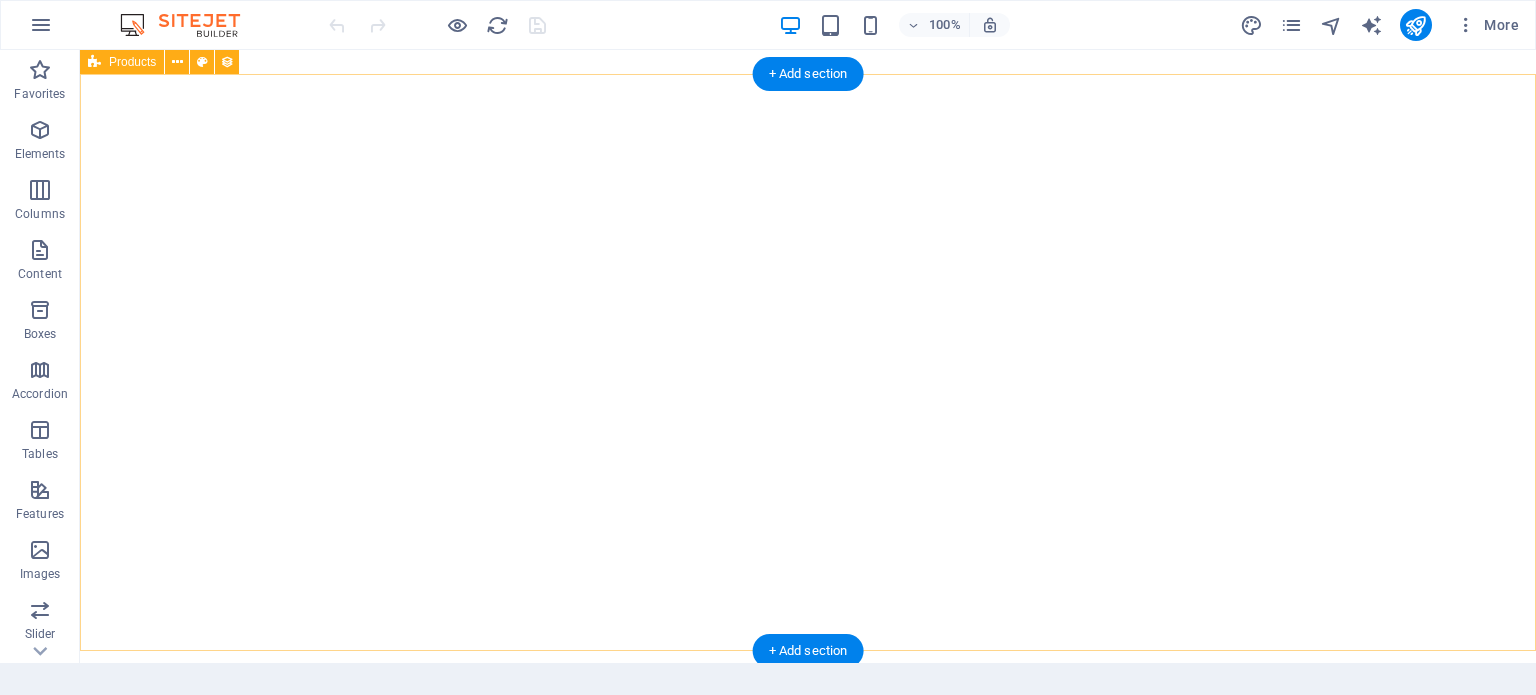 scroll, scrollTop: 0, scrollLeft: 0, axis: both 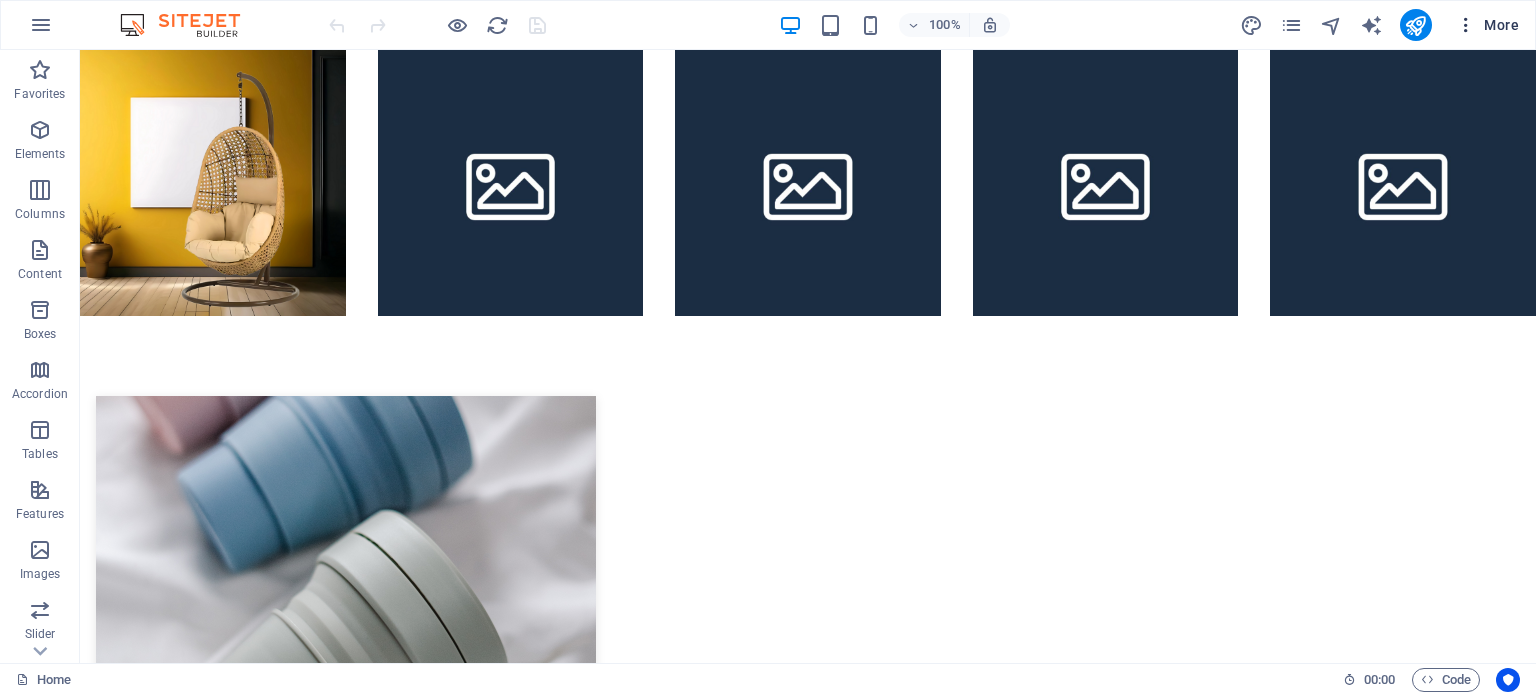 click at bounding box center [1466, 25] 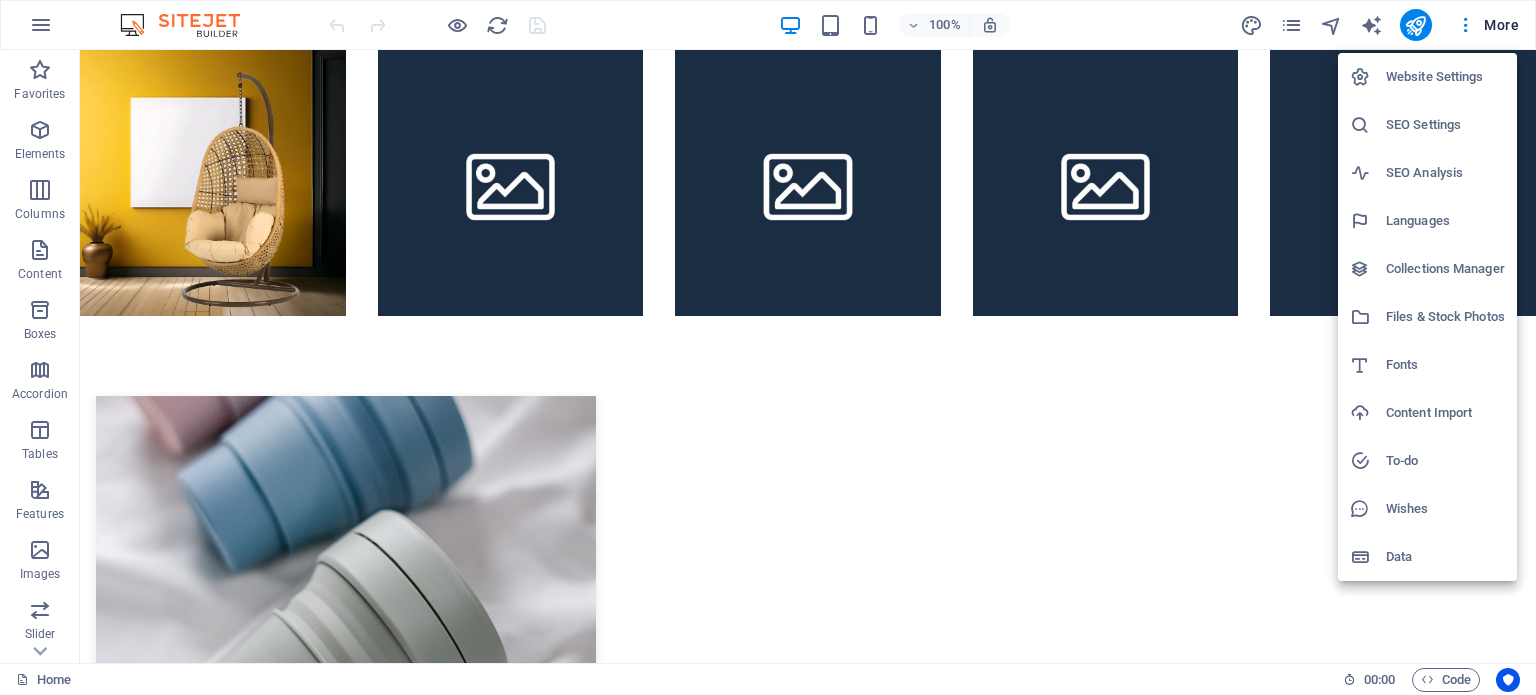 click at bounding box center (768, 347) 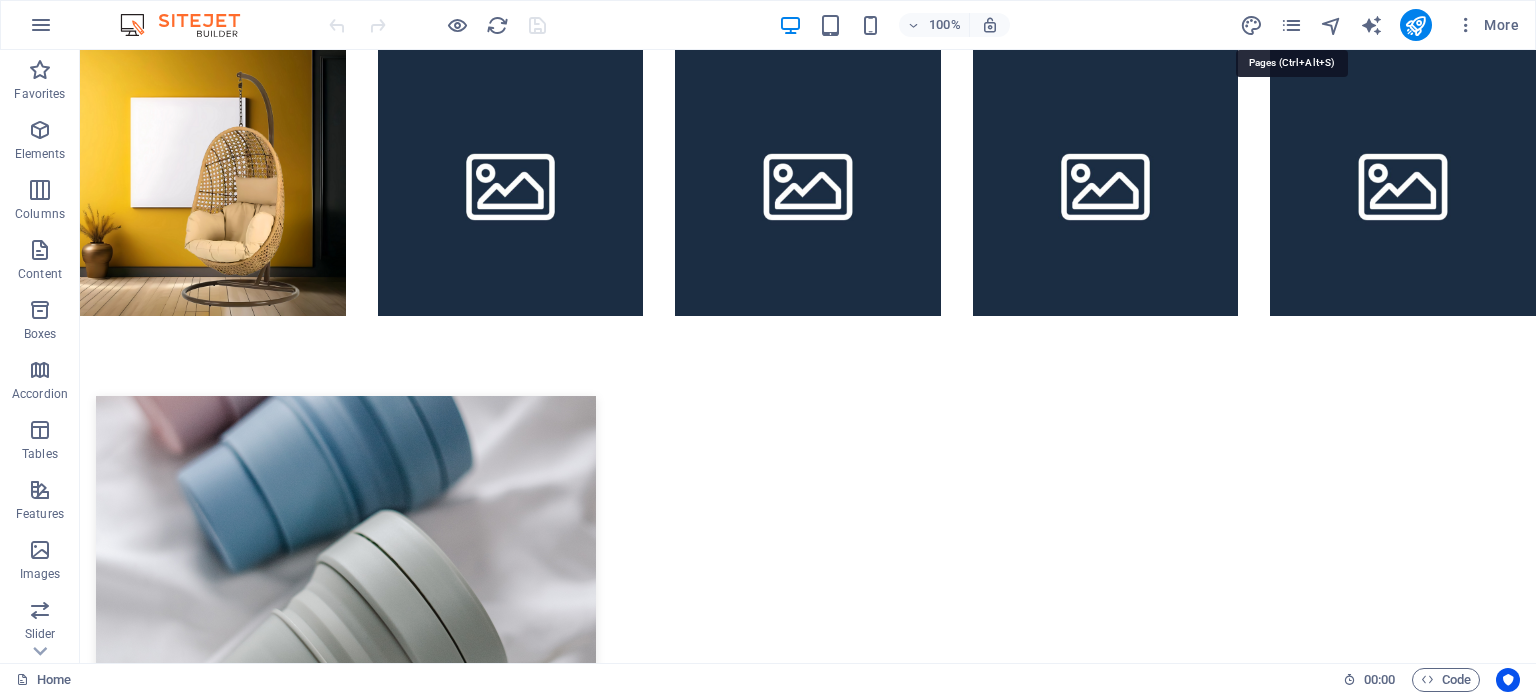 drag, startPoint x: 1296, startPoint y: 19, endPoint x: 998, endPoint y: 115, distance: 313.08145 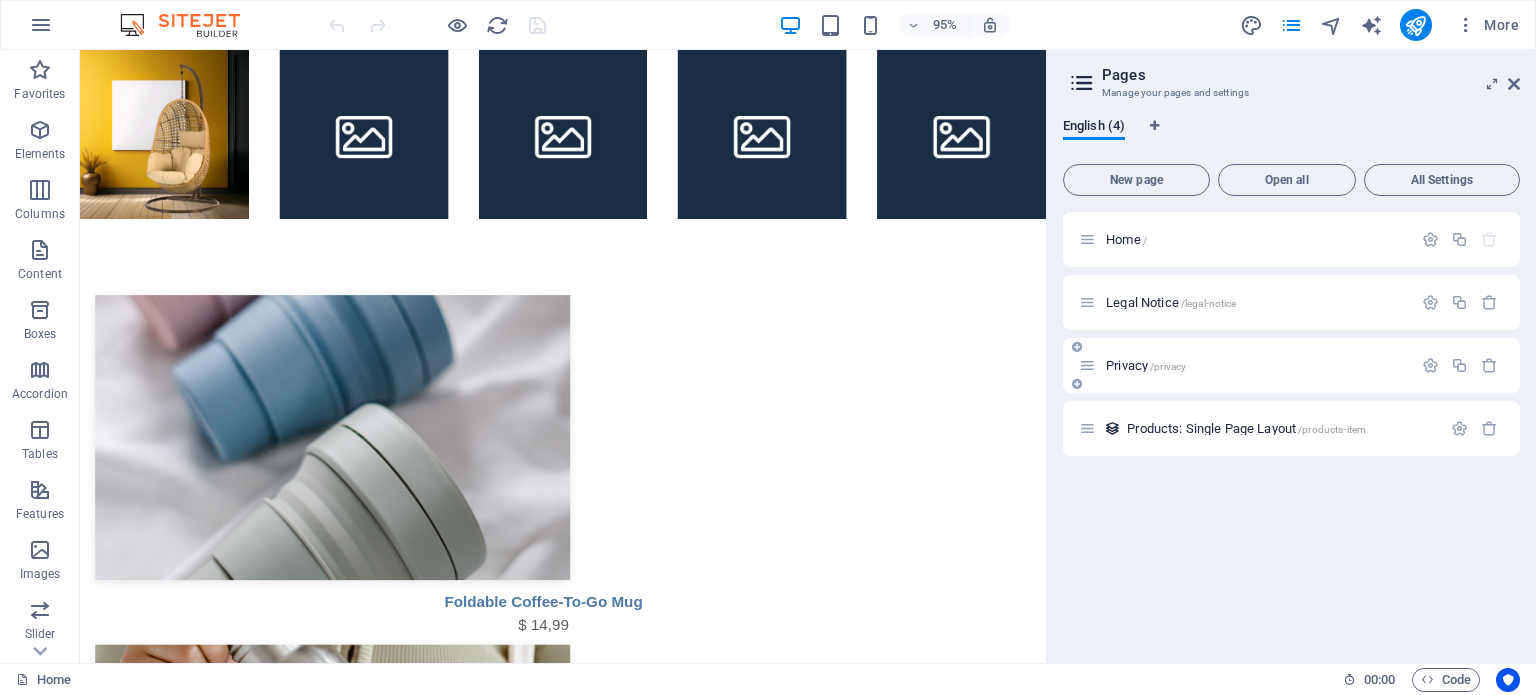 click on "Privacy /privacy" at bounding box center [1291, 365] 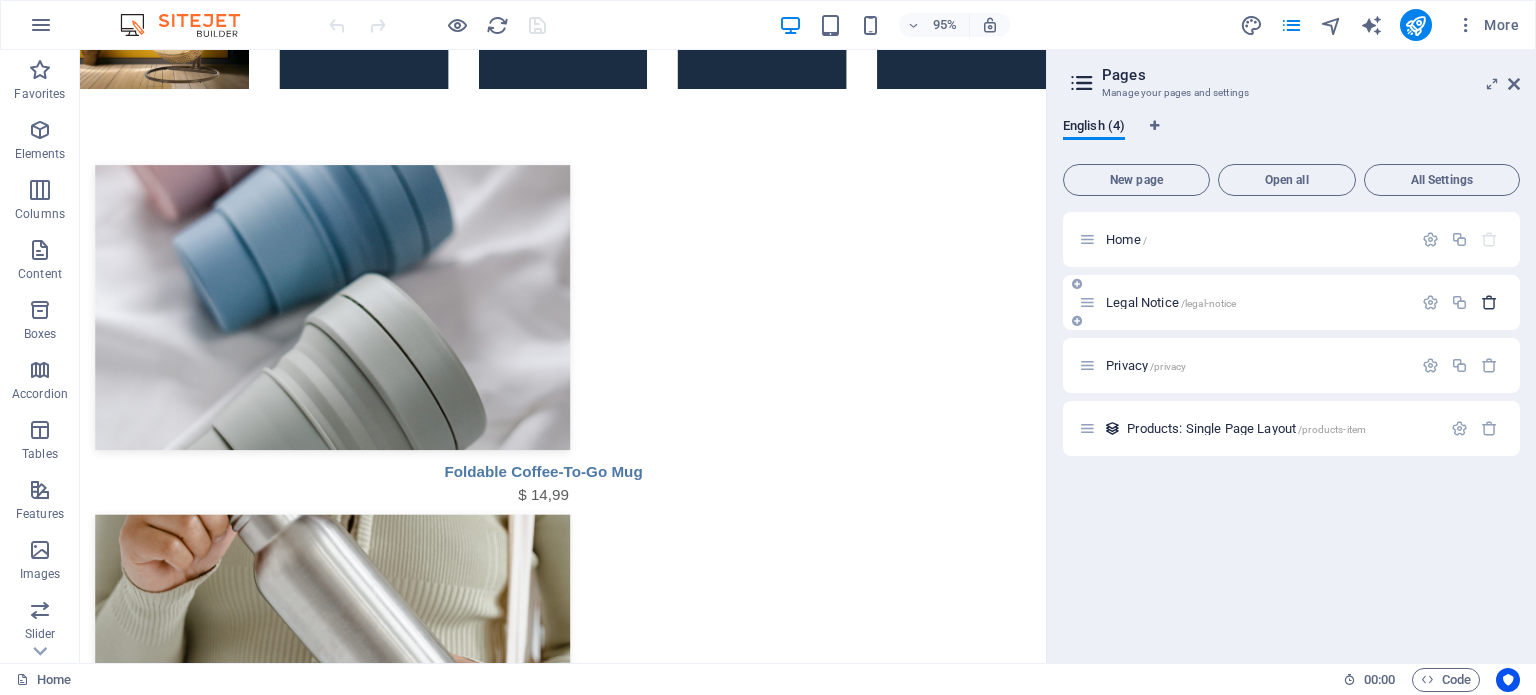 click at bounding box center [1489, 302] 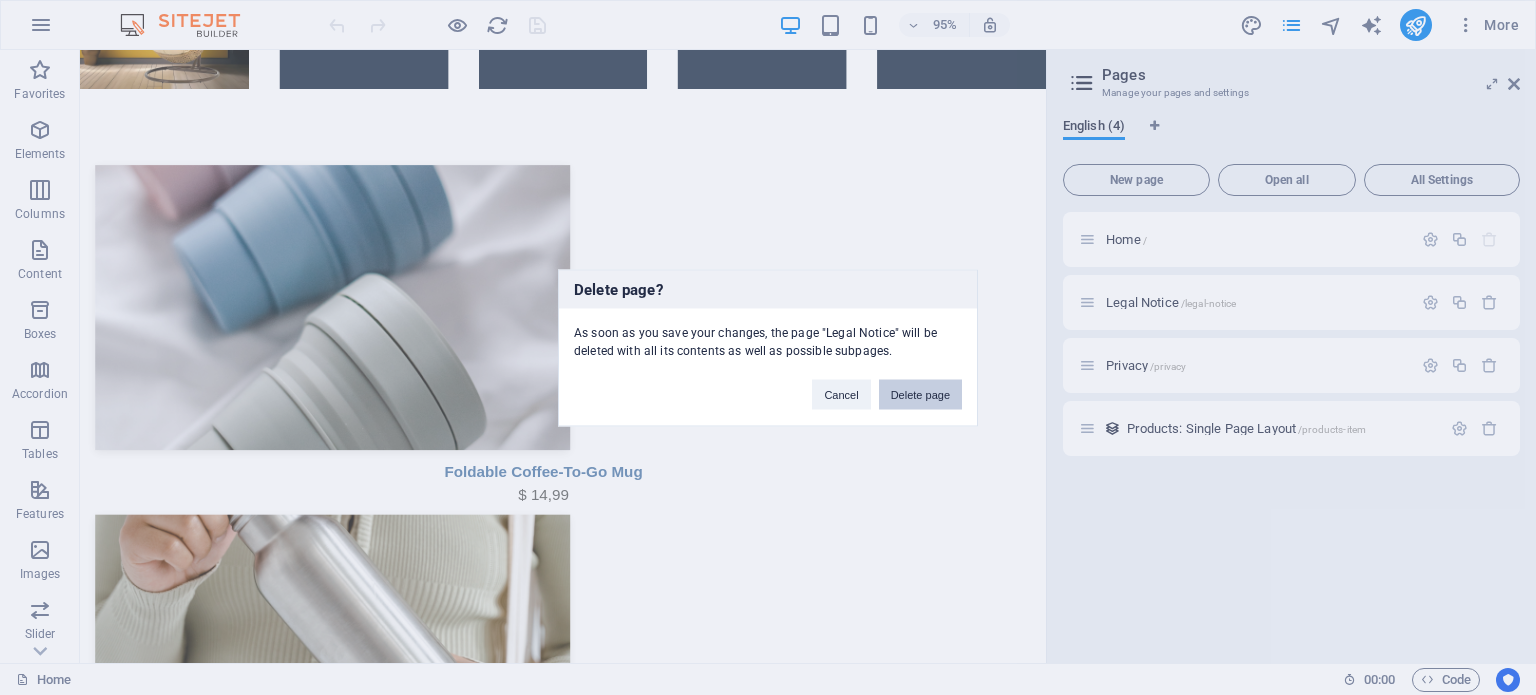 click on "Delete page" at bounding box center (920, 394) 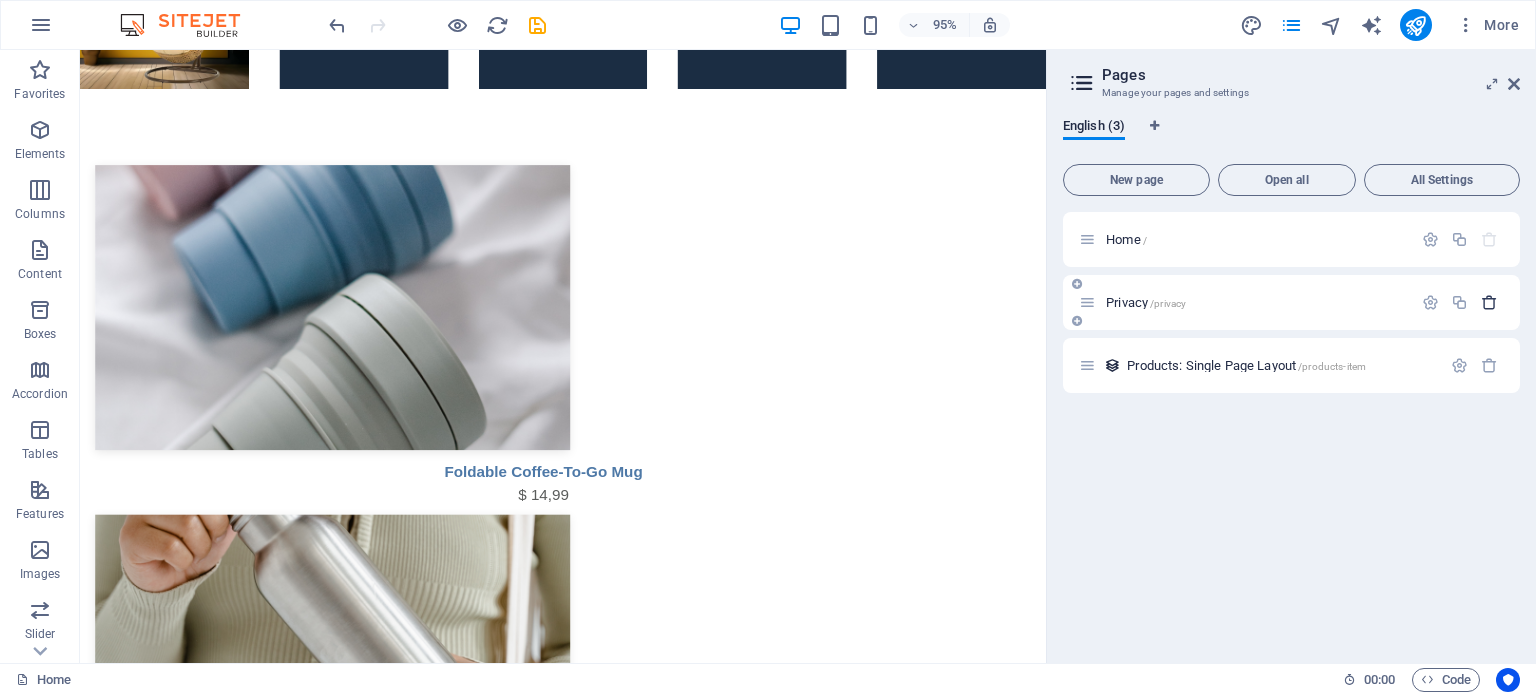 click at bounding box center (1489, 302) 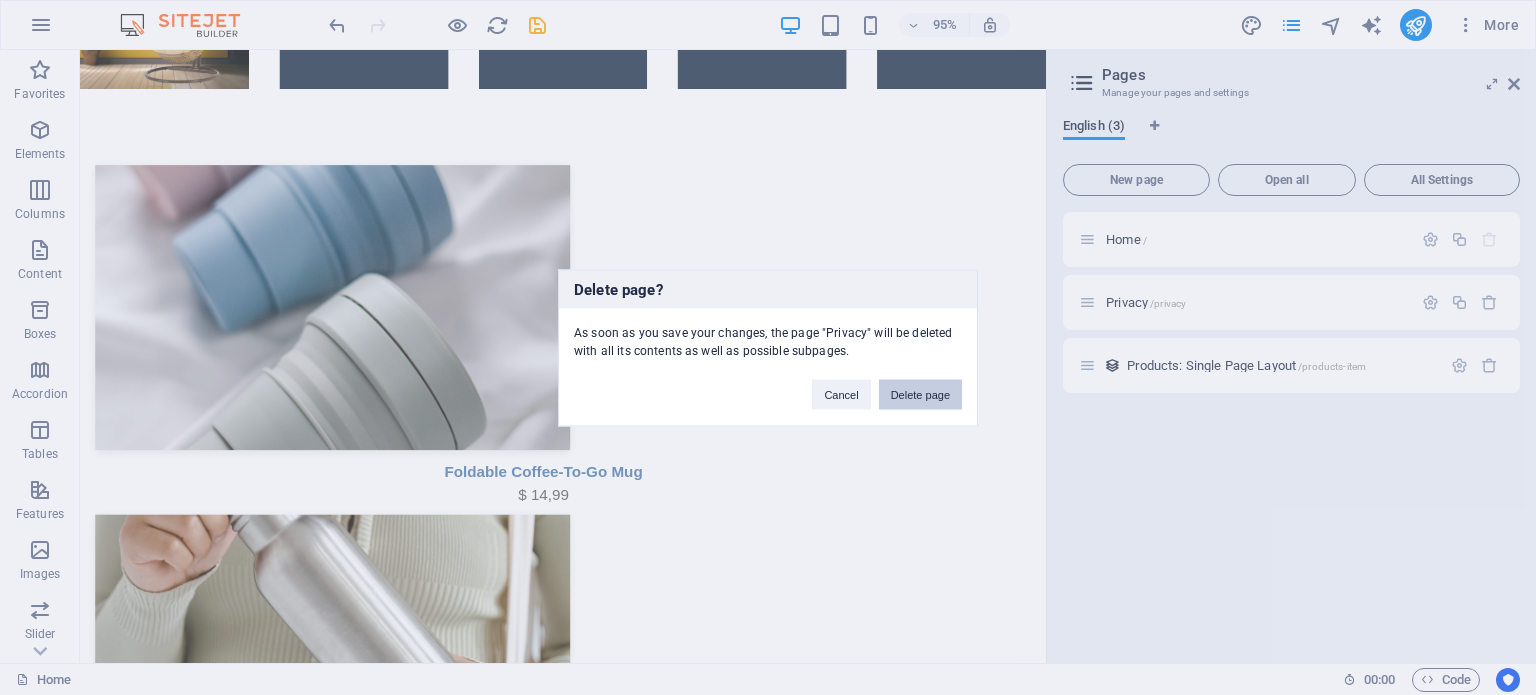 click on "Delete page" at bounding box center (920, 394) 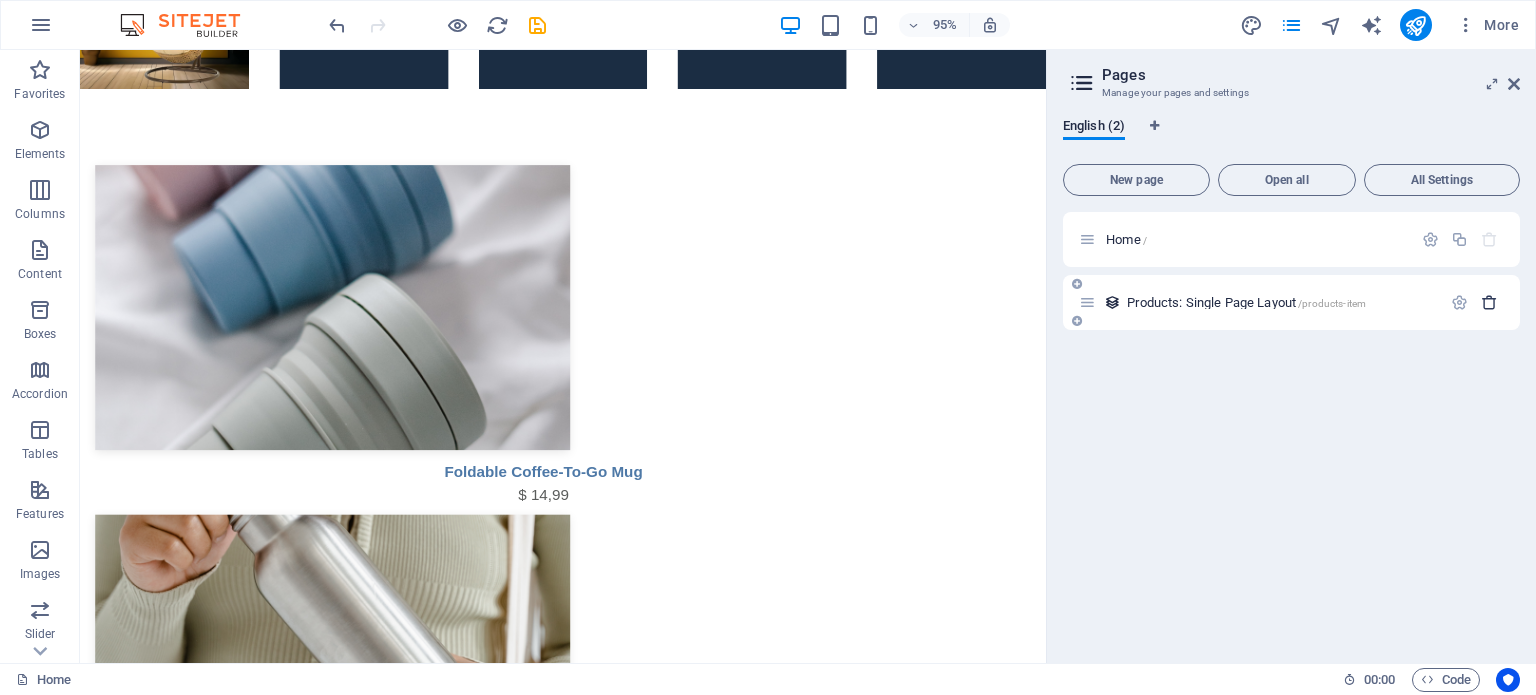 click at bounding box center (1489, 302) 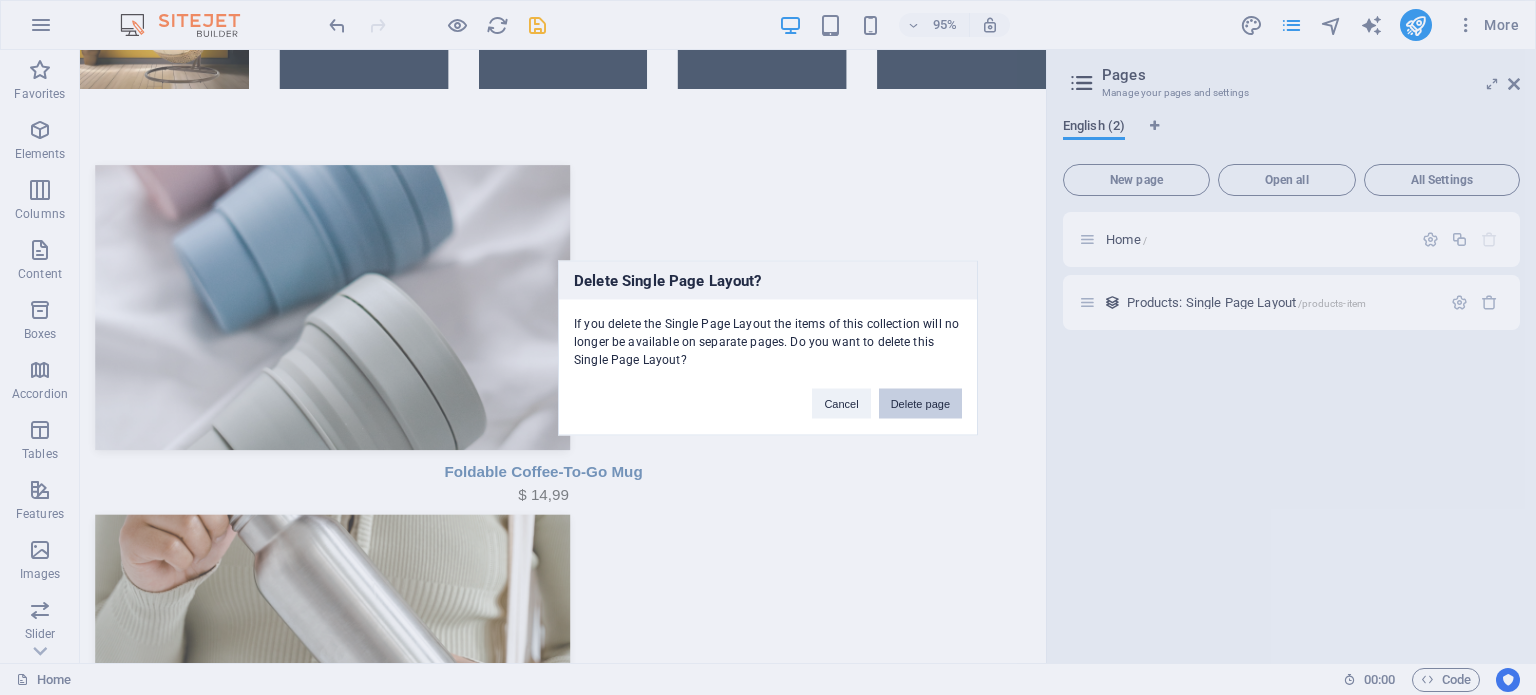 click on "Delete page" at bounding box center (920, 403) 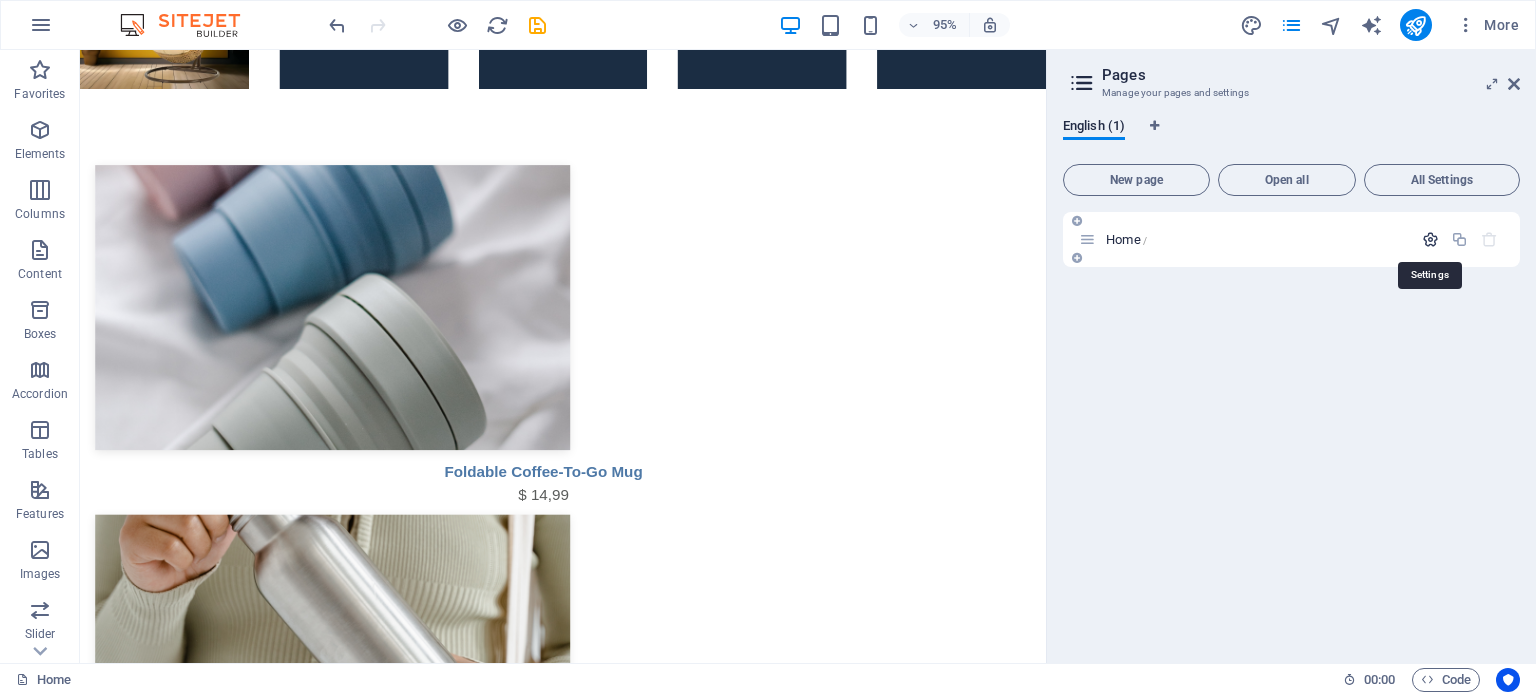 click at bounding box center (1430, 239) 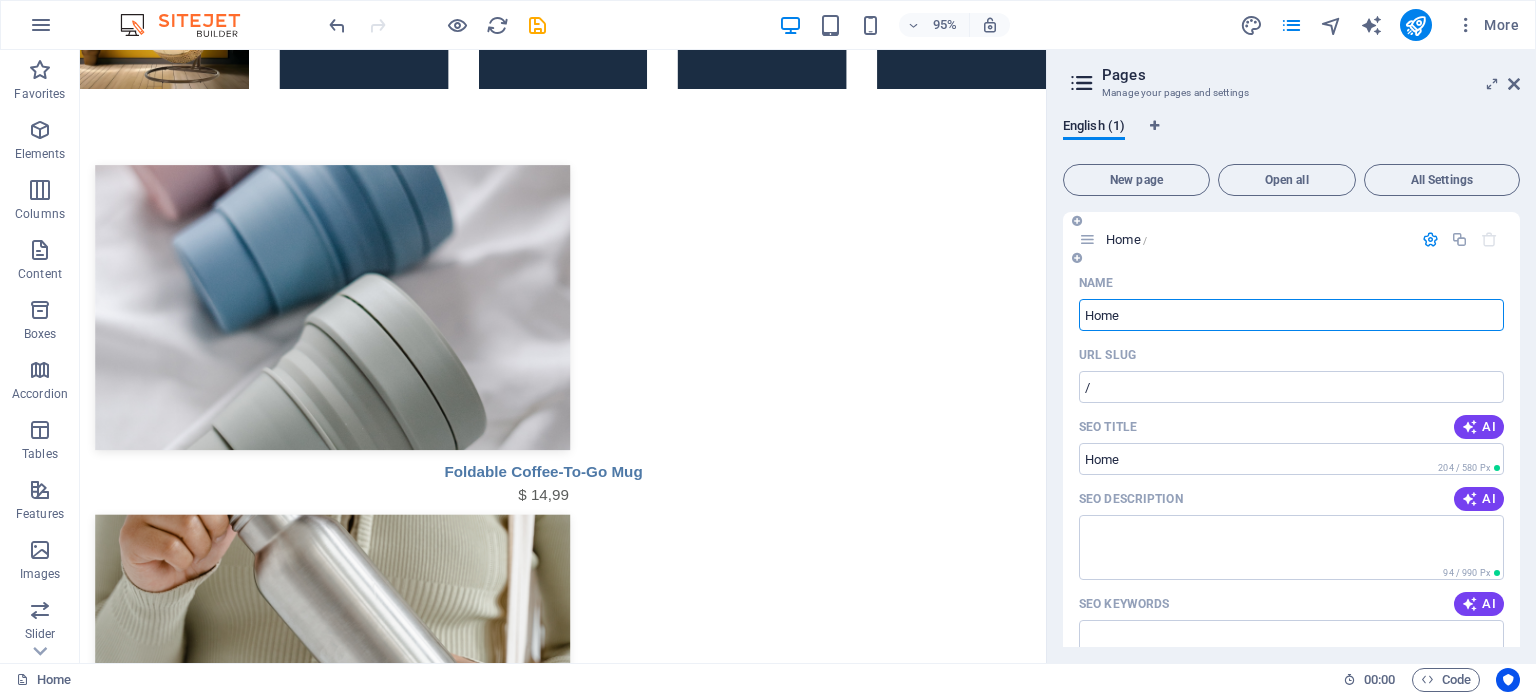scroll, scrollTop: 372, scrollLeft: 0, axis: vertical 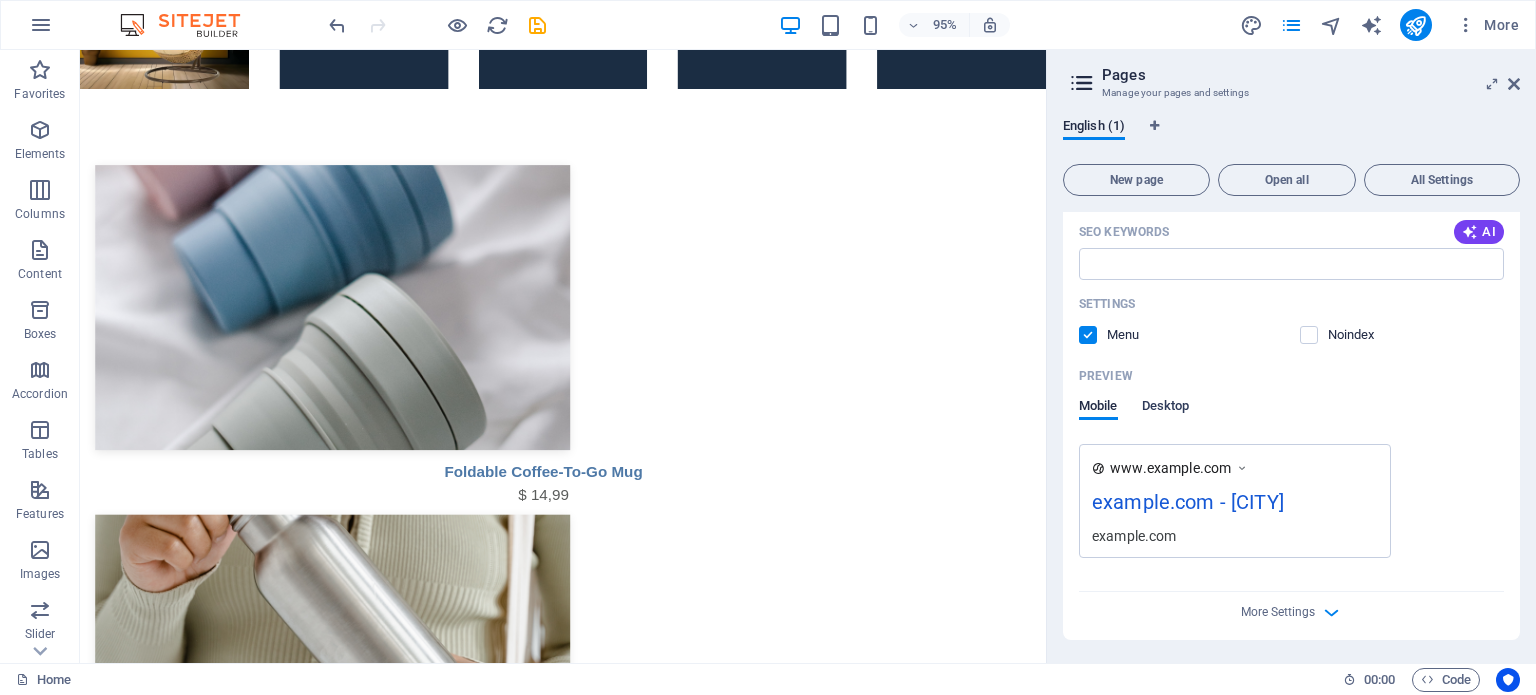 click on "Desktop" at bounding box center (1166, 408) 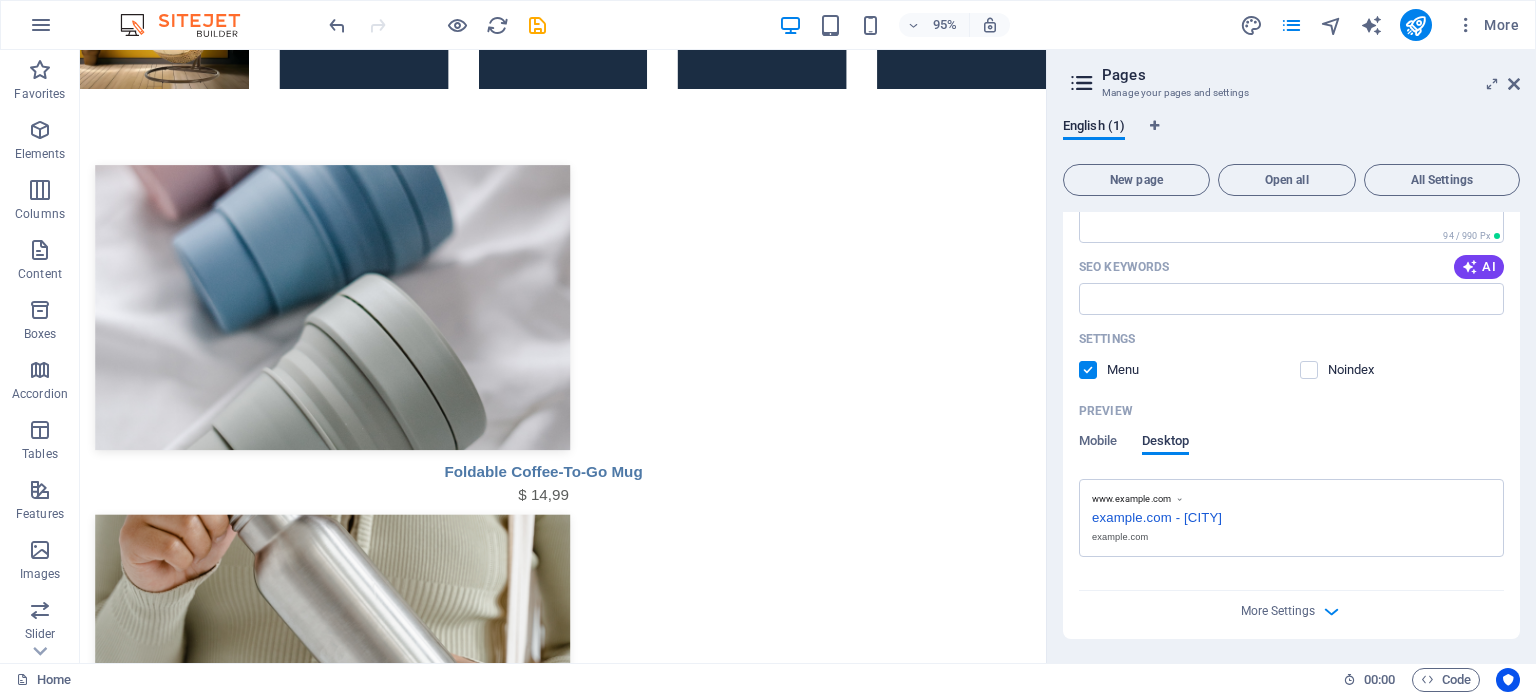 scroll, scrollTop: 336, scrollLeft: 0, axis: vertical 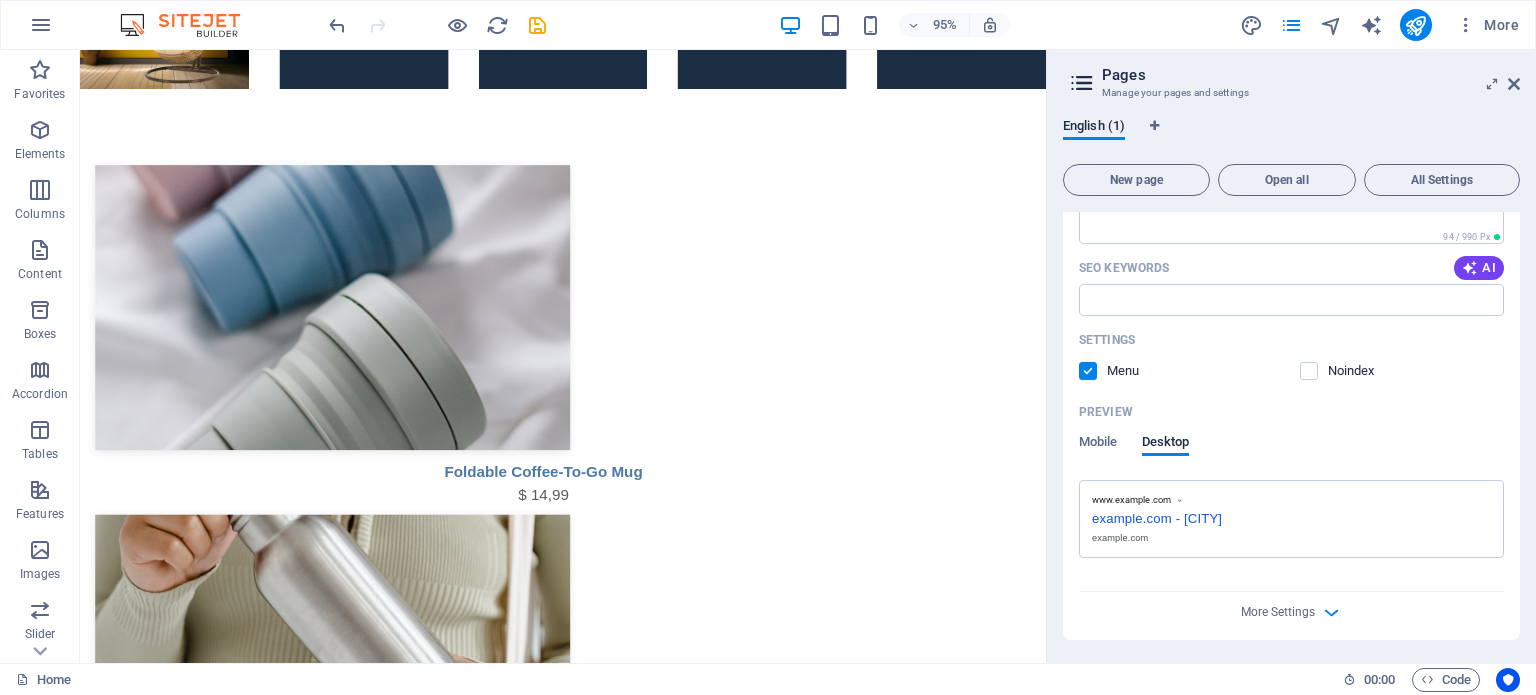click at bounding box center [1088, 371] 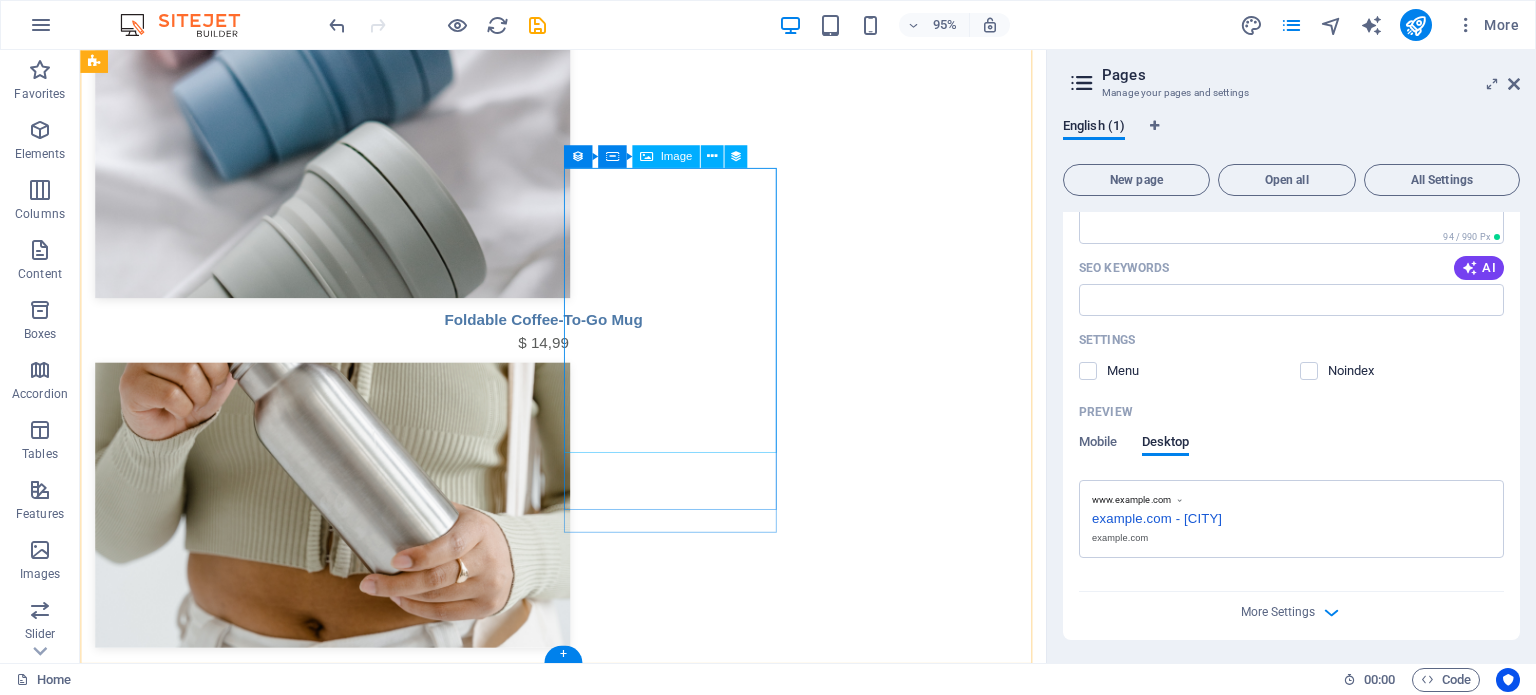 scroll, scrollTop: 0, scrollLeft: 0, axis: both 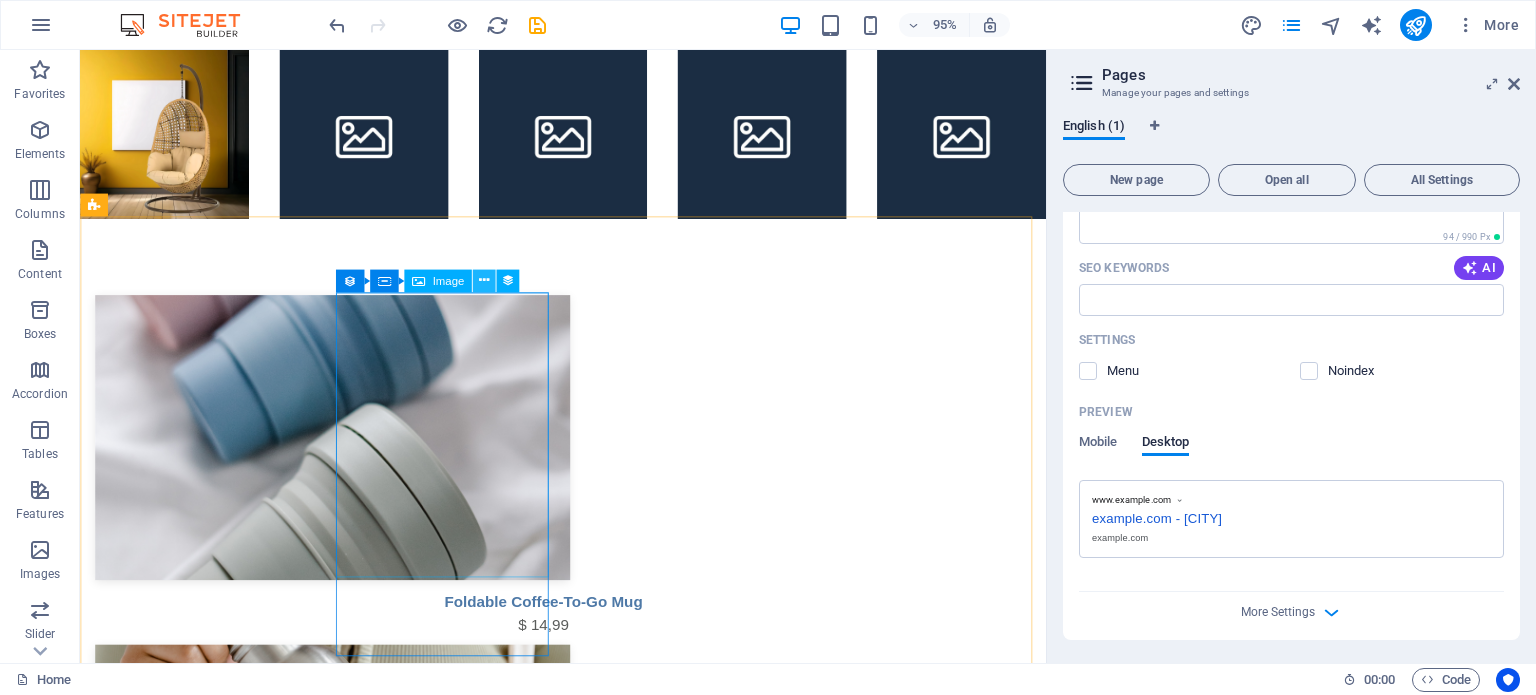 click at bounding box center (484, 281) 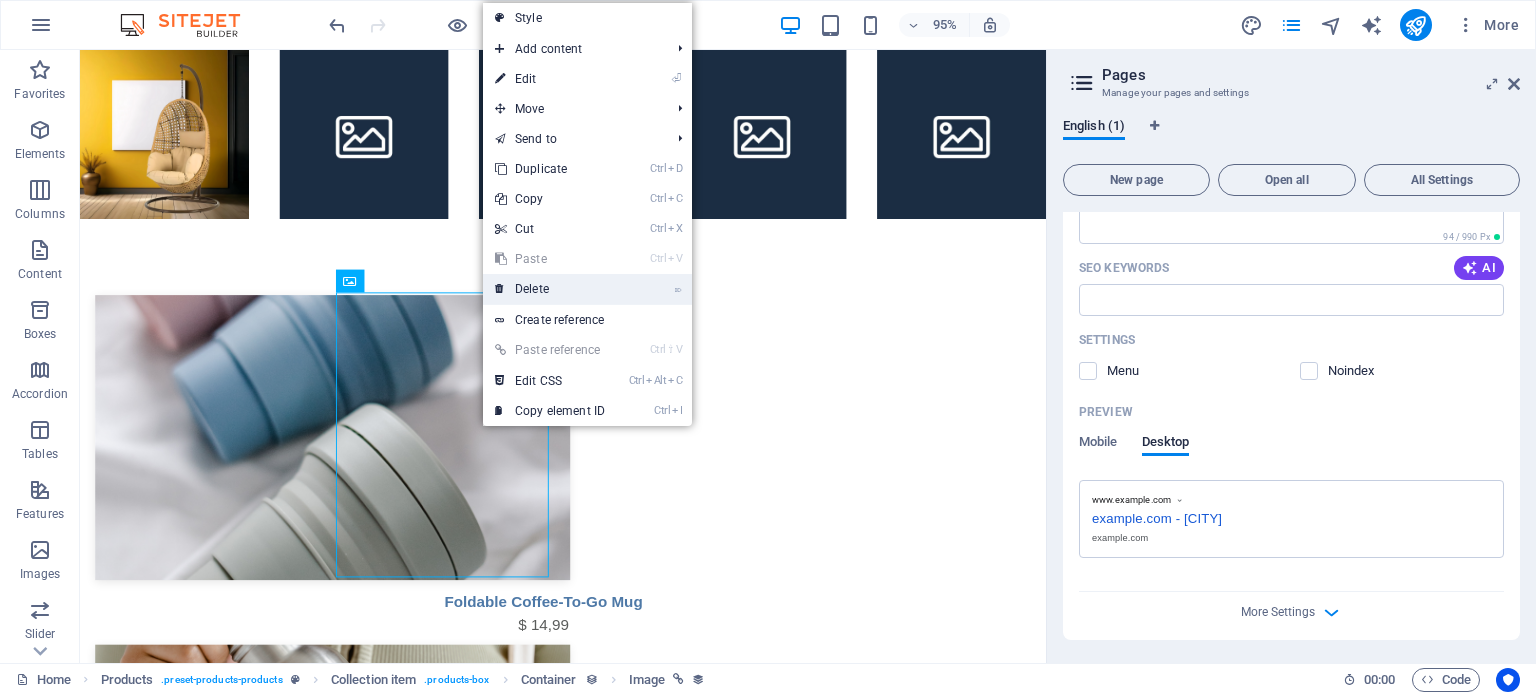 click on "⌦  Delete" at bounding box center [550, 289] 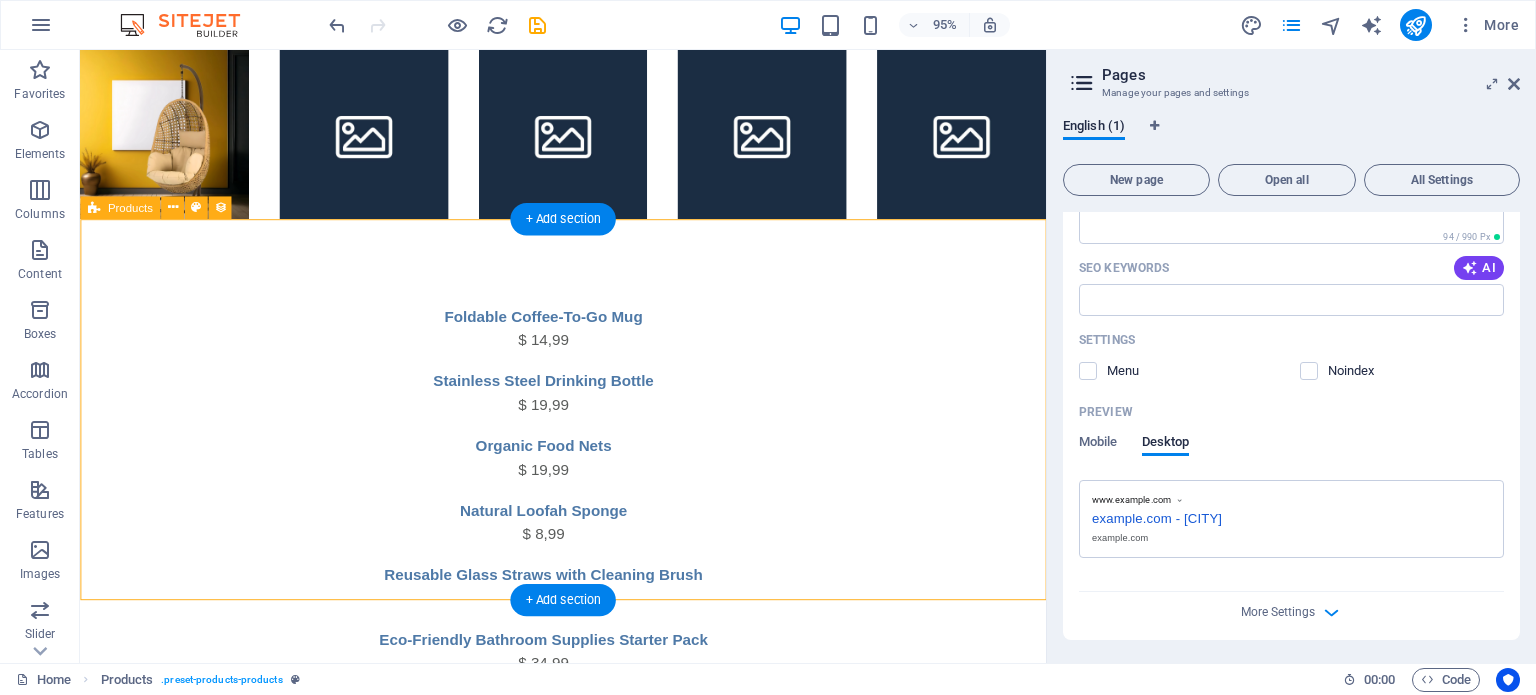 drag, startPoint x: 161, startPoint y: 595, endPoint x: 321, endPoint y: 401, distance: 251.4677 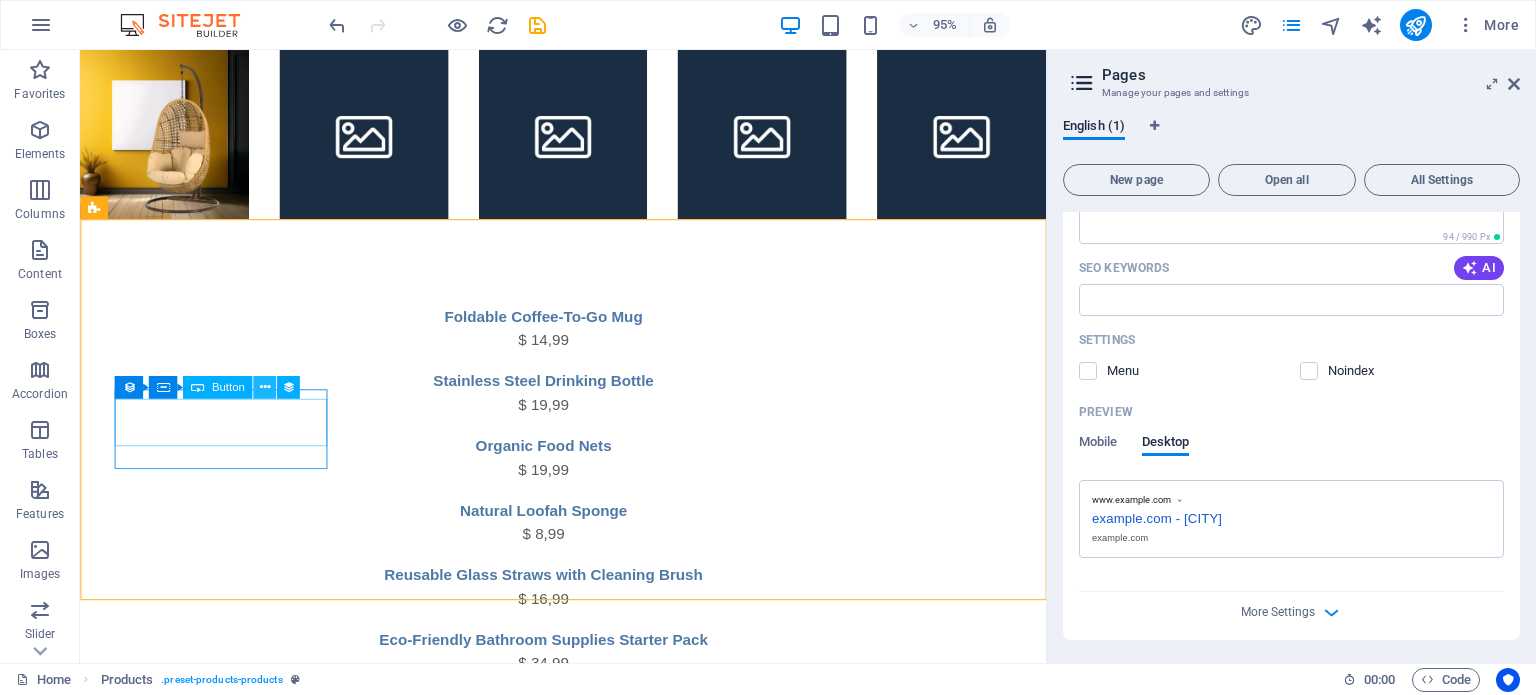 click at bounding box center [264, 388] 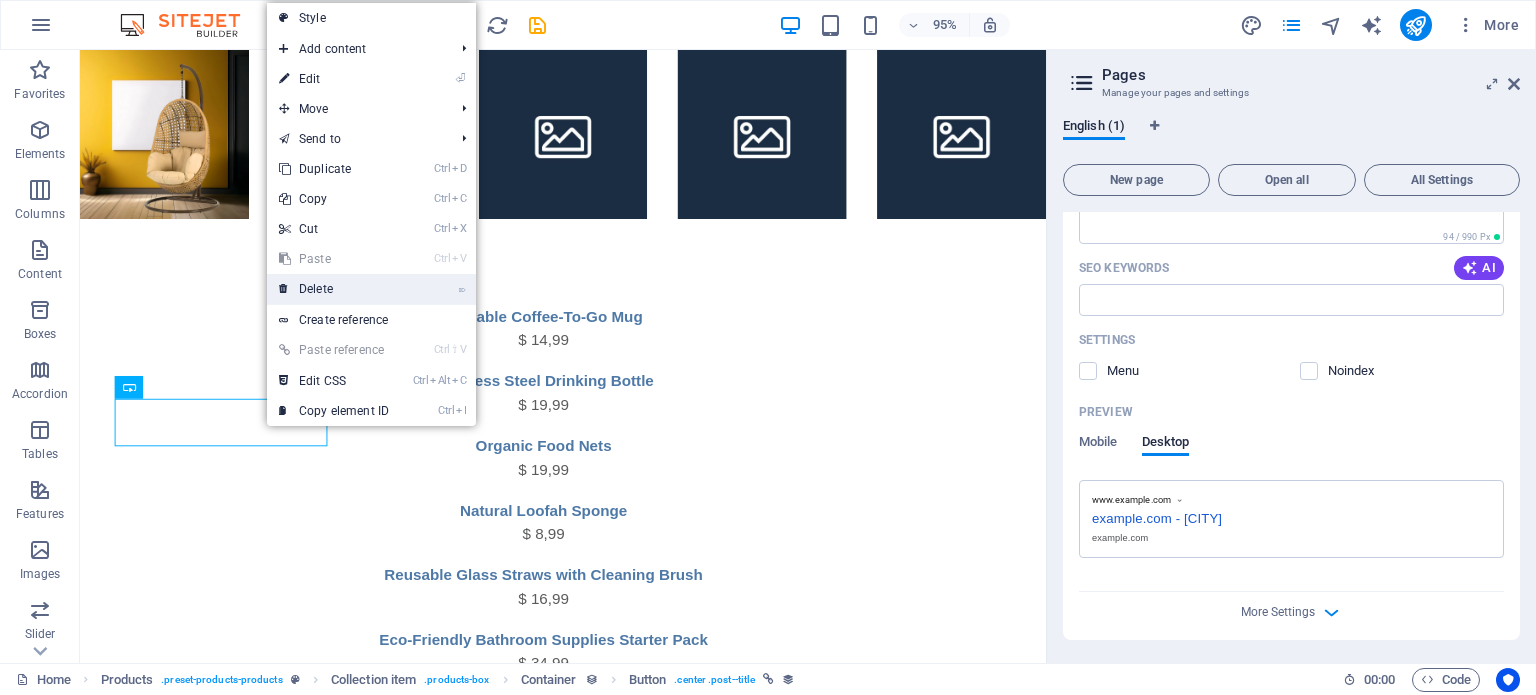 click on "⌦  Delete" at bounding box center (334, 289) 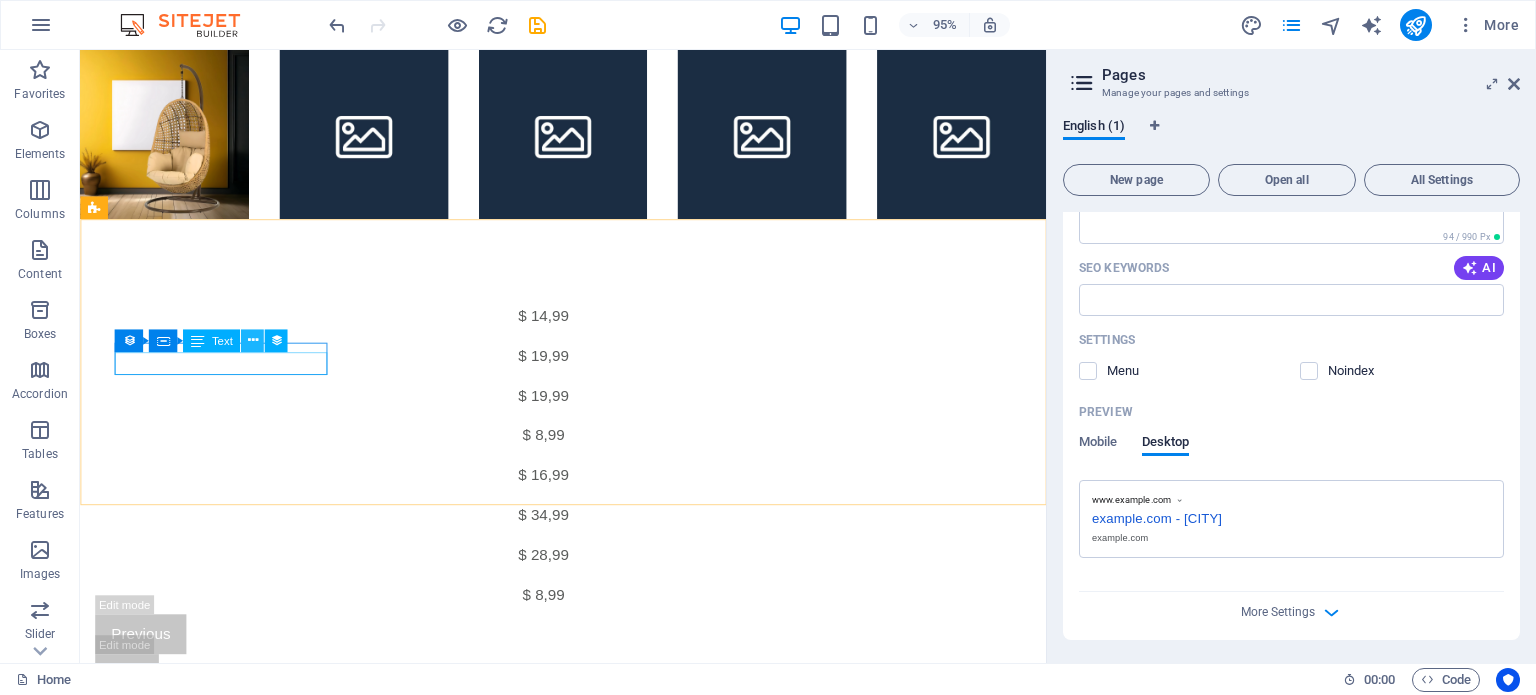 click at bounding box center [252, 340] 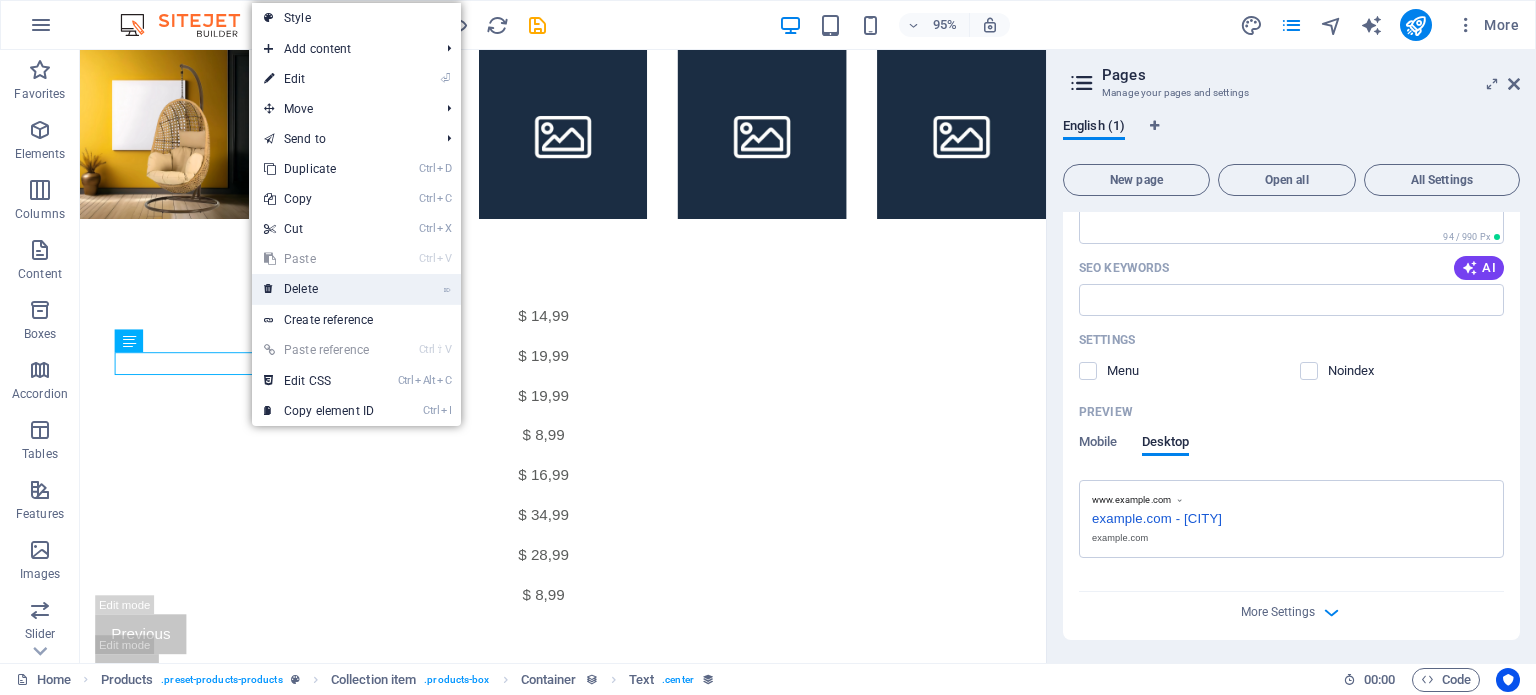 click on "⌦  Delete" at bounding box center (319, 289) 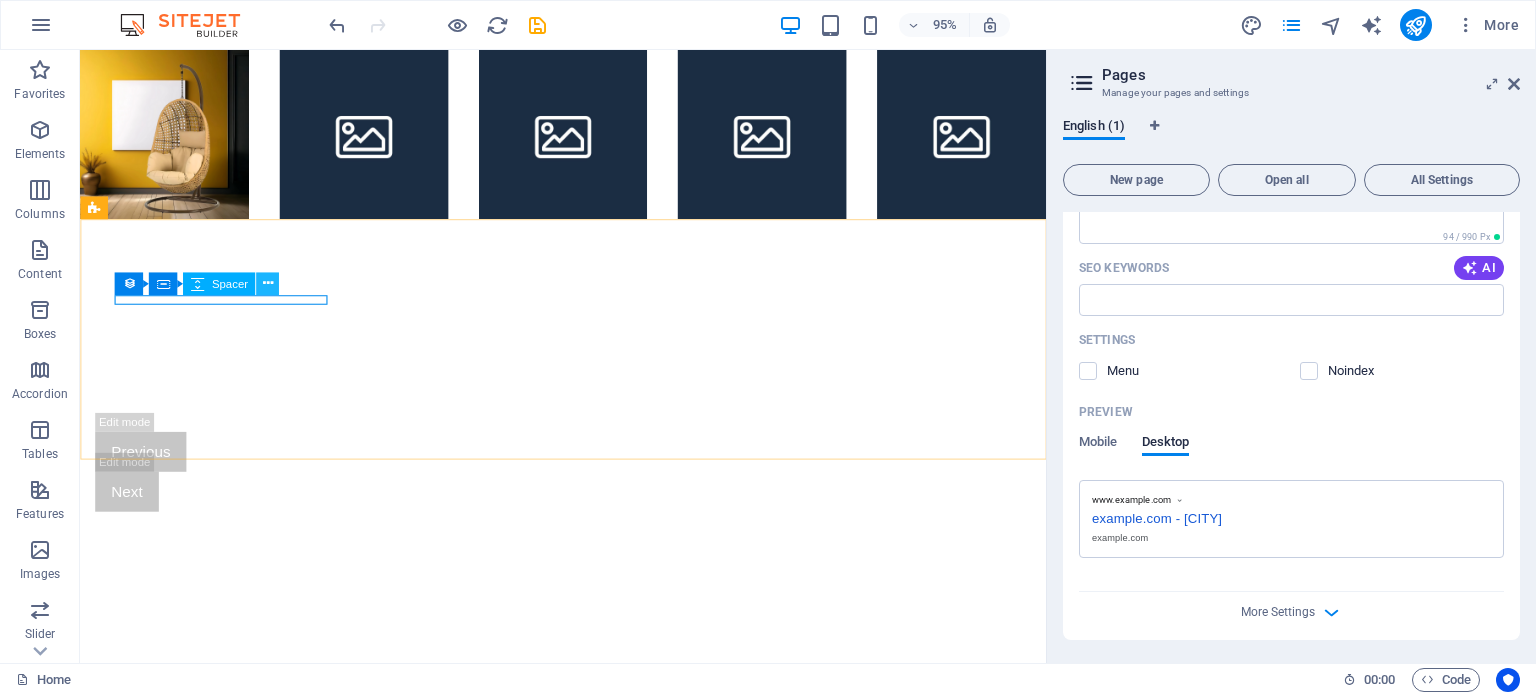 click at bounding box center [267, 283] 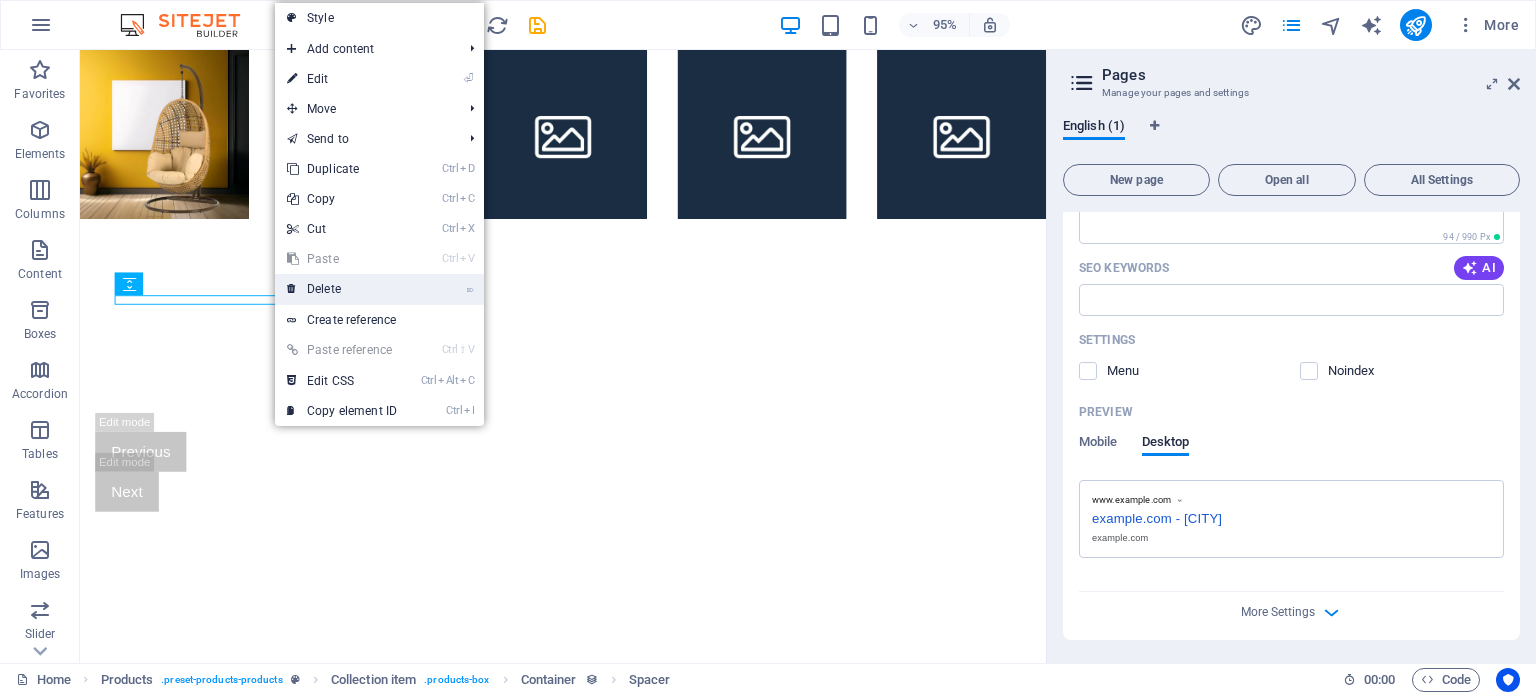 click on "⌦  Delete" at bounding box center [342, 289] 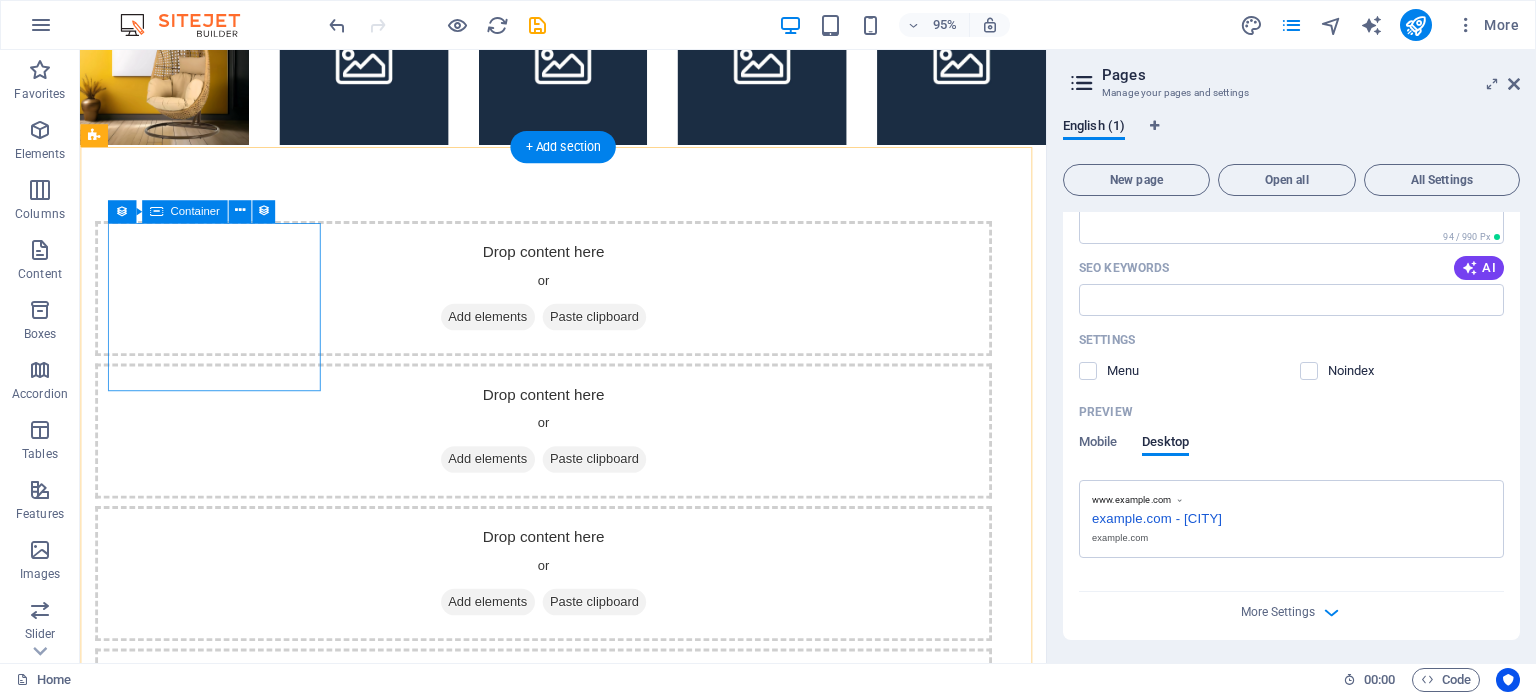 scroll, scrollTop: 81, scrollLeft: 0, axis: vertical 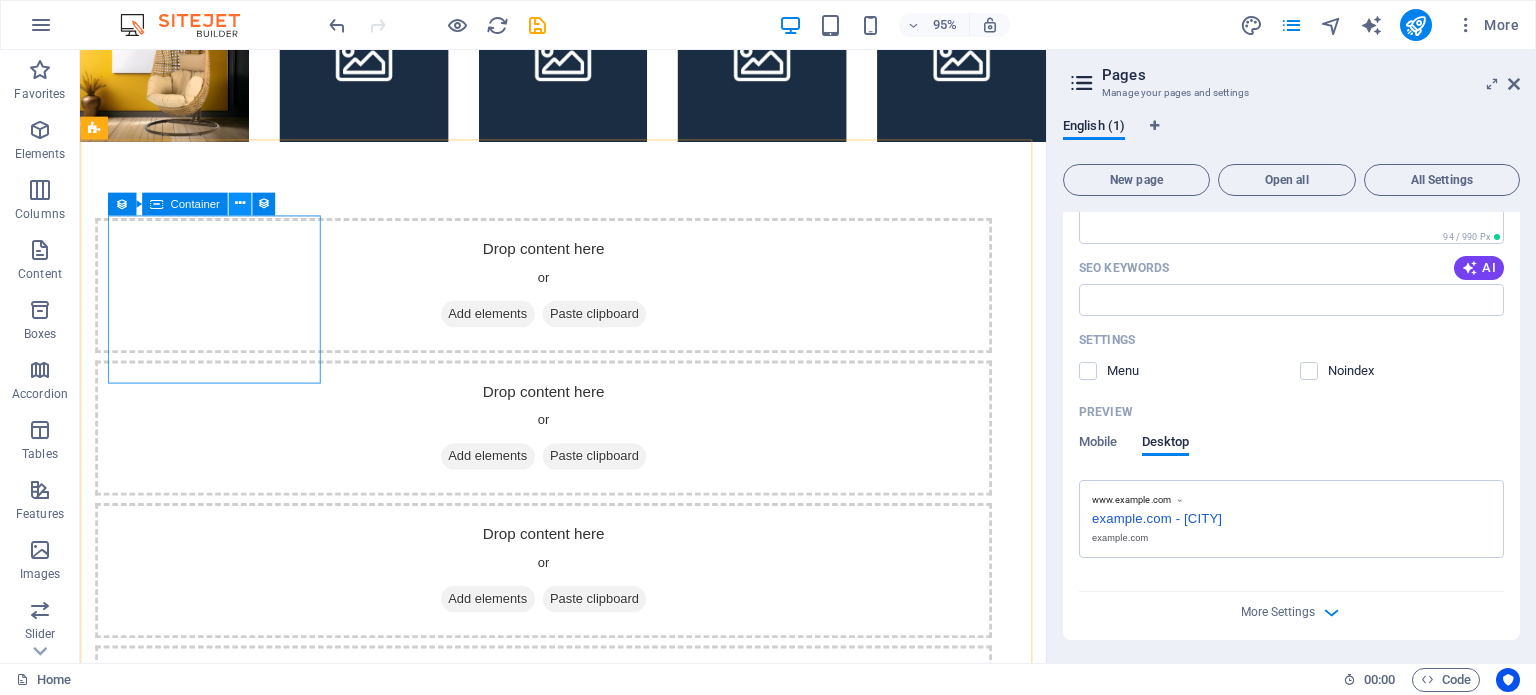 click at bounding box center (239, 203) 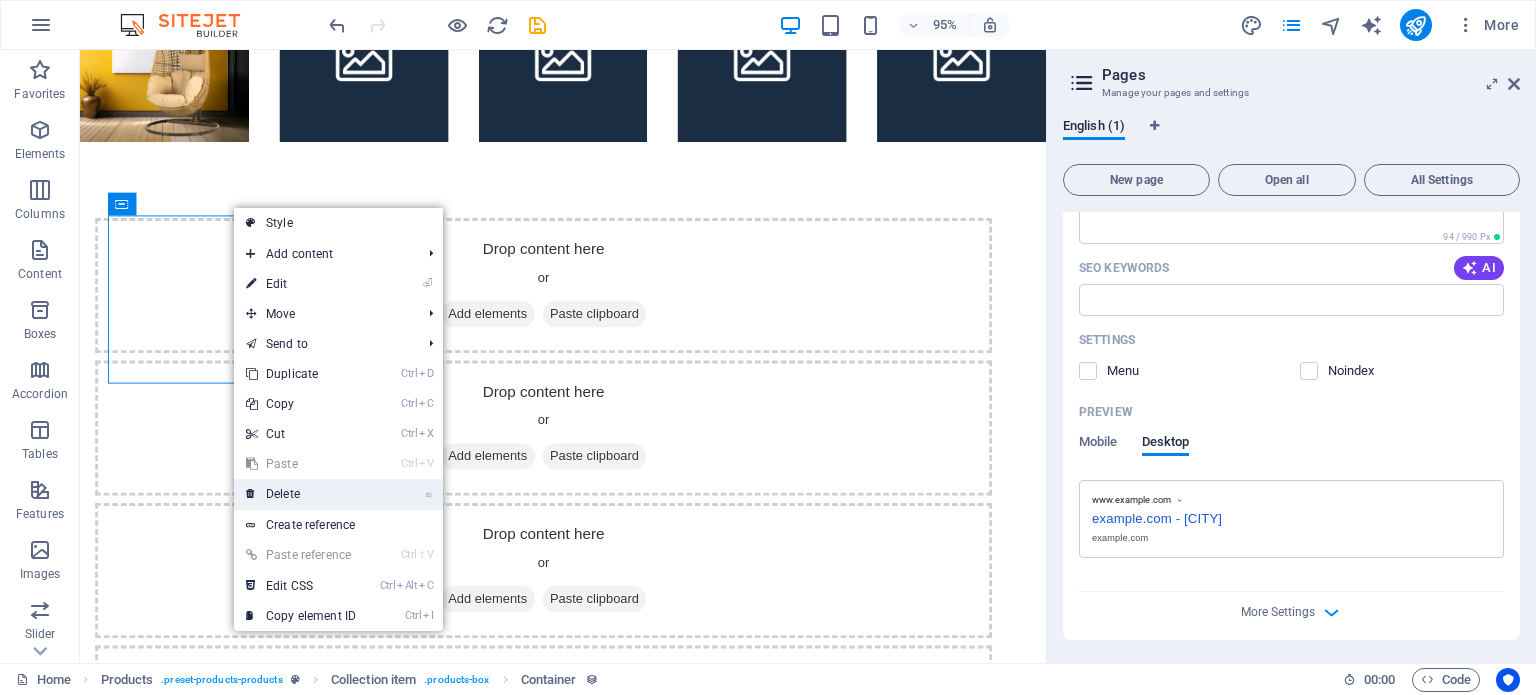click on "⌦  Delete" at bounding box center [301, 494] 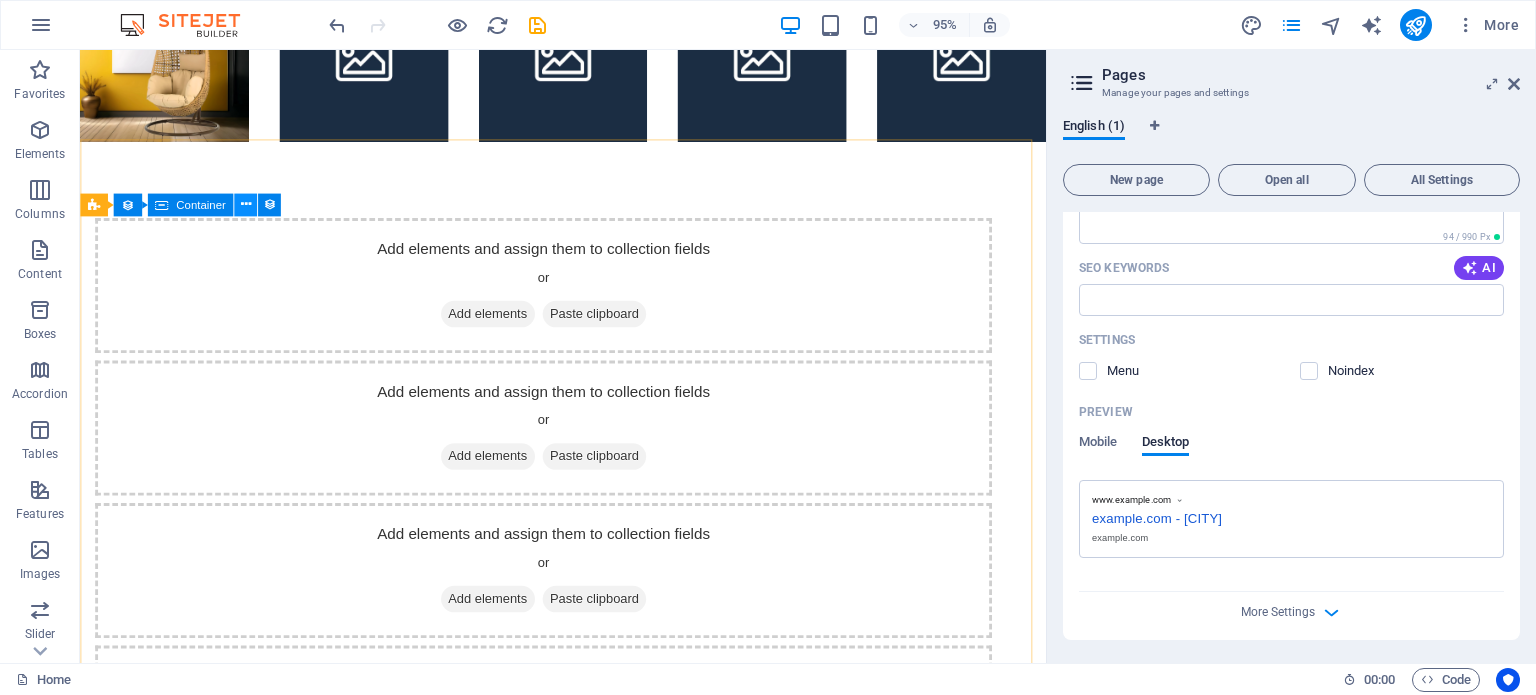 click at bounding box center (245, 205) 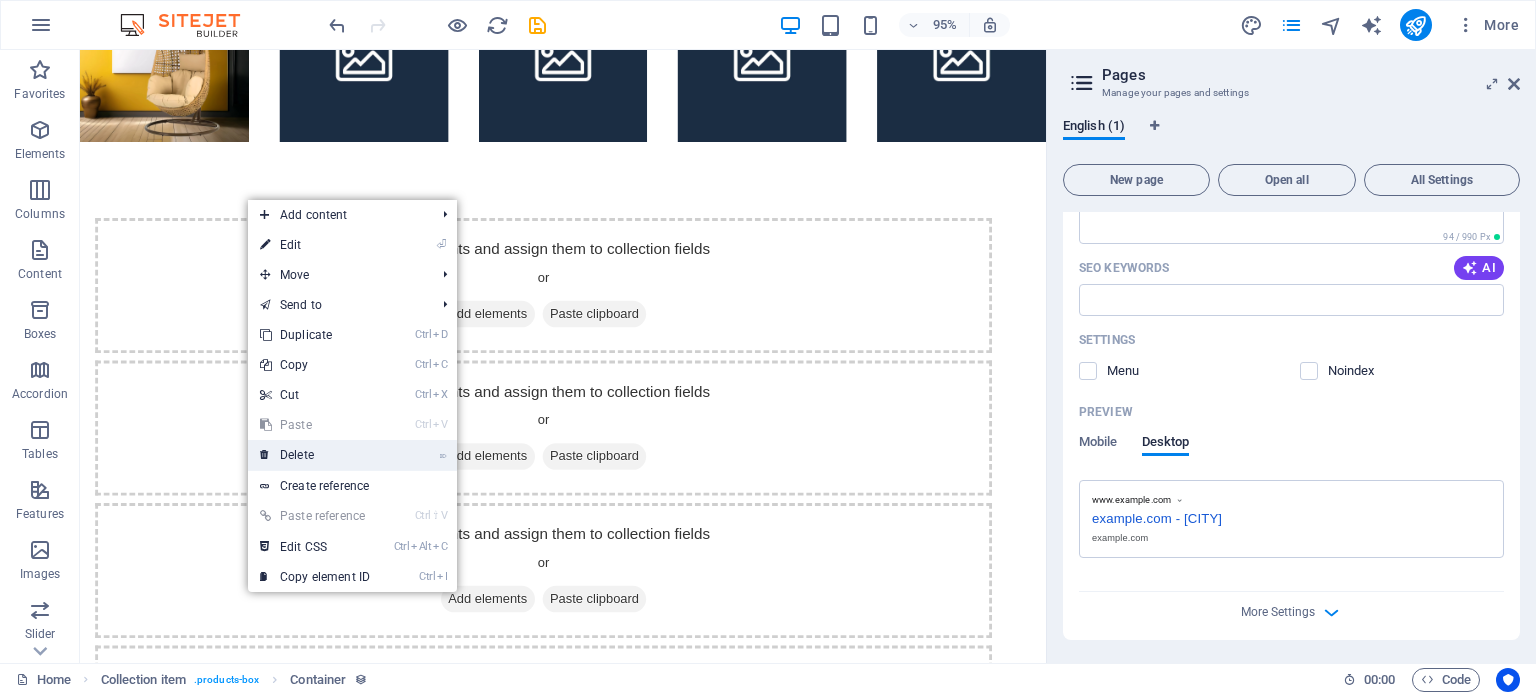 click on "⌦  Delete" at bounding box center [315, 455] 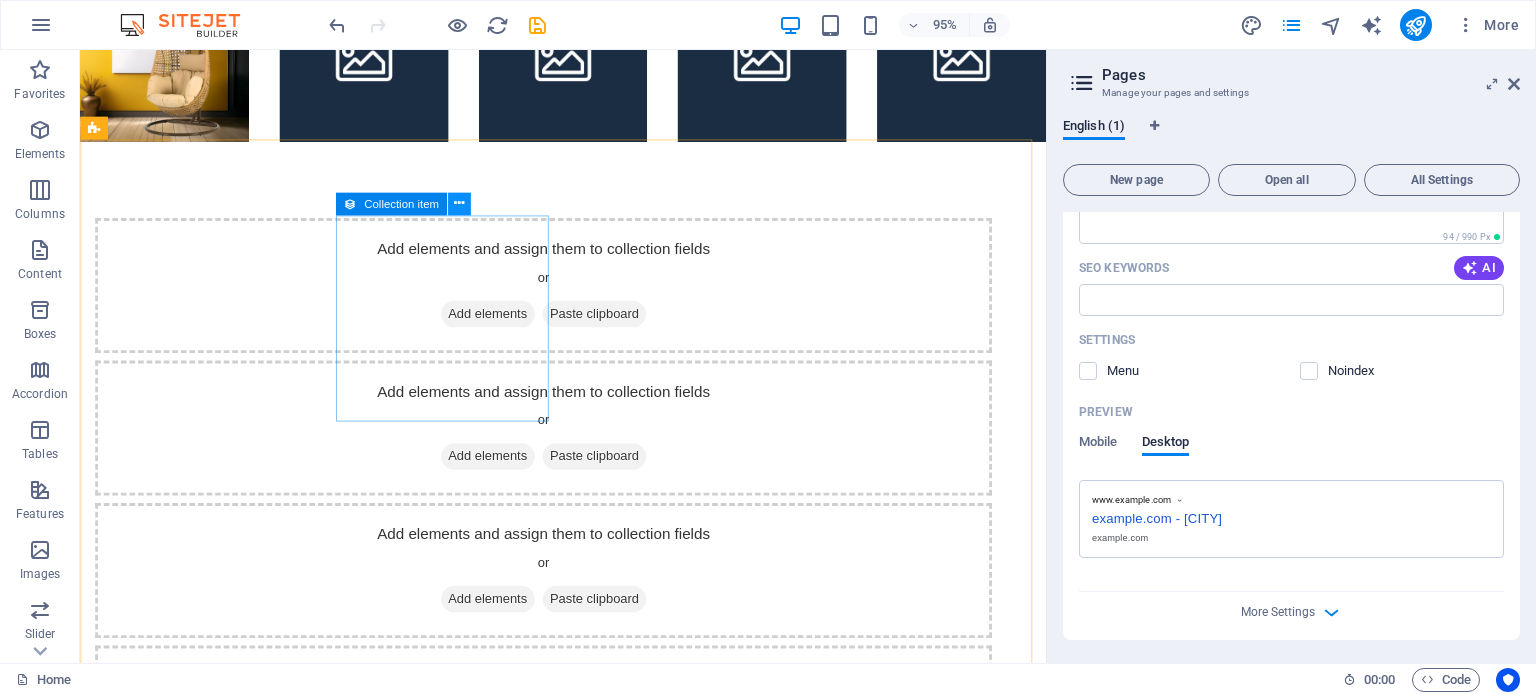 click at bounding box center [458, 203] 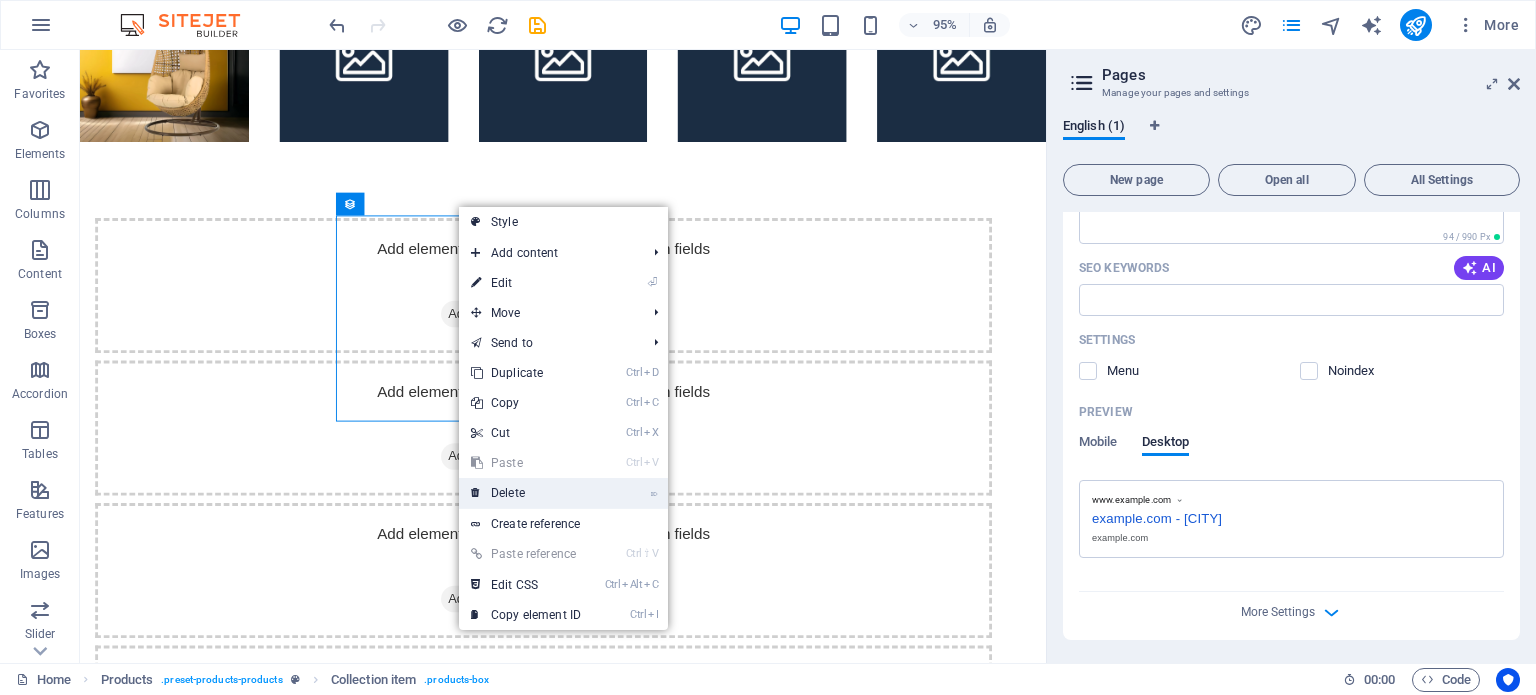 click on "⌦  Delete" at bounding box center (526, 493) 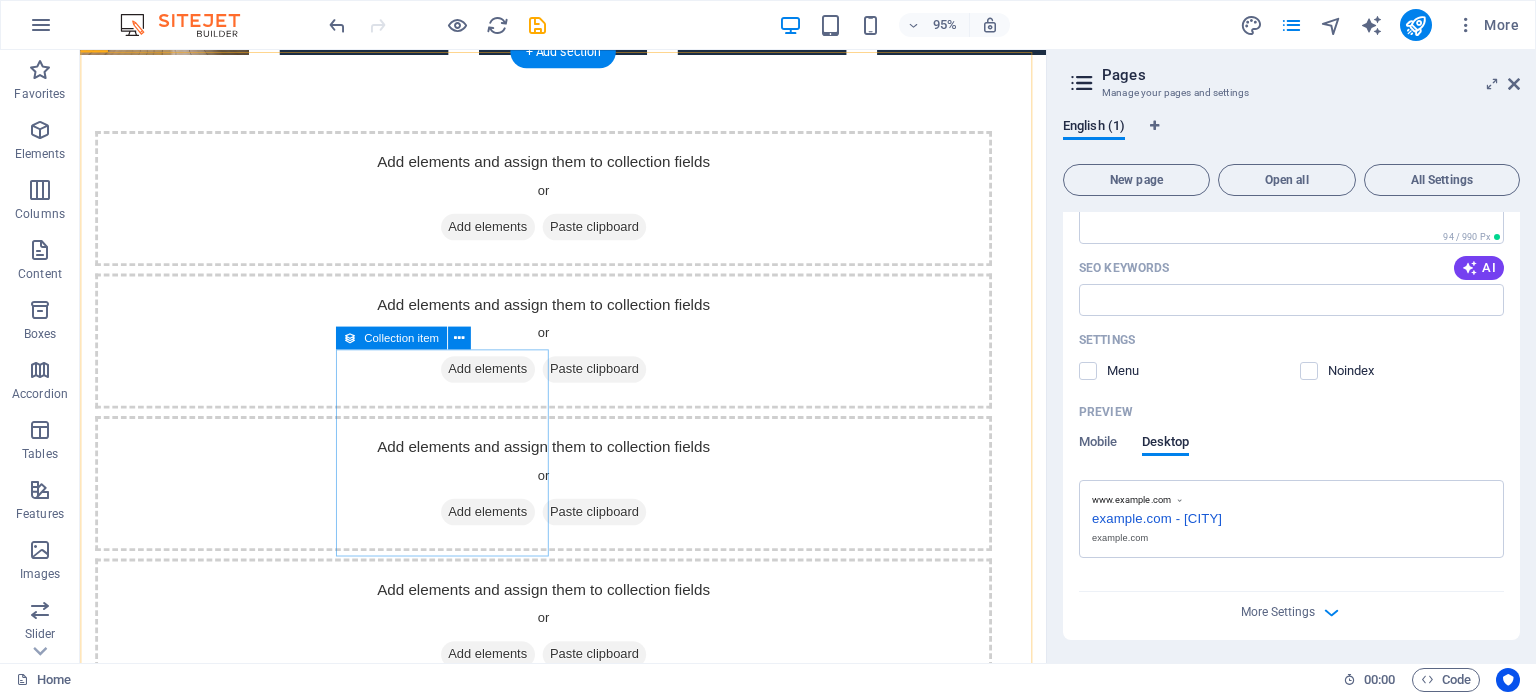 scroll, scrollTop: 174, scrollLeft: 0, axis: vertical 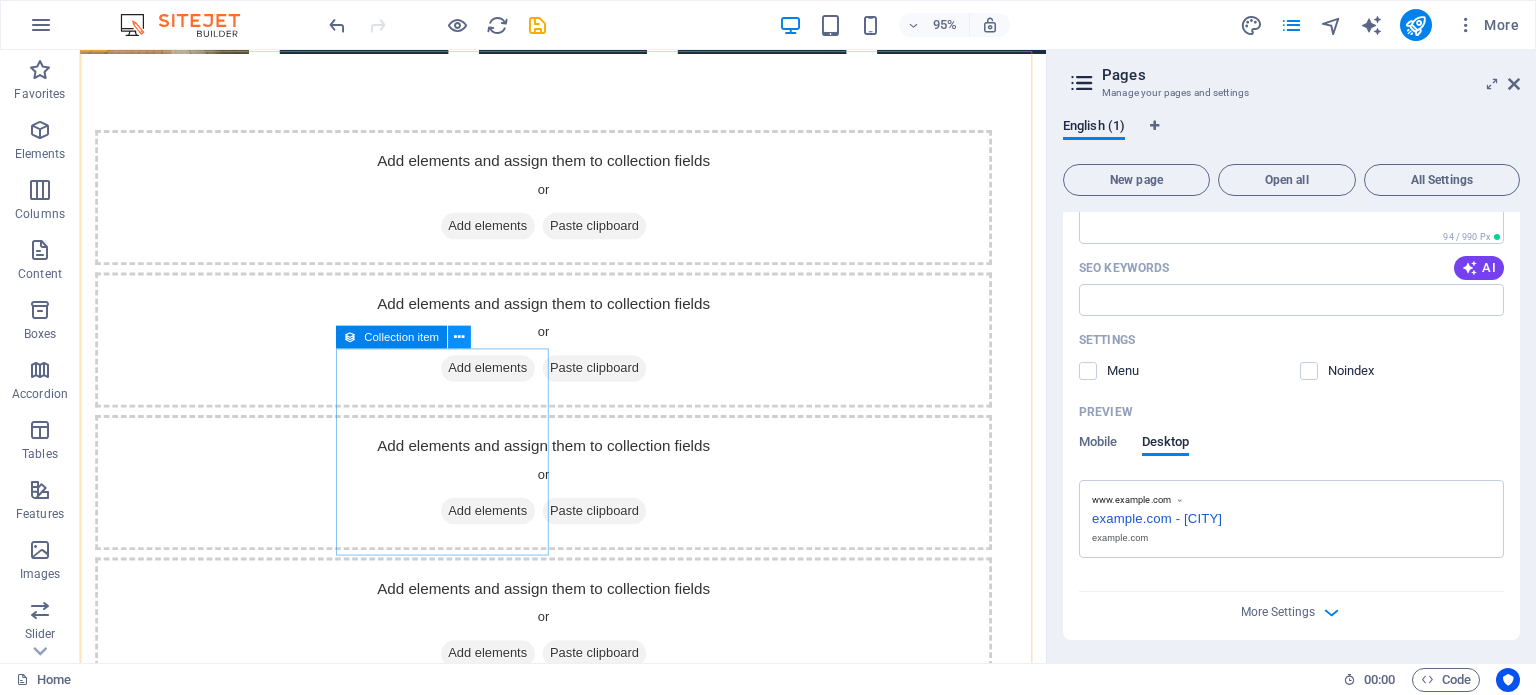click at bounding box center [458, 337] 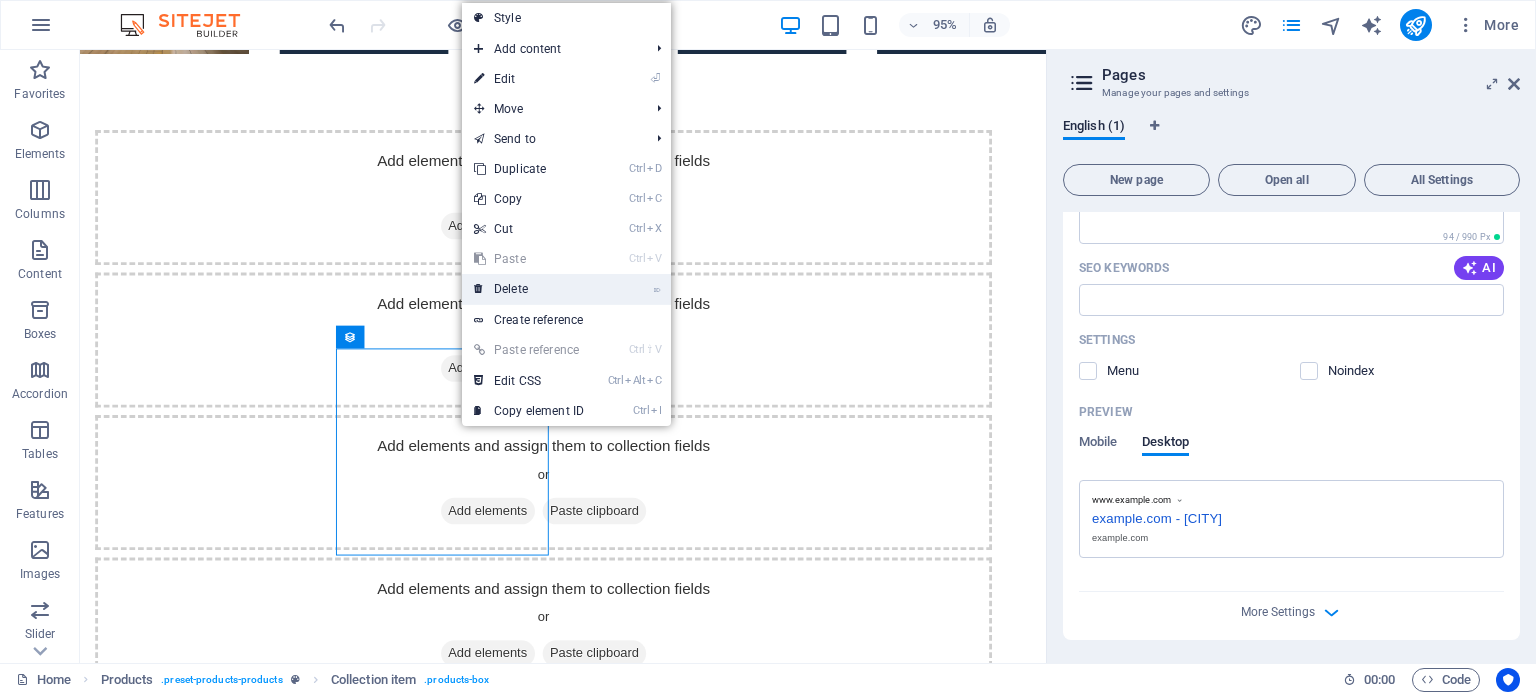 click on "⌦  Delete" at bounding box center (529, 289) 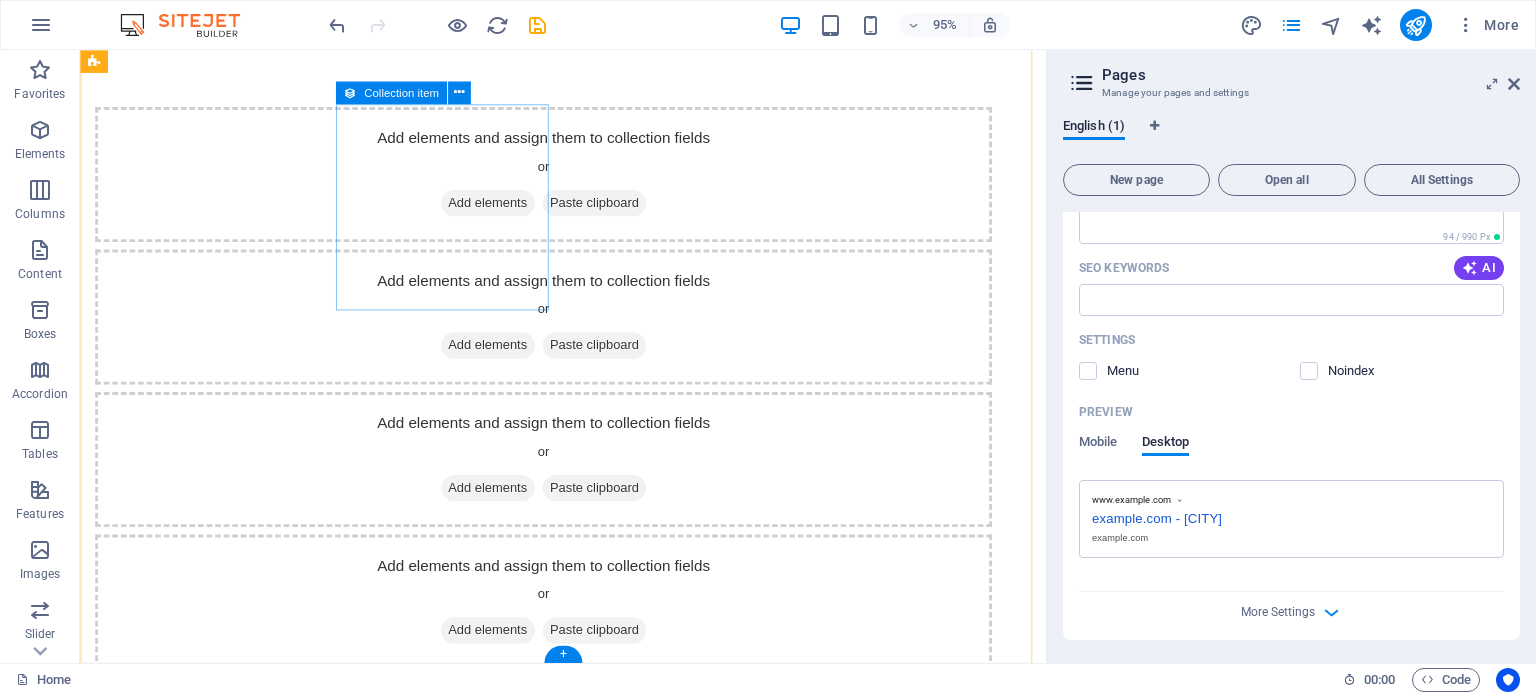 scroll, scrollTop: 0, scrollLeft: 0, axis: both 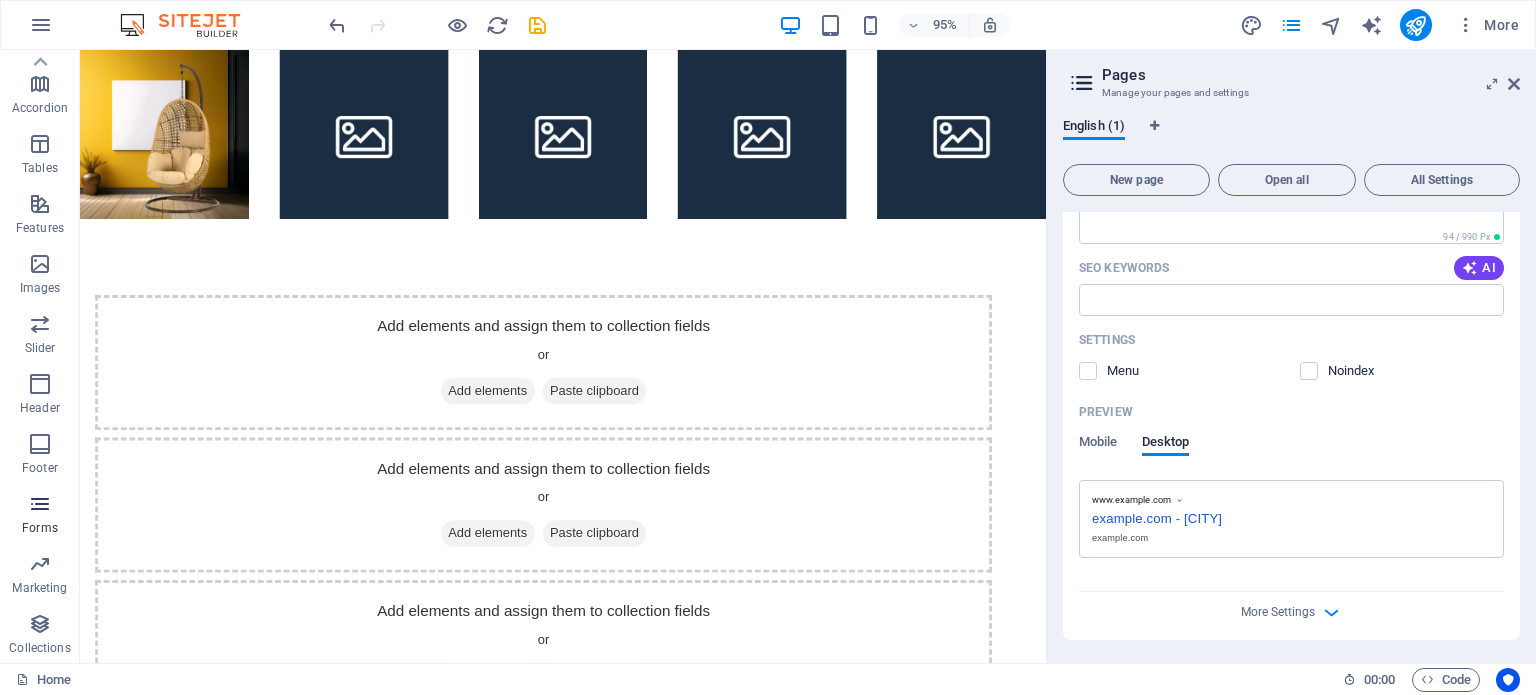 click on "Forms" at bounding box center [40, 516] 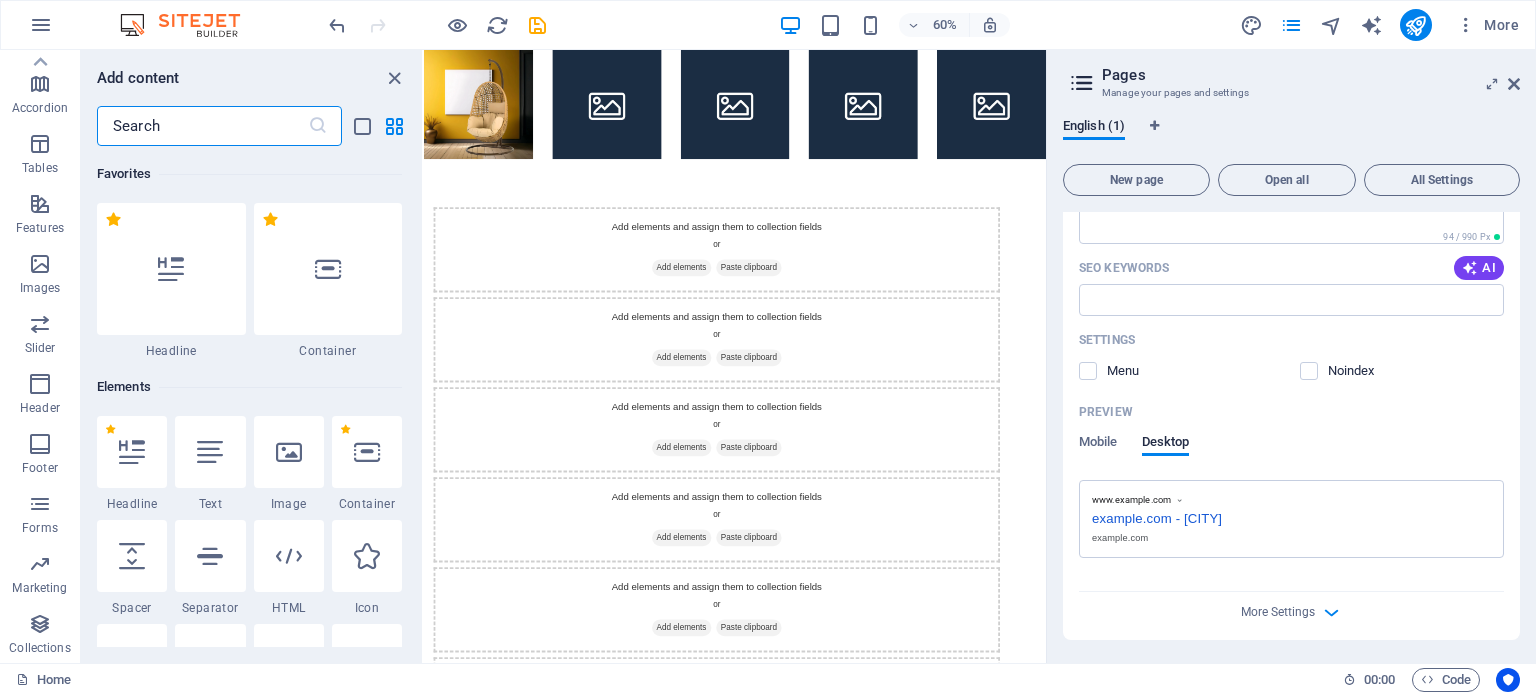 scroll, scrollTop: 14600, scrollLeft: 0, axis: vertical 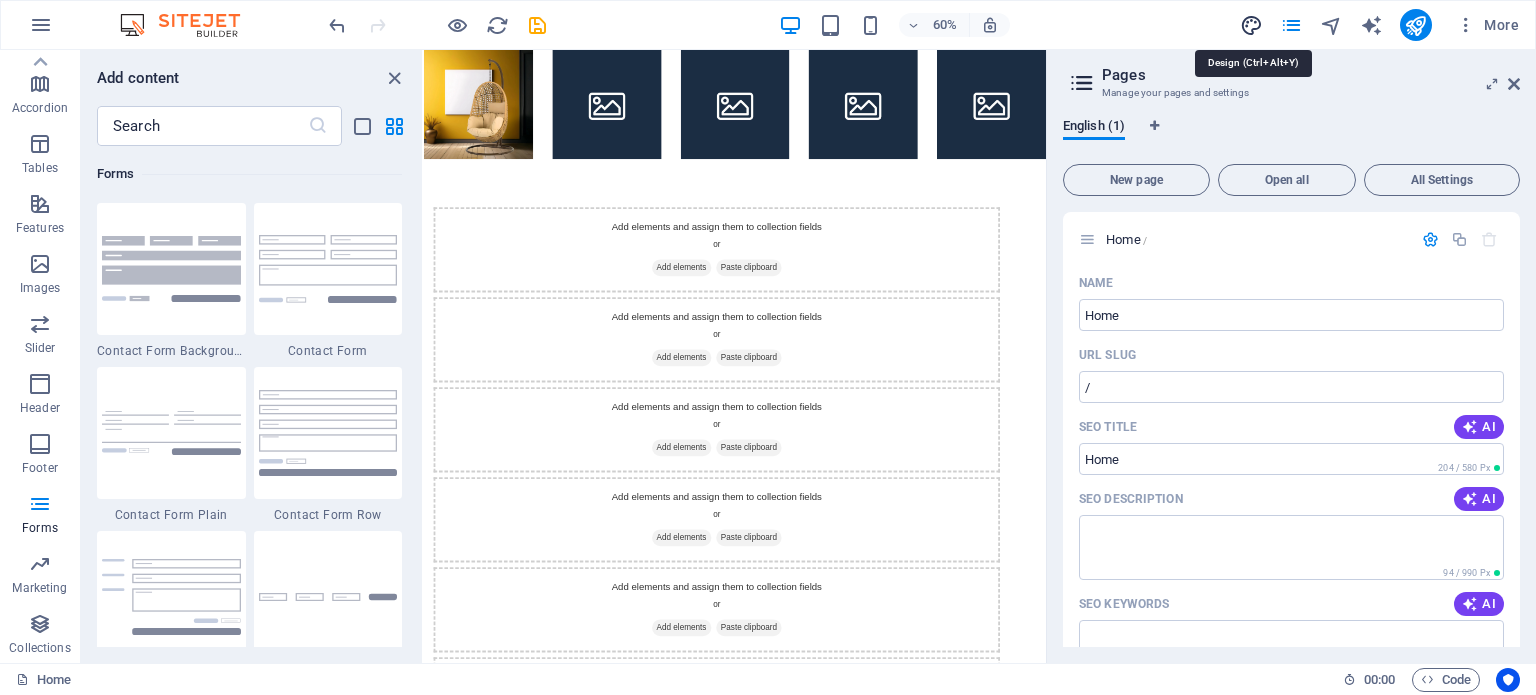 click at bounding box center (1251, 25) 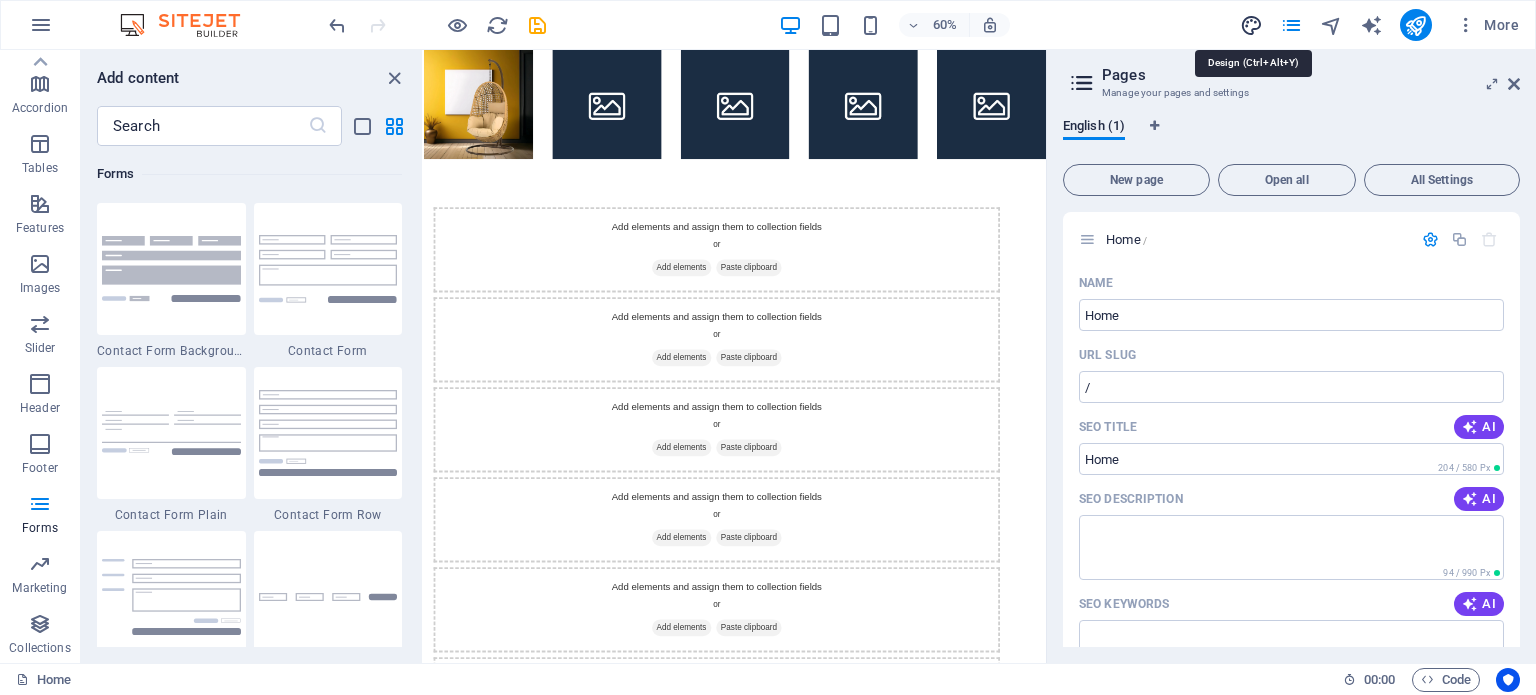 select on "px" 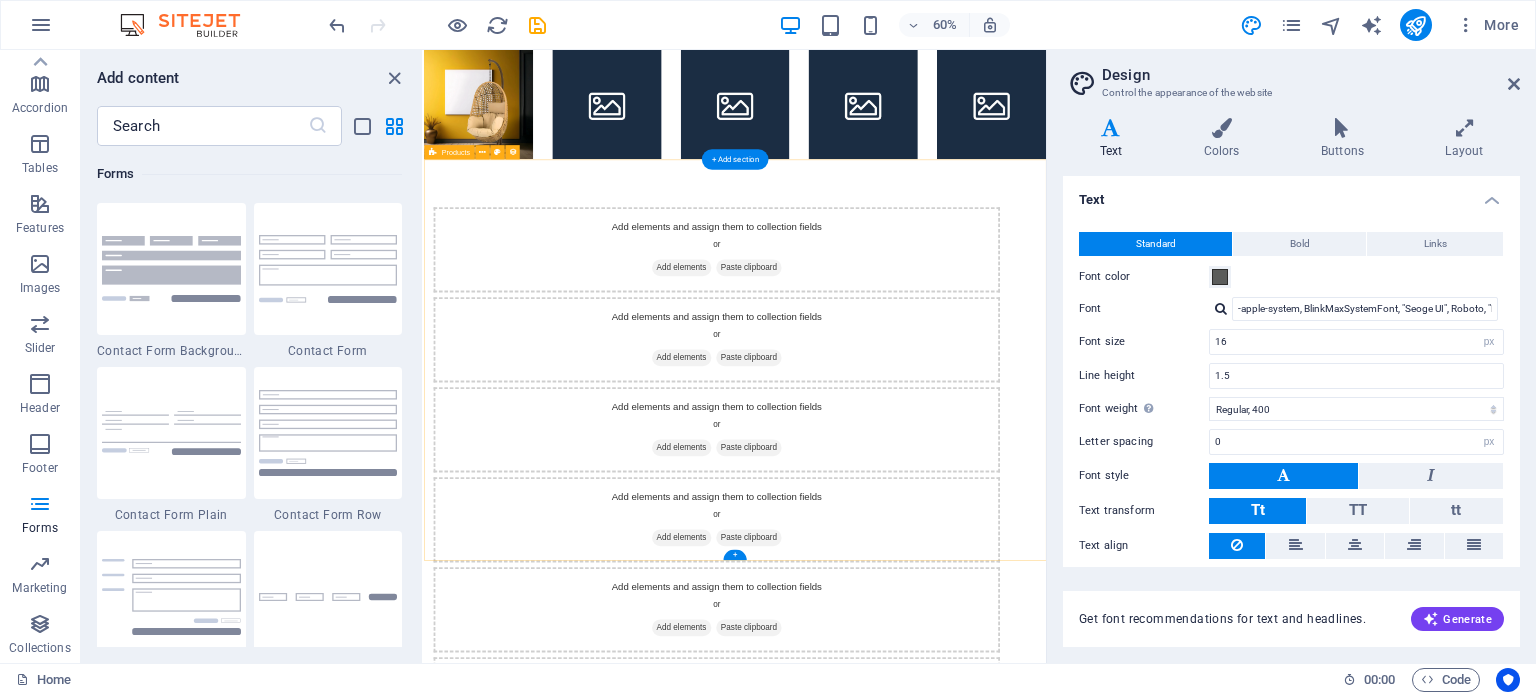 drag, startPoint x: 1101, startPoint y: 905, endPoint x: 1115, endPoint y: 771, distance: 134.72935 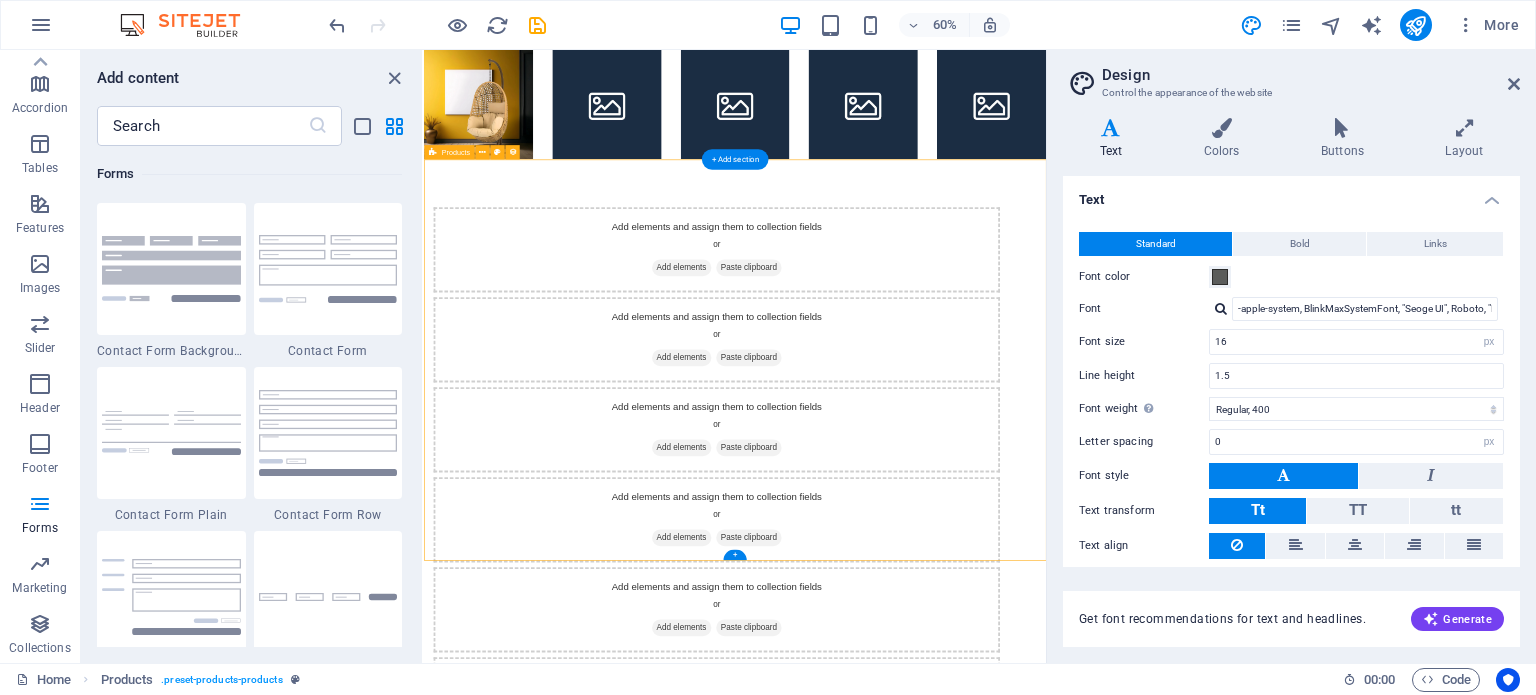 click on "Add elements and assign them to collection fields or  Add elements  Paste clipboard Add elements and assign them to collection fields or  Add elements  Paste clipboard Add elements and assign them to collection fields or  Add elements  Paste clipboard Add elements and assign them to collection fields or  Add elements  Paste clipboard Add elements and assign them to collection fields or  Add elements  Paste clipboard Add elements and assign them to collection fields or  Add elements  Paste clipboard  Previous Next" at bounding box center [942, 804] 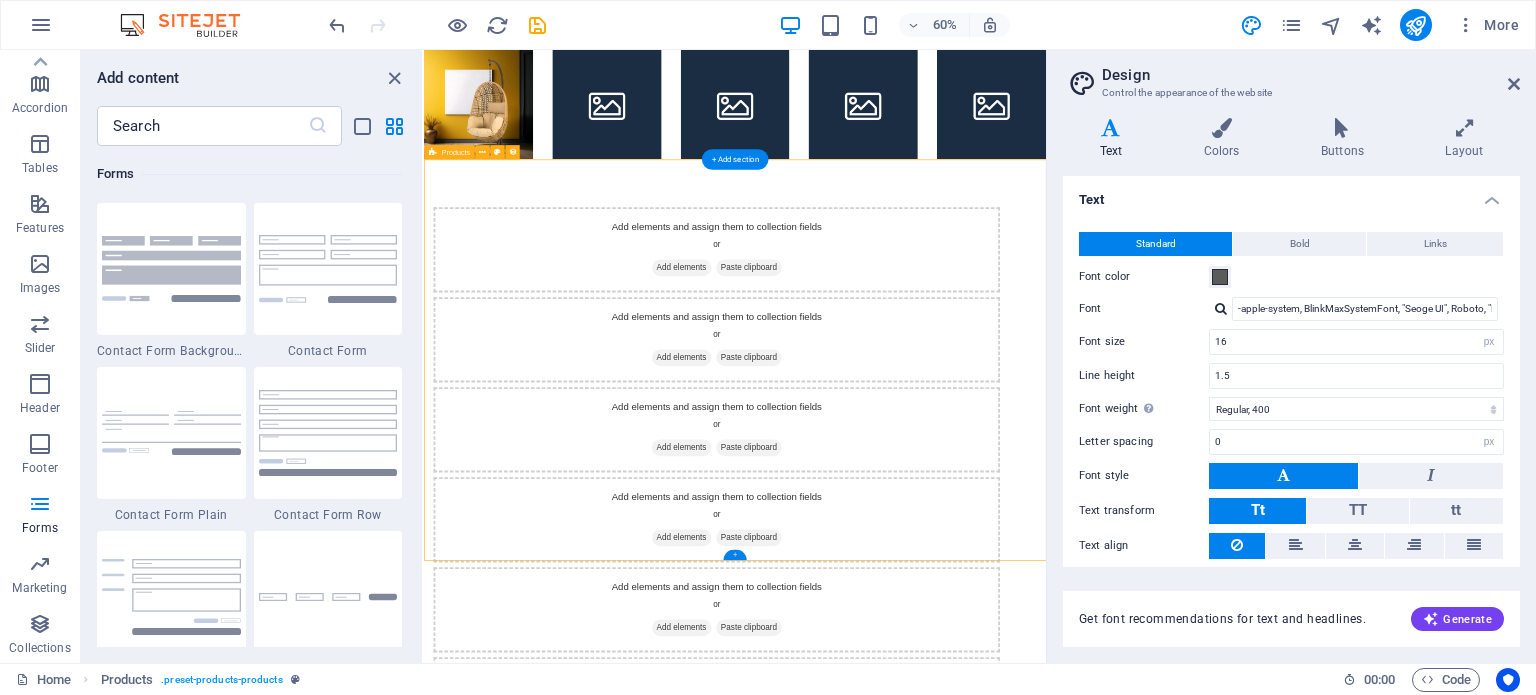 select on "createdAt_DESC" 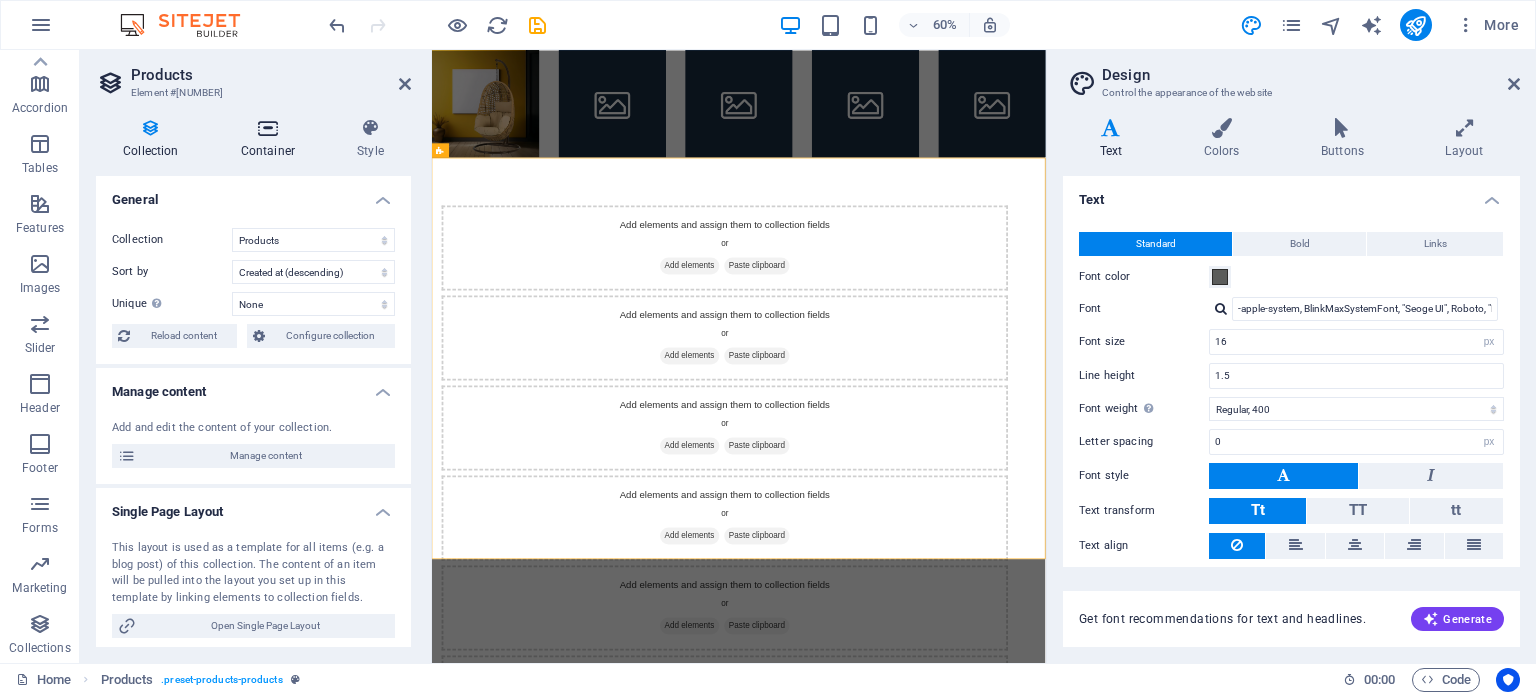 click at bounding box center (268, 128) 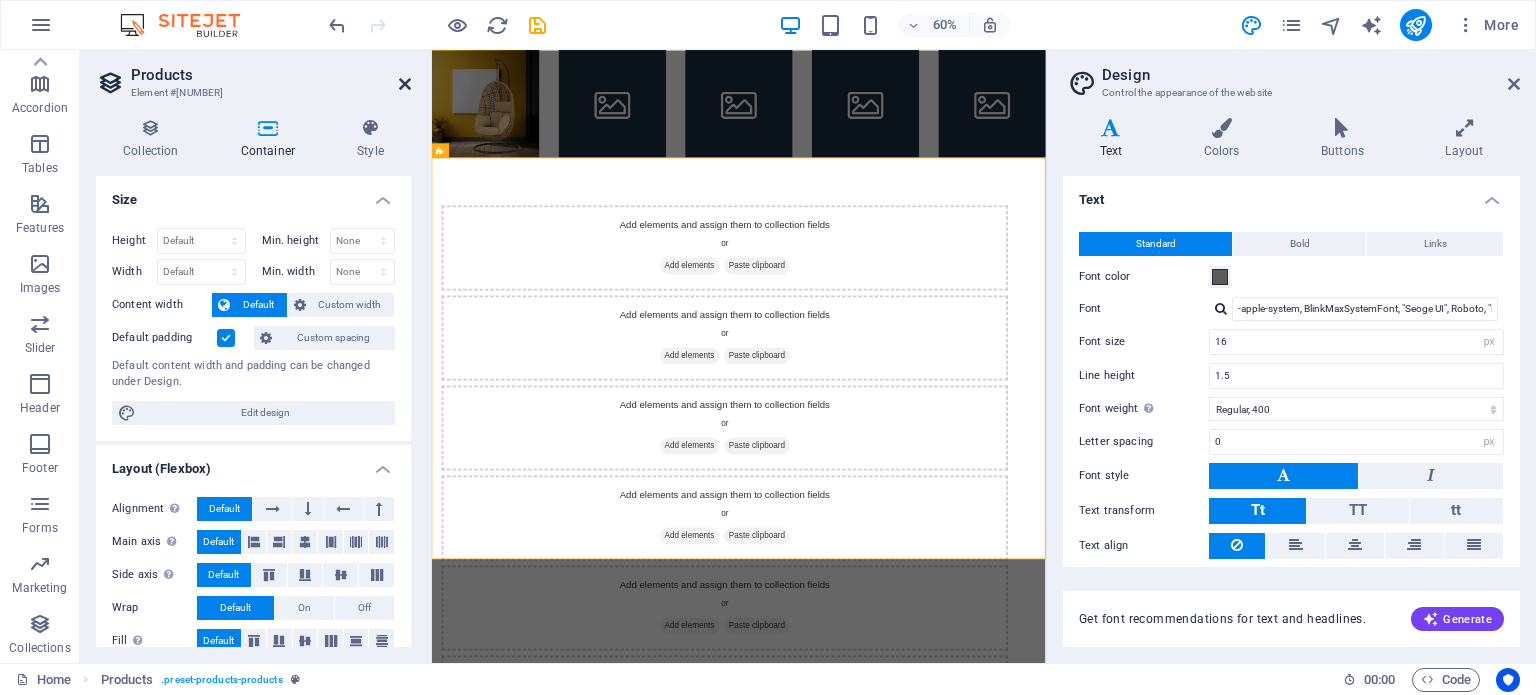 click at bounding box center (405, 84) 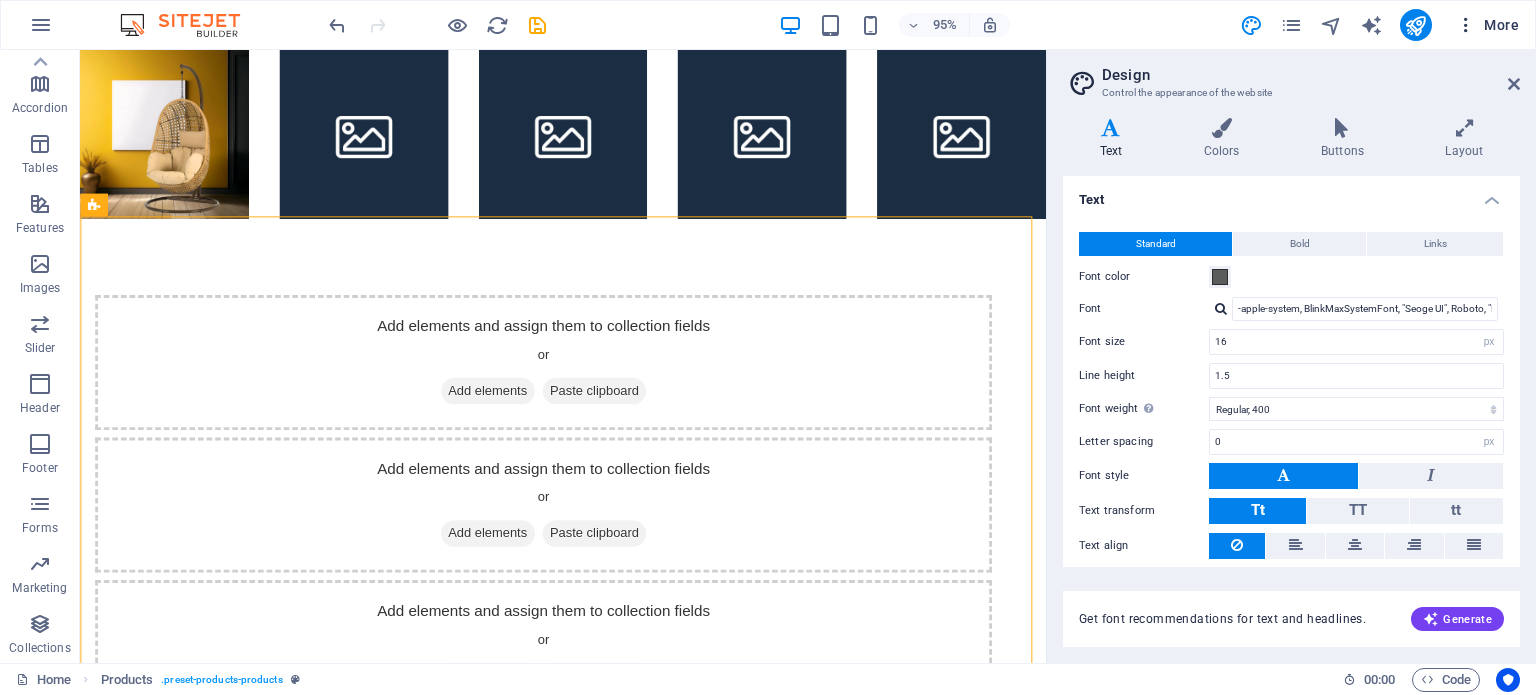 click on "More" at bounding box center [1487, 25] 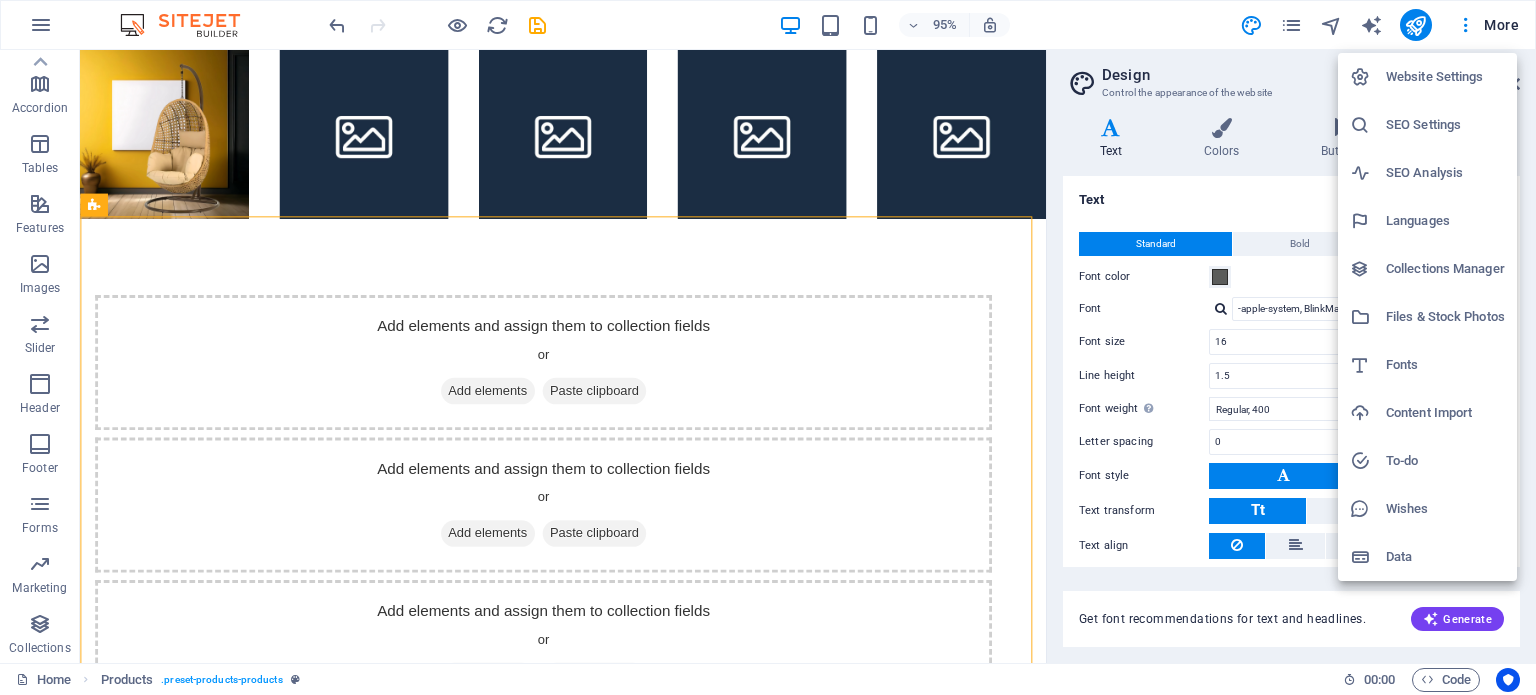click on "Website Settings" at bounding box center [1445, 77] 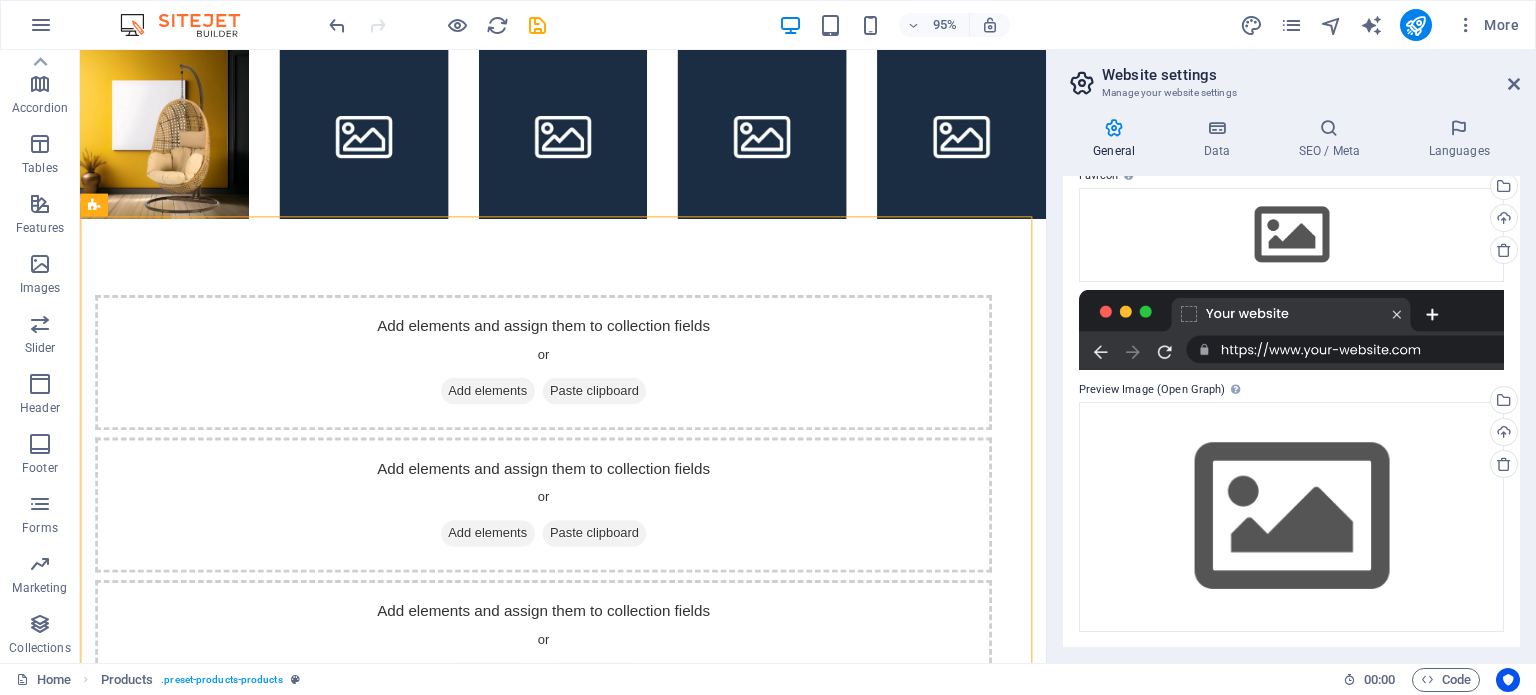 scroll, scrollTop: 0, scrollLeft: 0, axis: both 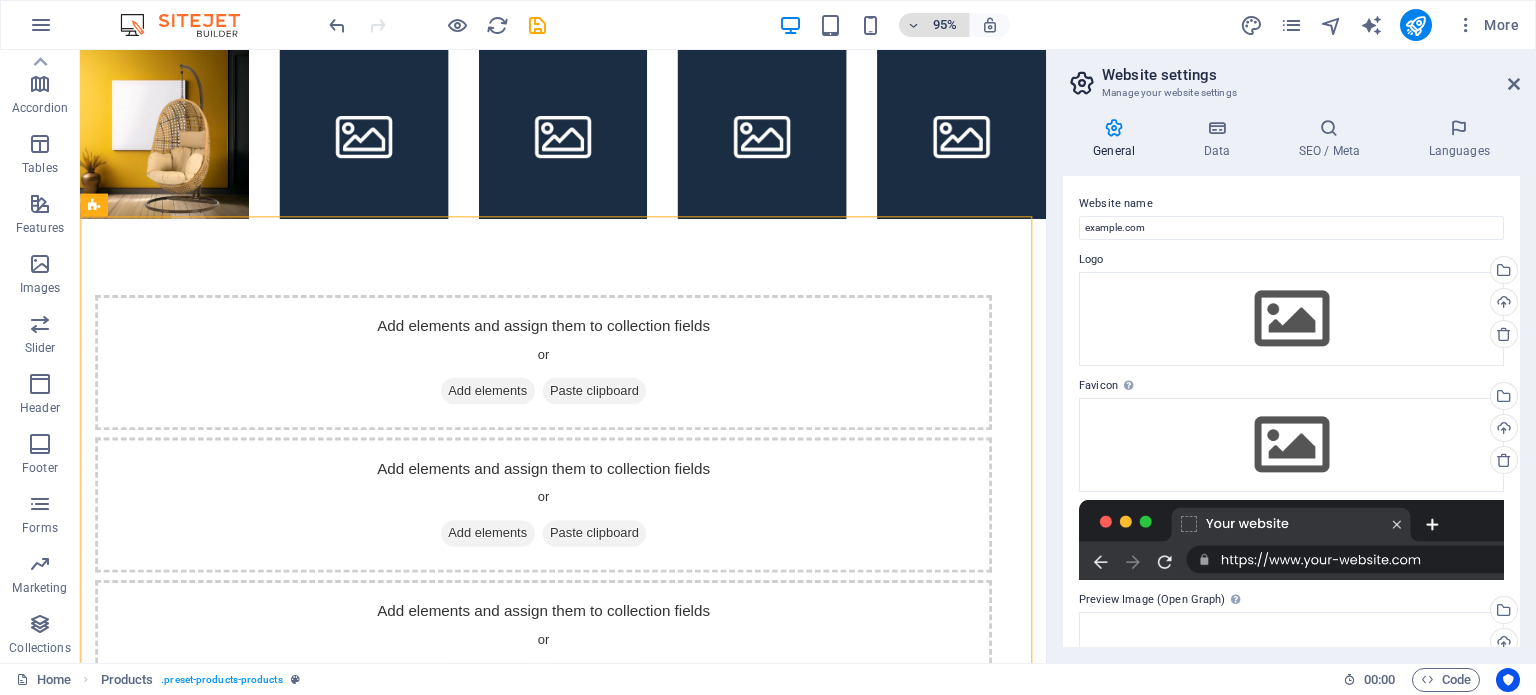 click at bounding box center (914, 25) 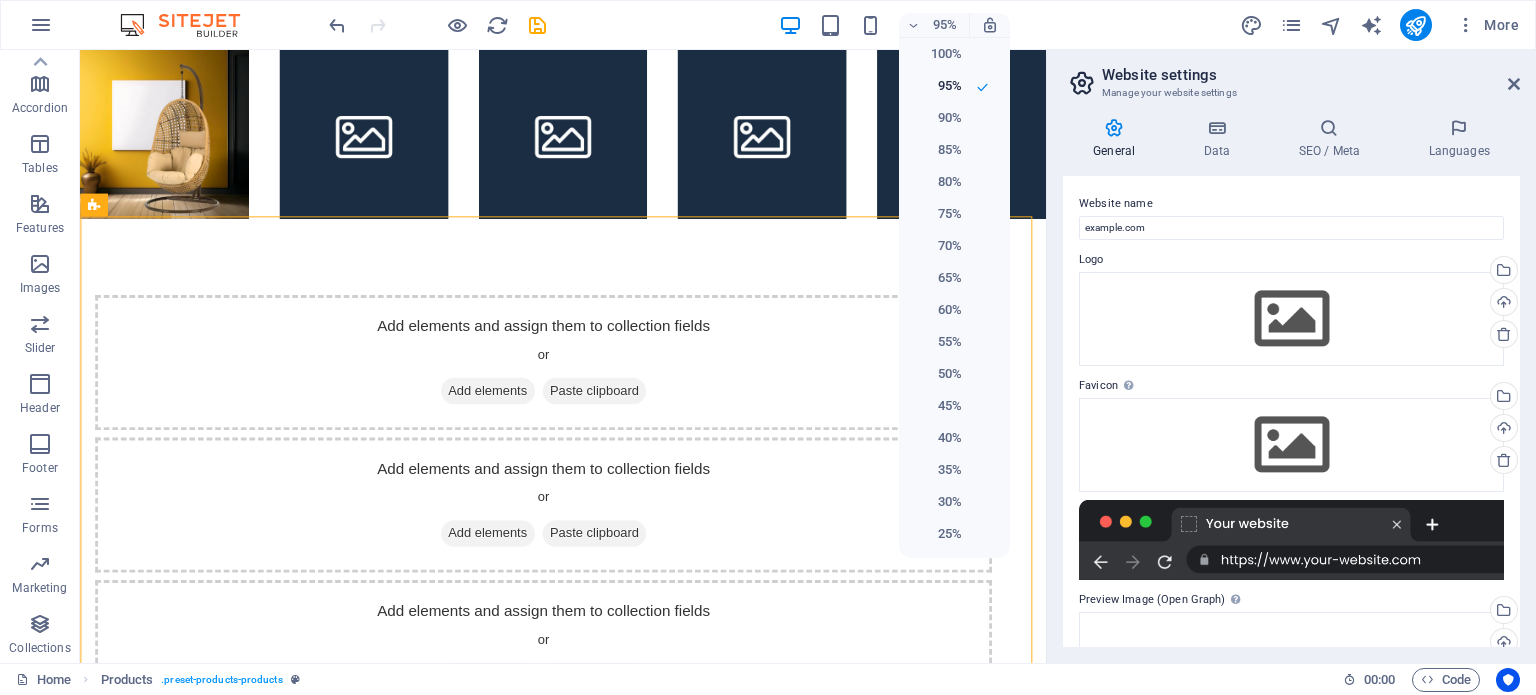 click at bounding box center (768, 347) 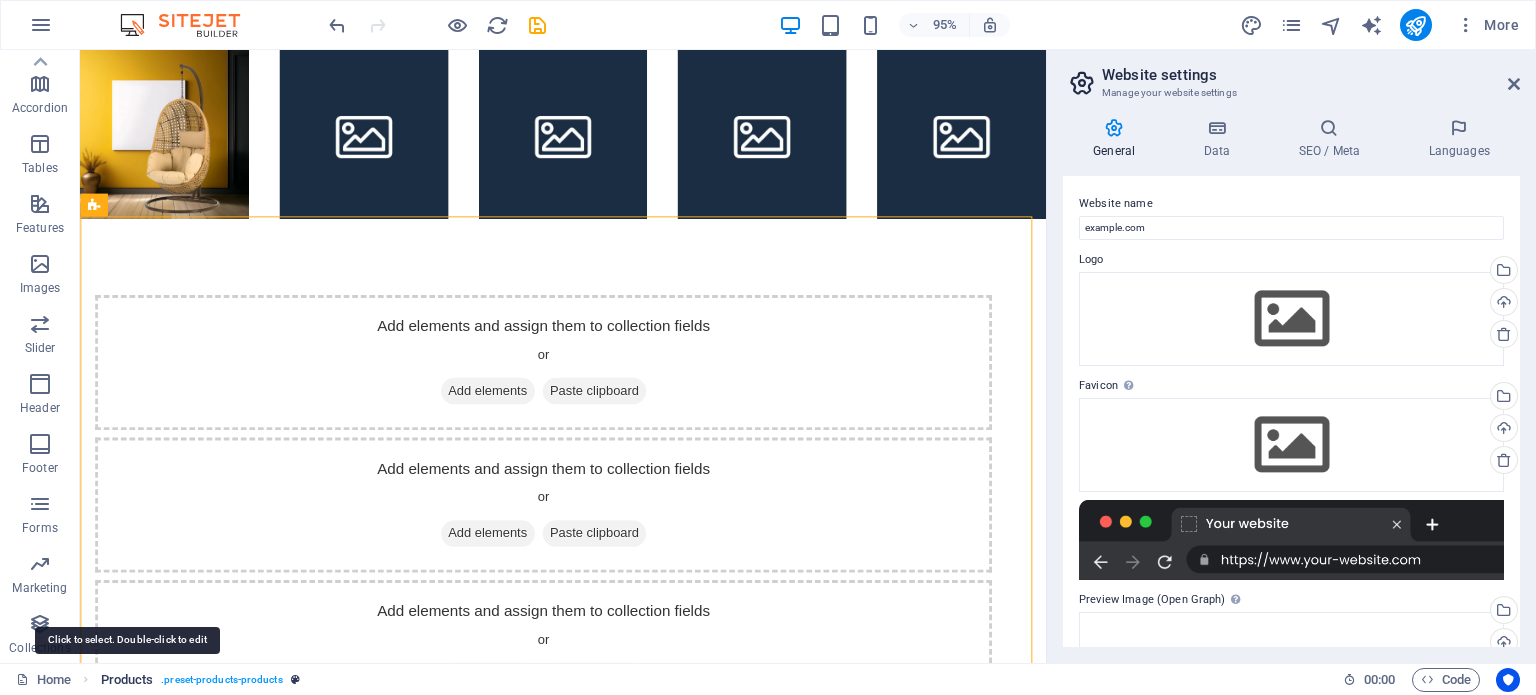 click on "Products" at bounding box center [127, 680] 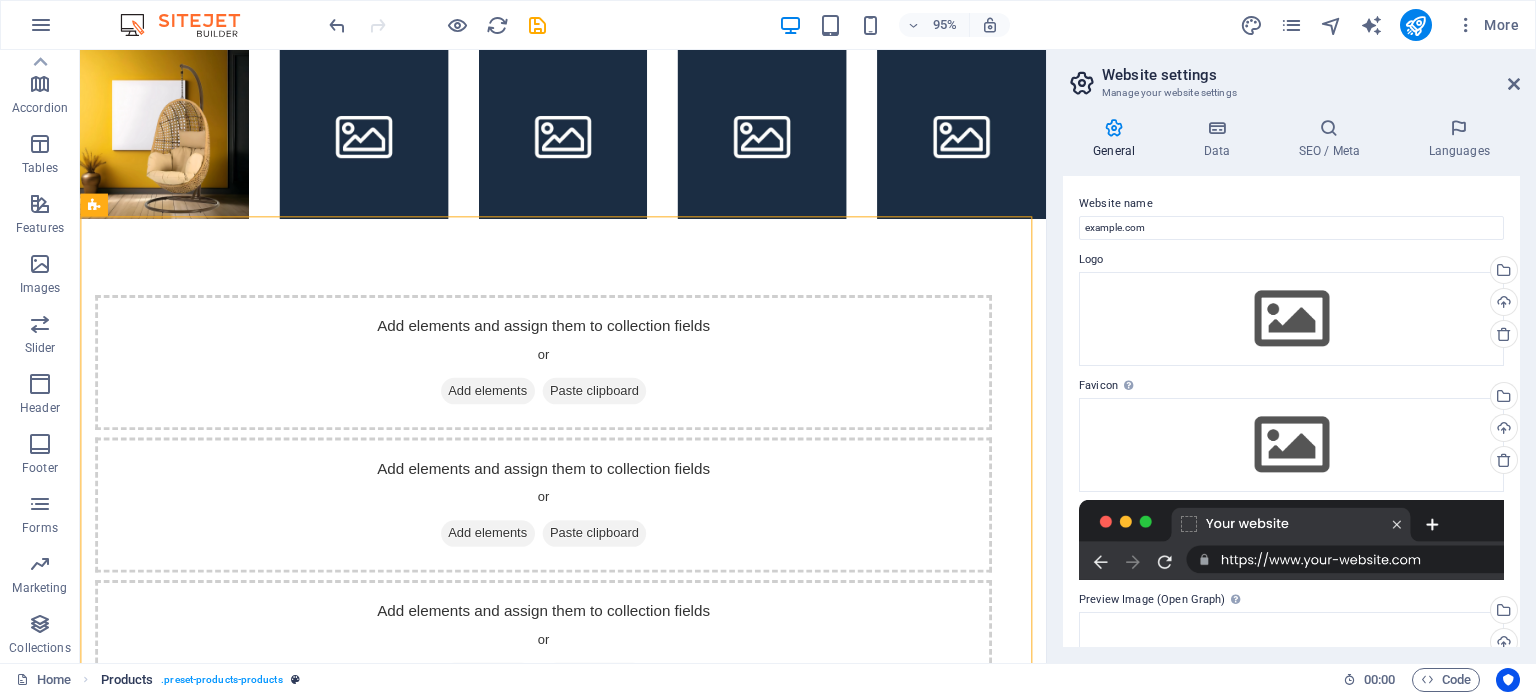 click on ". preset-products-products" at bounding box center [221, 680] 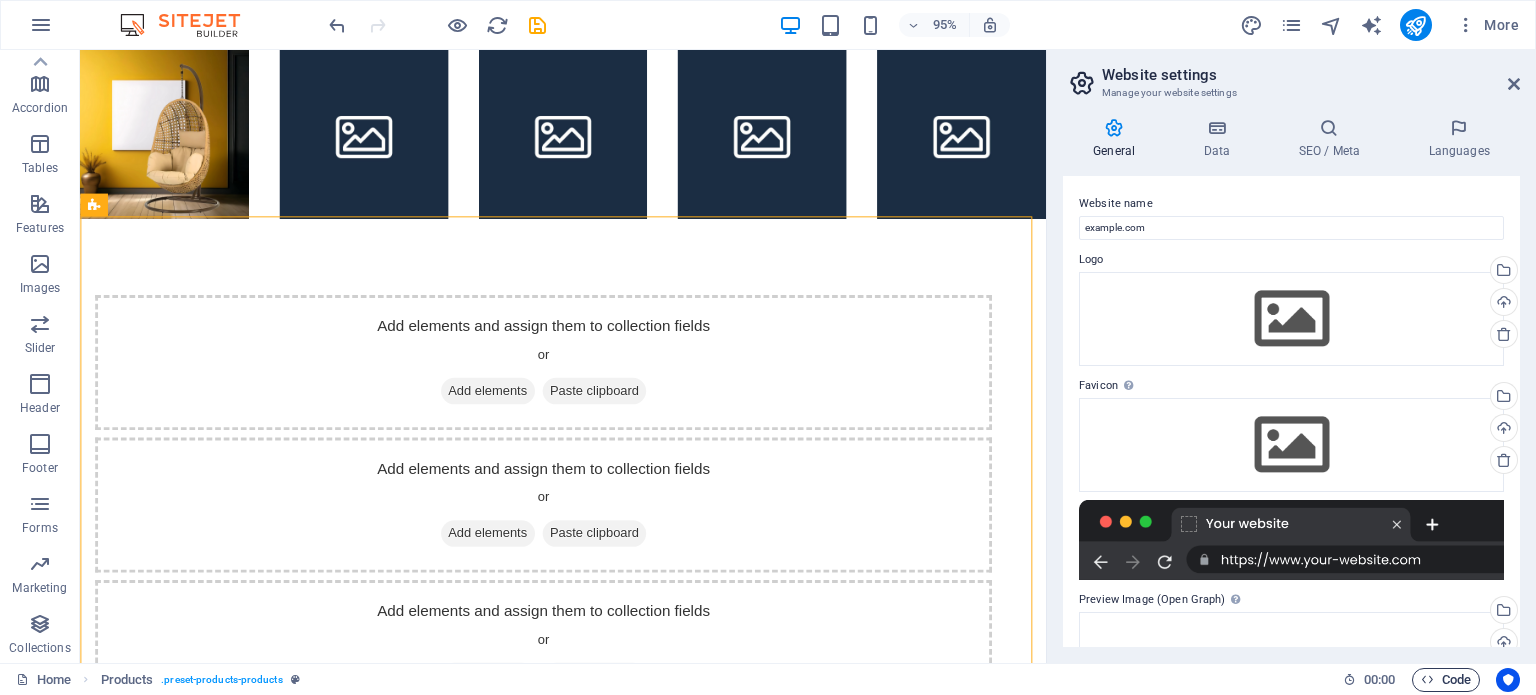click on "Code" at bounding box center [1446, 680] 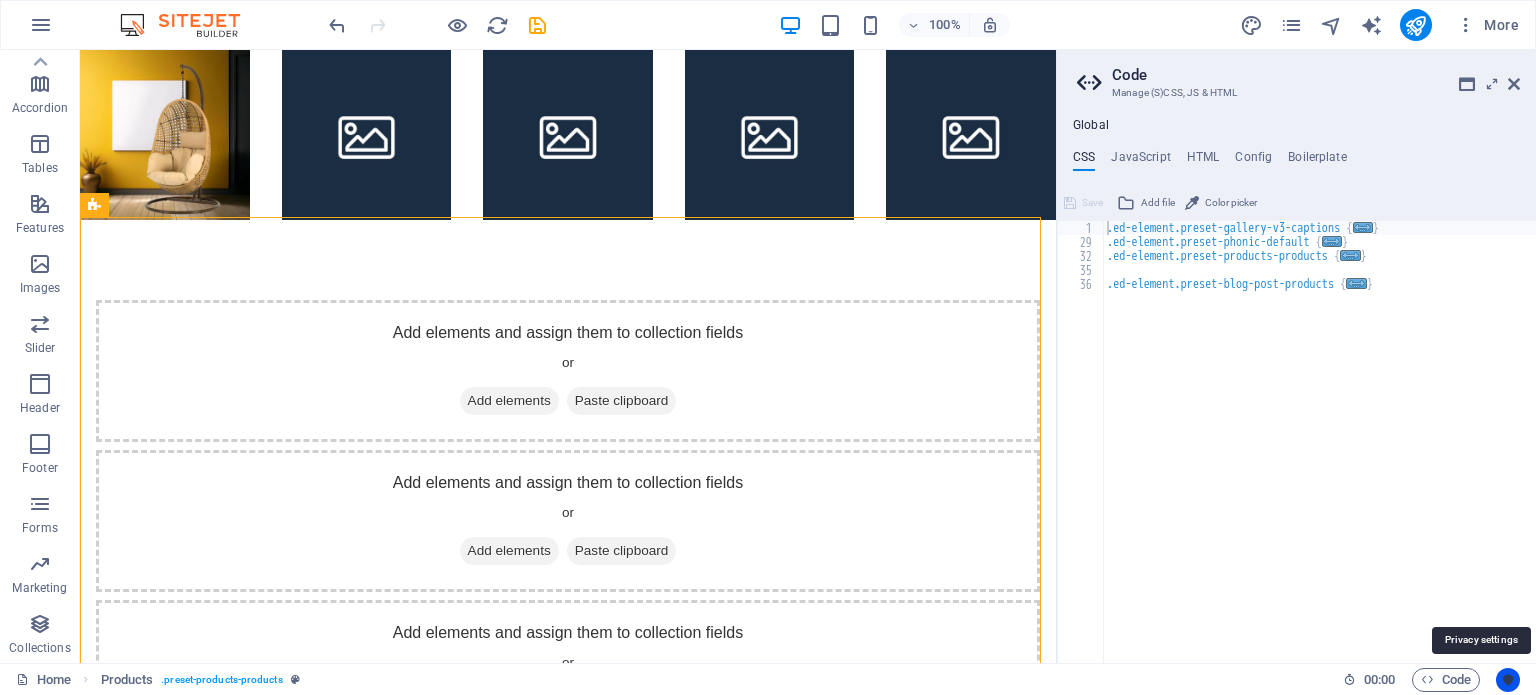 click at bounding box center [1508, 680] 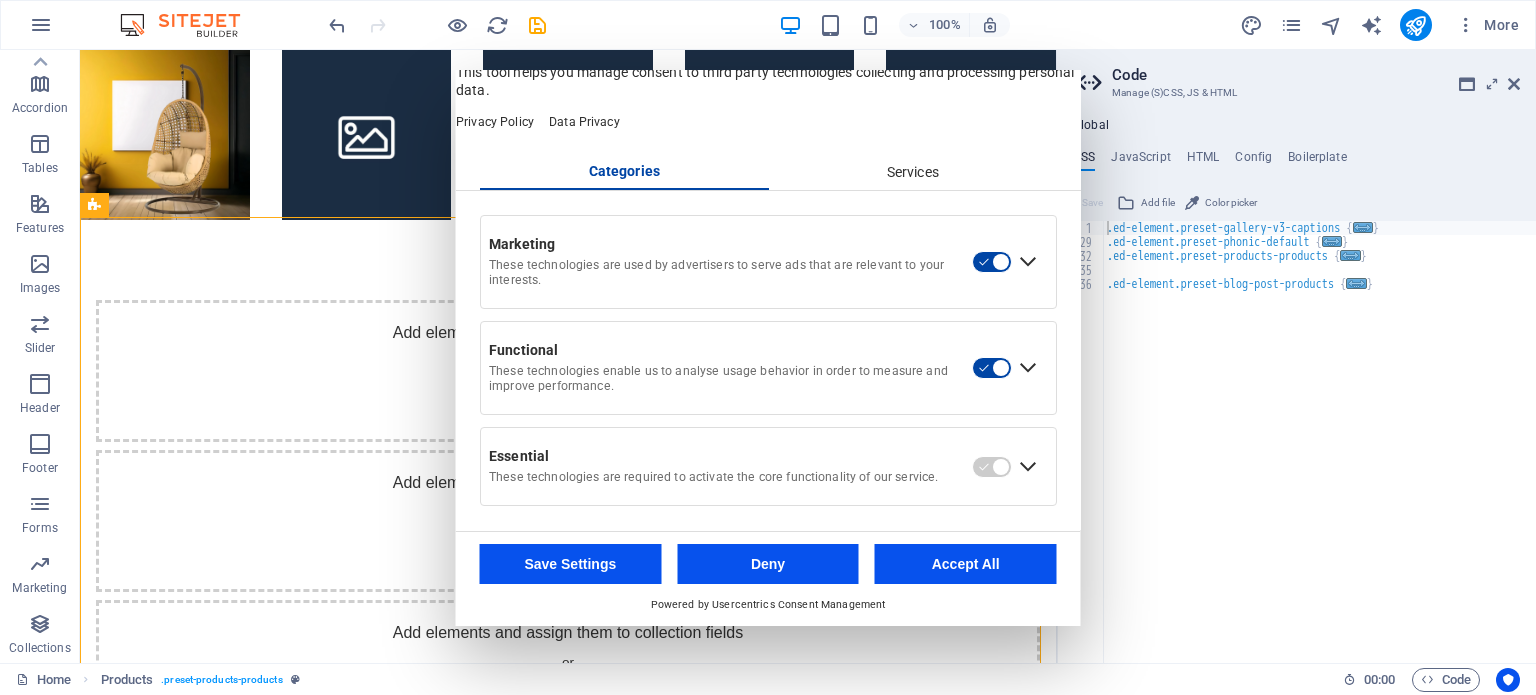 scroll, scrollTop: 0, scrollLeft: 0, axis: both 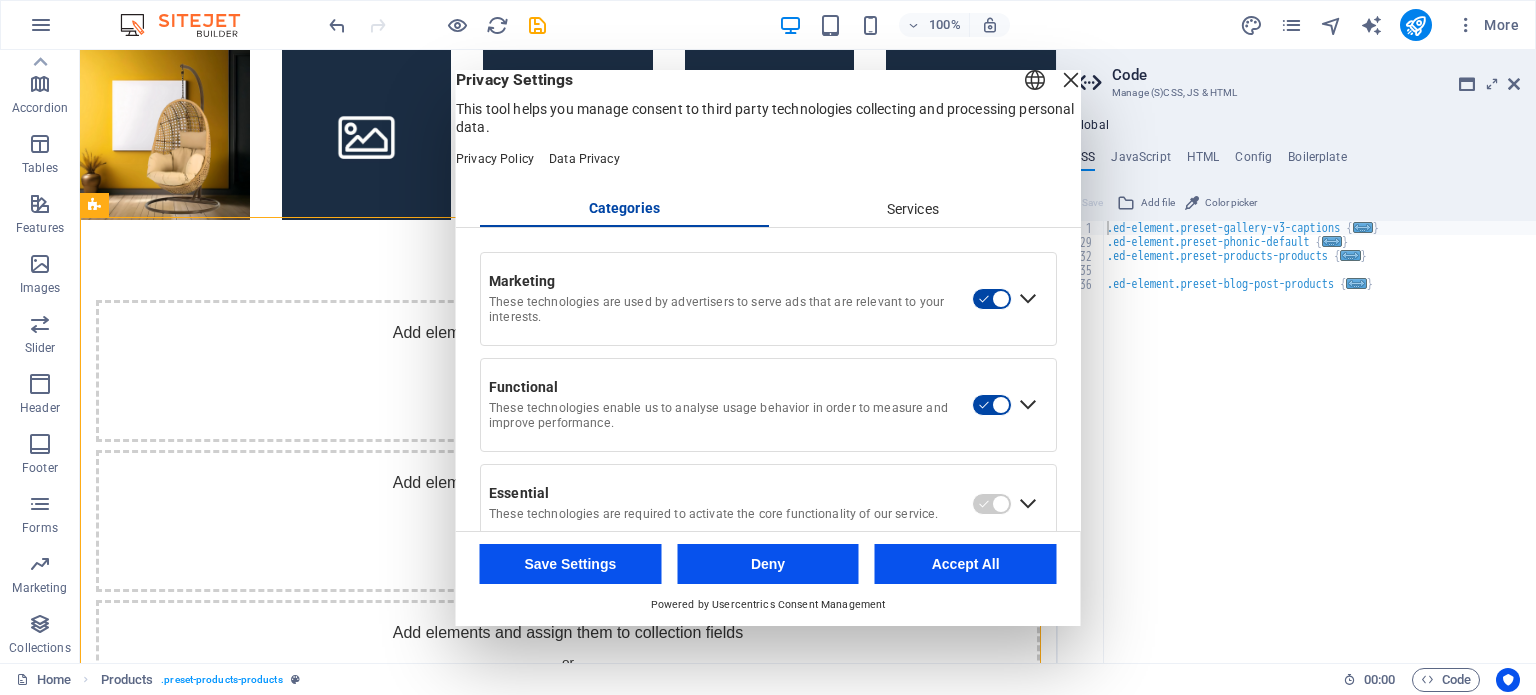 click at bounding box center (1071, 80) 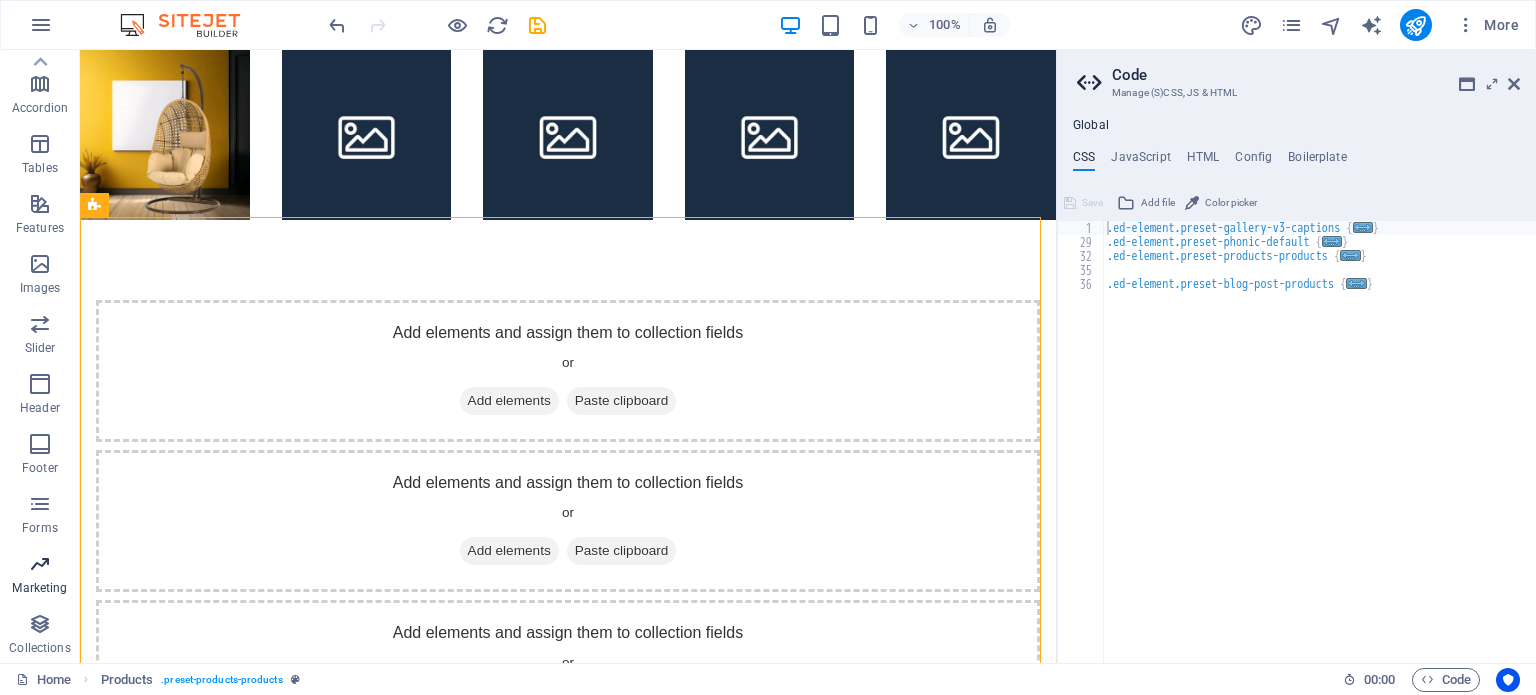 click at bounding box center [40, 564] 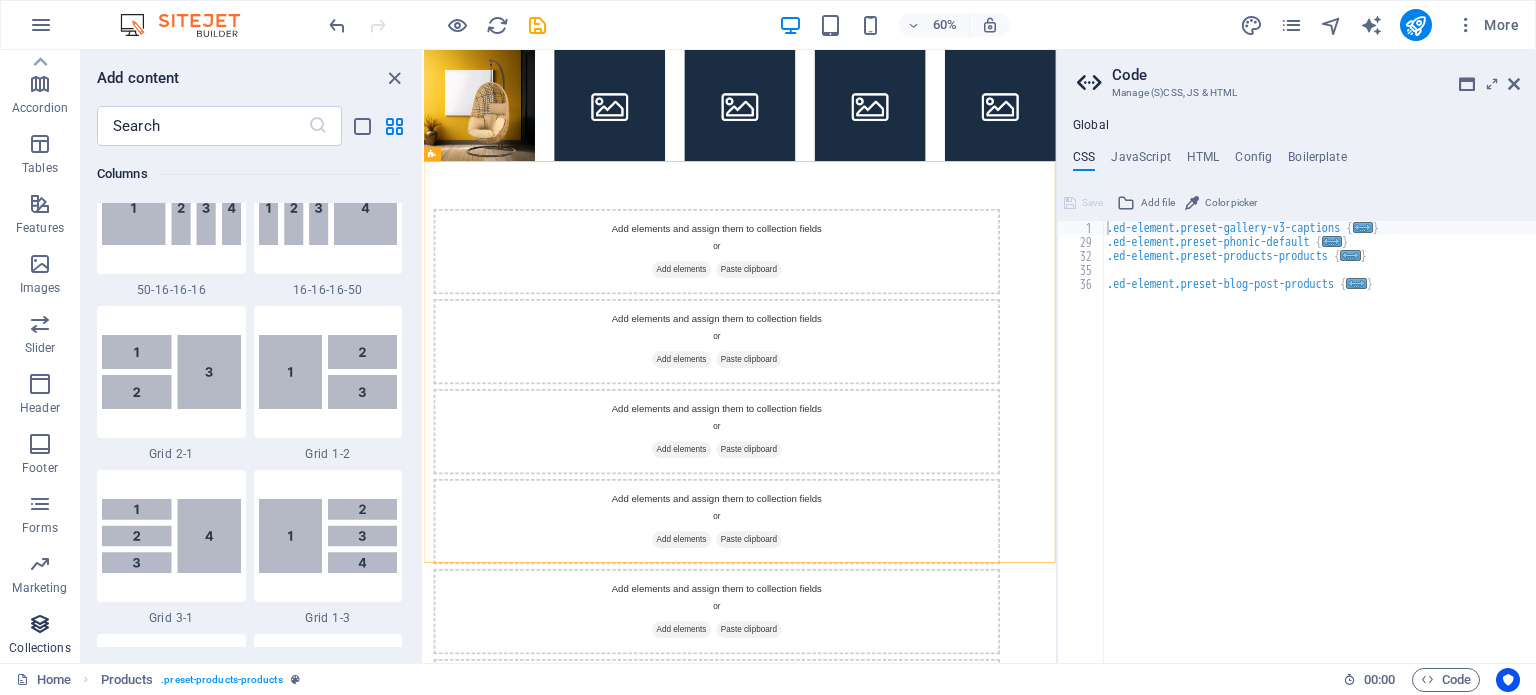 click on "Collections" at bounding box center (39, 648) 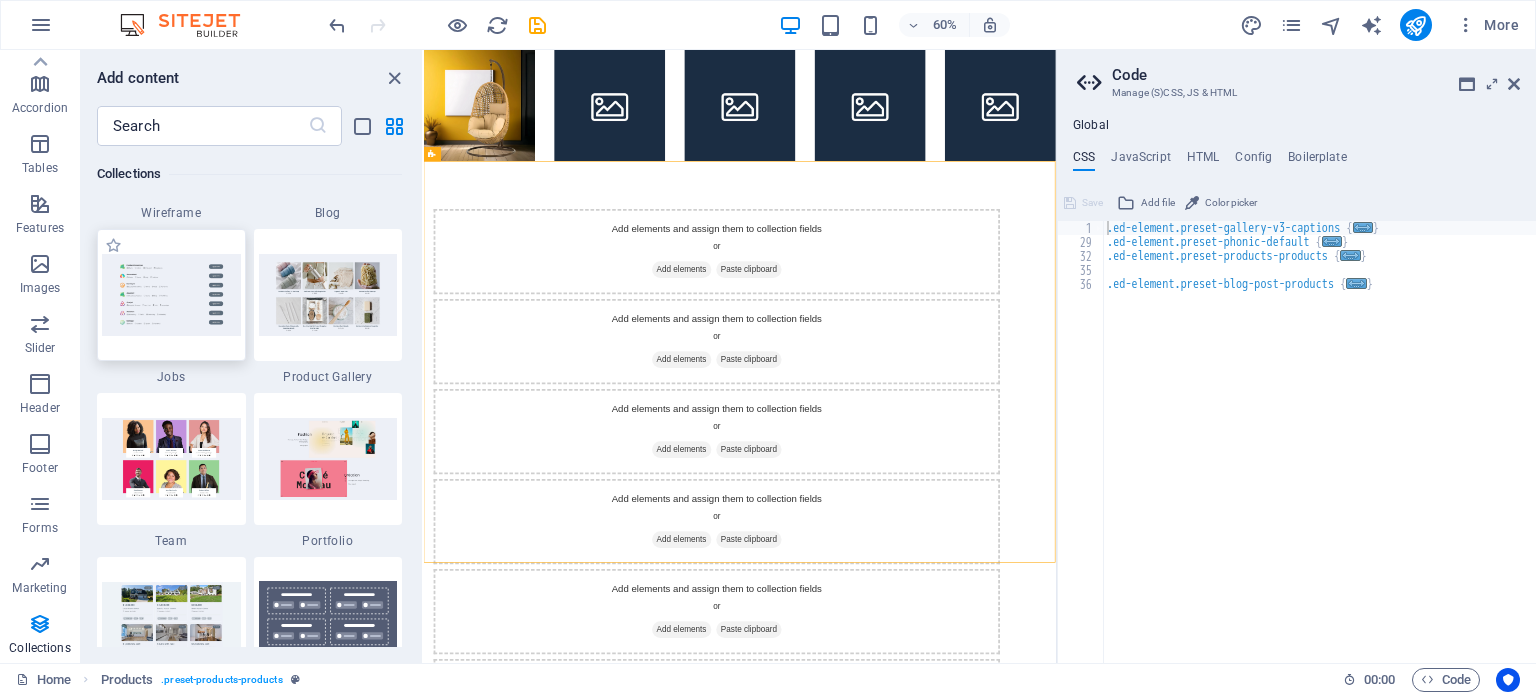 scroll, scrollTop: 18489, scrollLeft: 0, axis: vertical 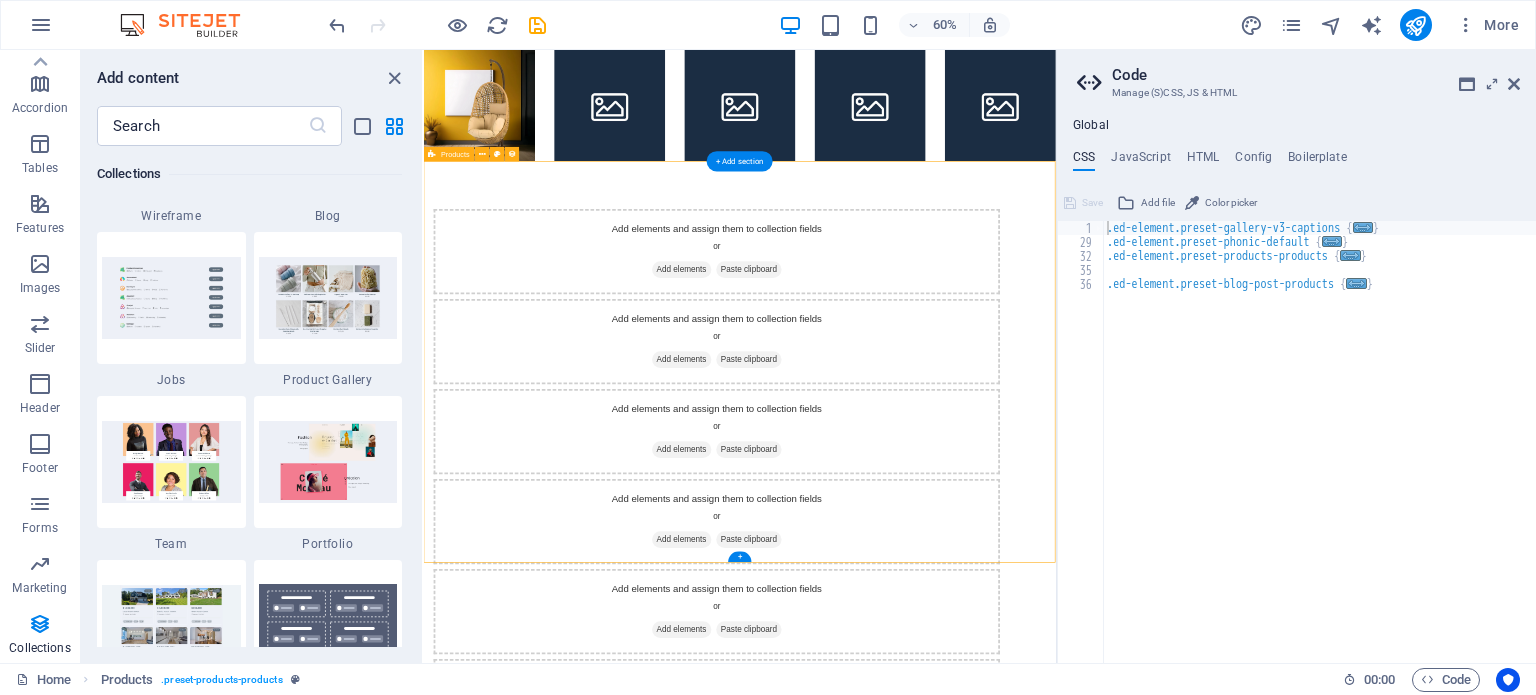 click on "Add elements and assign them to collection fields or  Add elements  Paste clipboard Add elements and assign them to collection fields or  Add elements  Paste clipboard Add elements and assign them to collection fields or  Add elements  Paste clipboard Add elements and assign them to collection fields or  Add elements  Paste clipboard Add elements and assign them to collection fields or  Add elements  Paste clipboard Add elements and assign them to collection fields or  Add elements  Paste clipboard  Previous Next" at bounding box center (950, 807) 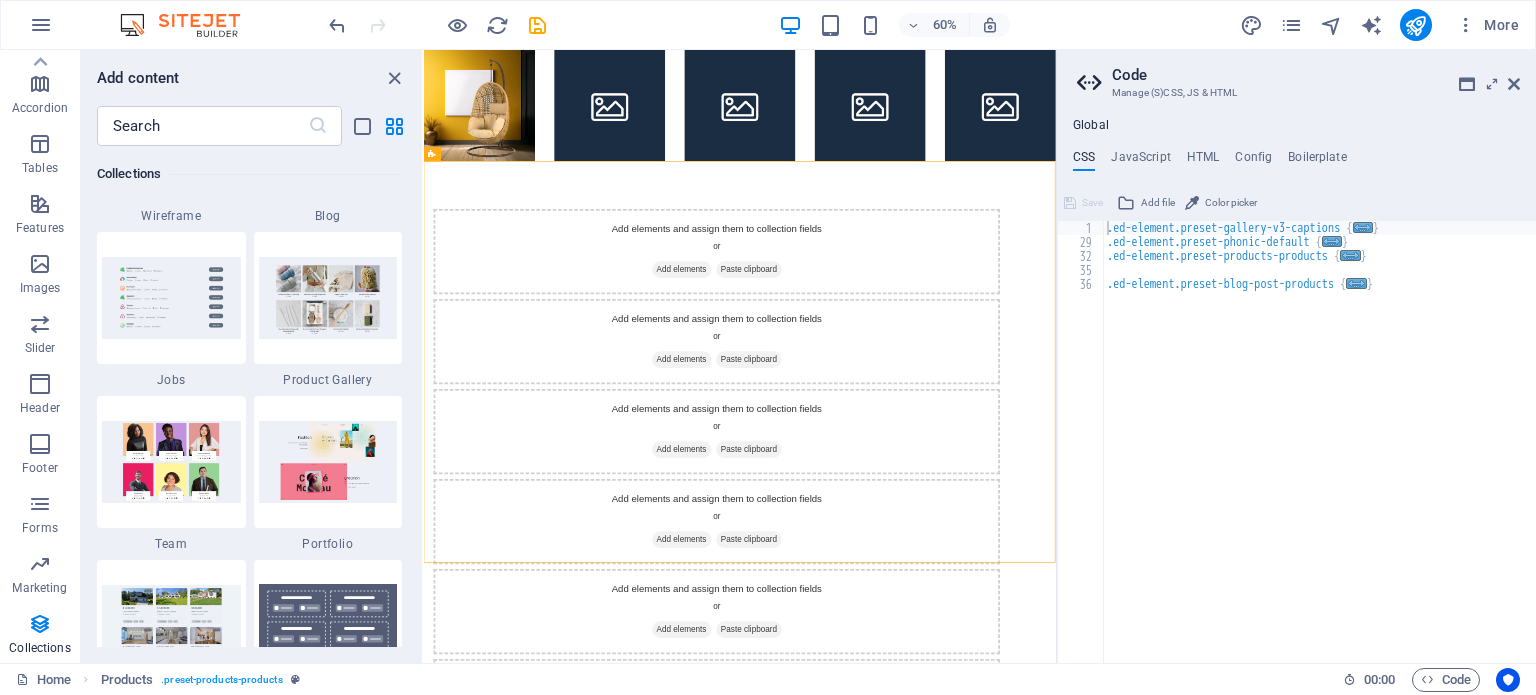 type on "}" 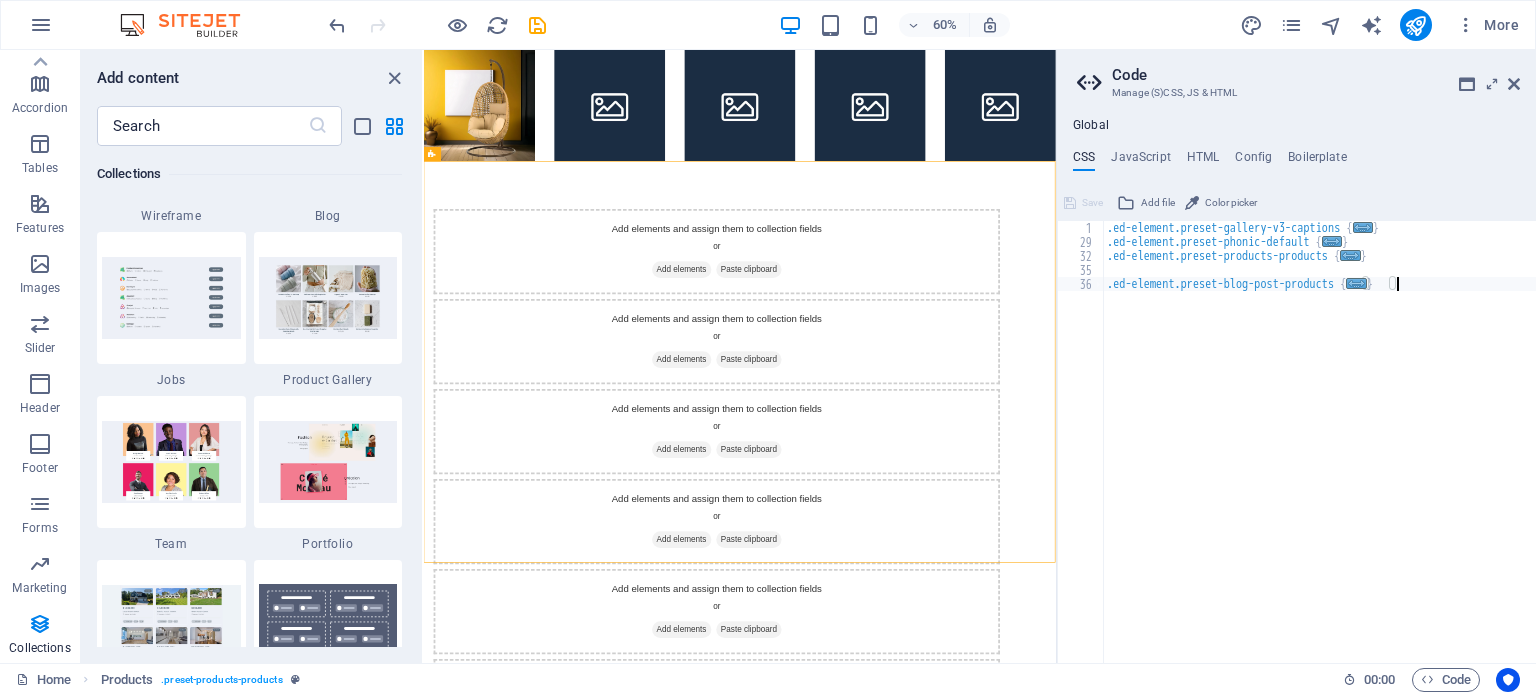 click on ".ed-element.preset-gallery-v3-captions   { ... } .ed-element.preset-phonic-default   { ... } .ed-element.preset-products-products   { ... } .ed-element.preset-blog-post-products   { ... }" at bounding box center [1319, 456] 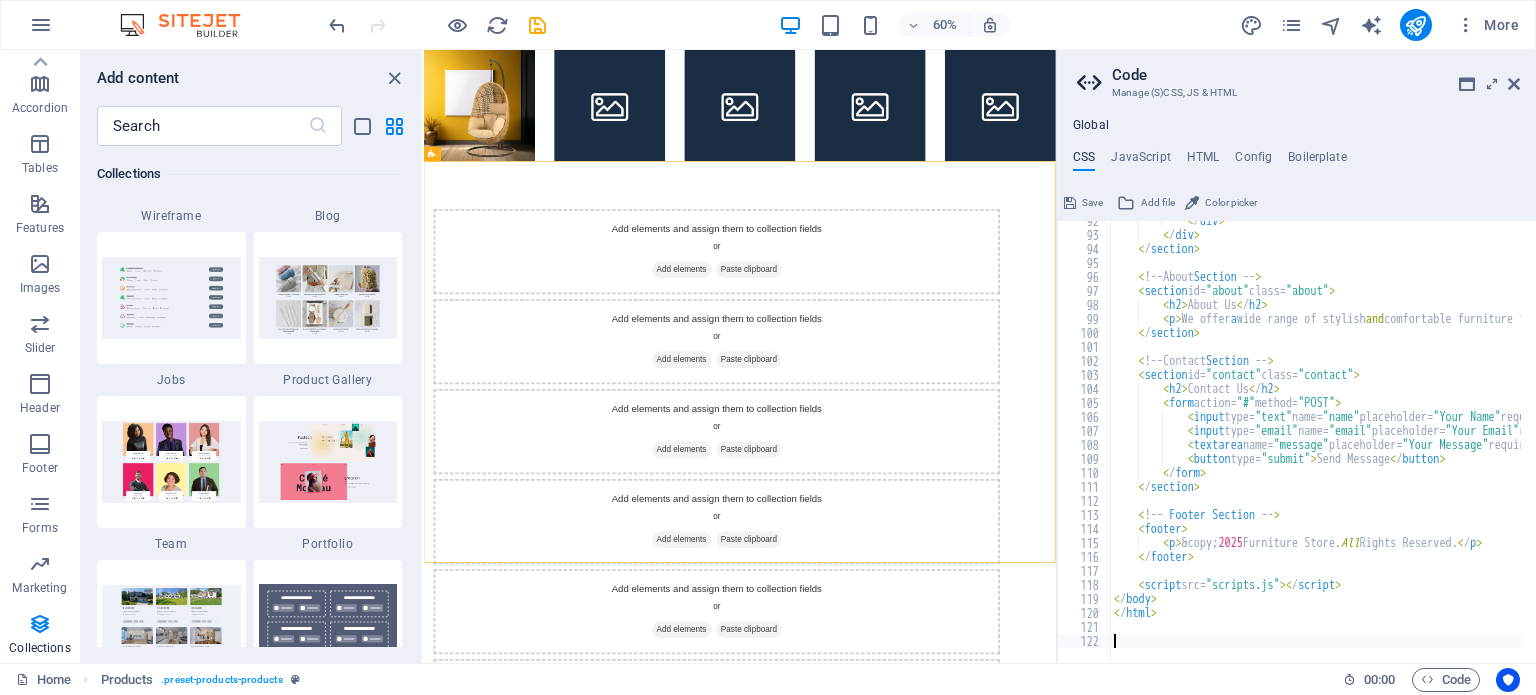 scroll, scrollTop: 818, scrollLeft: 0, axis: vertical 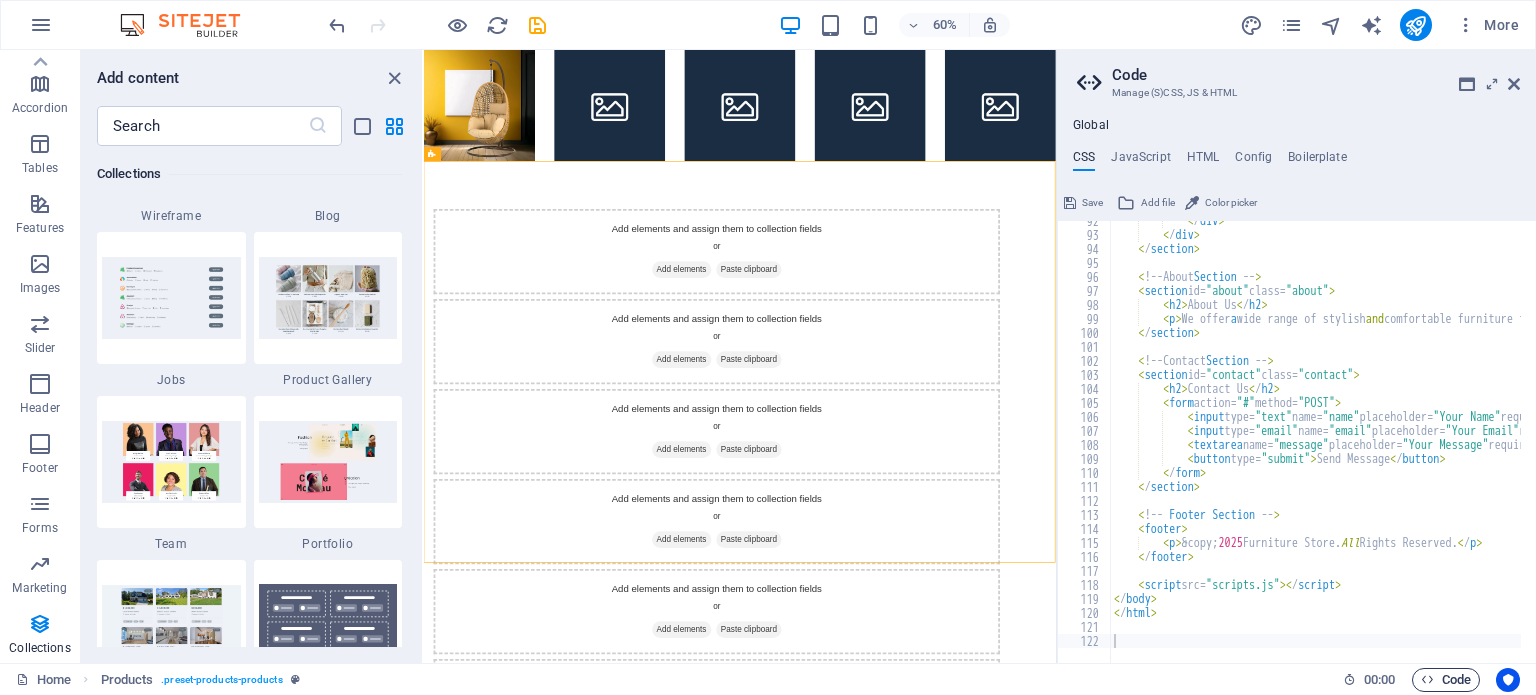 click on "Code" at bounding box center [1446, 680] 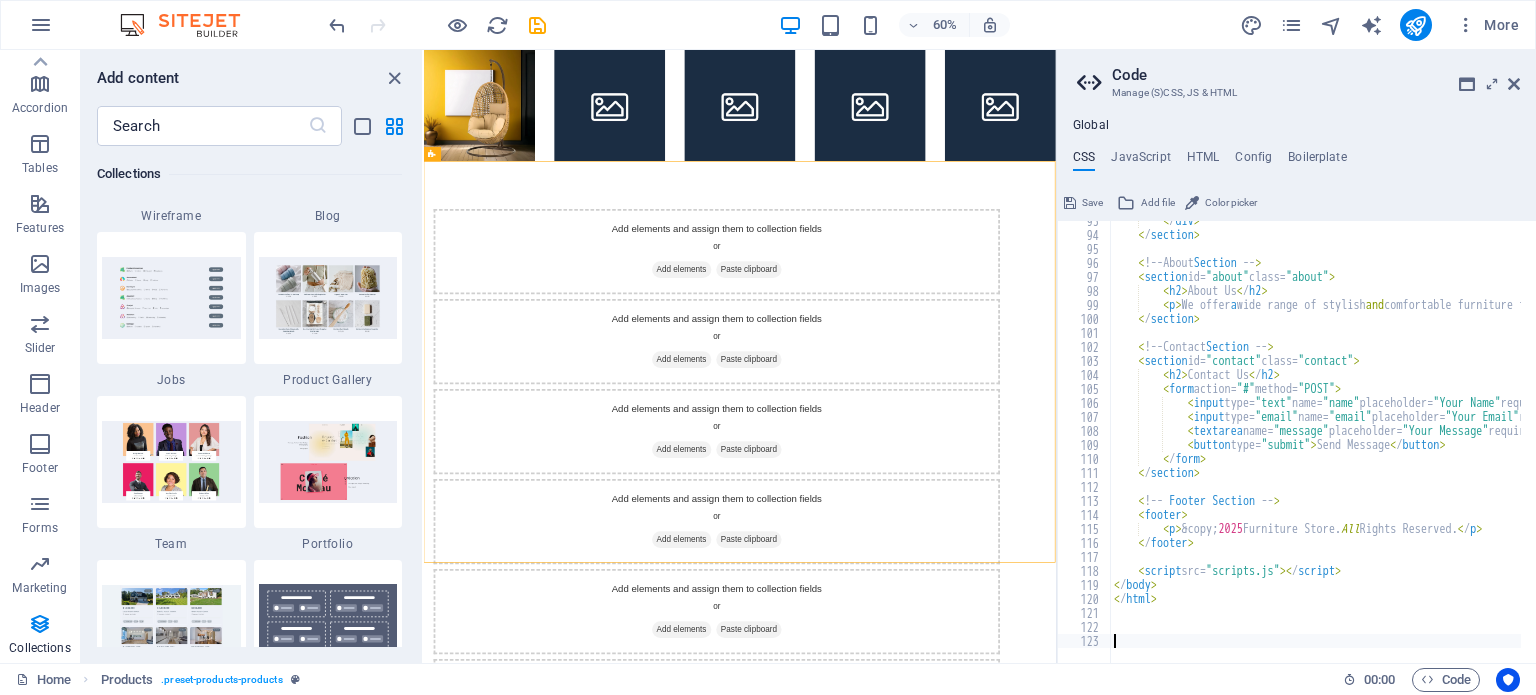 type 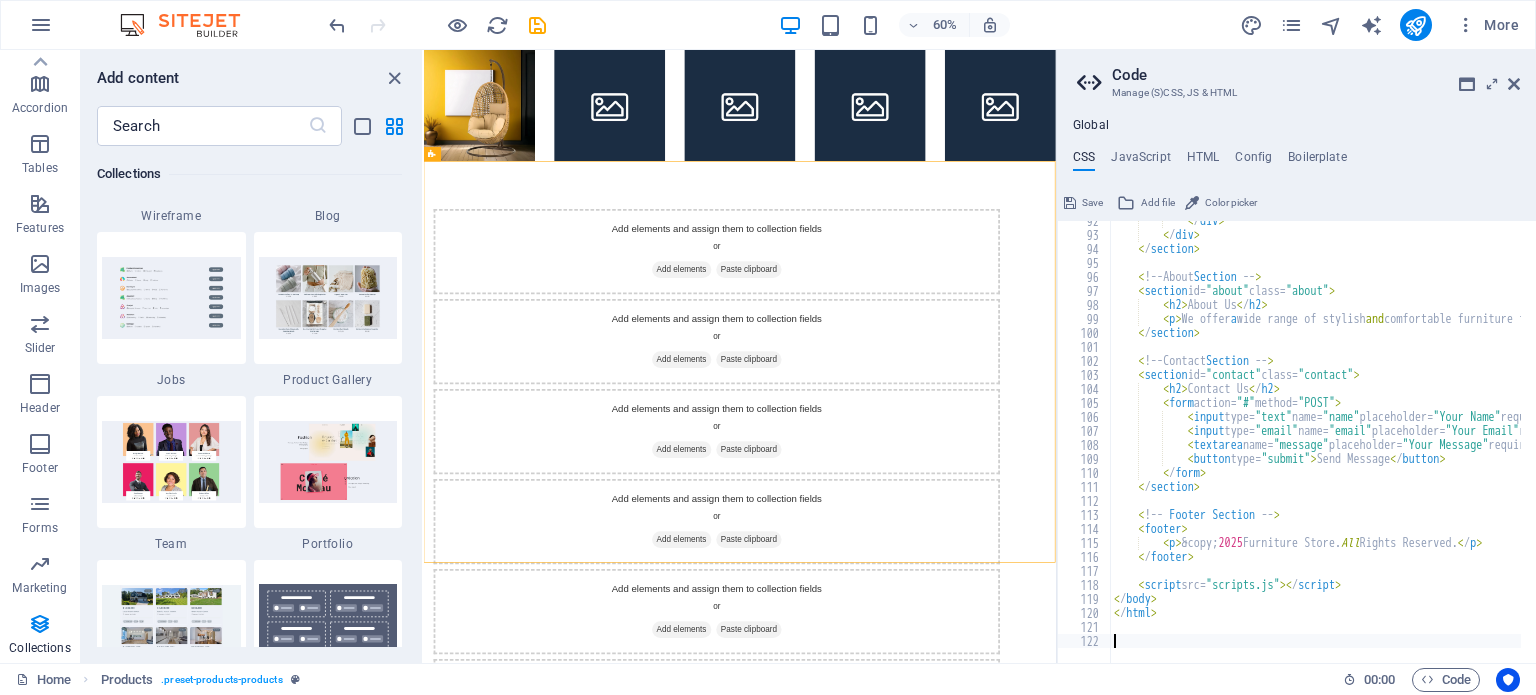 scroll, scrollTop: 818, scrollLeft: 0, axis: vertical 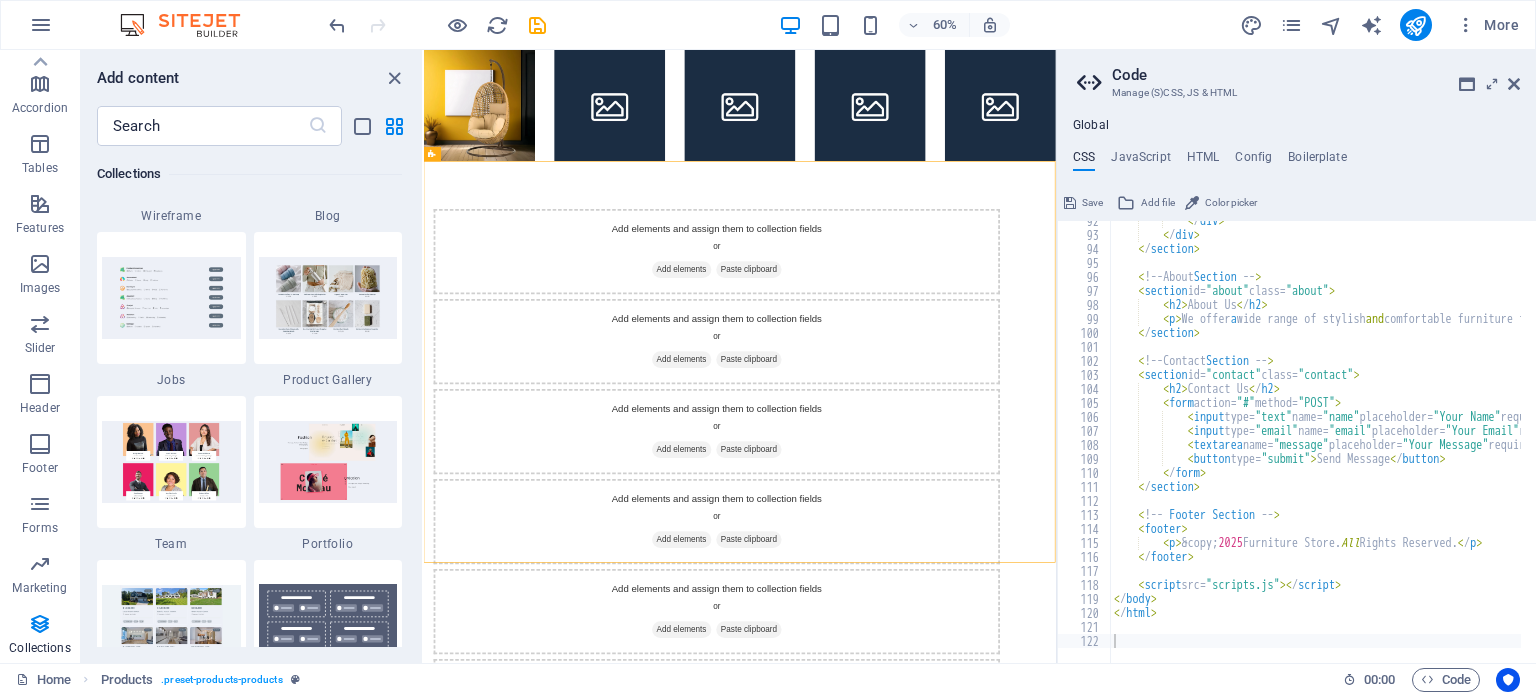 click on "Save" at bounding box center [1092, 203] 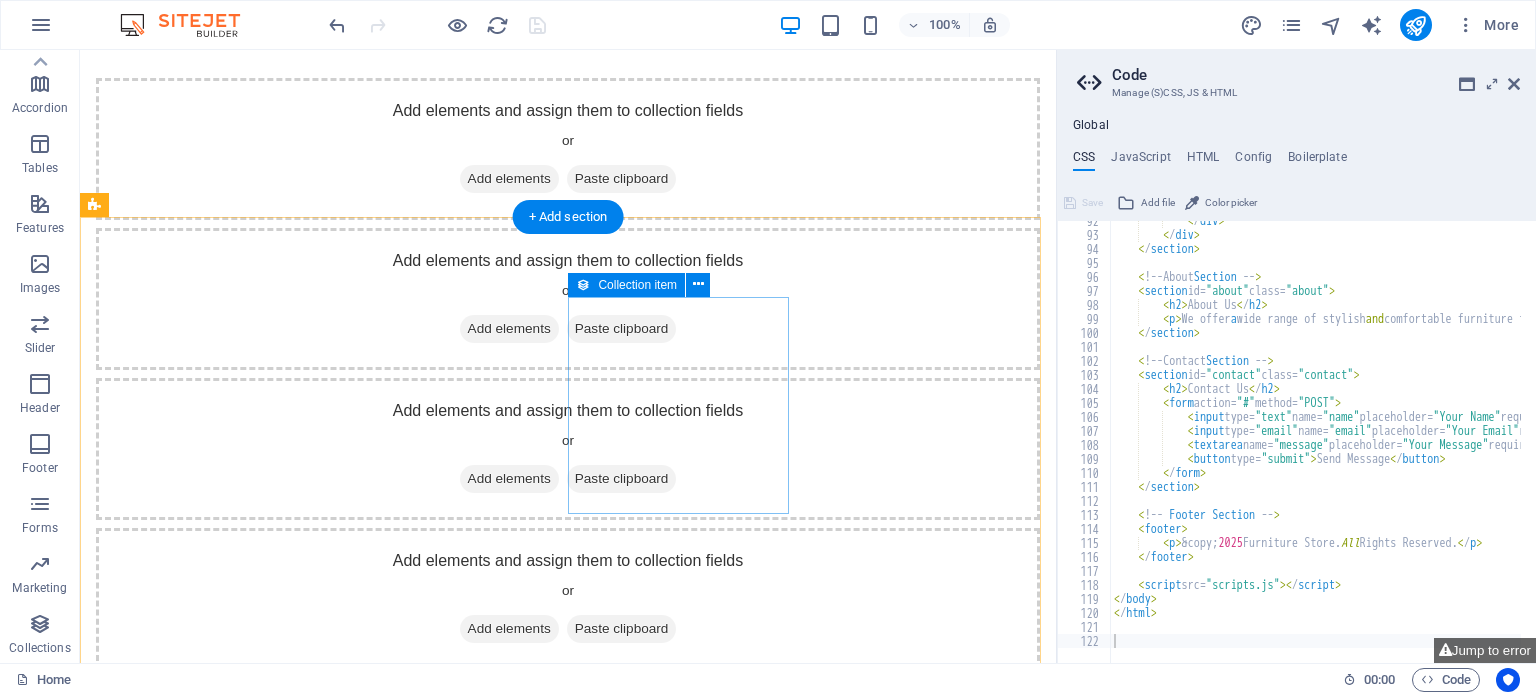scroll, scrollTop: 0, scrollLeft: 0, axis: both 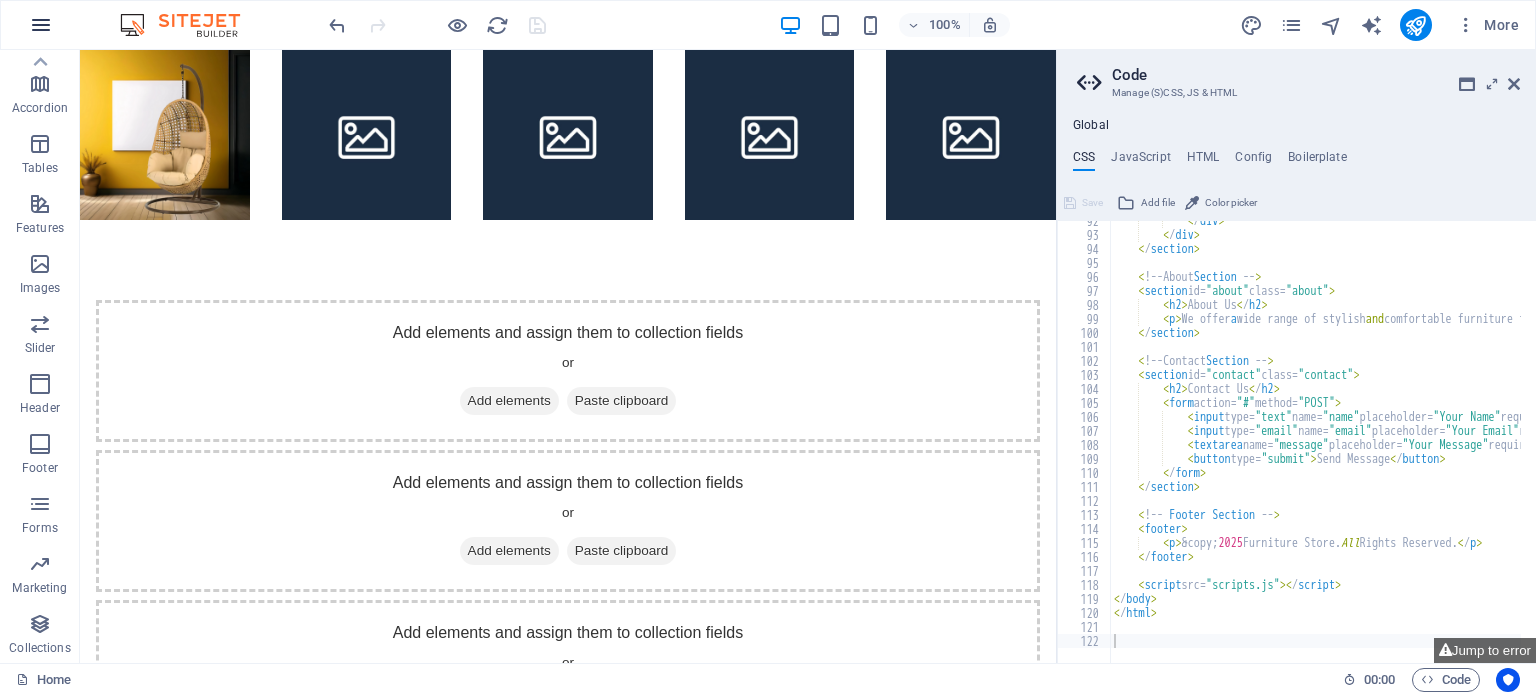 click at bounding box center [41, 25] 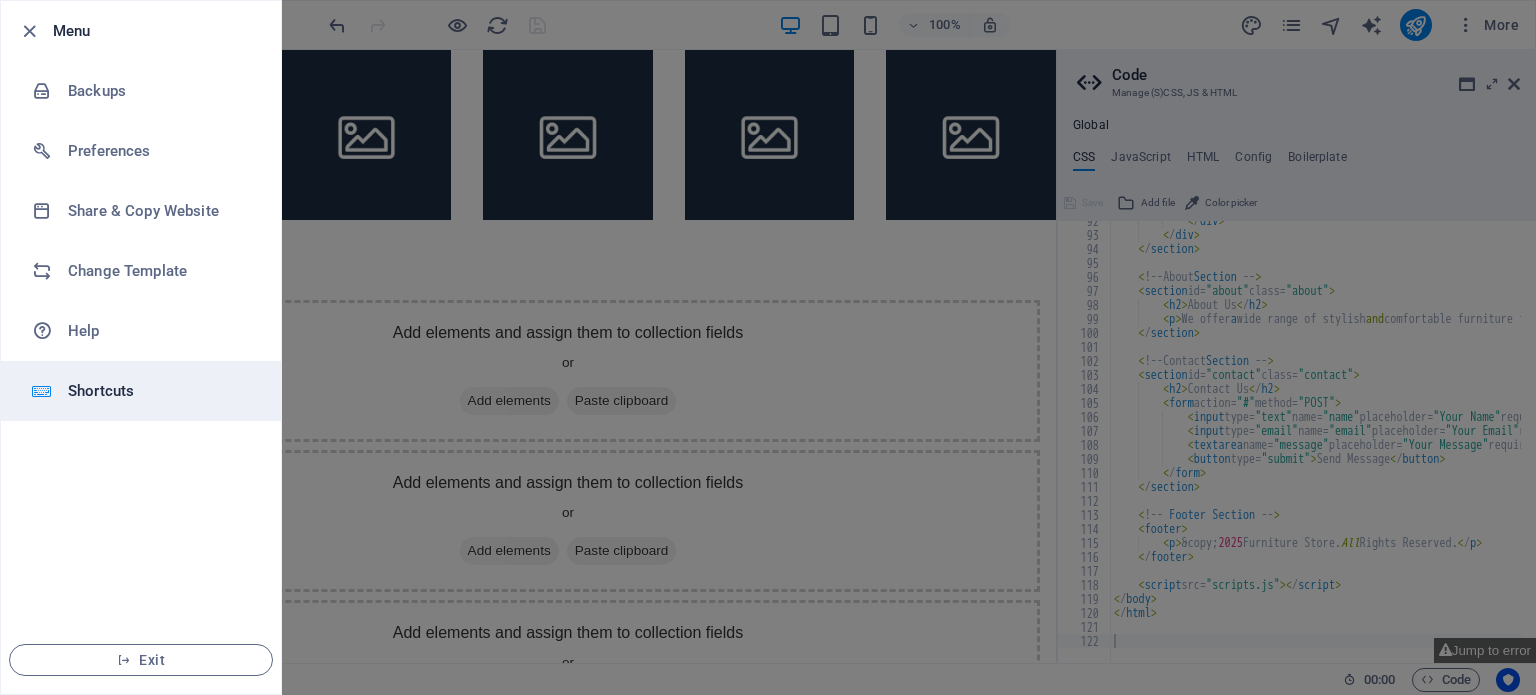 click on "Shortcuts" at bounding box center (160, 391) 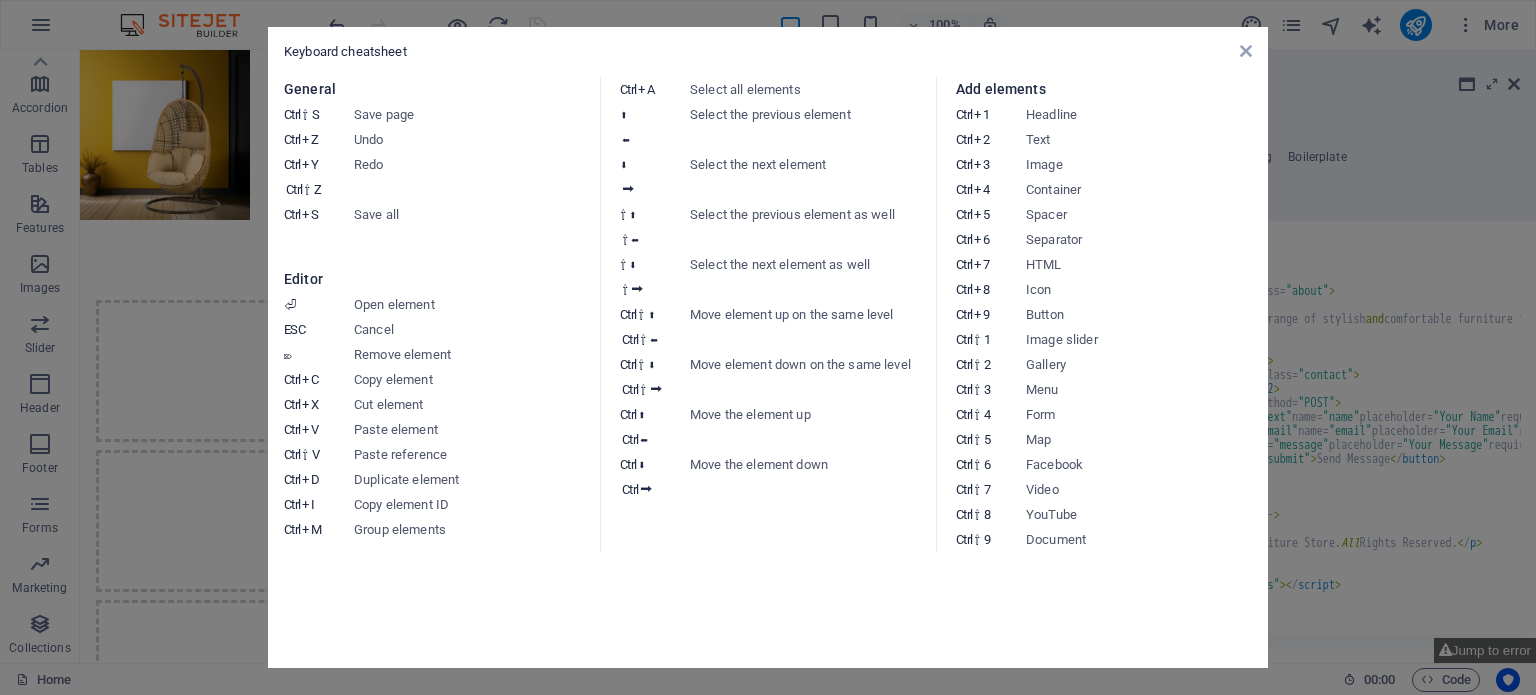 click on "Keyboard cheatsheet General Ctrl ⇧ S Save page Ctrl Z Undo Ctrl Y Ctrl ⇧ Z Redo Ctrl S Save all Editor ⏎ Open element ESC Cancel ⌦ Remove element Ctrl C Copy element Ctrl X Cut element Ctrl V Paste element Ctrl ⇧ V Paste reference Ctrl D Duplicate element Ctrl I Copy element ID Ctrl M Group elements Ctrl A Select all elements ⬆ ⬅ Select the previous element ⬇ ⮕ Select the next element ⇧ ⬆ ⇧ ⬅ Select the previous element as well ⇧ ⬇ ⇧ ⮕ Select the next element as well Ctrl ⇧ ⬆ Ctrl ⇧ ⬅ Move element up on the same level Ctrl ⇧ ⬇ Ctrl ⇧ ⮕ Move element down on the same level Ctrl ⬆ Ctrl ⬅ Move the element up Ctrl ⬇ Ctrl ⮕ Move the element down Add elements Ctrl 1 Headline Ctrl 2 Text Ctrl 3 Image Ctrl 4 Container Ctrl 5 Spacer Ctrl 6 Separator Ctrl 7 HTML Ctrl 8 Icon Ctrl 9 Button Ctrl ⇧ 1 Image slider Ctrl ⇧ 2 Gallery Ctrl ⇧ 3 Menu Ctrl ⇧ 4 Form Ctrl ⇧ 5 Map Ctrl ⇧ 6 Facebook Ctrl ⇧ 7 Video Ctrl ⇧ 8 YouTube Ctrl ⇧ 9 Document" at bounding box center (768, 347) 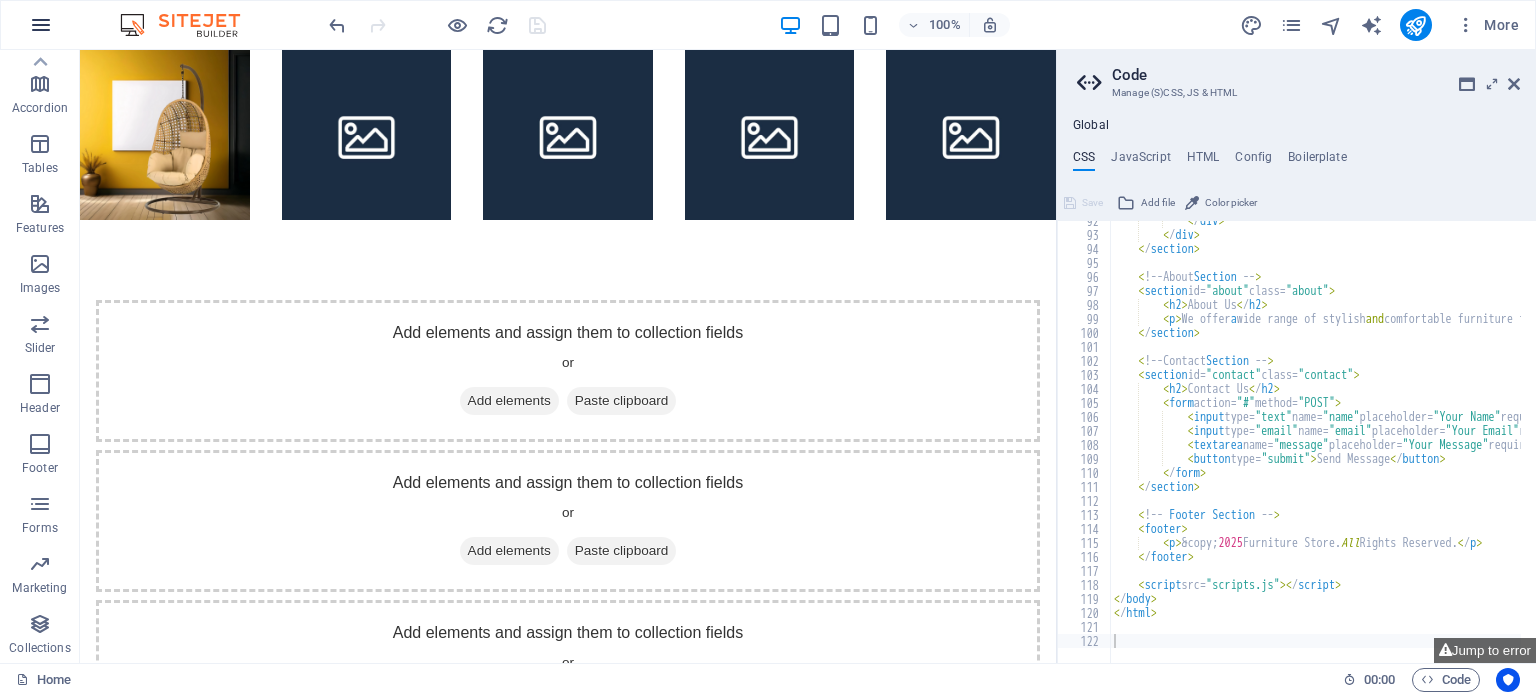 click at bounding box center [41, 25] 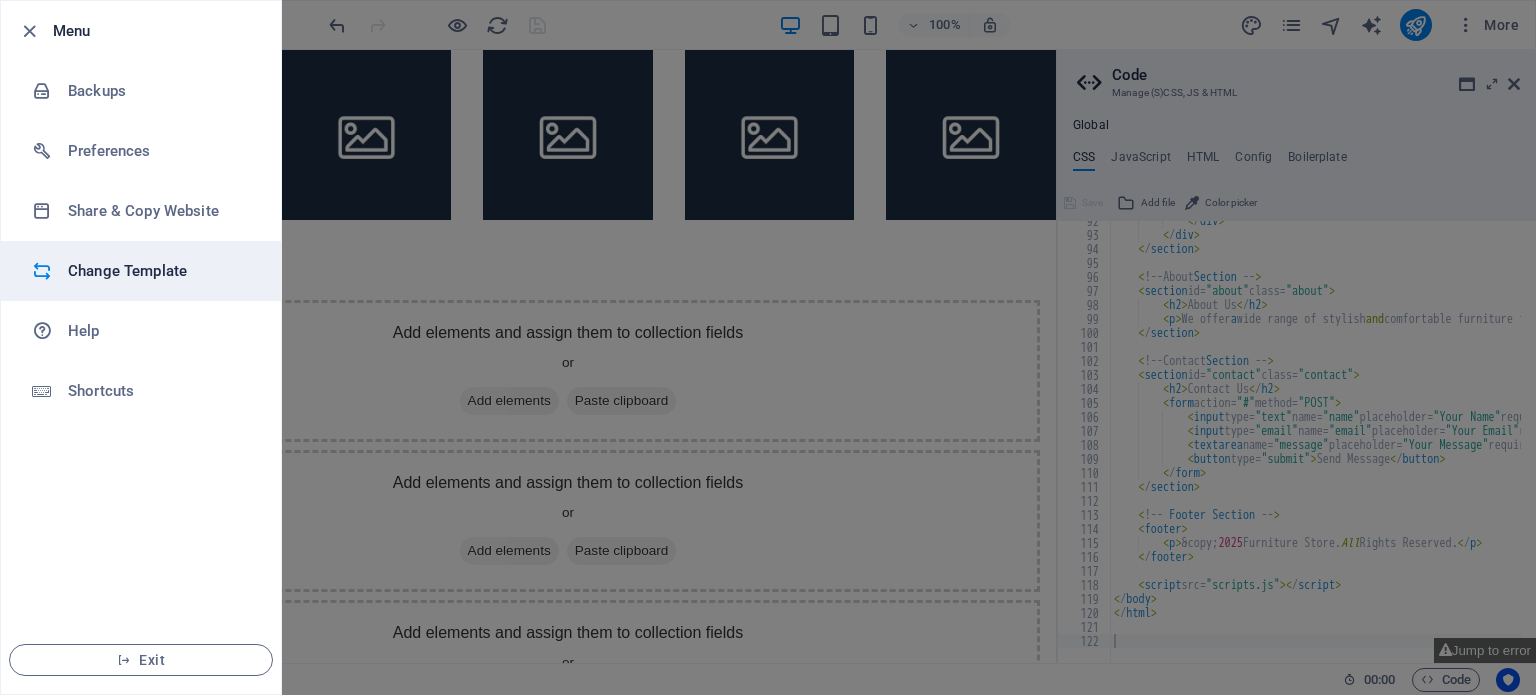 click on "Change Template" at bounding box center (160, 271) 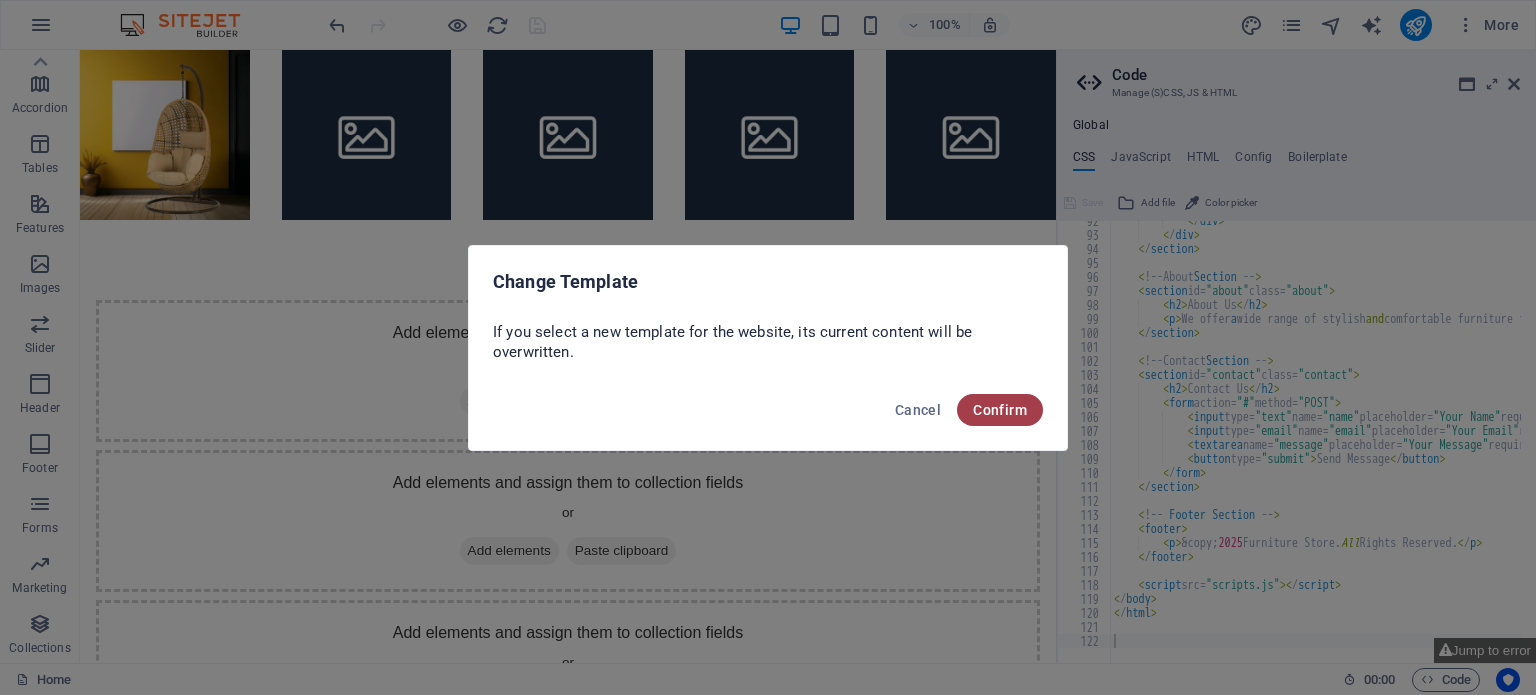 click on "Confirm" at bounding box center (1000, 410) 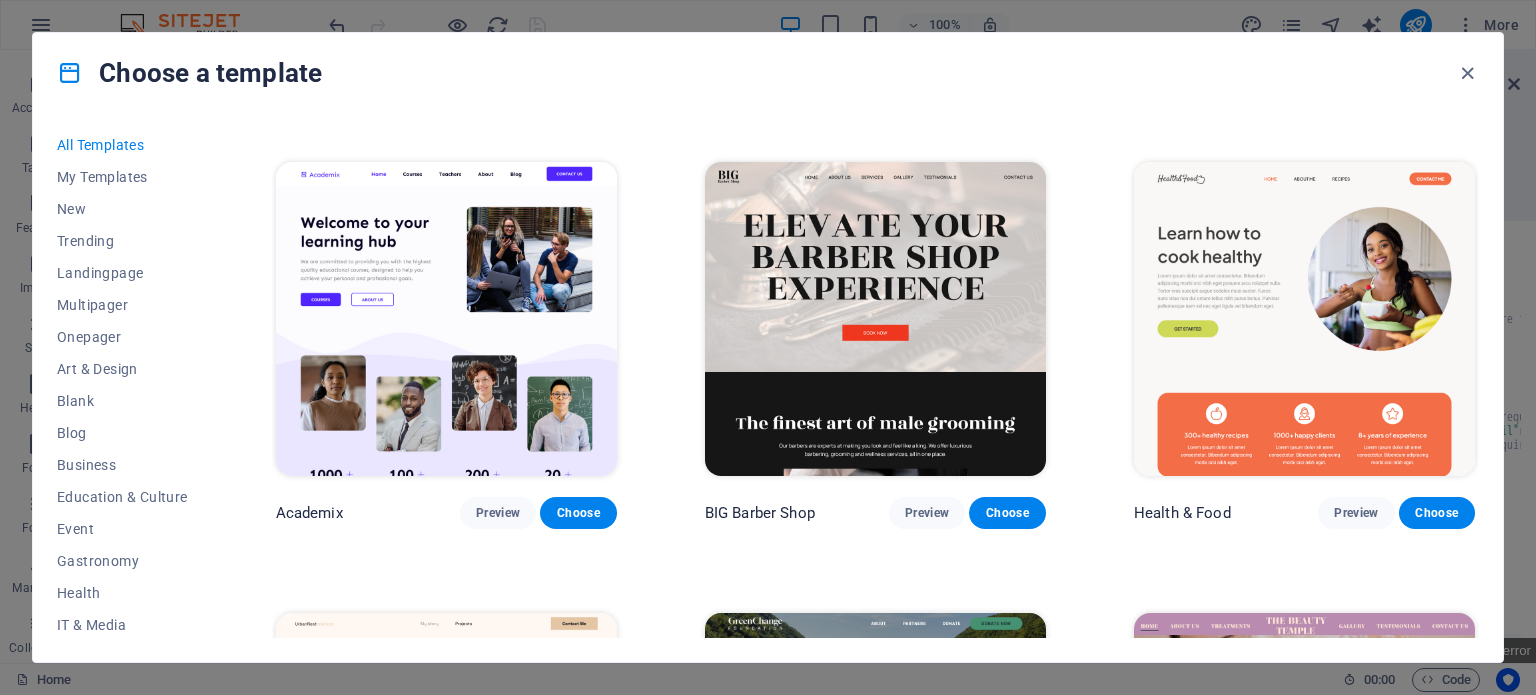 scroll, scrollTop: 1777, scrollLeft: 0, axis: vertical 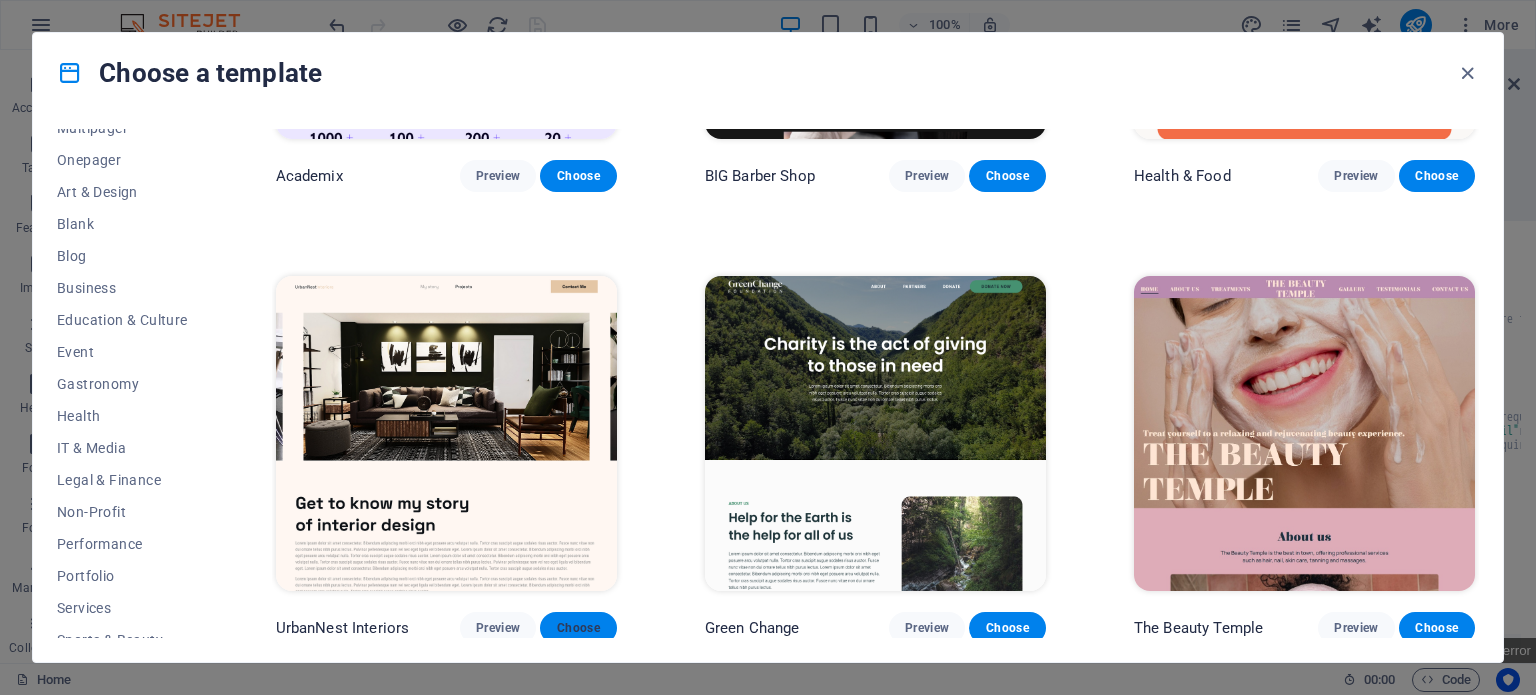 click on "Choose" at bounding box center (578, 628) 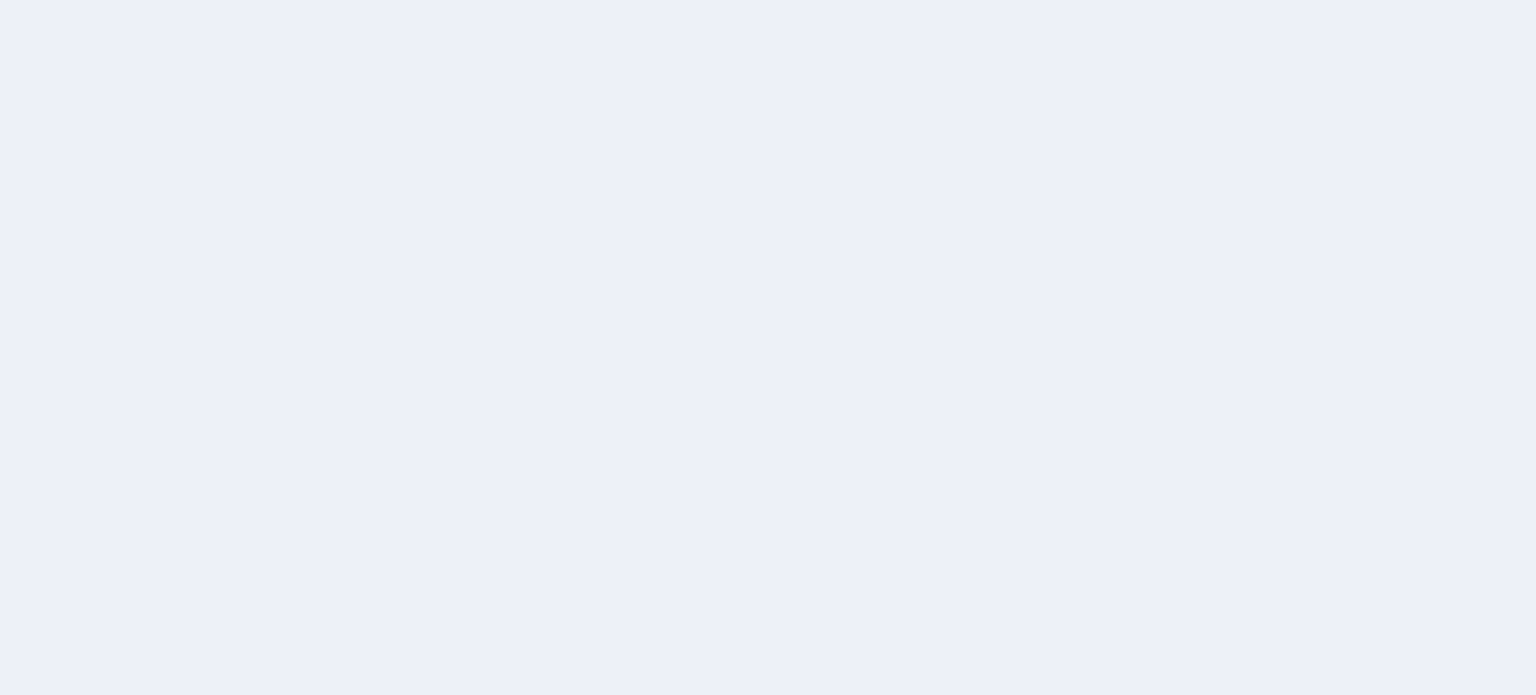 scroll, scrollTop: 0, scrollLeft: 0, axis: both 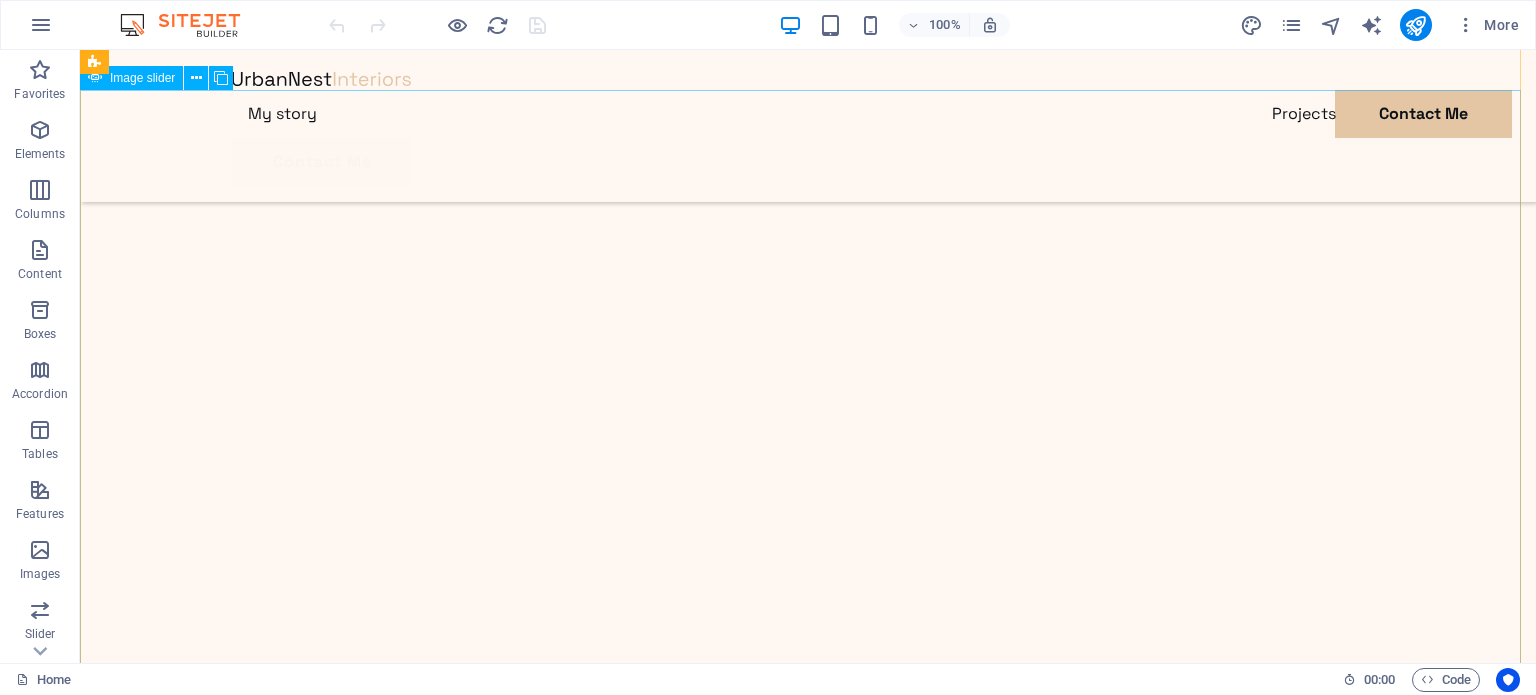 click at bounding box center [-3090, 2723] 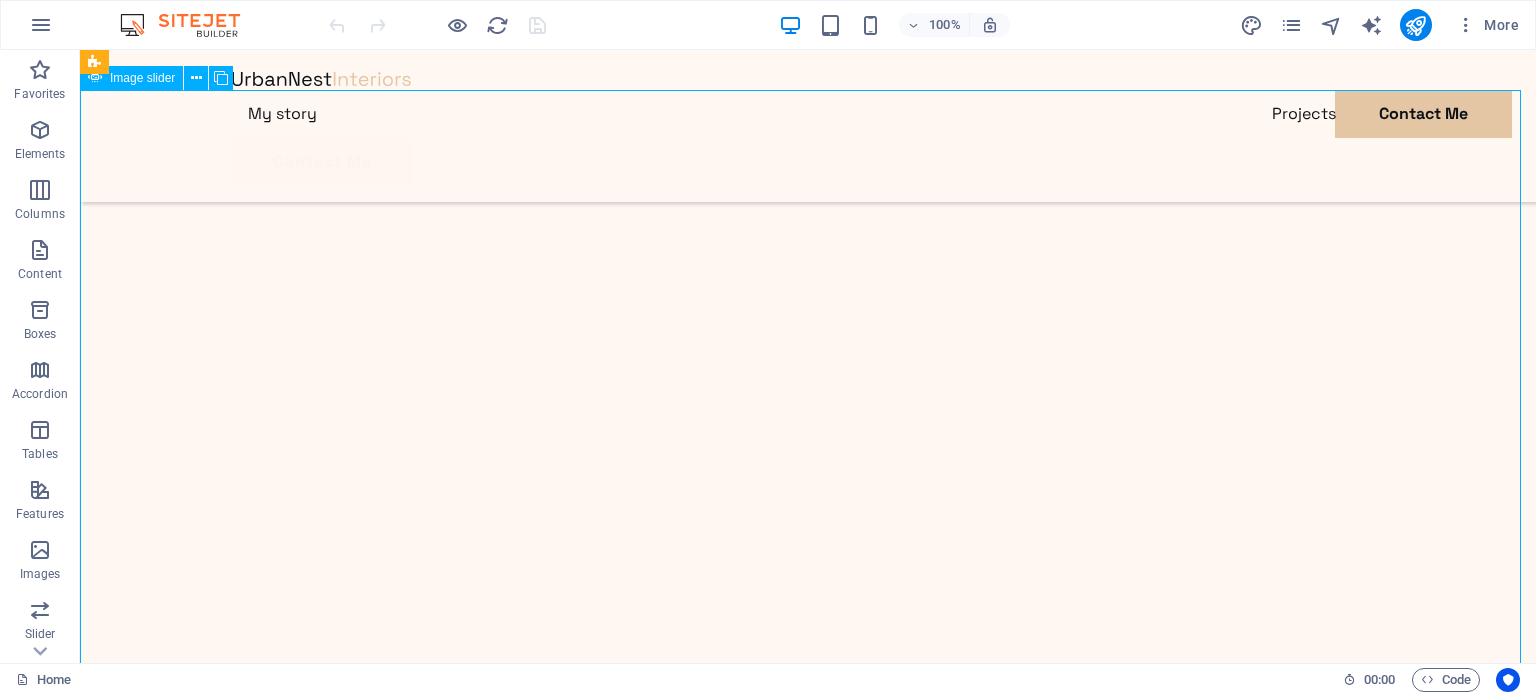 click at bounding box center (-3090, 2723) 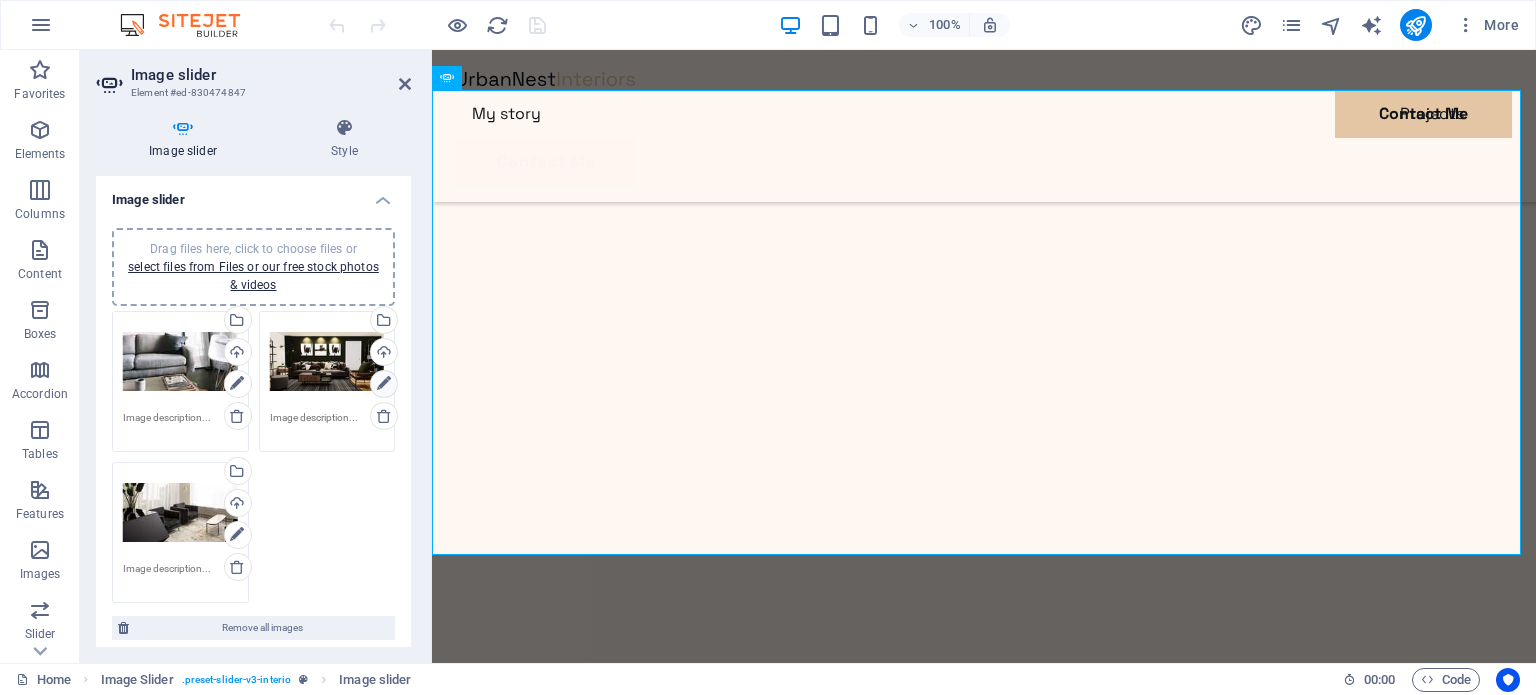 click at bounding box center (384, 384) 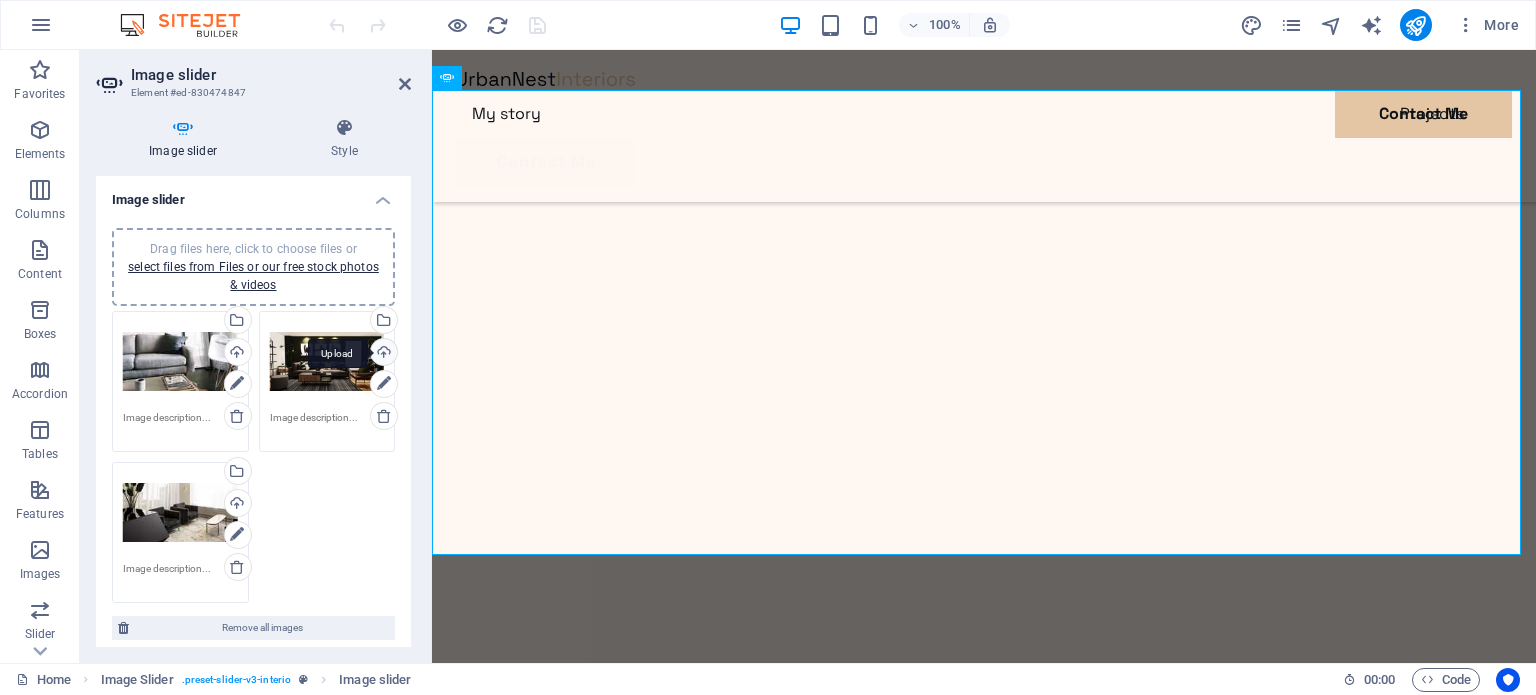 click on "Upload" at bounding box center (382, 354) 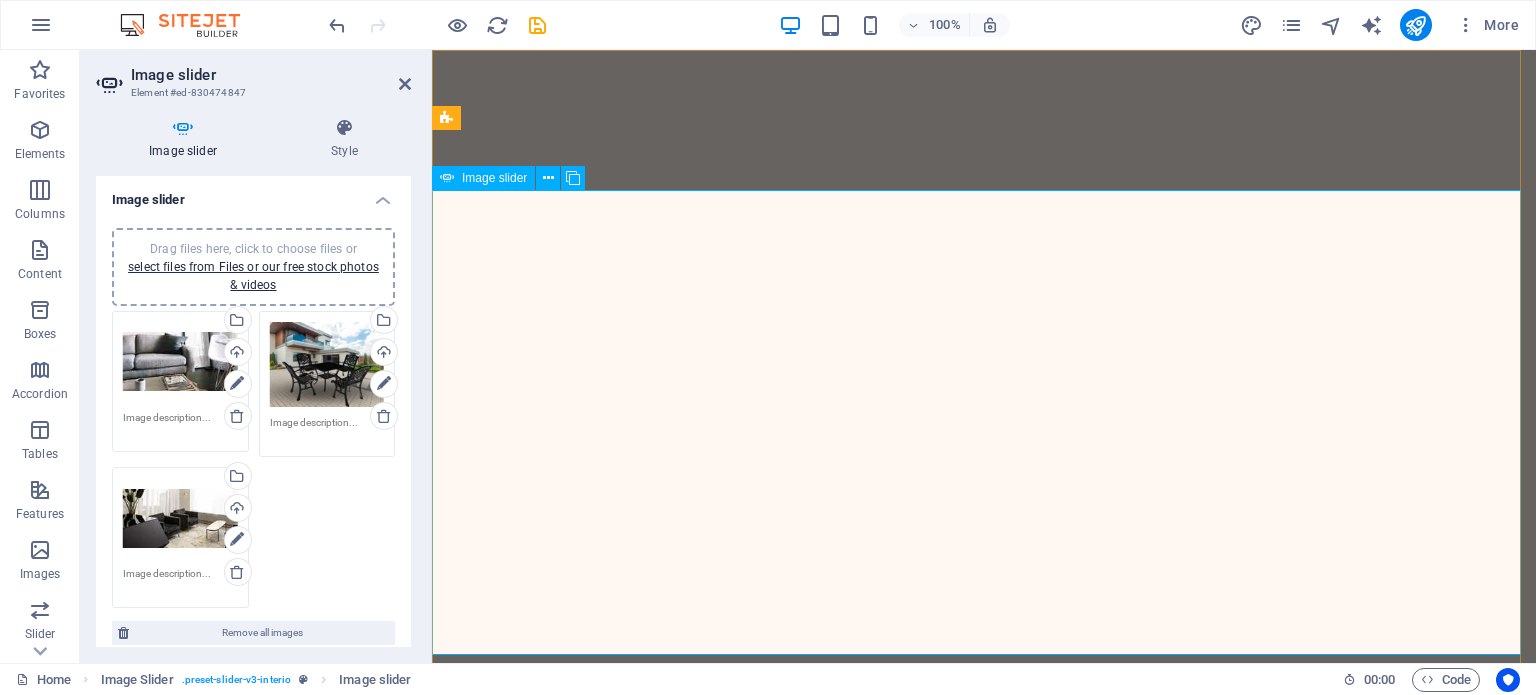 scroll, scrollTop: 0, scrollLeft: 0, axis: both 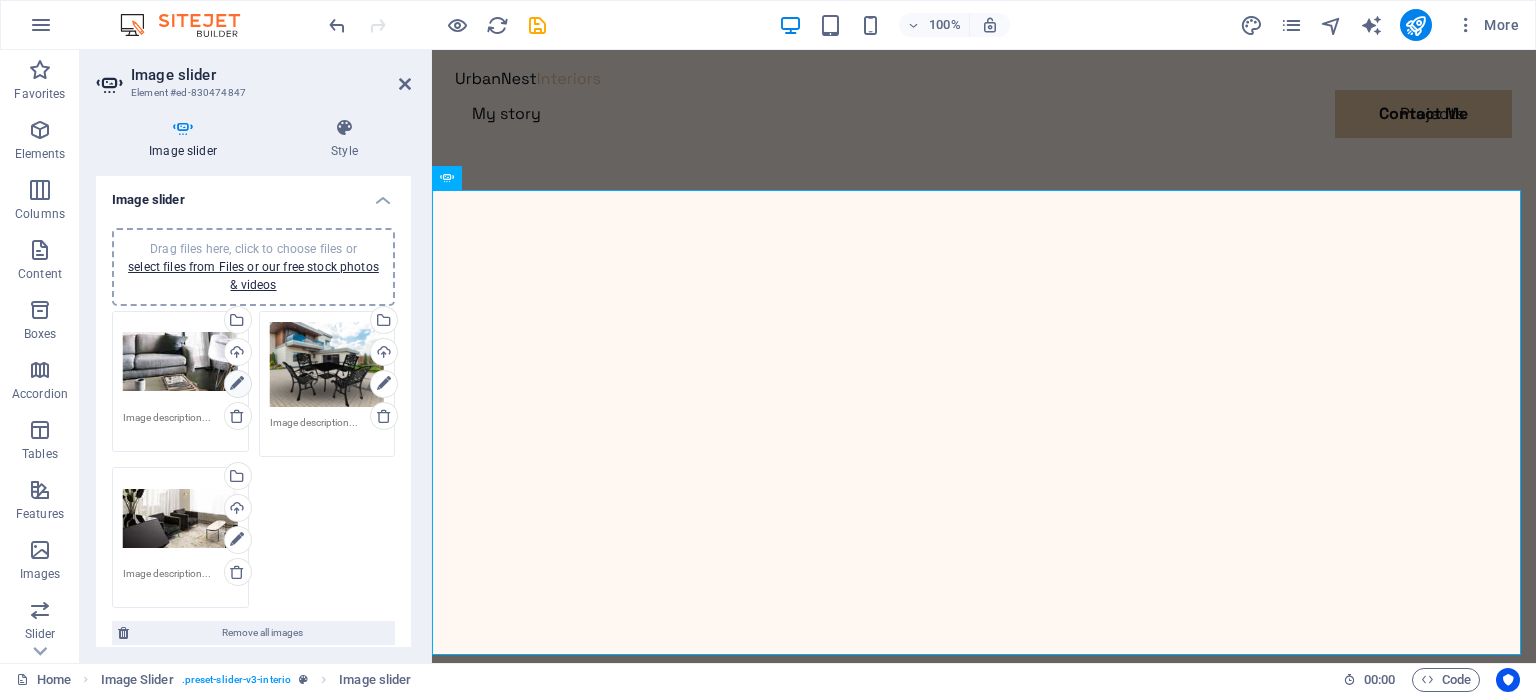 click at bounding box center (237, 384) 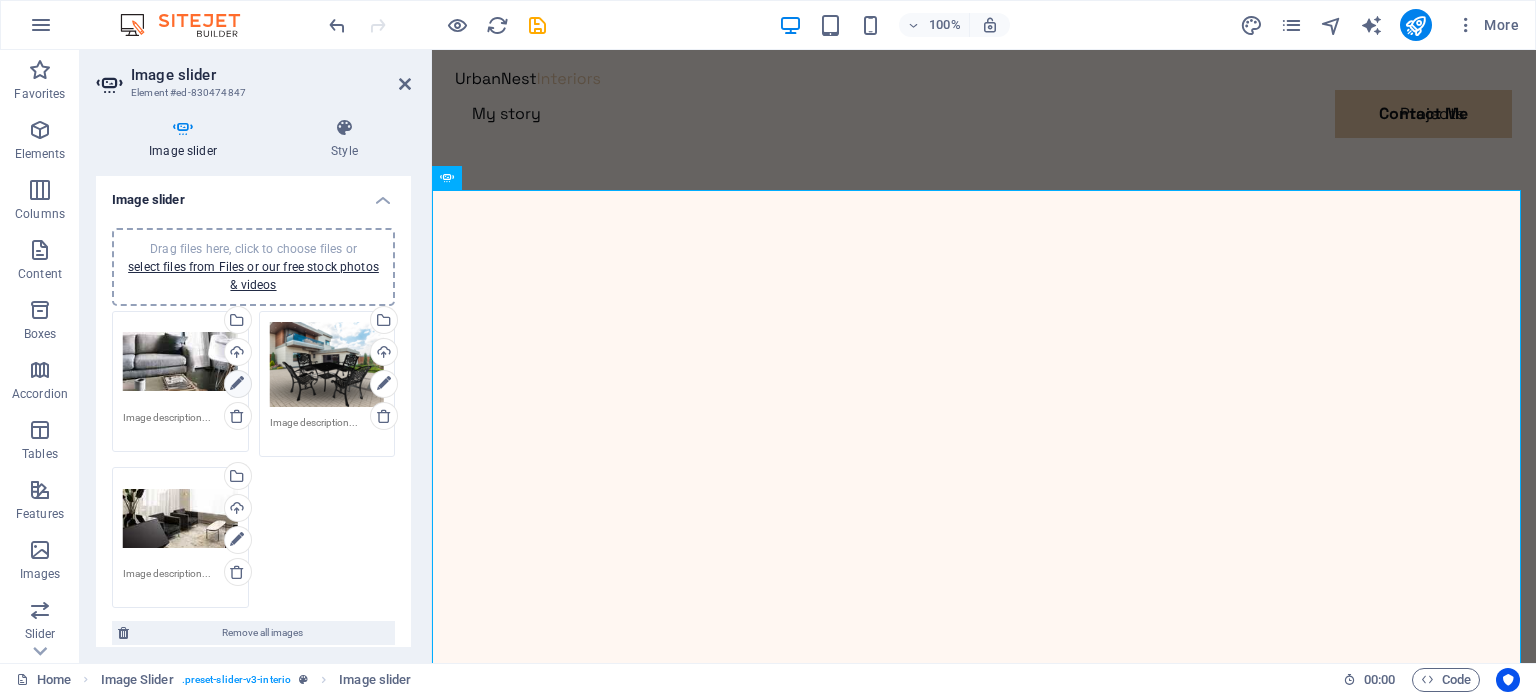click at bounding box center (237, 384) 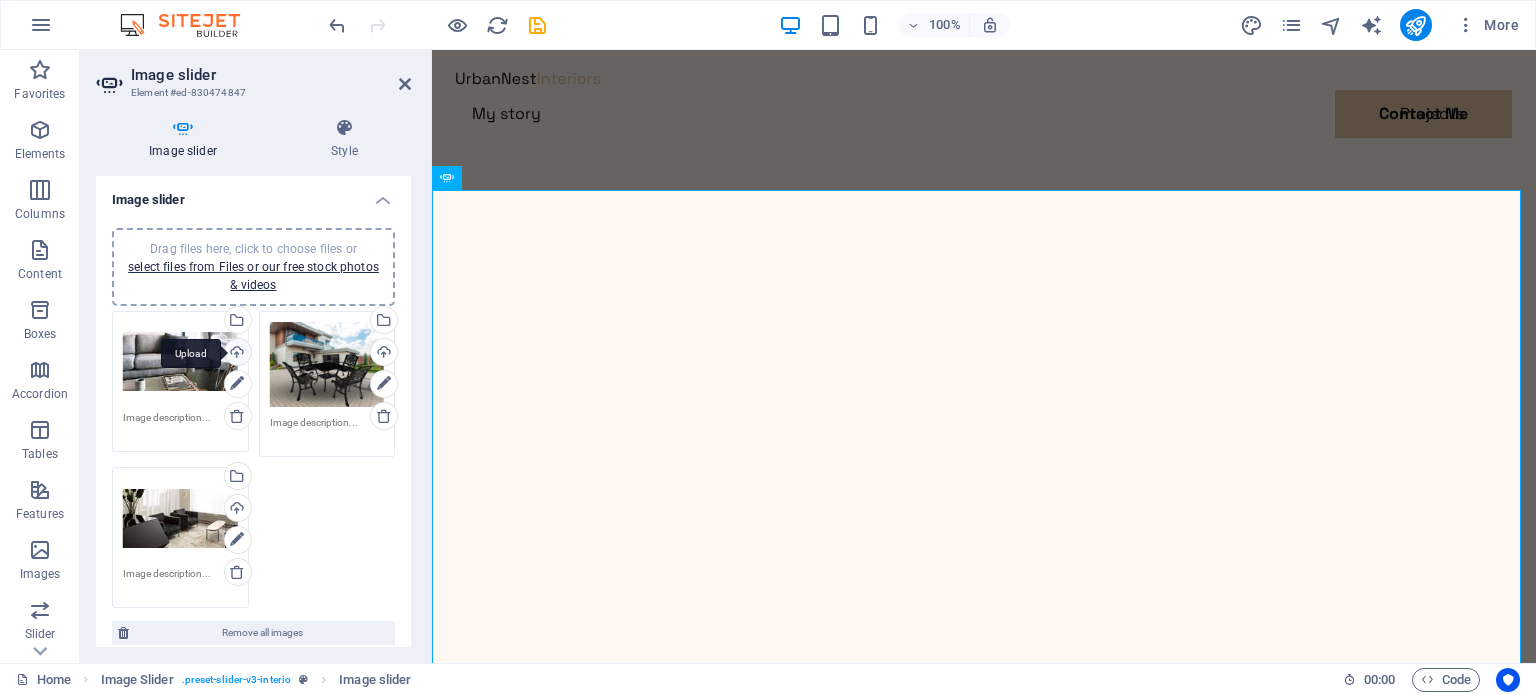 click on "Upload" at bounding box center (236, 354) 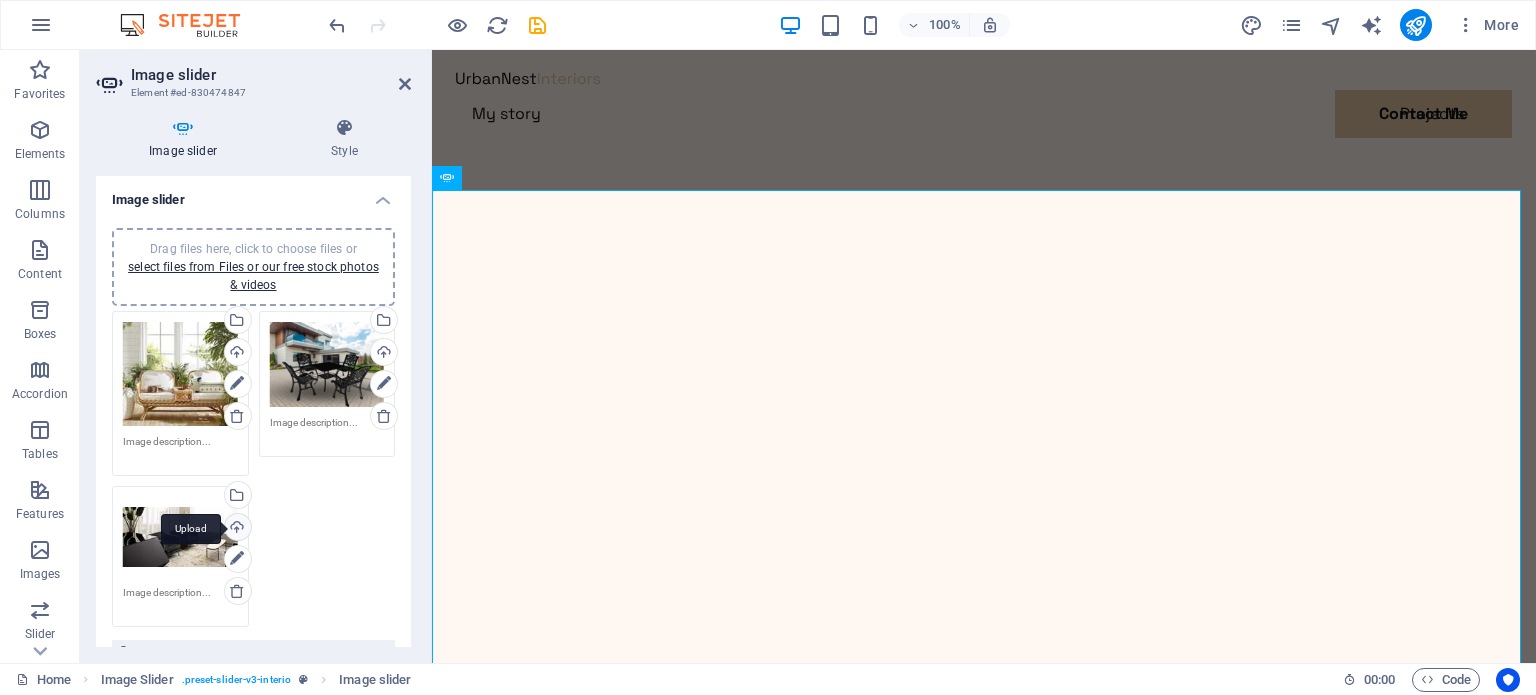 click on "Upload" at bounding box center (236, 529) 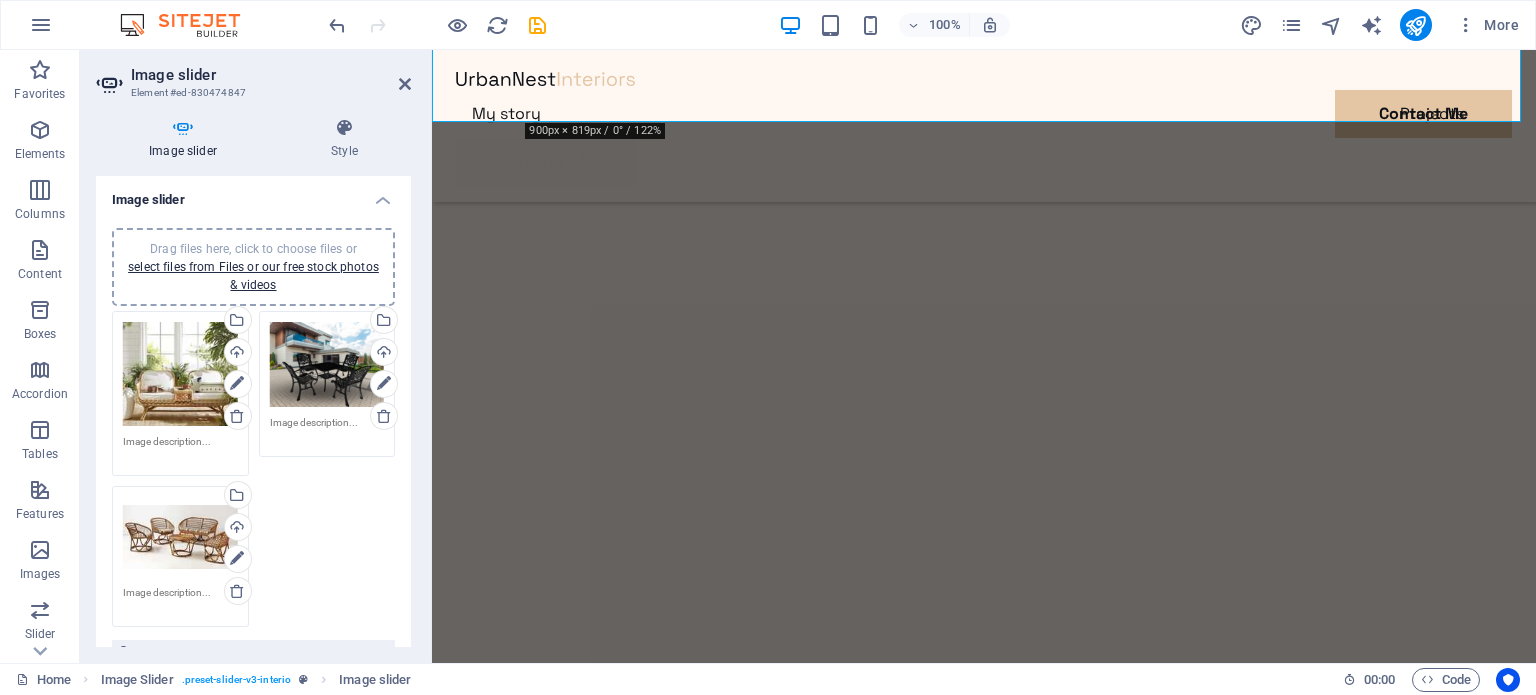 scroll, scrollTop: 953, scrollLeft: 0, axis: vertical 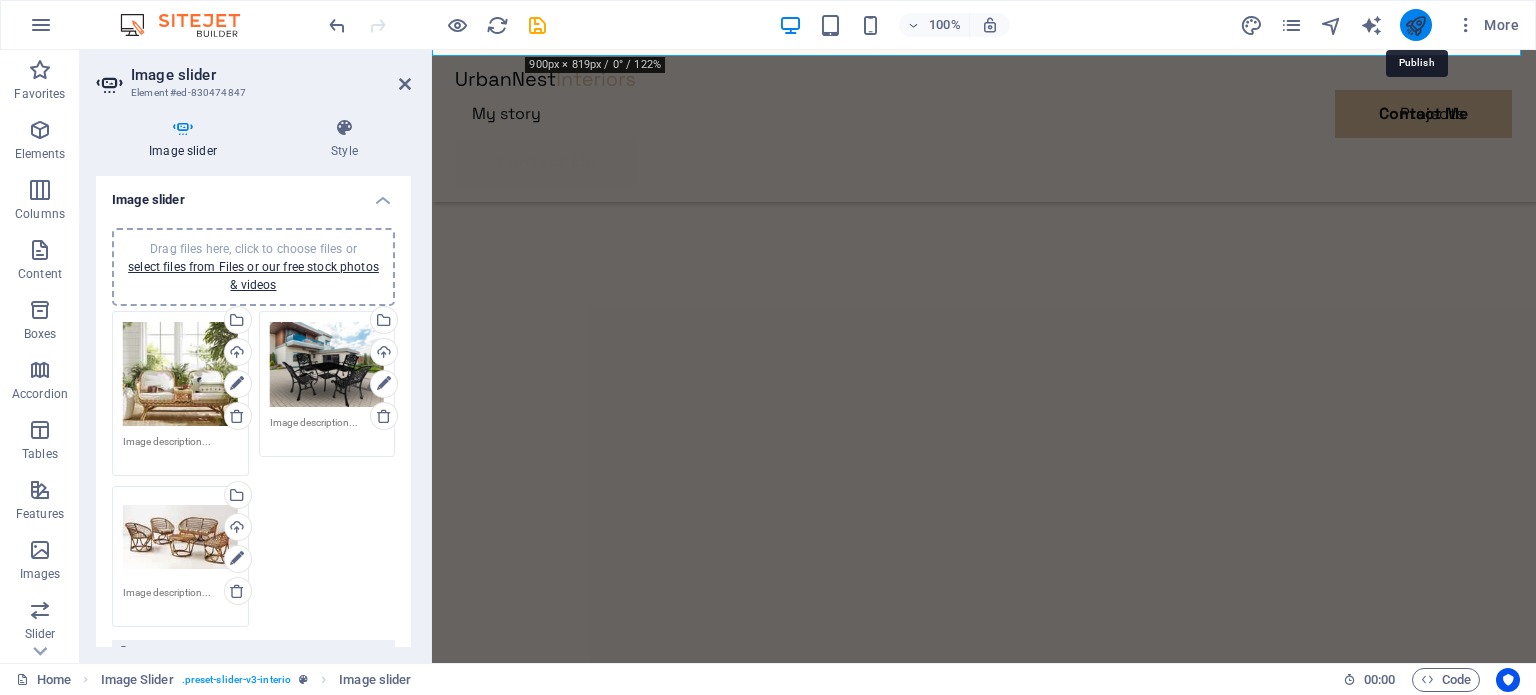click at bounding box center [1415, 25] 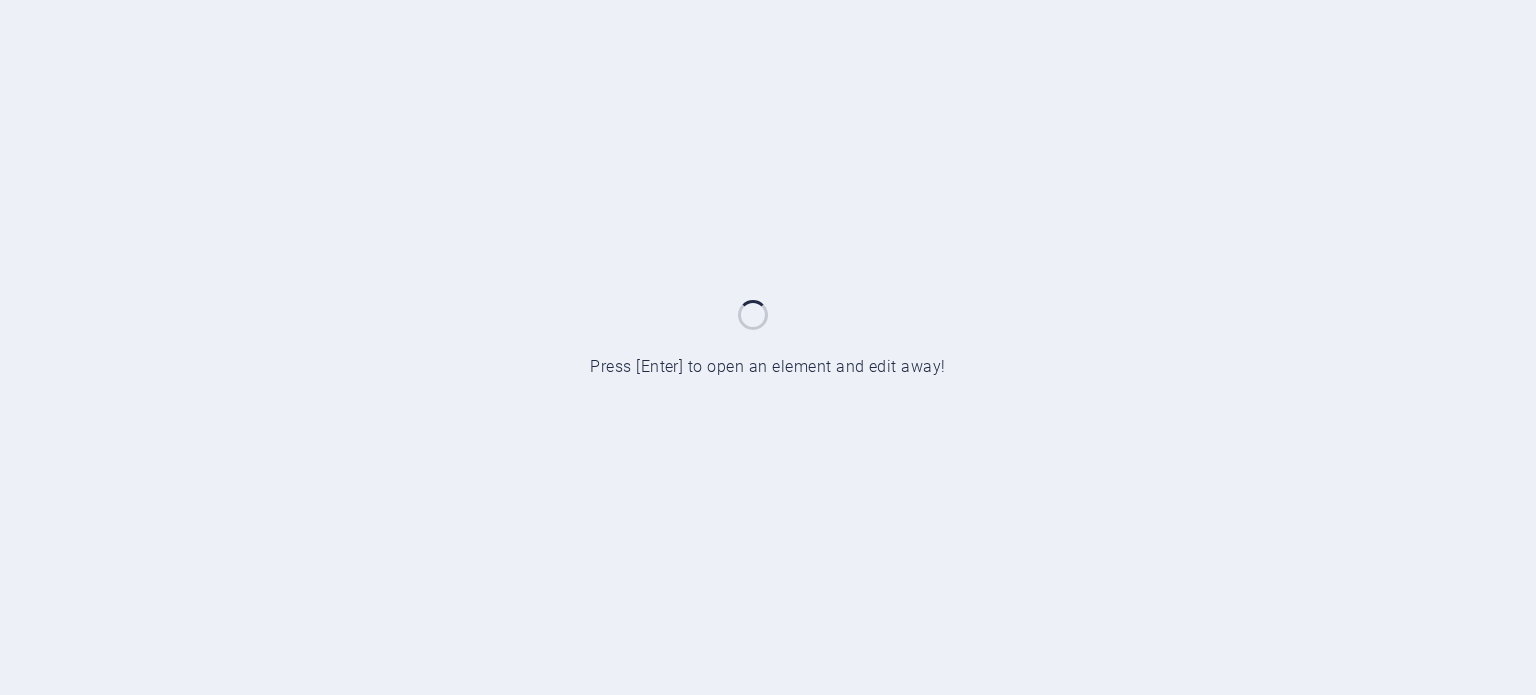 scroll, scrollTop: 0, scrollLeft: 0, axis: both 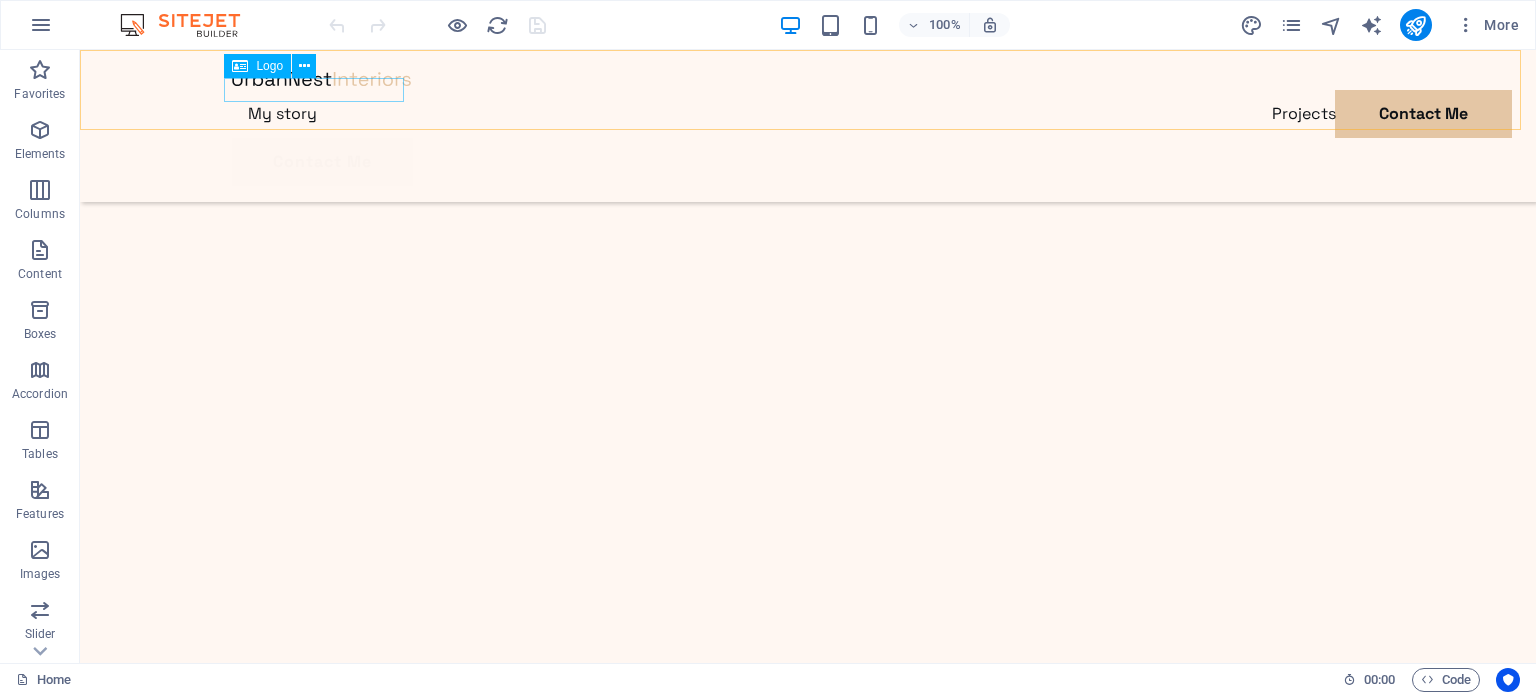 click at bounding box center [808, 78] 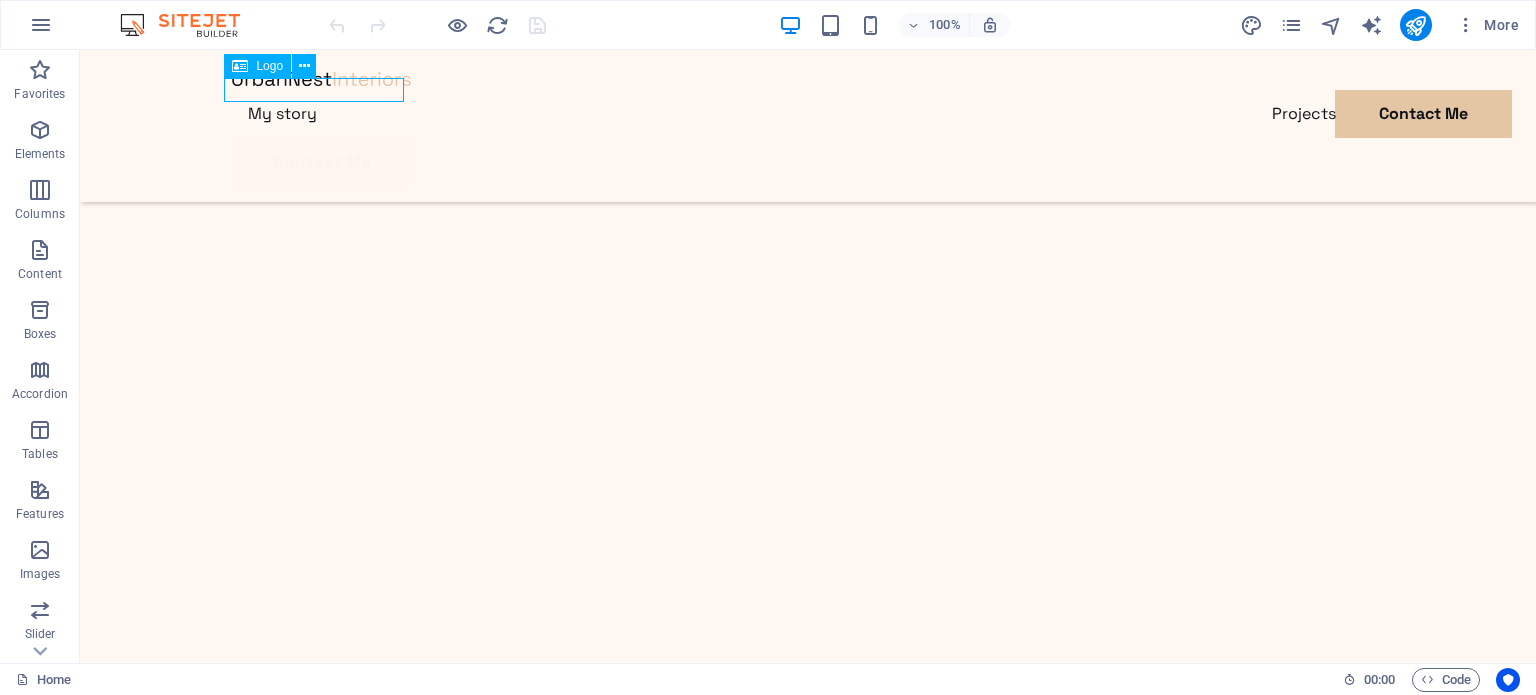 click at bounding box center [808, 78] 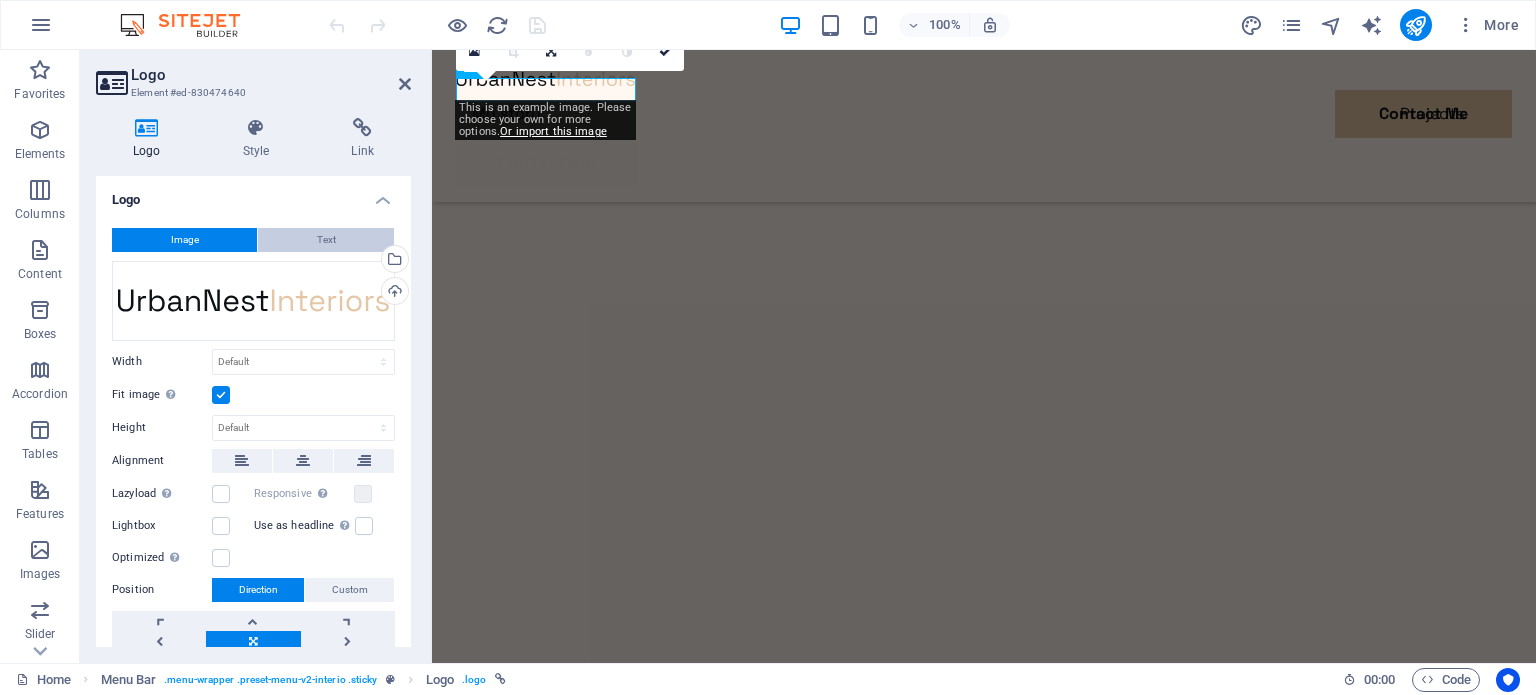 click on "Text" at bounding box center [326, 240] 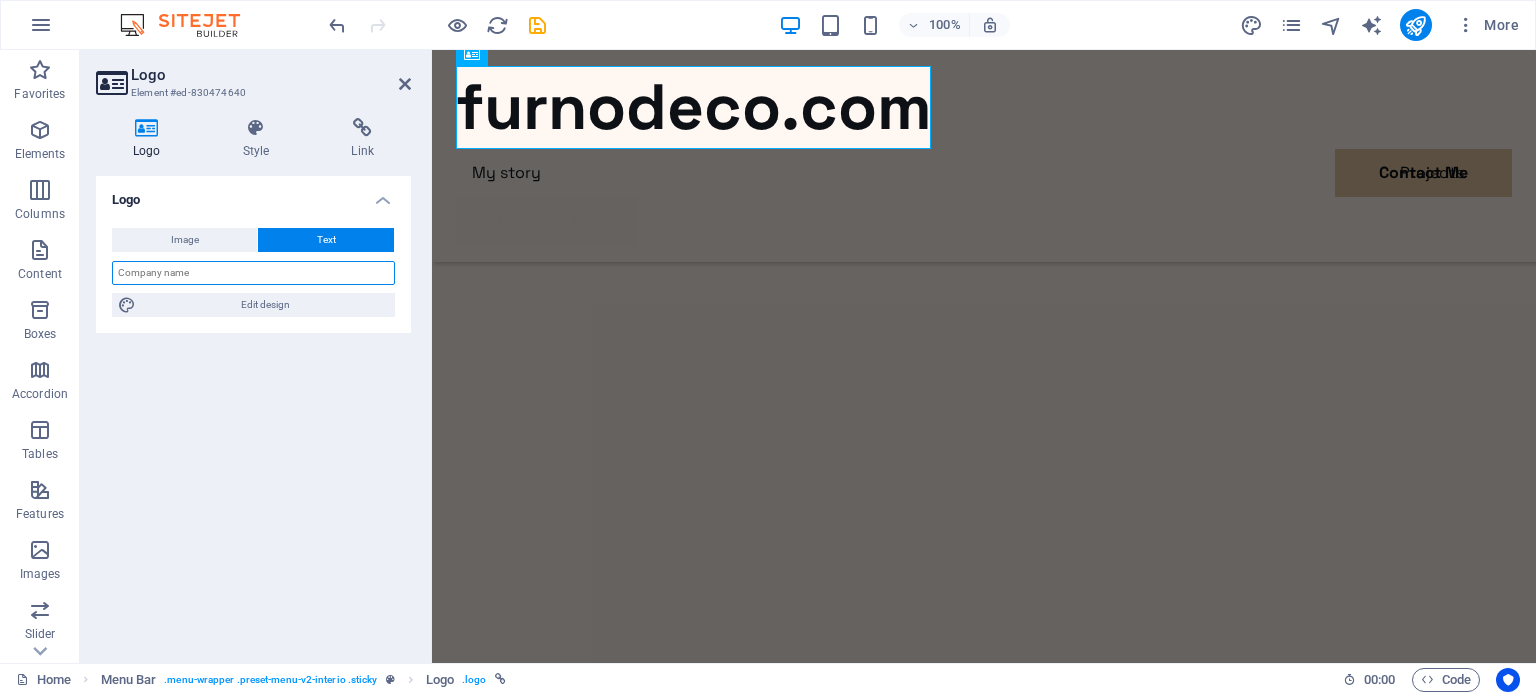 click at bounding box center [253, 273] 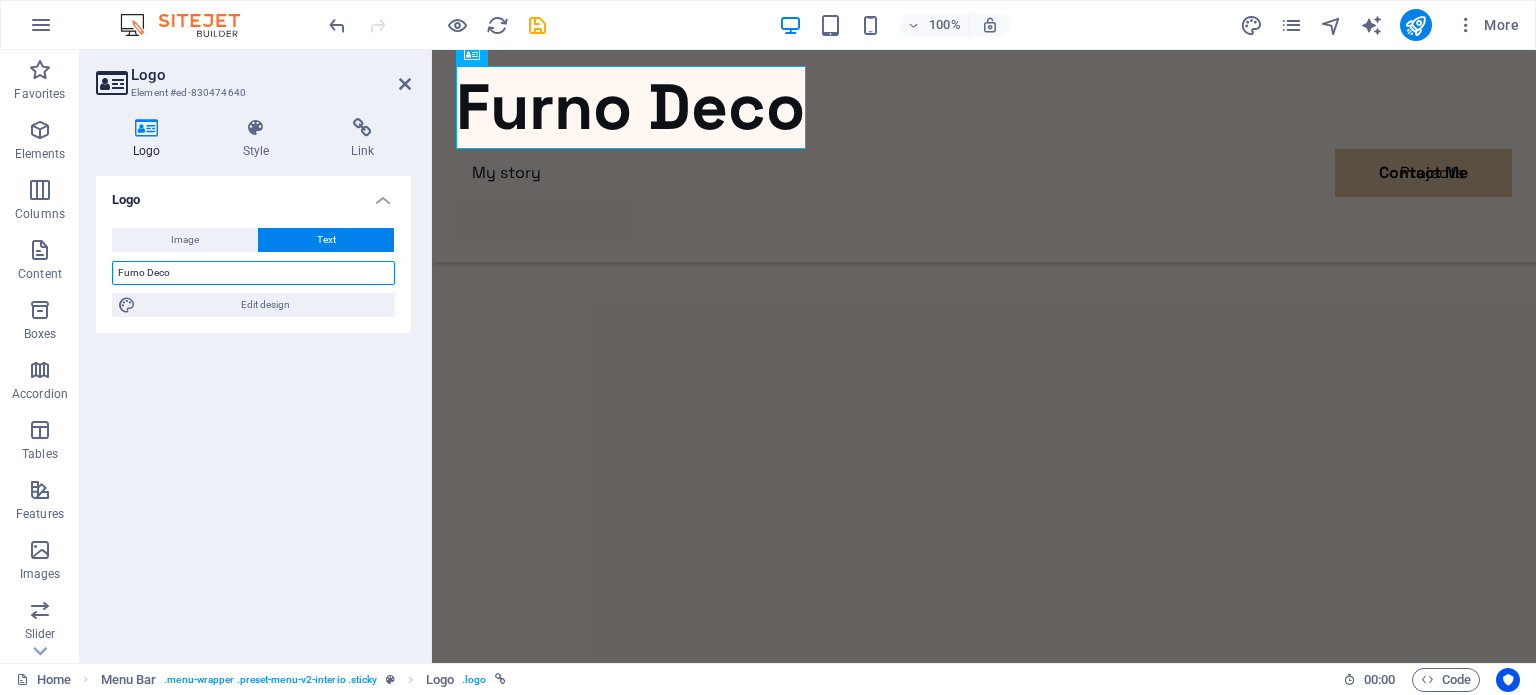 type on "Furno Deco" 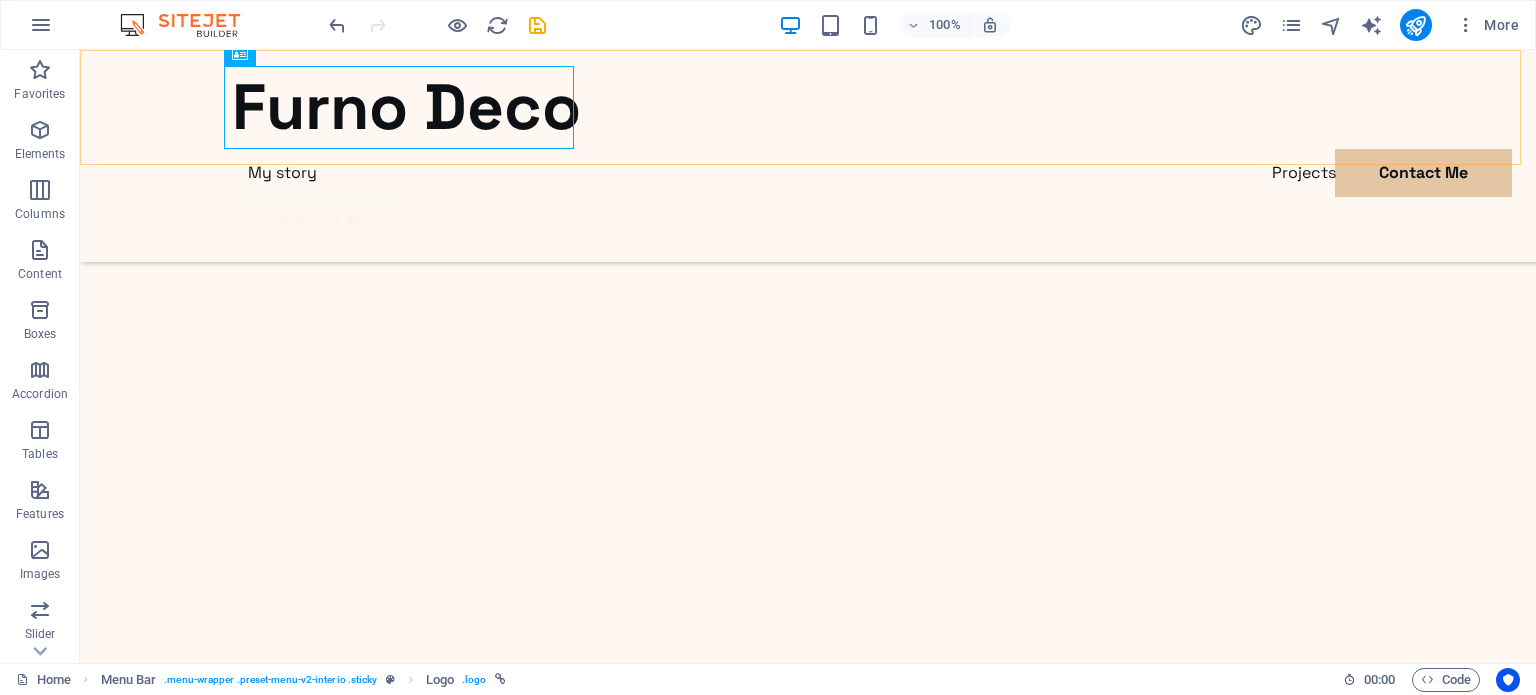 click on "Furno Deco My story Projects Contact Me Contact Me" at bounding box center [808, 156] 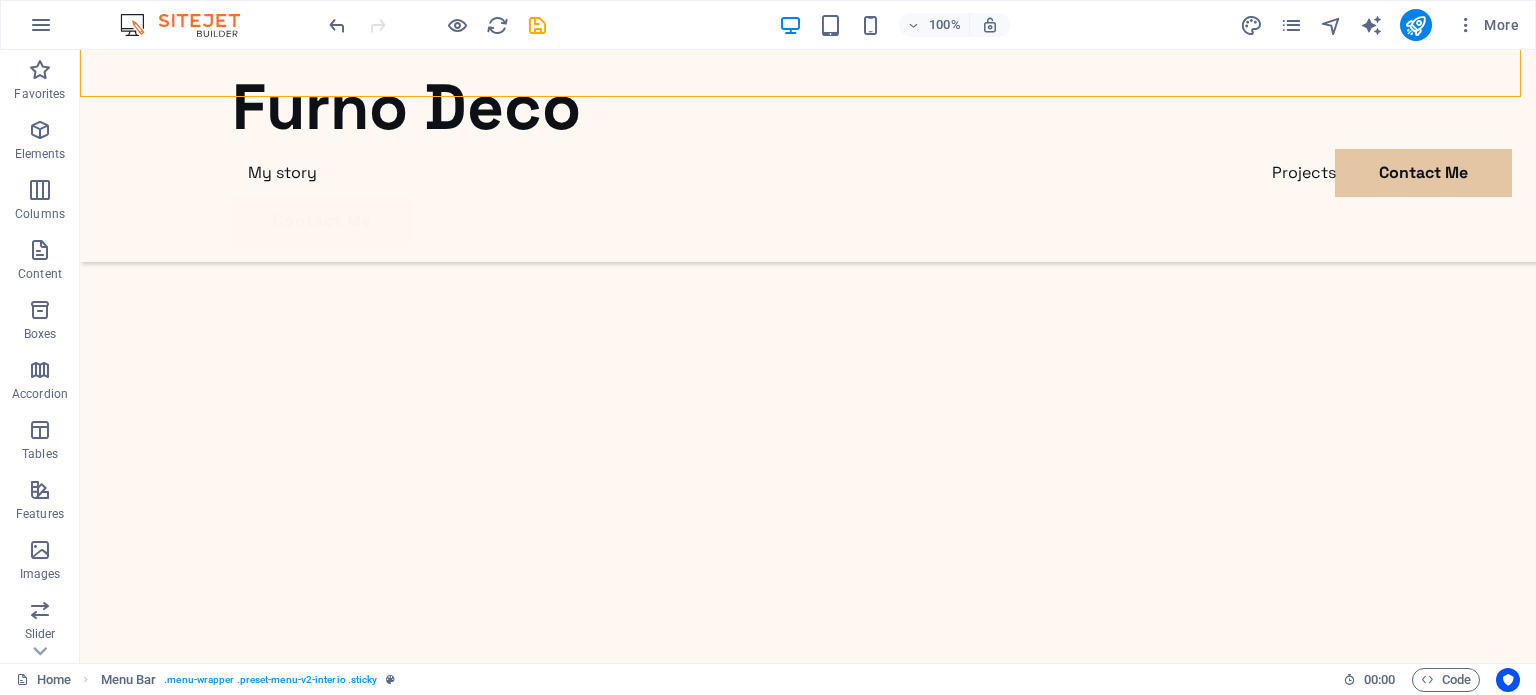 scroll, scrollTop: 618, scrollLeft: 0, axis: vertical 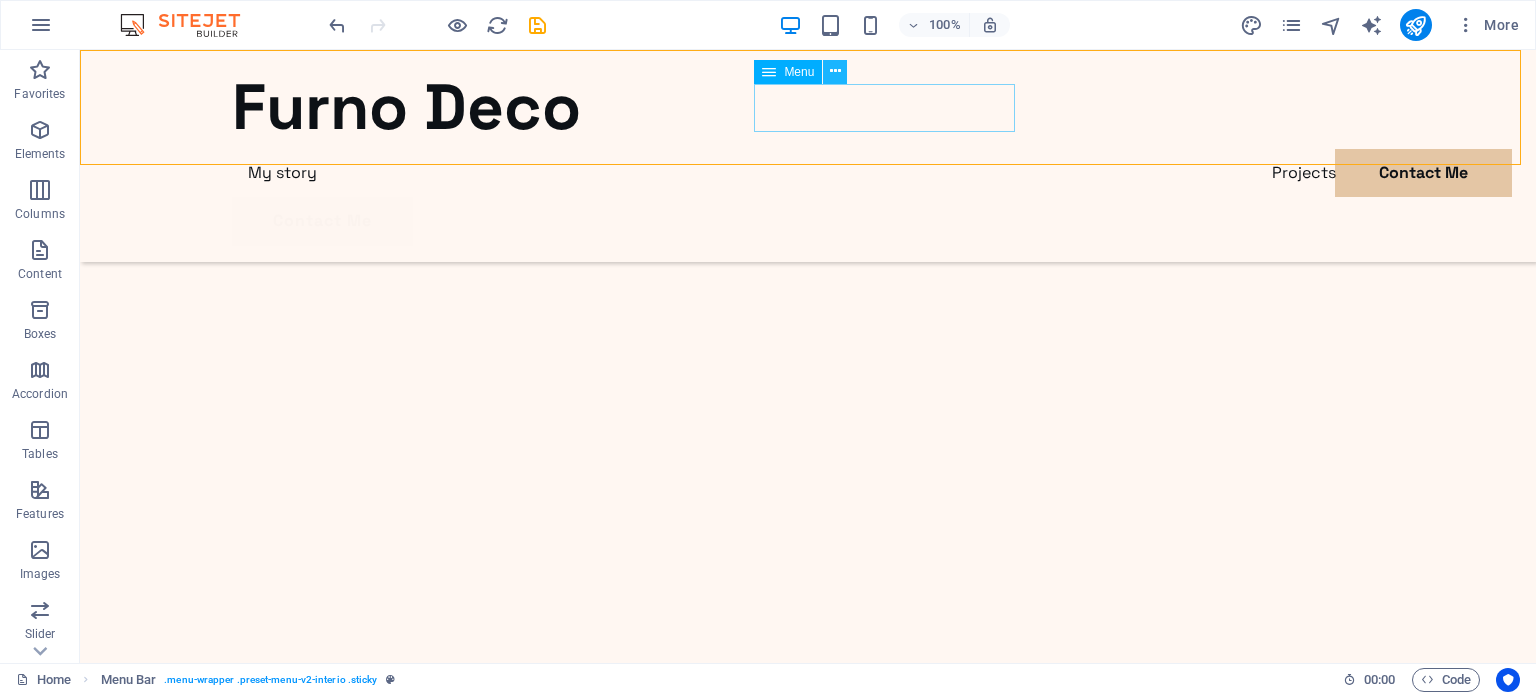 click at bounding box center (835, 71) 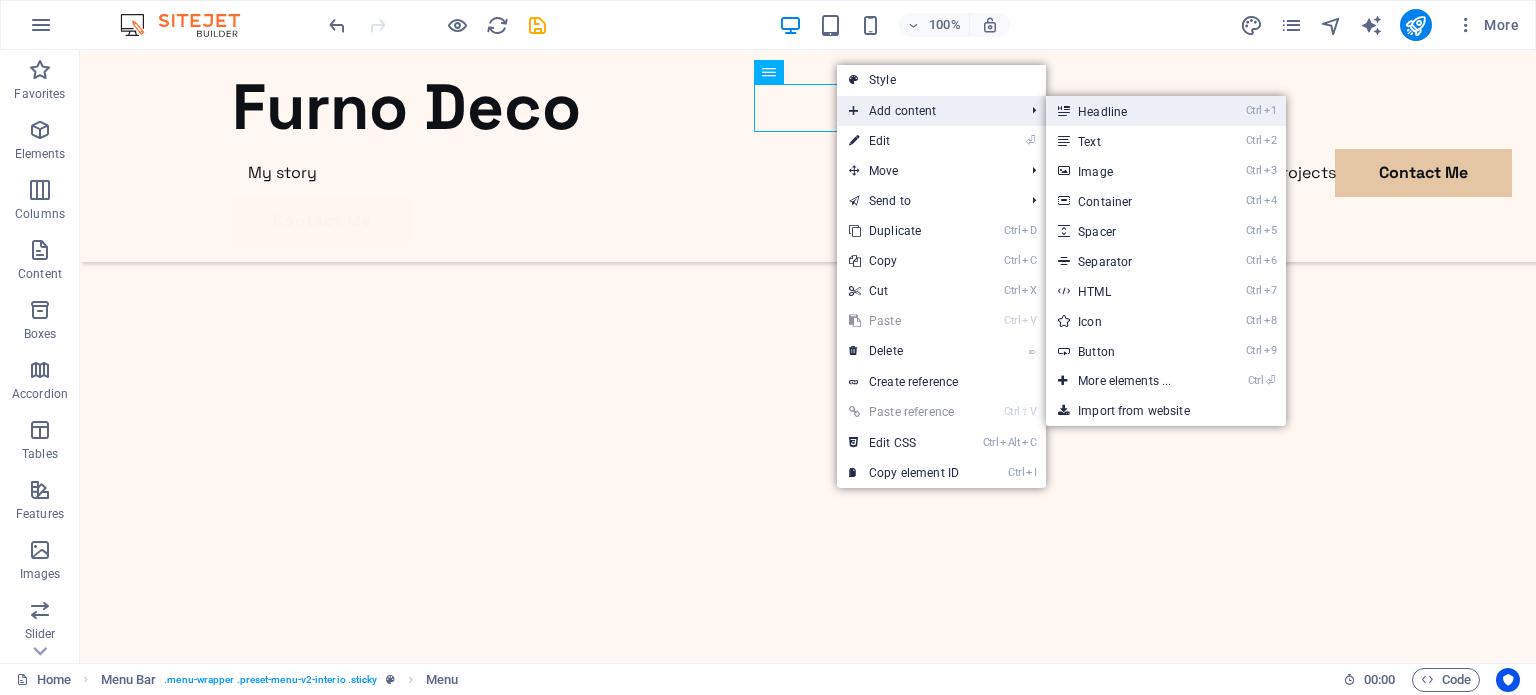 click on "Ctrl 1  Headline" at bounding box center (1128, 111) 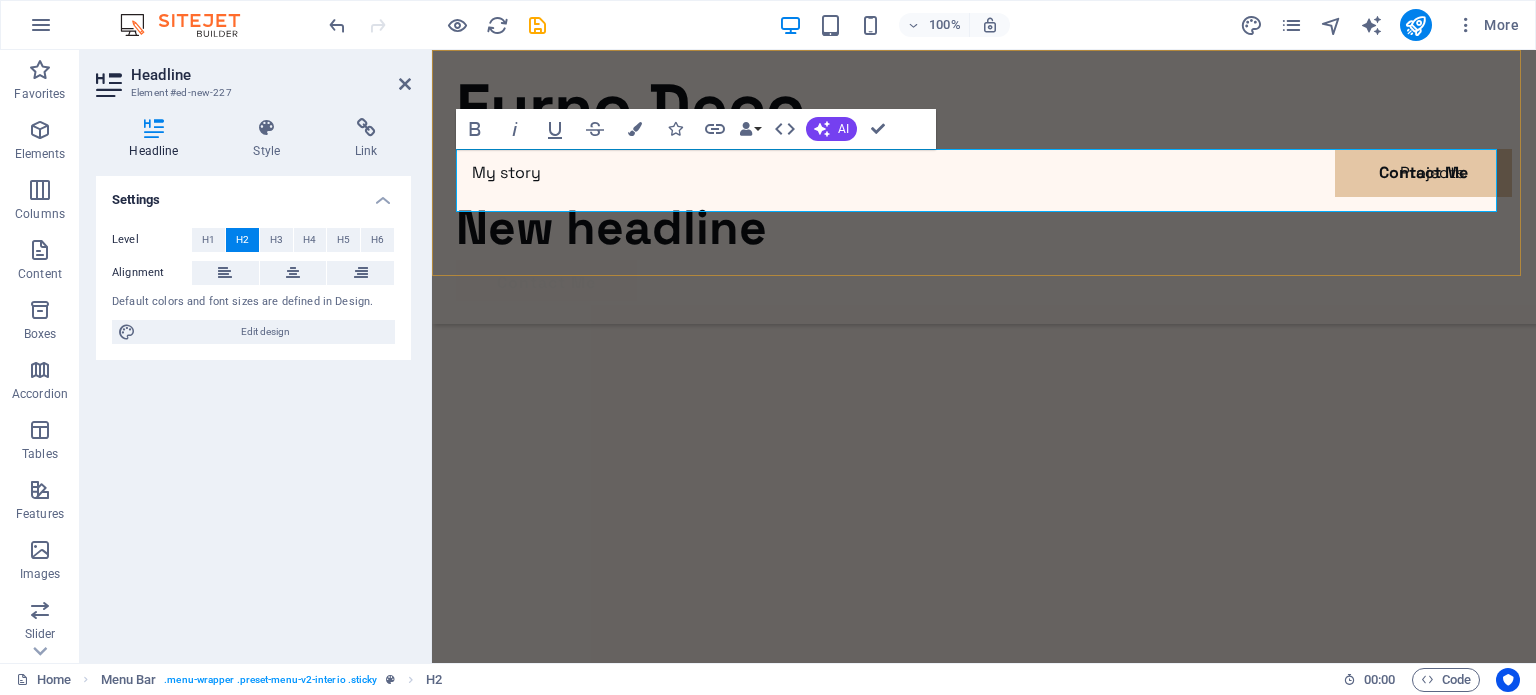 scroll, scrollTop: 681, scrollLeft: 0, axis: vertical 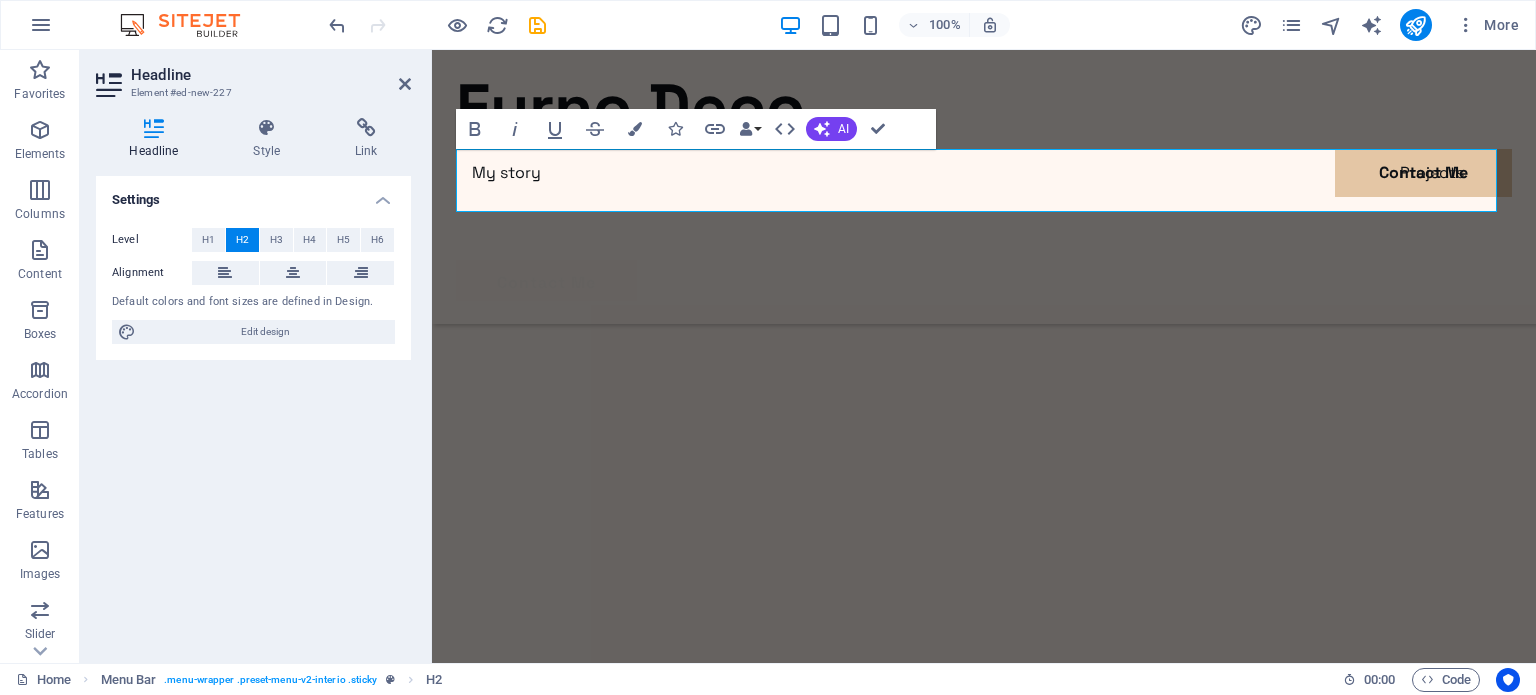 type 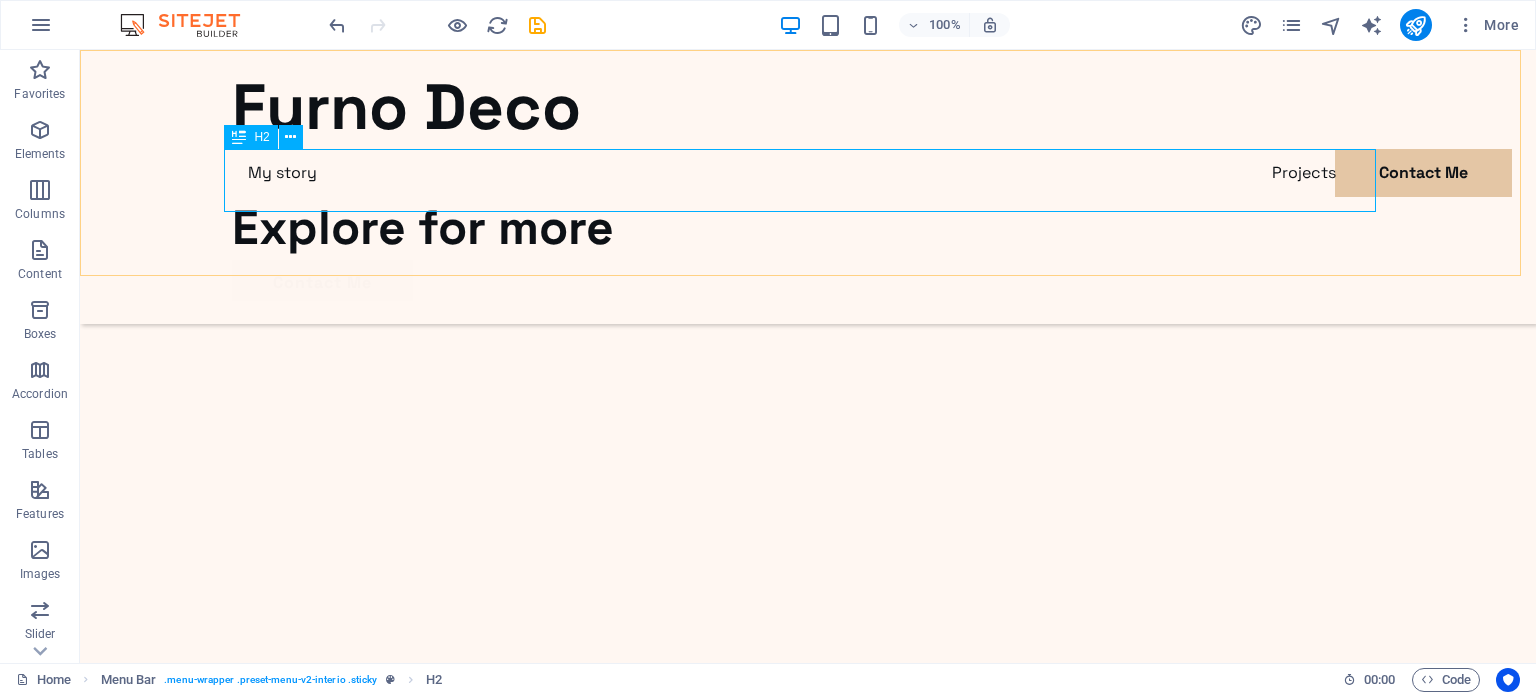click on "Explore for more" at bounding box center [808, 228] 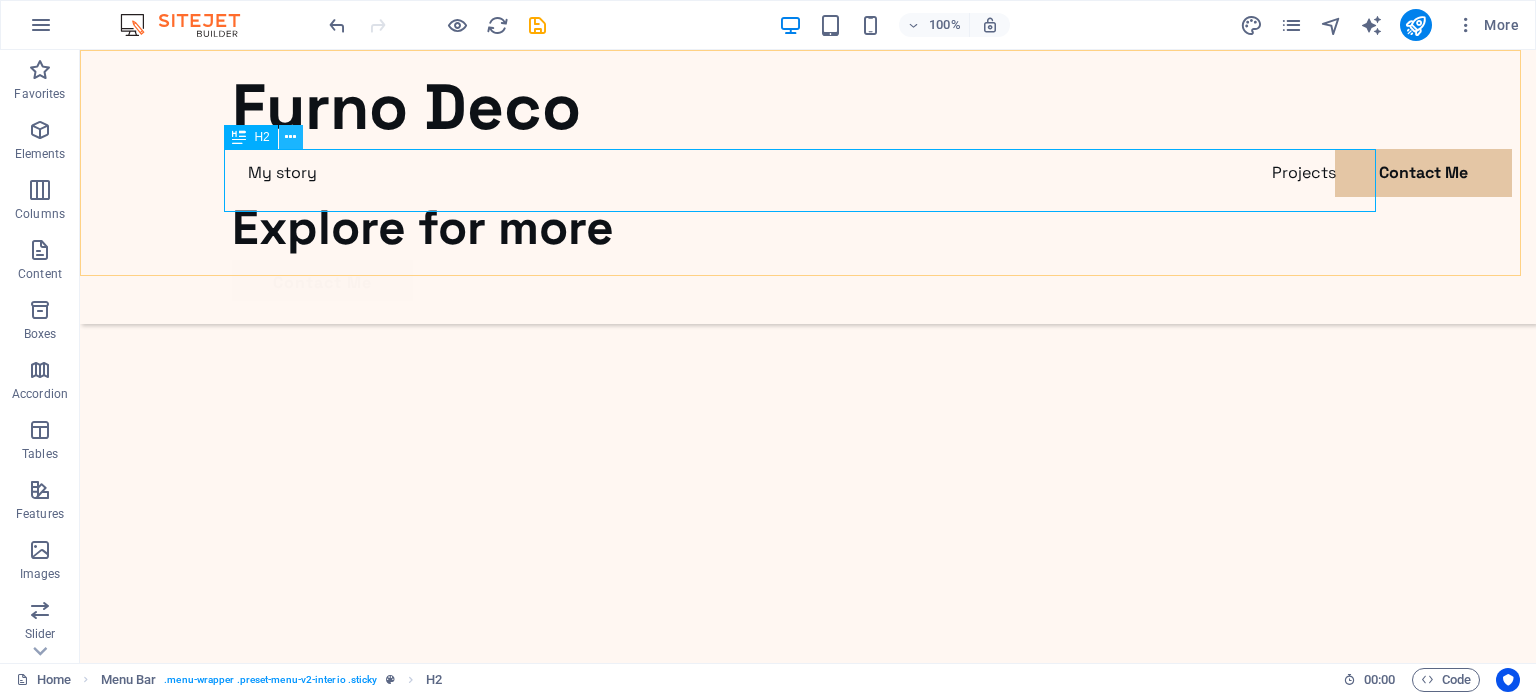 click at bounding box center (290, 137) 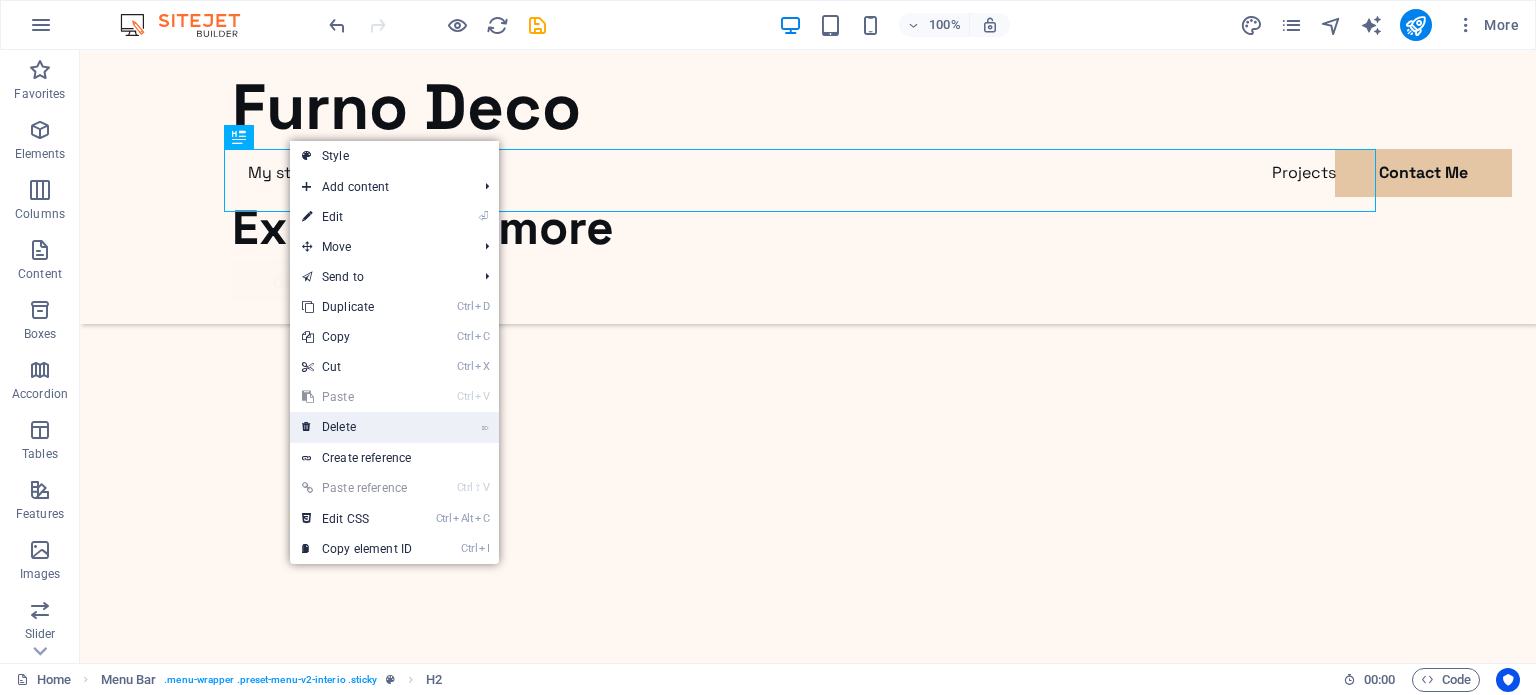 click on "⌦  Delete" at bounding box center (357, 427) 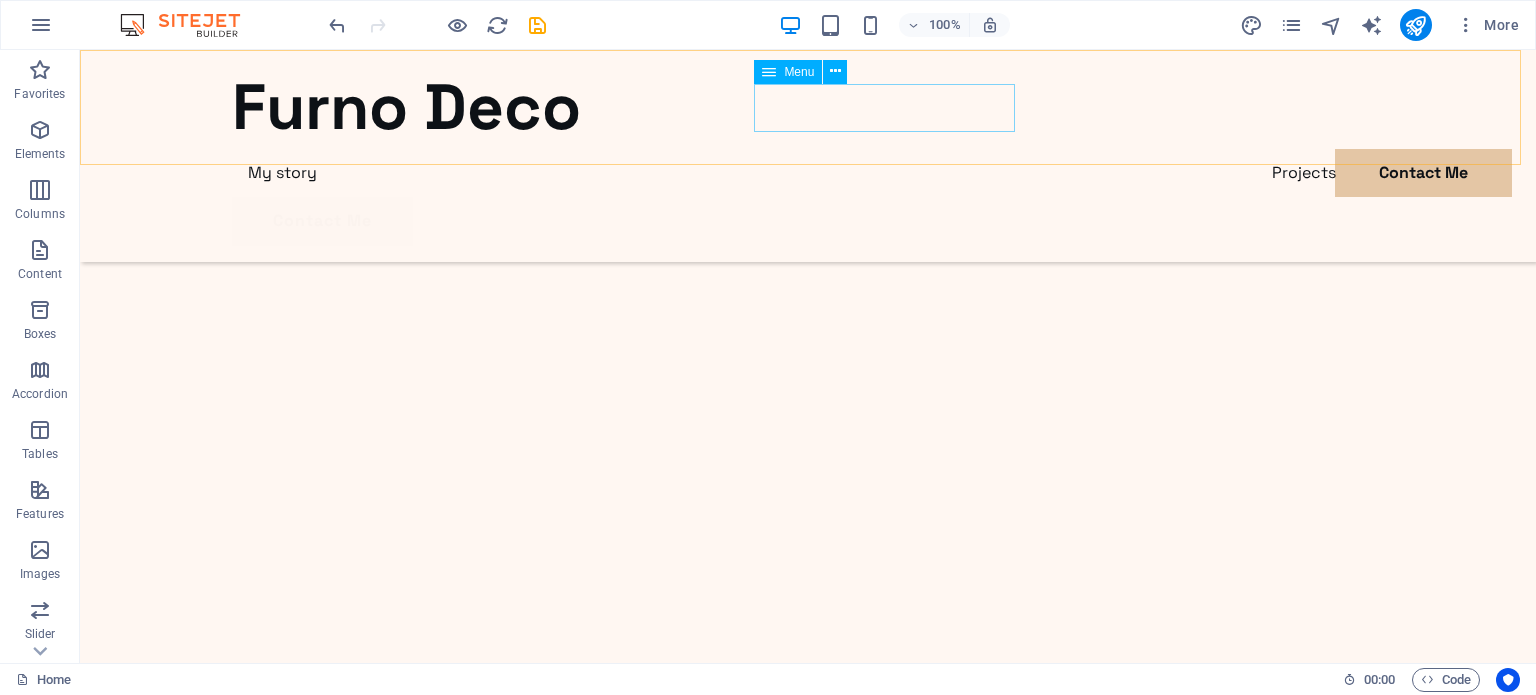 click at bounding box center [769, 72] 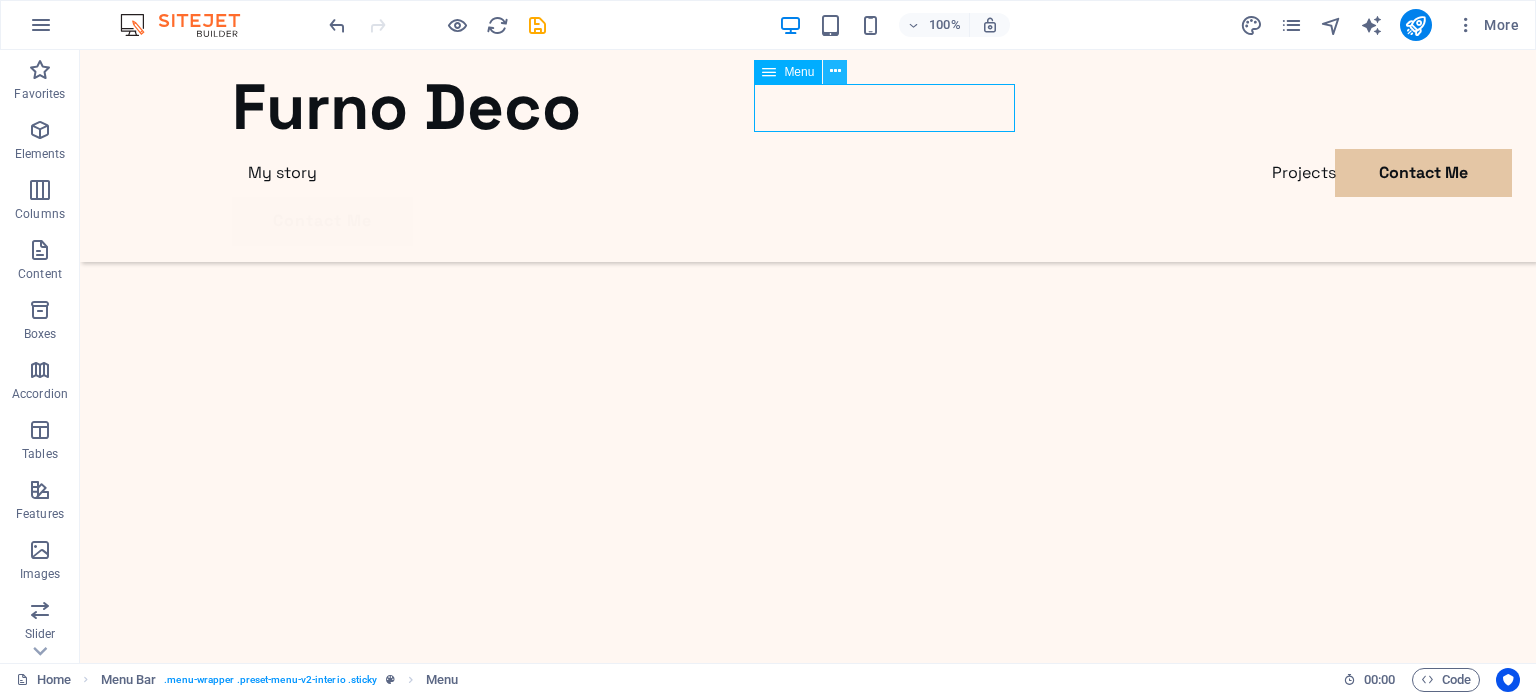 click at bounding box center [835, 71] 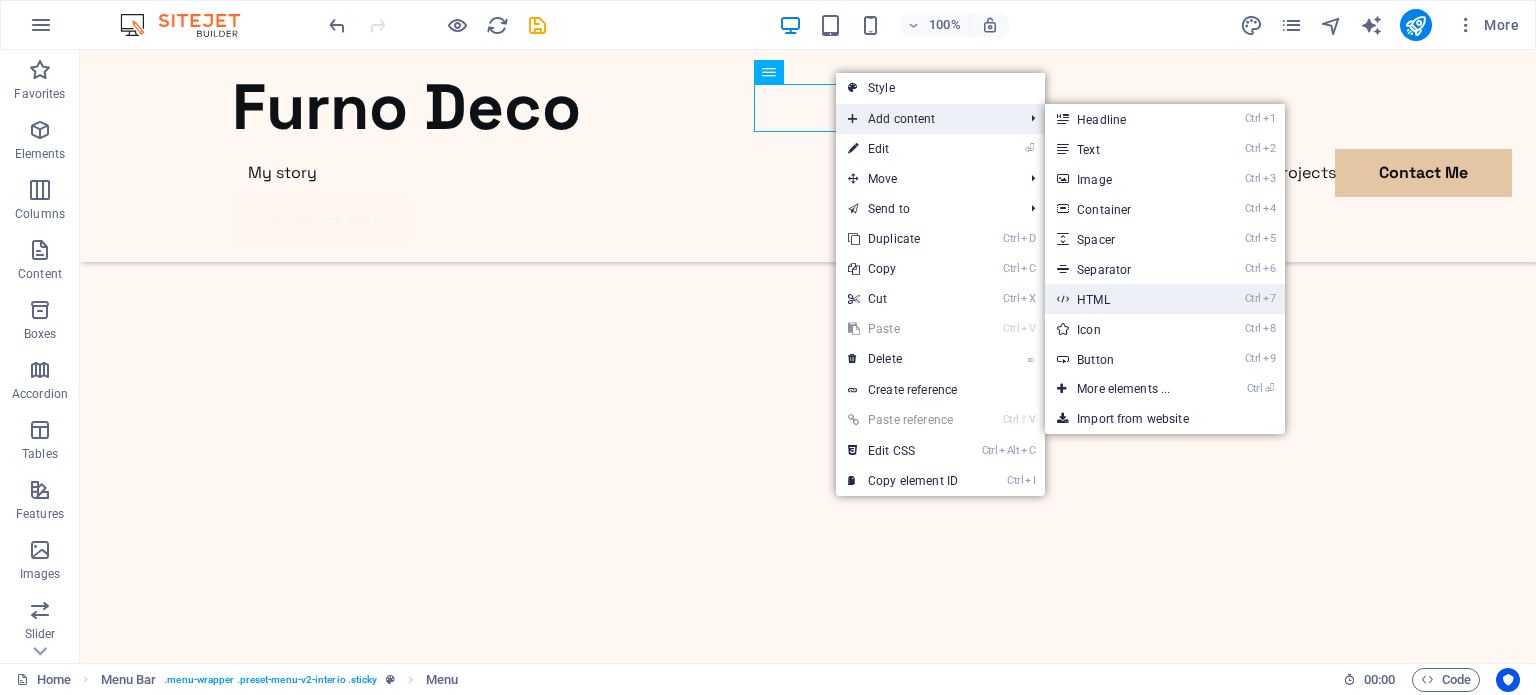 click on "Ctrl 7  HTML" at bounding box center [1127, 299] 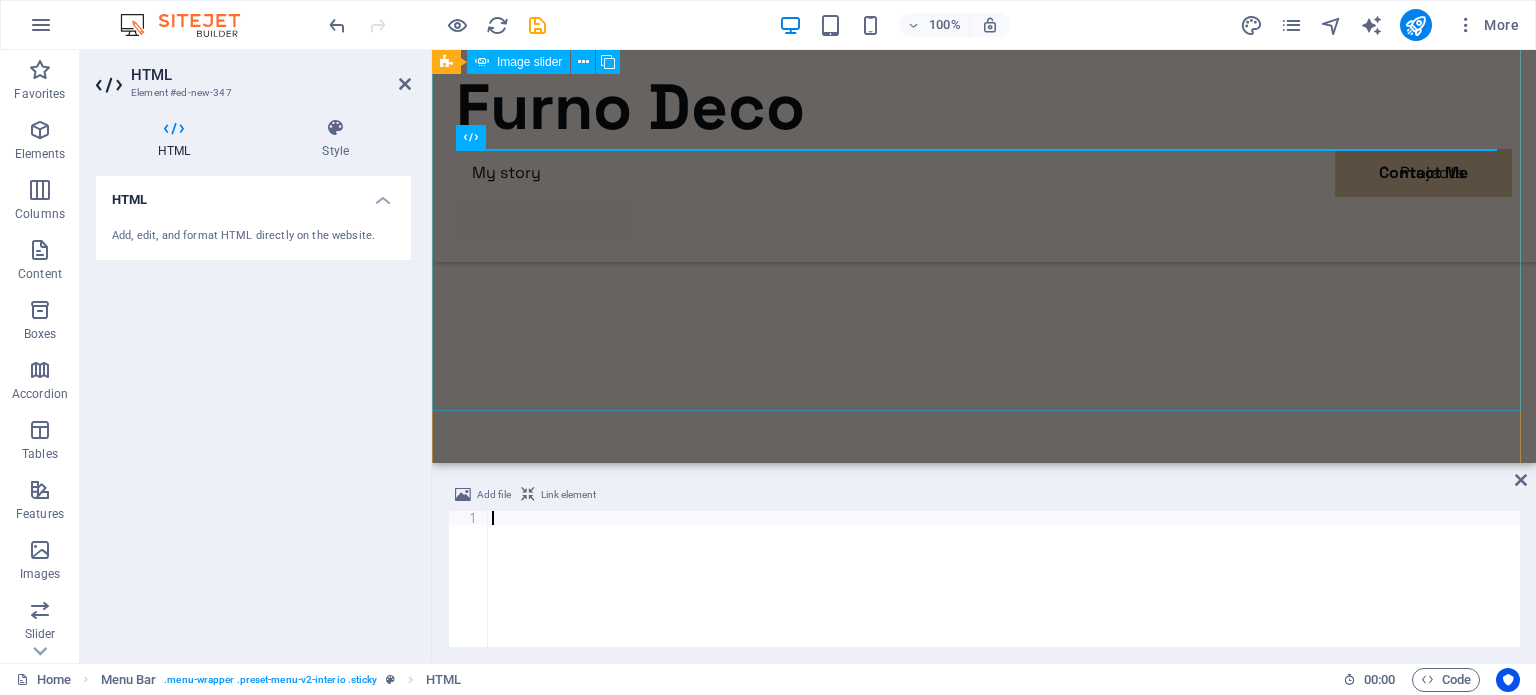 paste 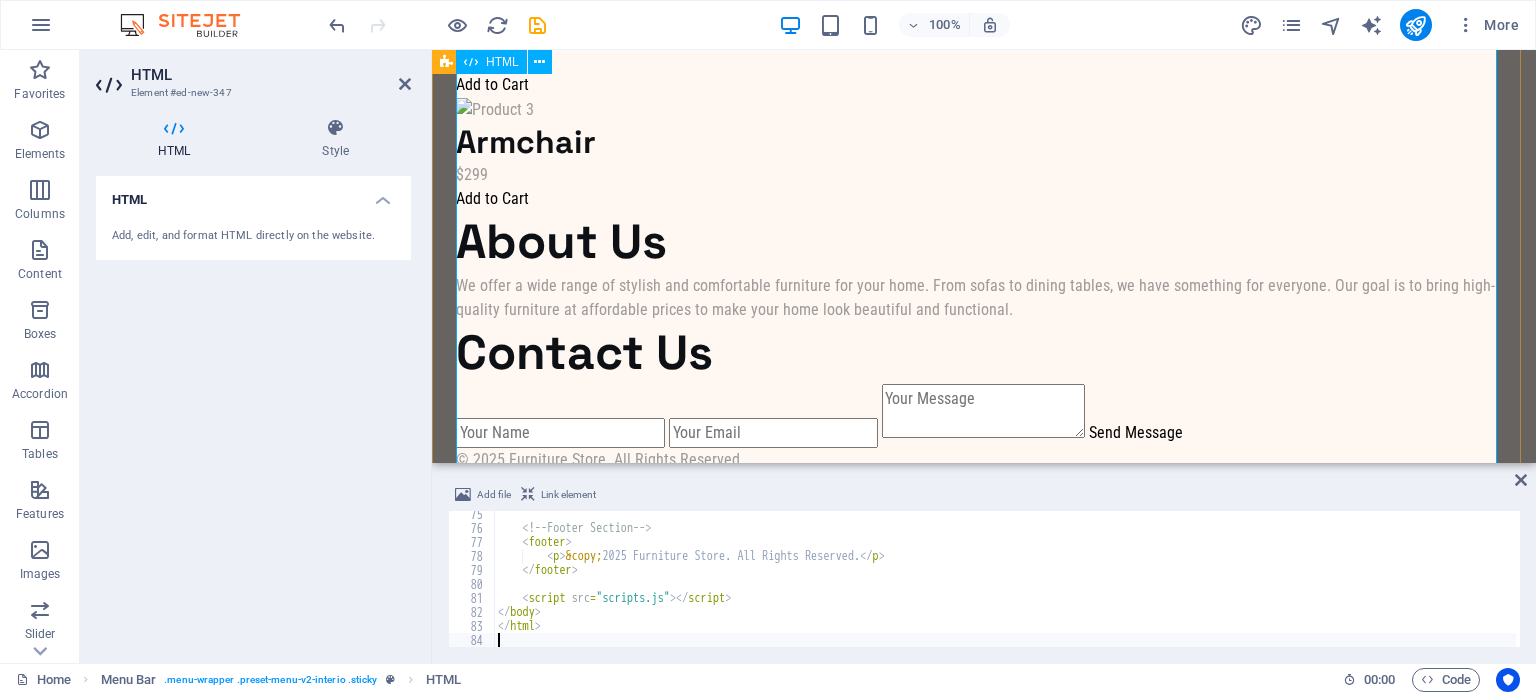 scroll, scrollTop: 684, scrollLeft: 0, axis: vertical 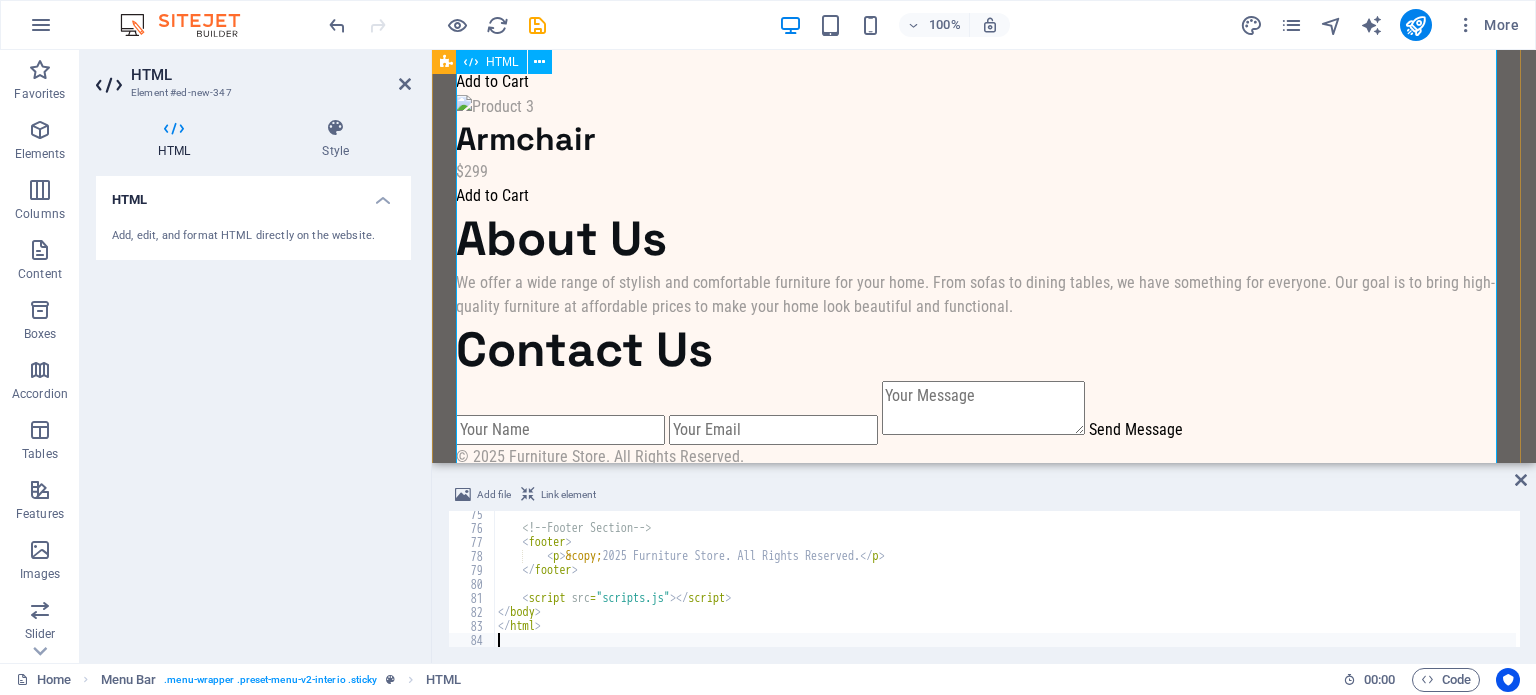 type 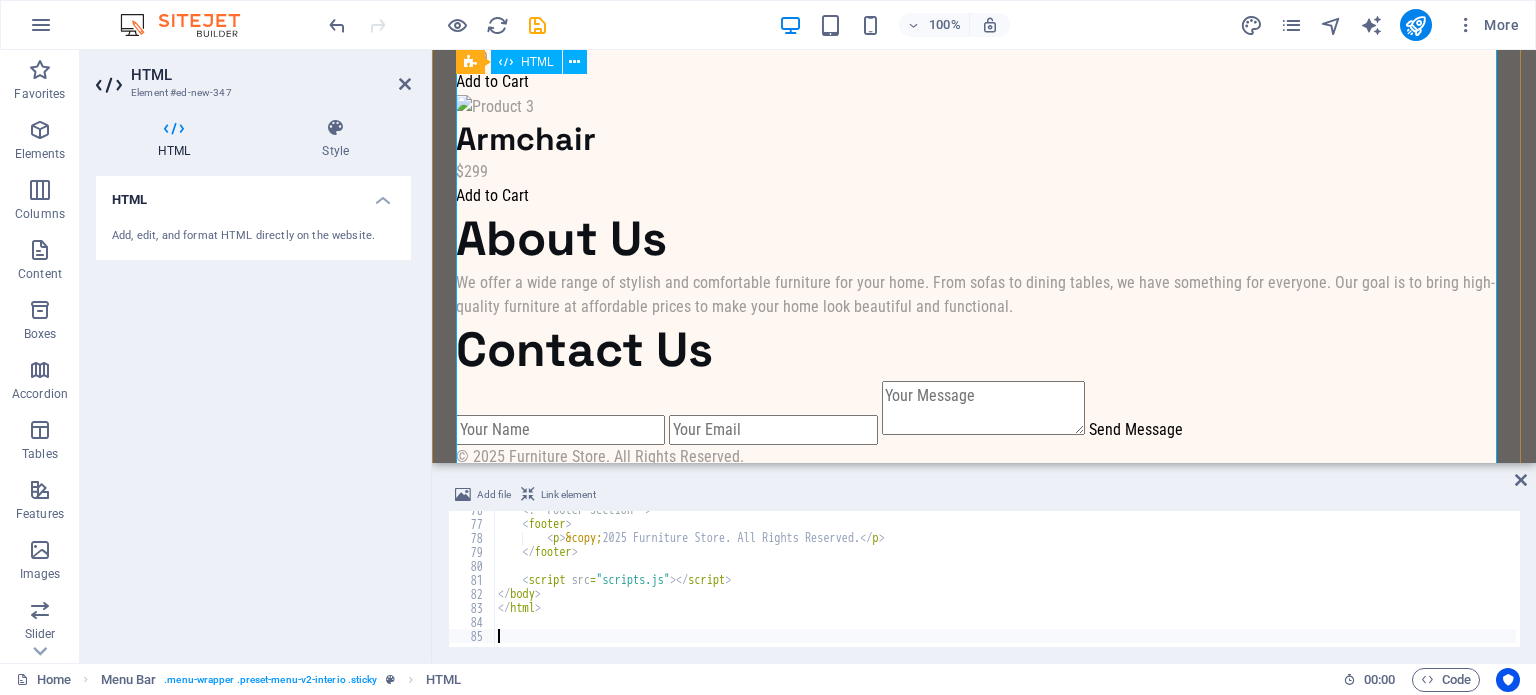 scroll, scrollTop: 1058, scrollLeft: 0, axis: vertical 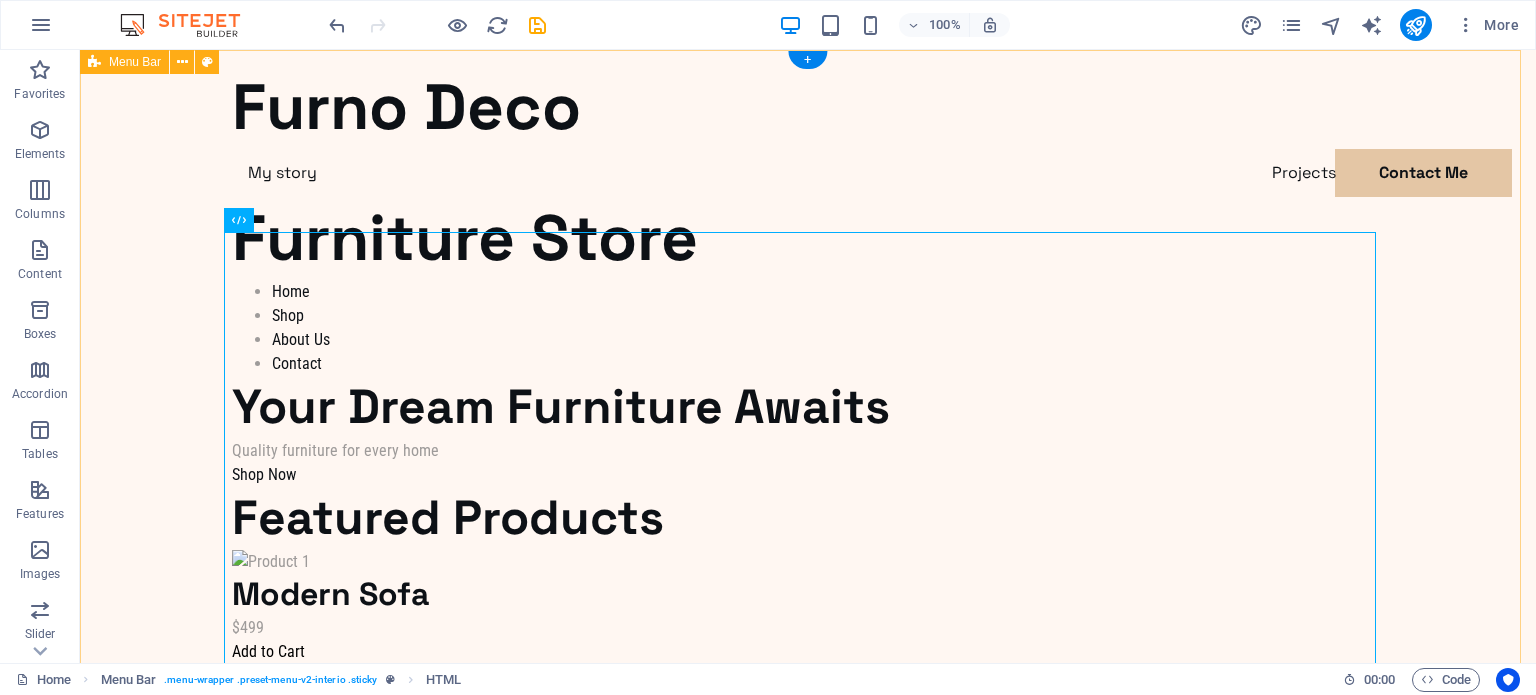 click on "Furno Deco My story Projects Contact Me
Furniture Store
Furniture Store
Home
Shop
About Us
Contact
Your Dream Furniture Awaits
Quality furniture for every home
Shop Now
Featured Products
Modern Sofa
$499
Add to Cart
Wooden Dining Table
$899
Add to Cart
Armchair
$299
Add to Cart
About Us
Contact Us" at bounding box center [808, 646] 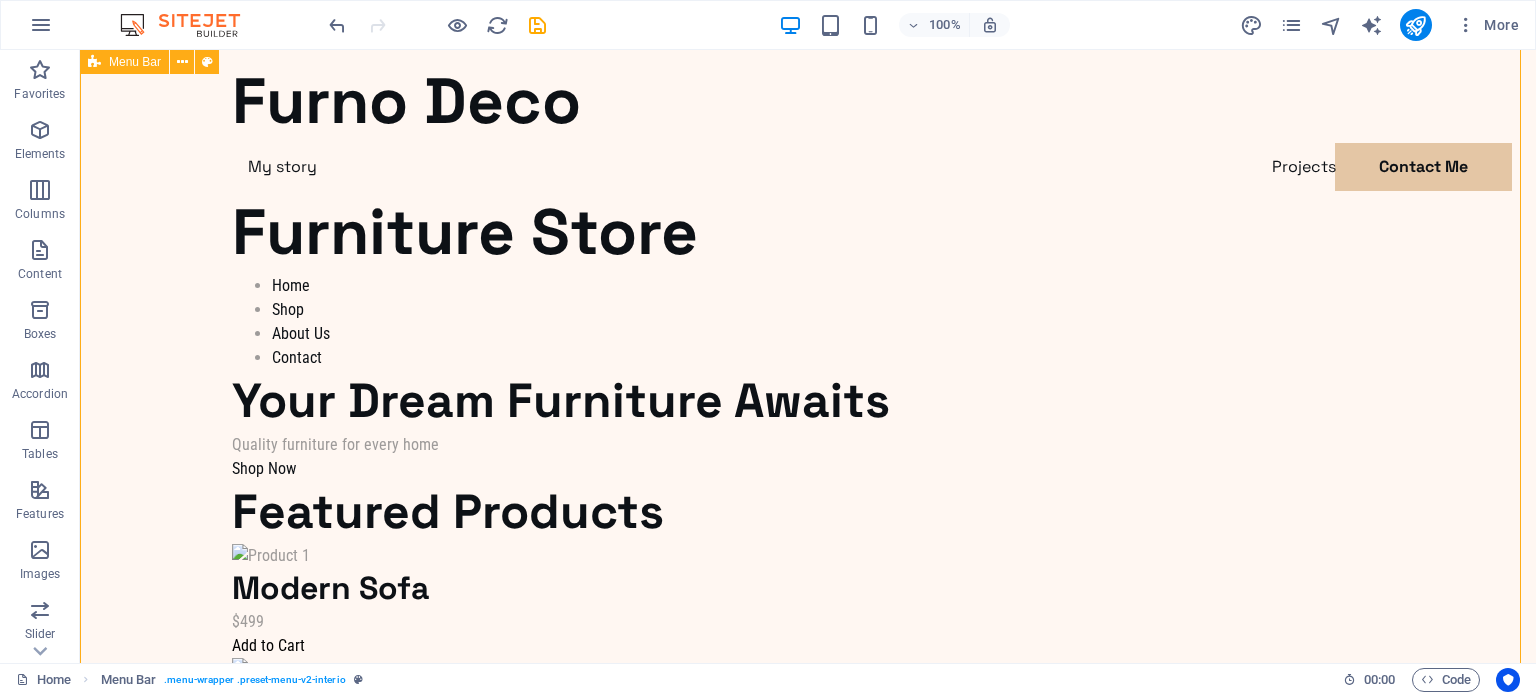 scroll, scrollTop: 0, scrollLeft: 0, axis: both 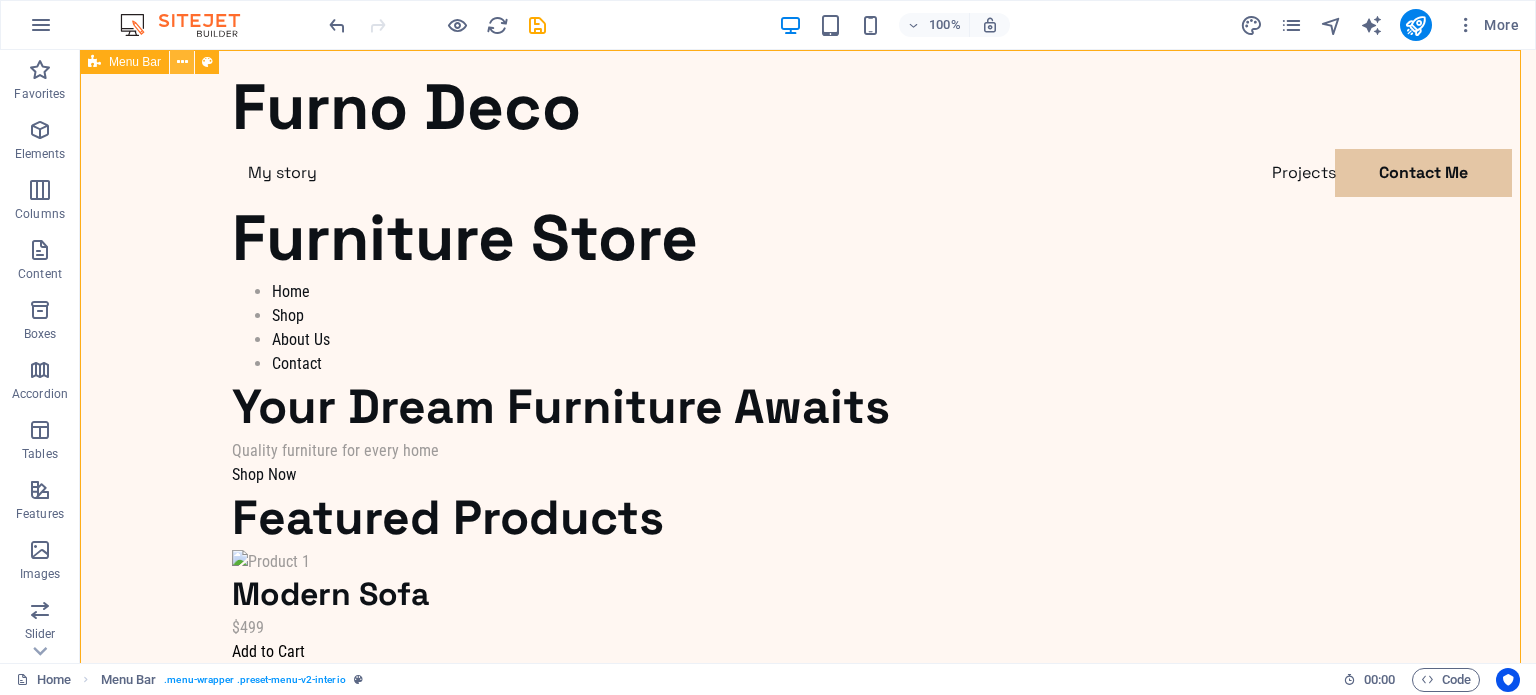 click at bounding box center [182, 62] 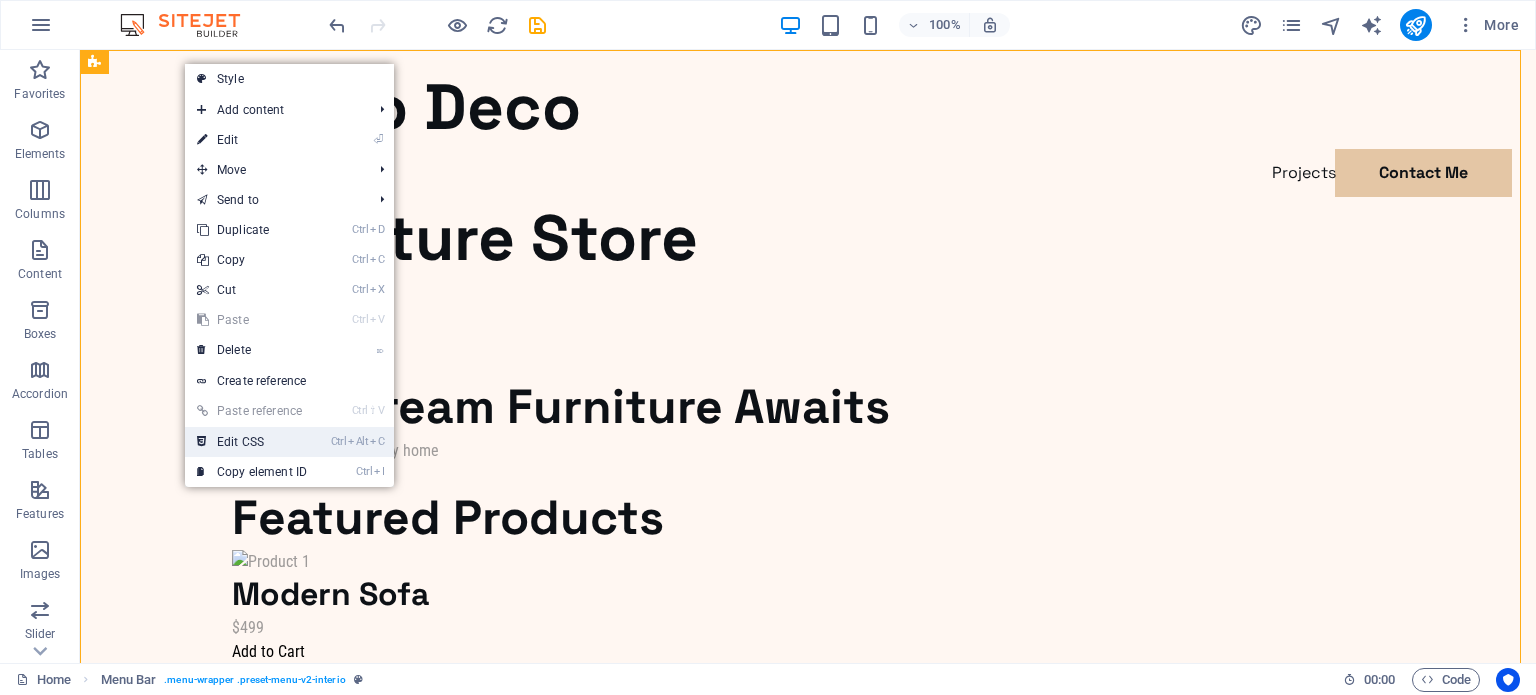 click on "Ctrl Alt C  Edit CSS" at bounding box center (252, 442) 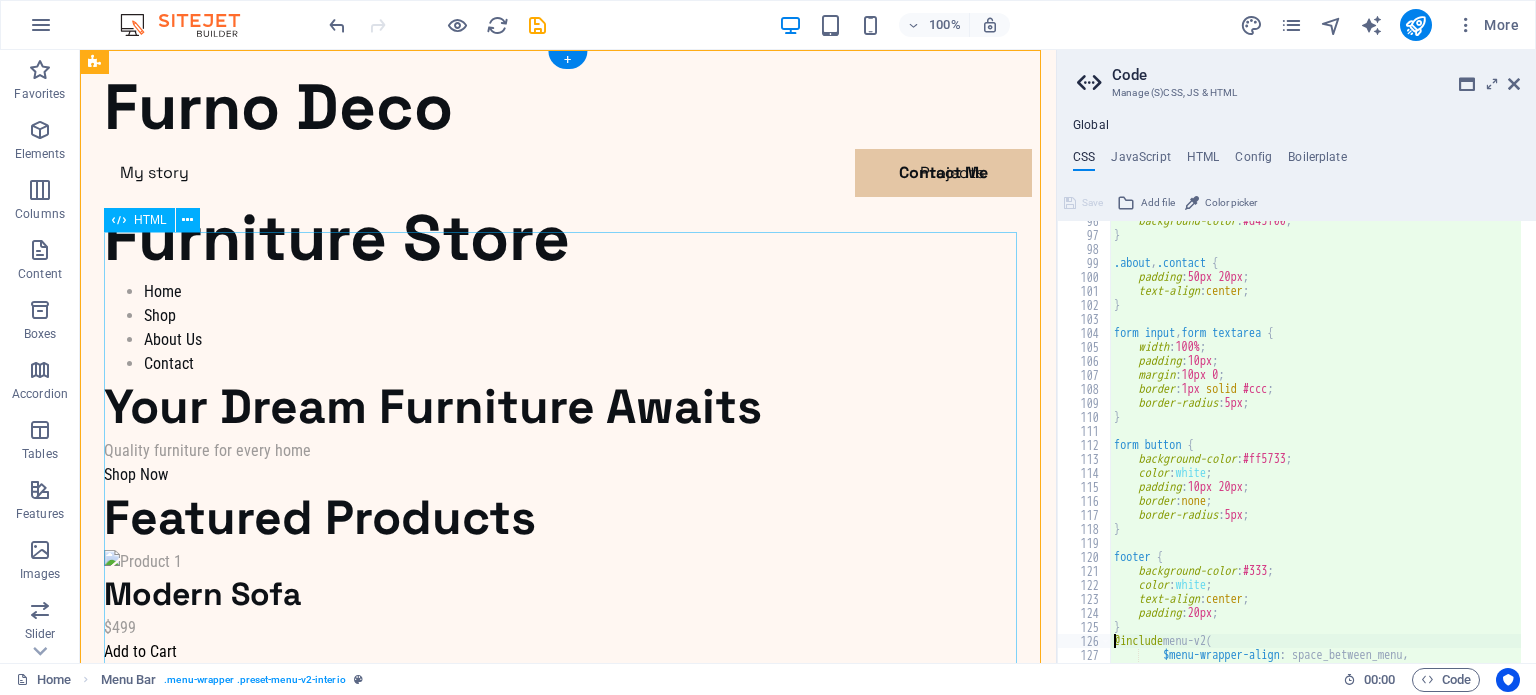 scroll, scrollTop: 1337, scrollLeft: 0, axis: vertical 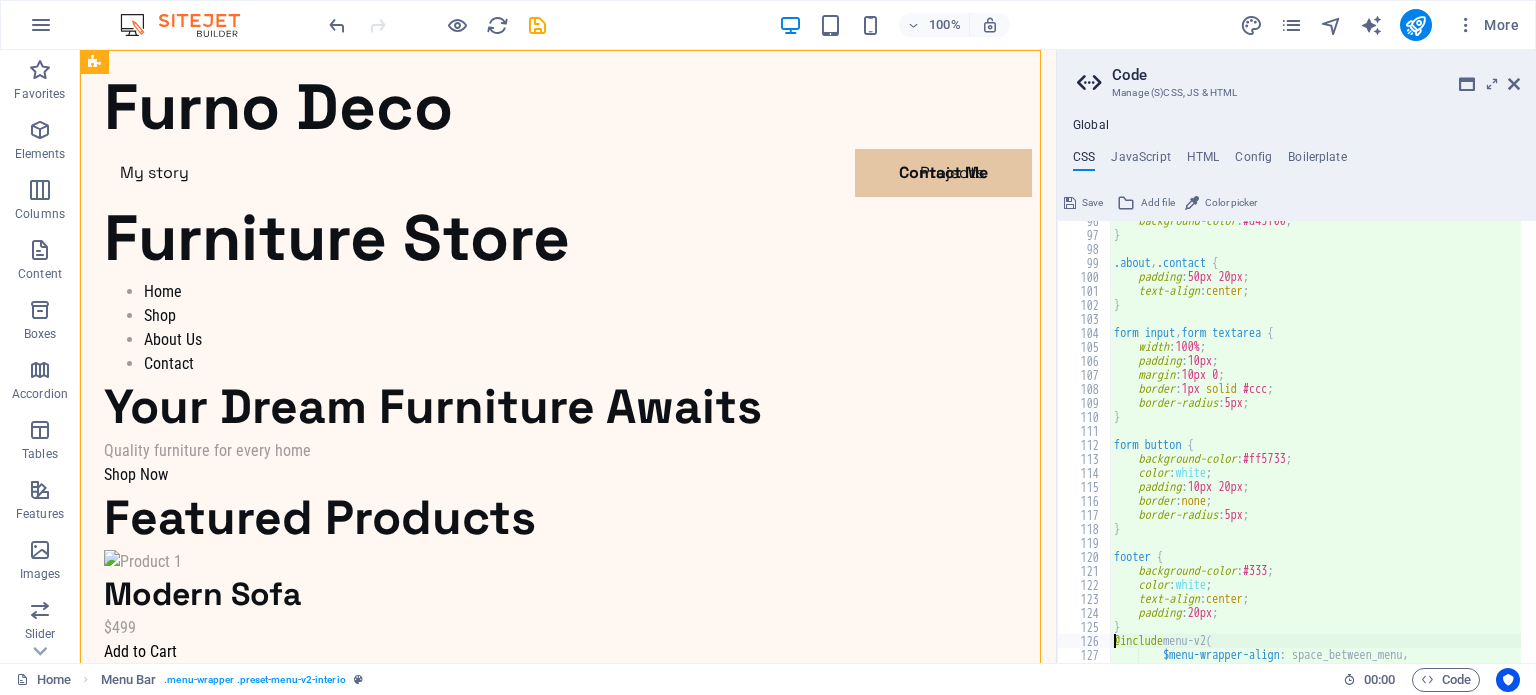 type on "@include menu-v2(" 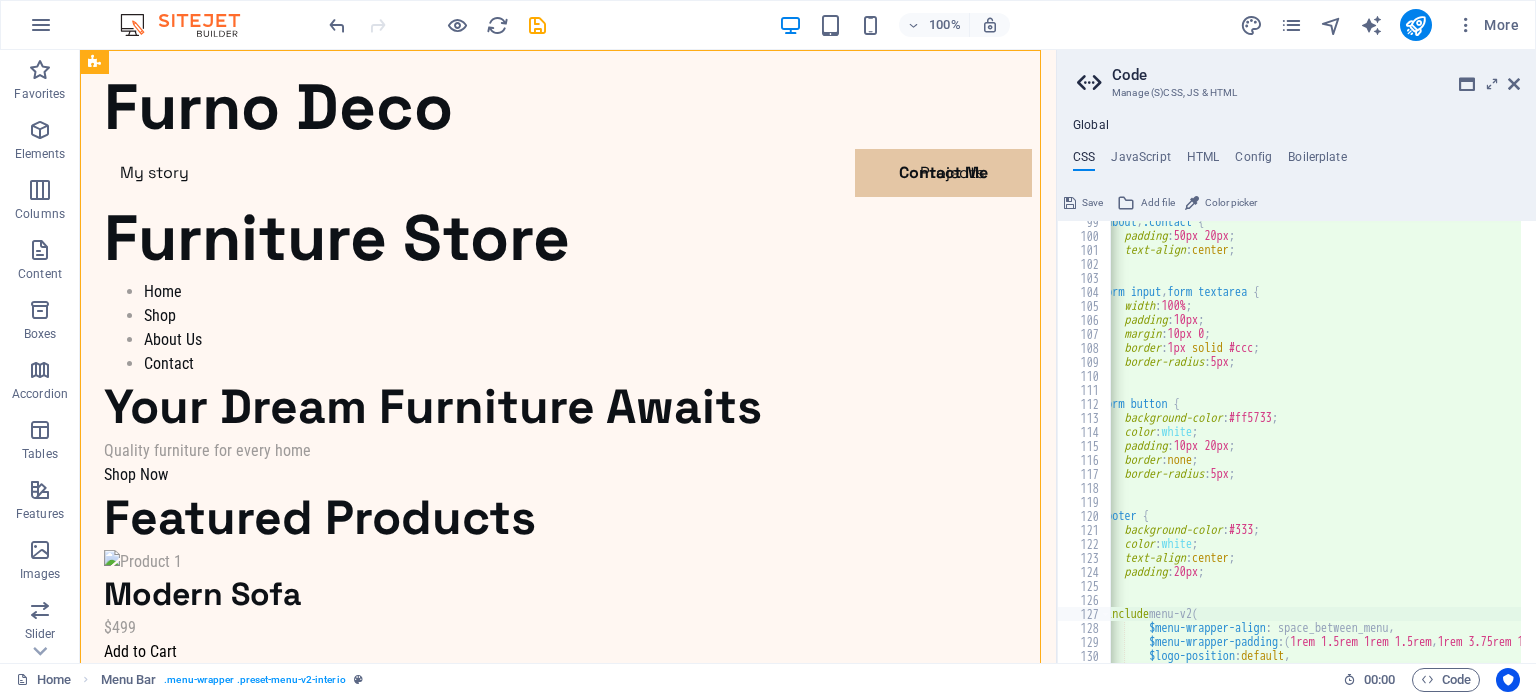 scroll, scrollTop: 1396, scrollLeft: 0, axis: vertical 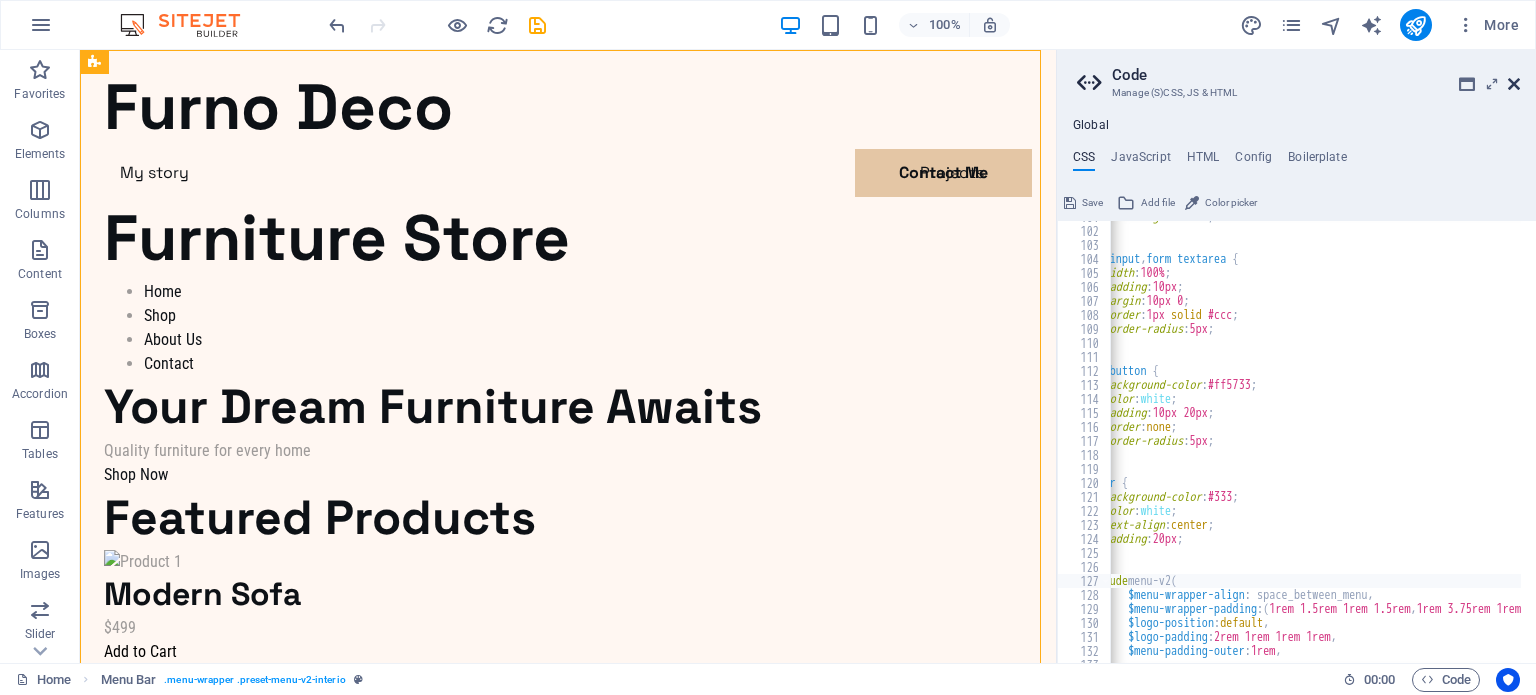 click at bounding box center [1514, 84] 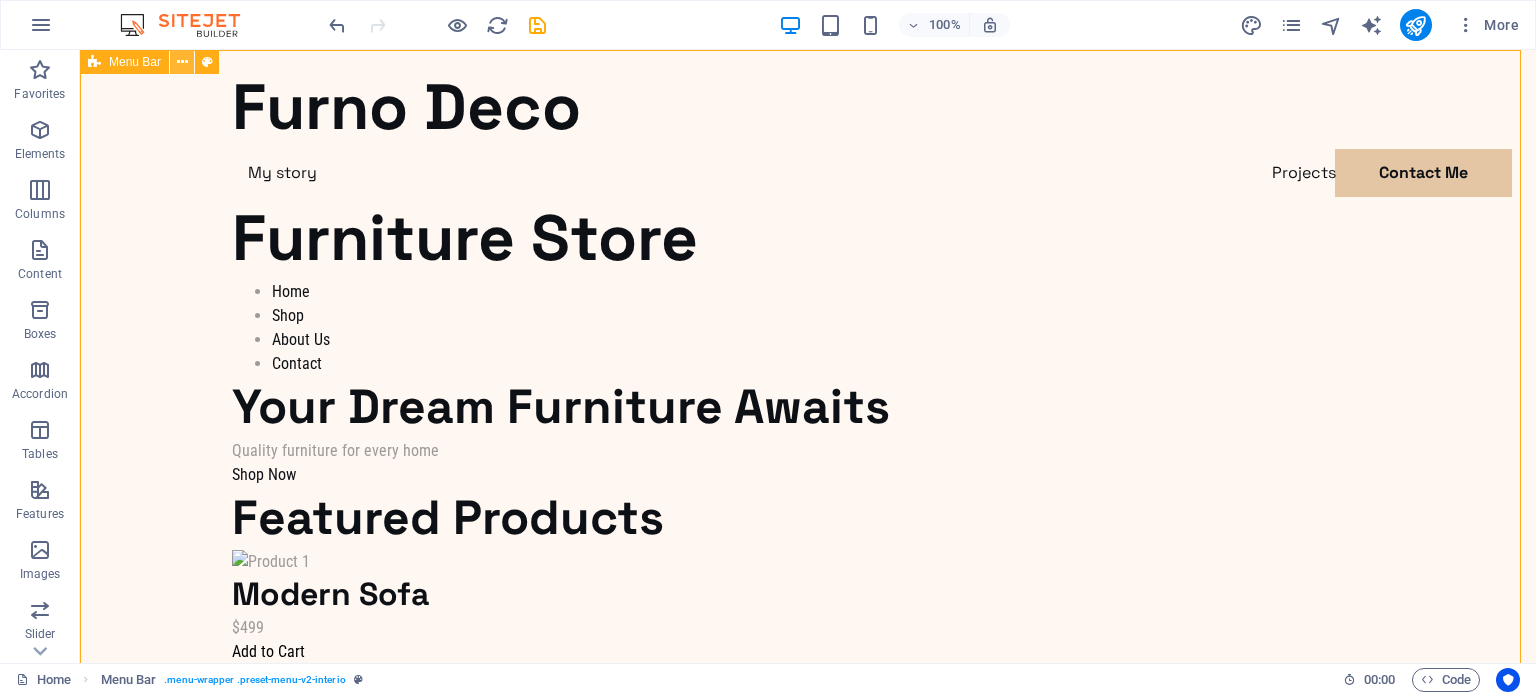 click at bounding box center (182, 62) 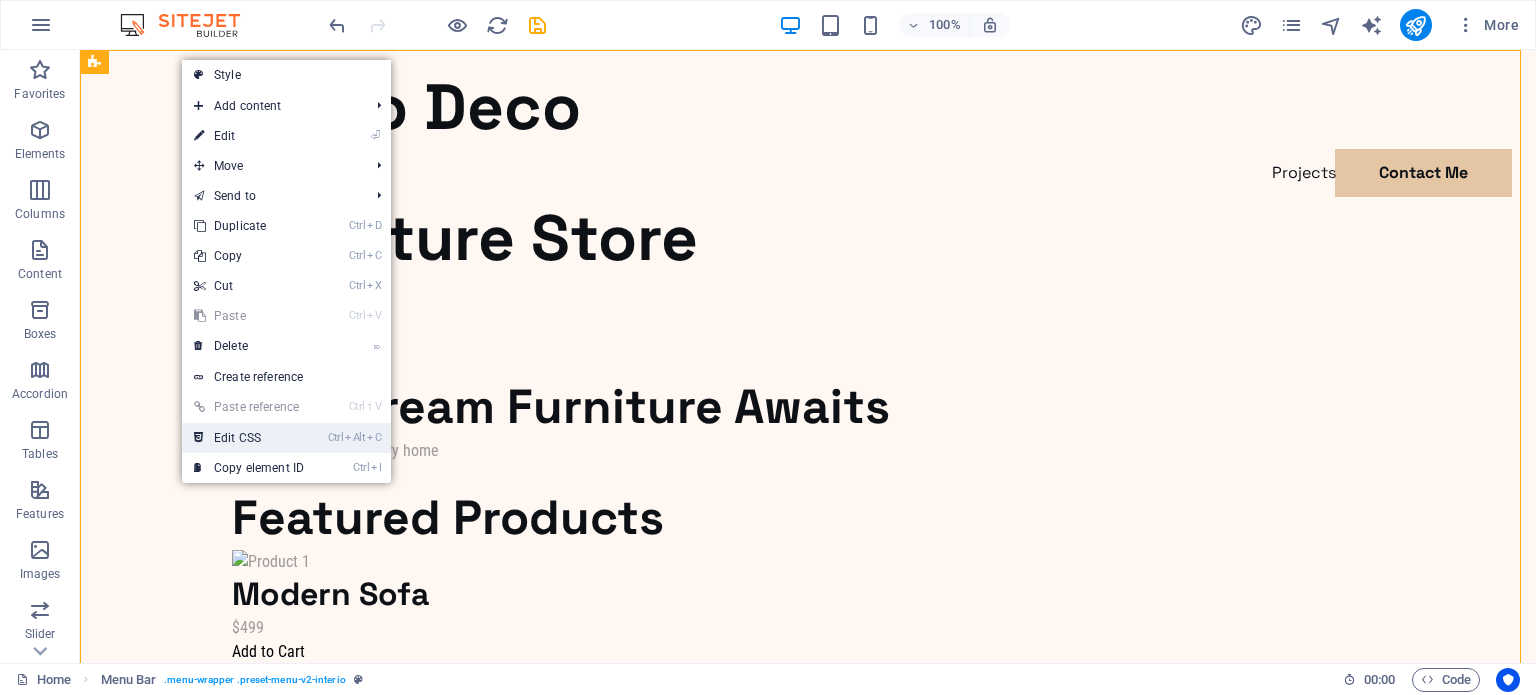 click on "Ctrl Alt C  Edit CSS" at bounding box center (249, 438) 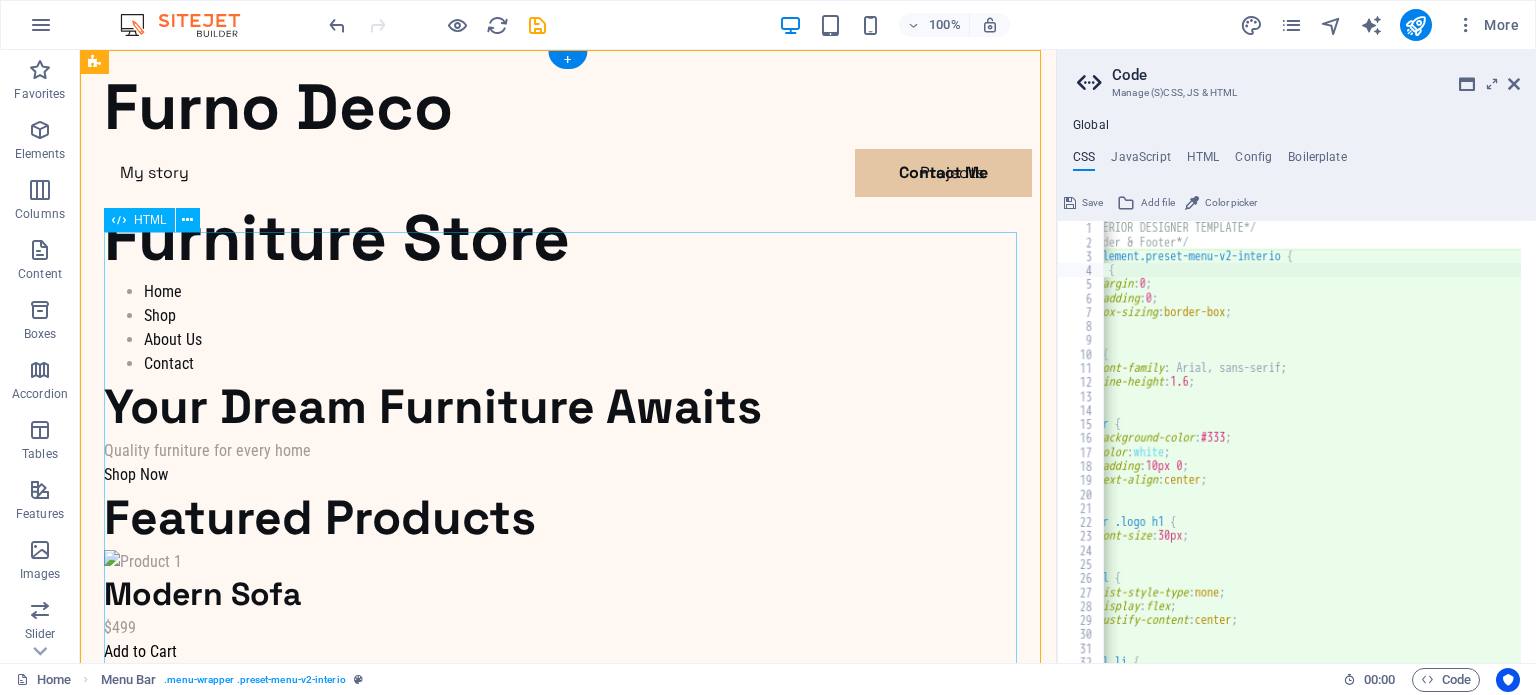type on "* {" 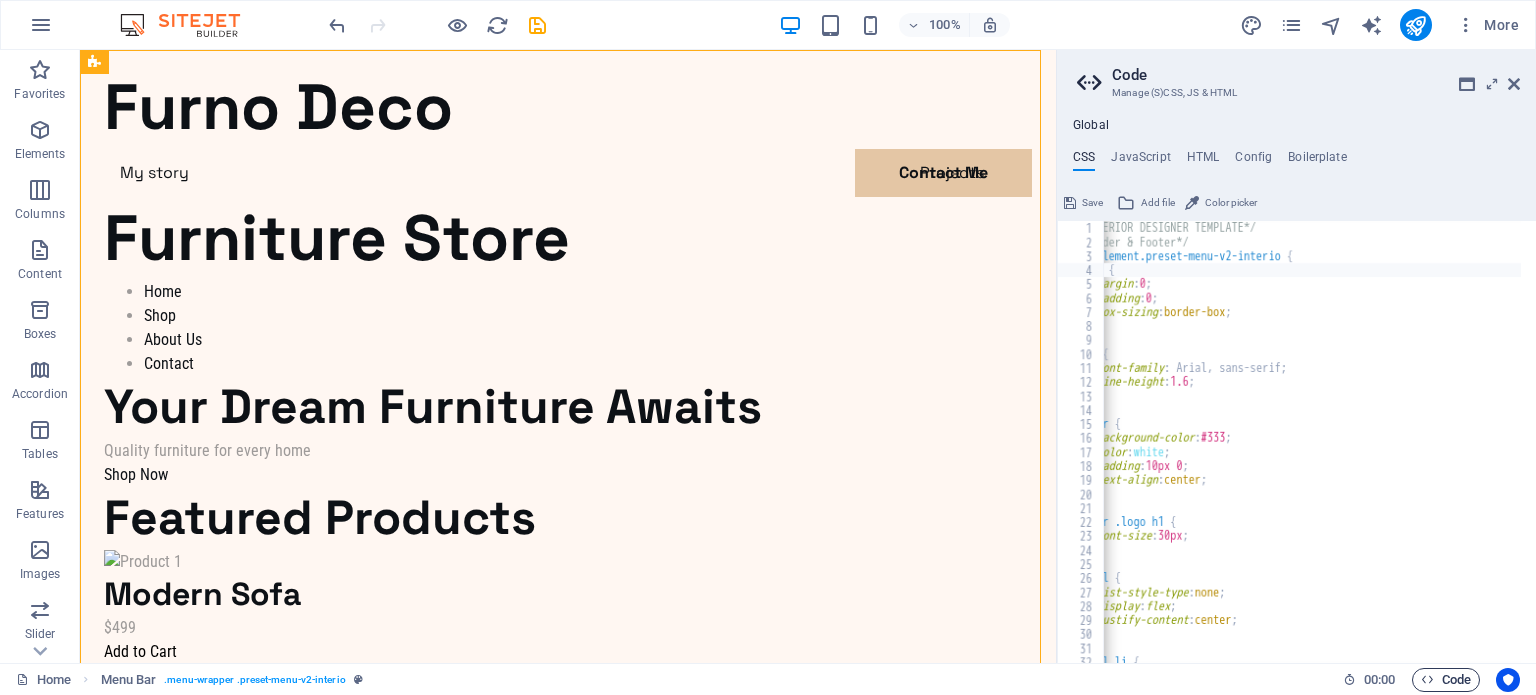 click on "Code" at bounding box center (1446, 680) 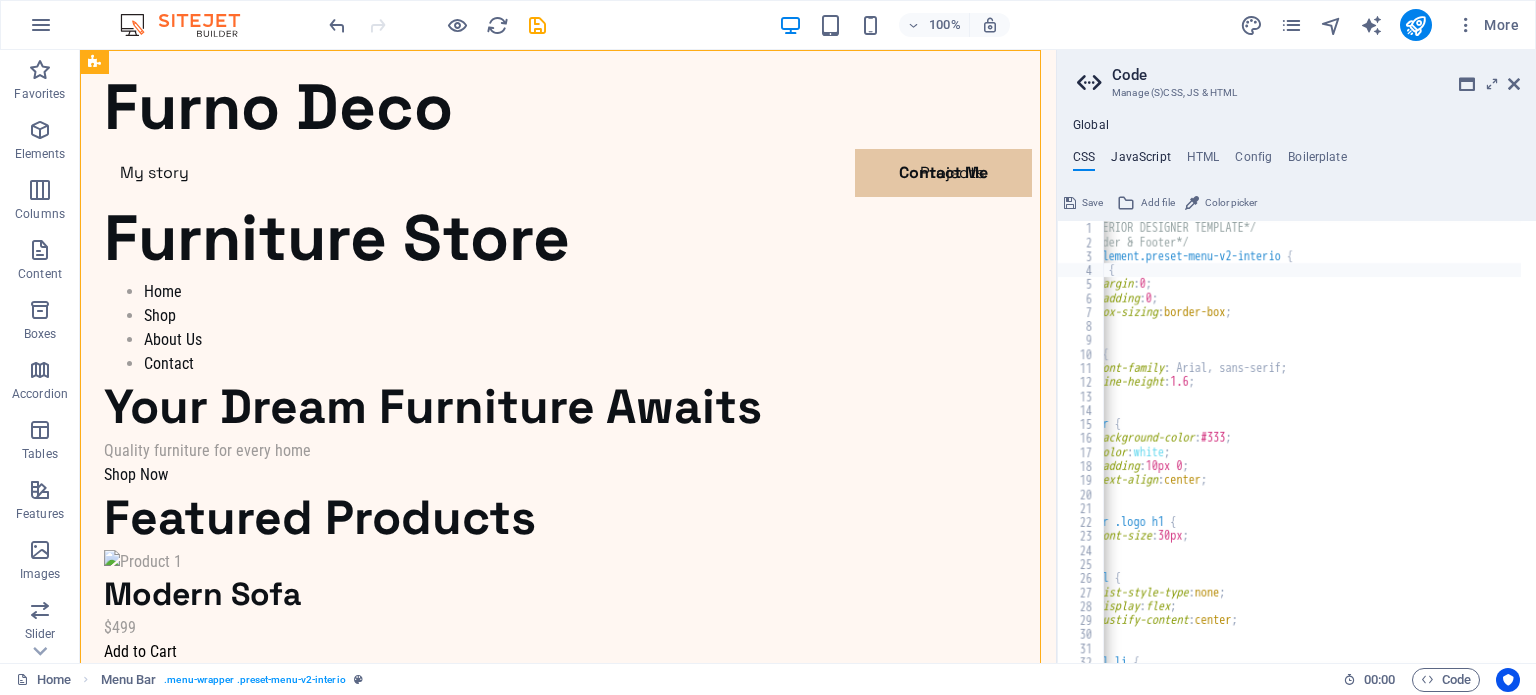 click on "JavaScript" at bounding box center (1140, 161) 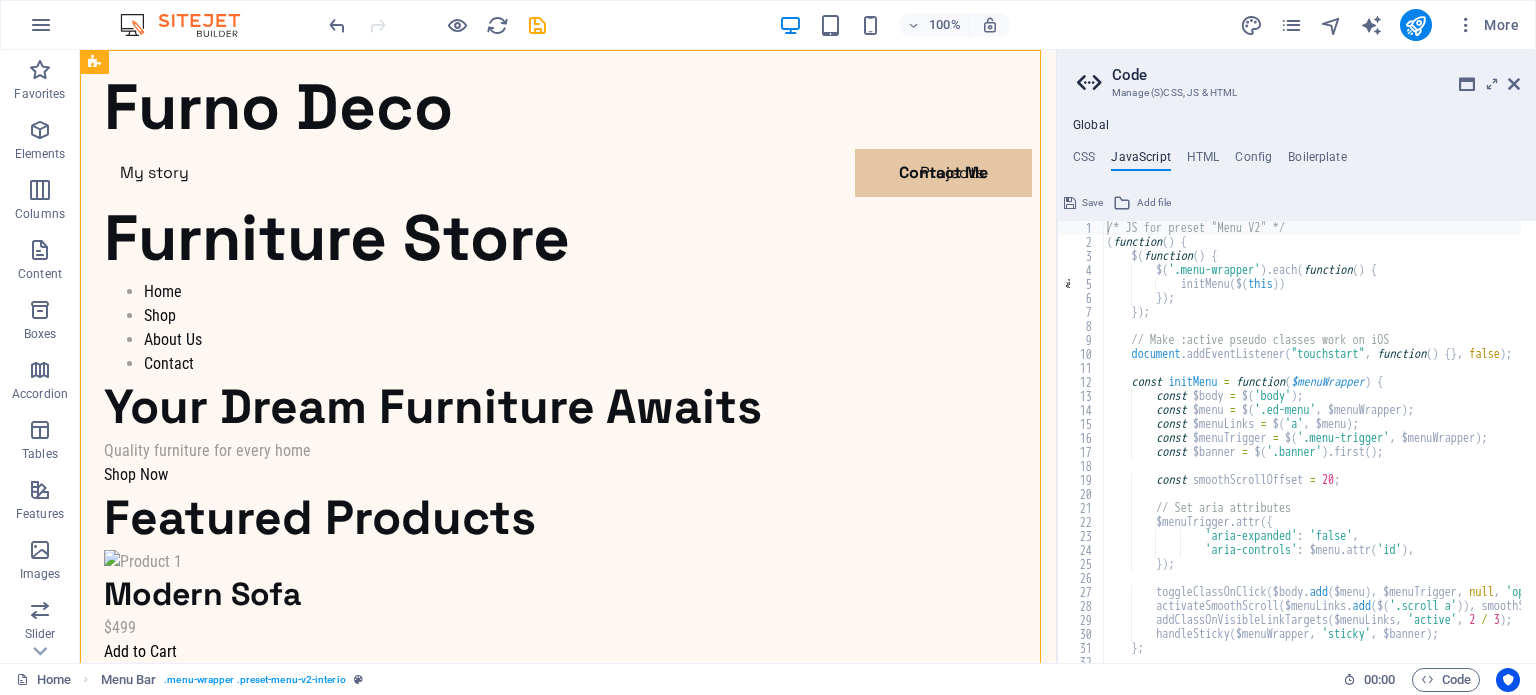 click on "CSS JavaScript HTML Config Boilerplate" at bounding box center [1296, 161] 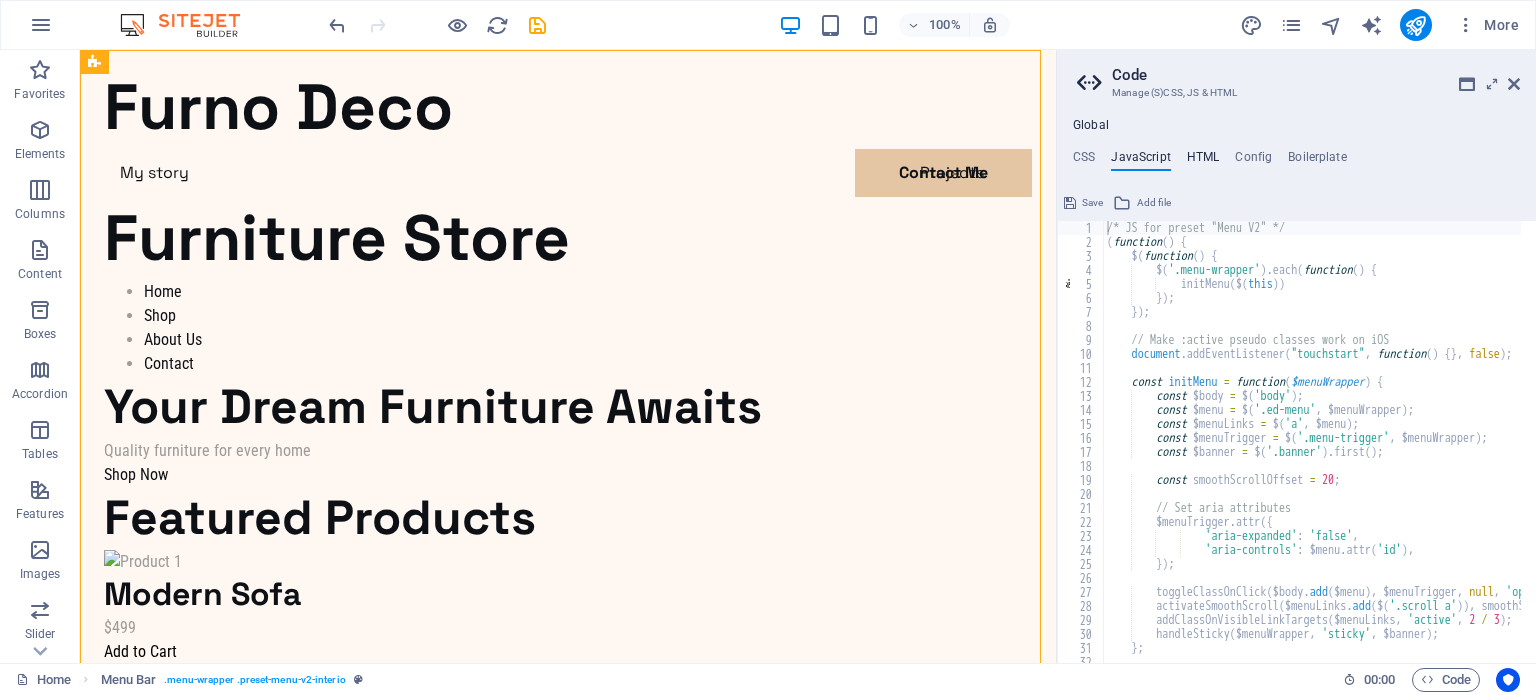 click on "HTML" at bounding box center [1203, 161] 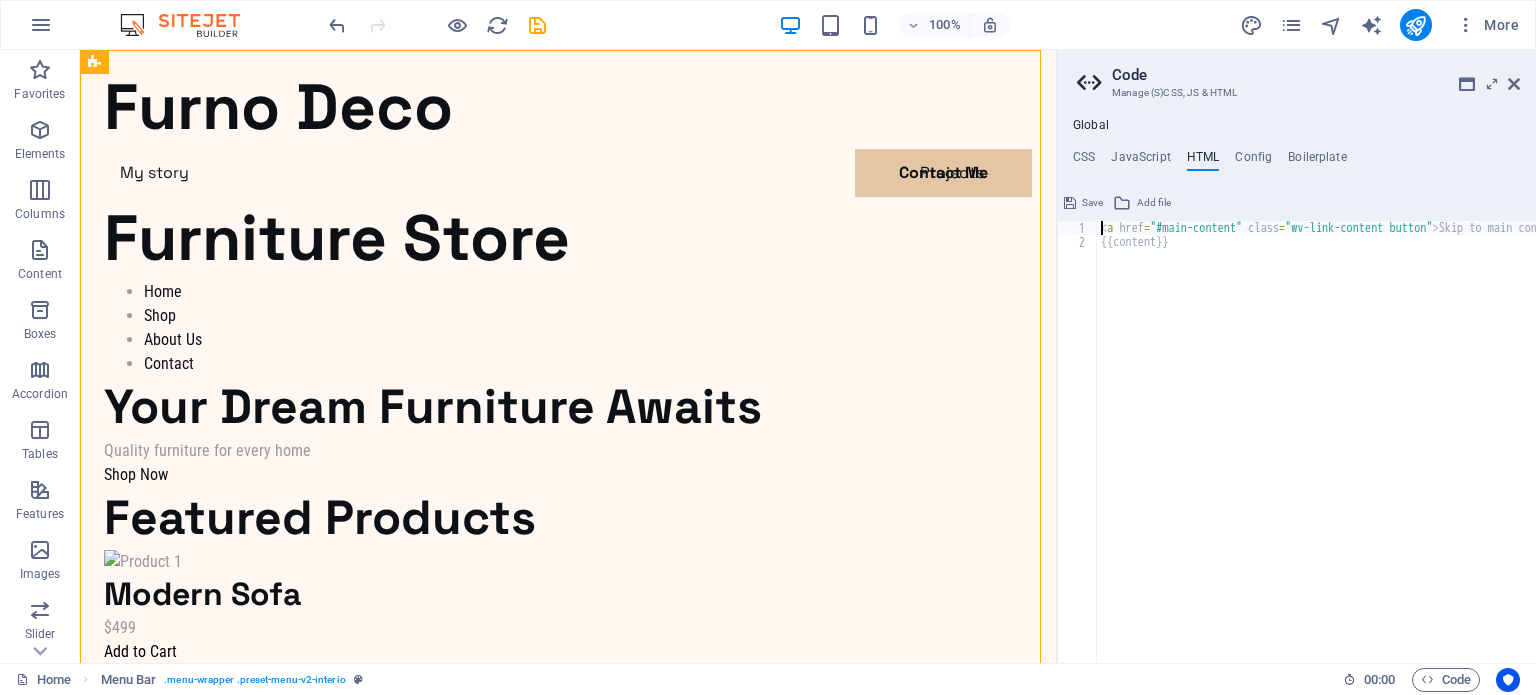 paste 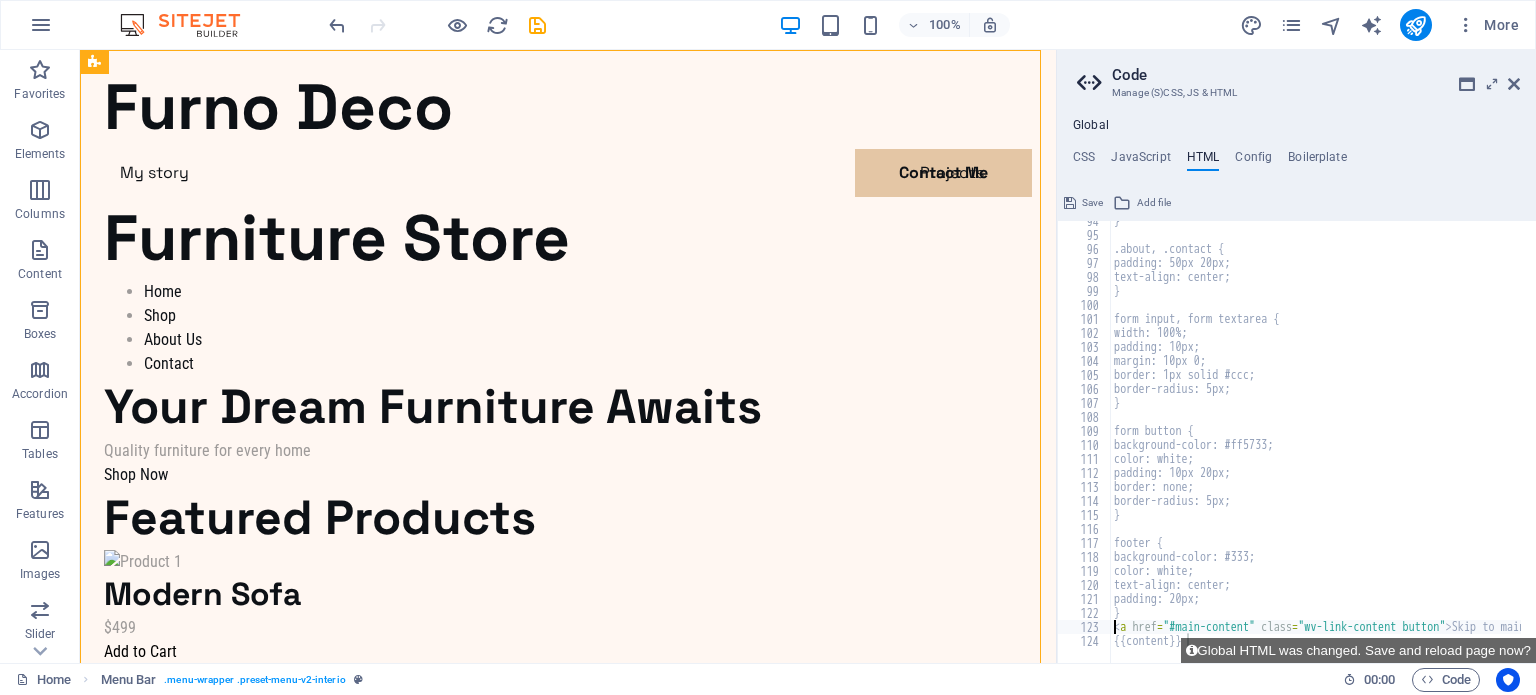 scroll, scrollTop: 1308, scrollLeft: 0, axis: vertical 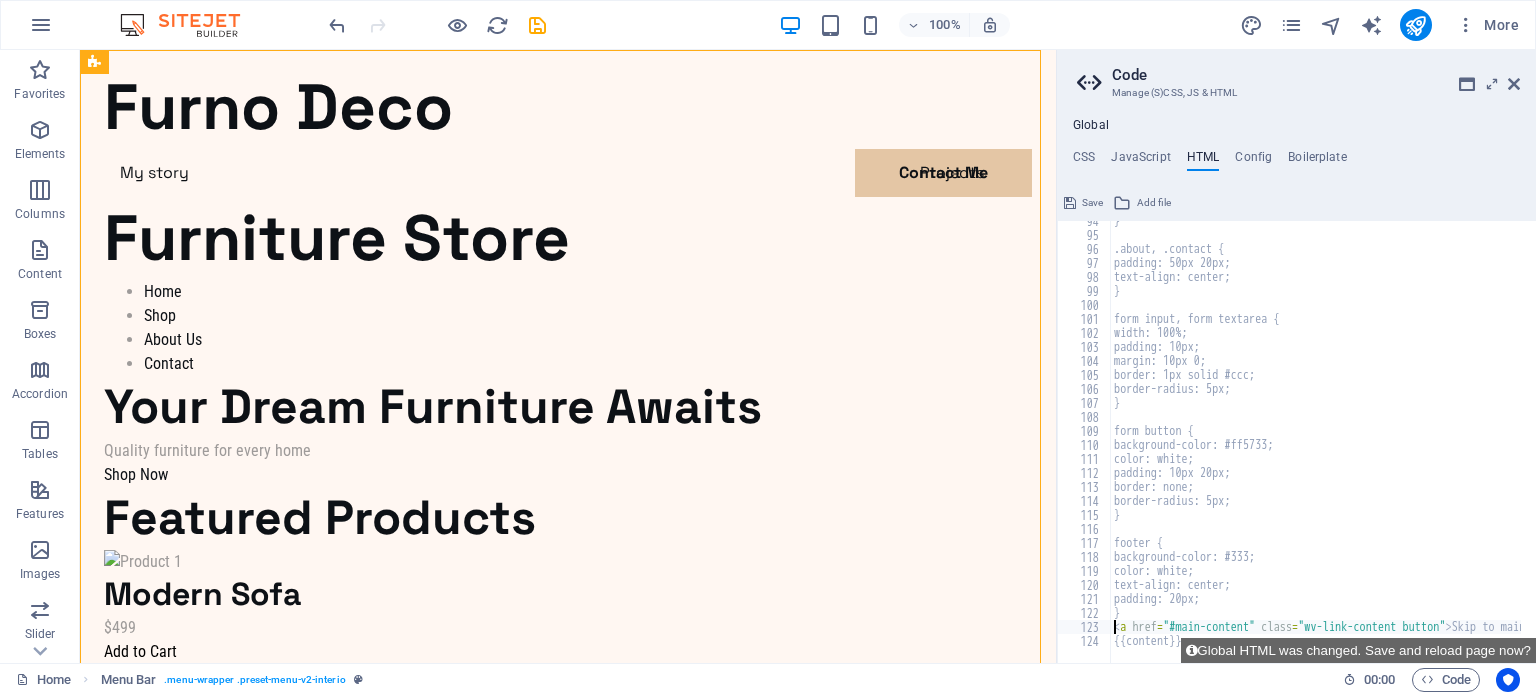 type on "<a href="#main-content" class="wv-link-content button">Skip to main content</a>" 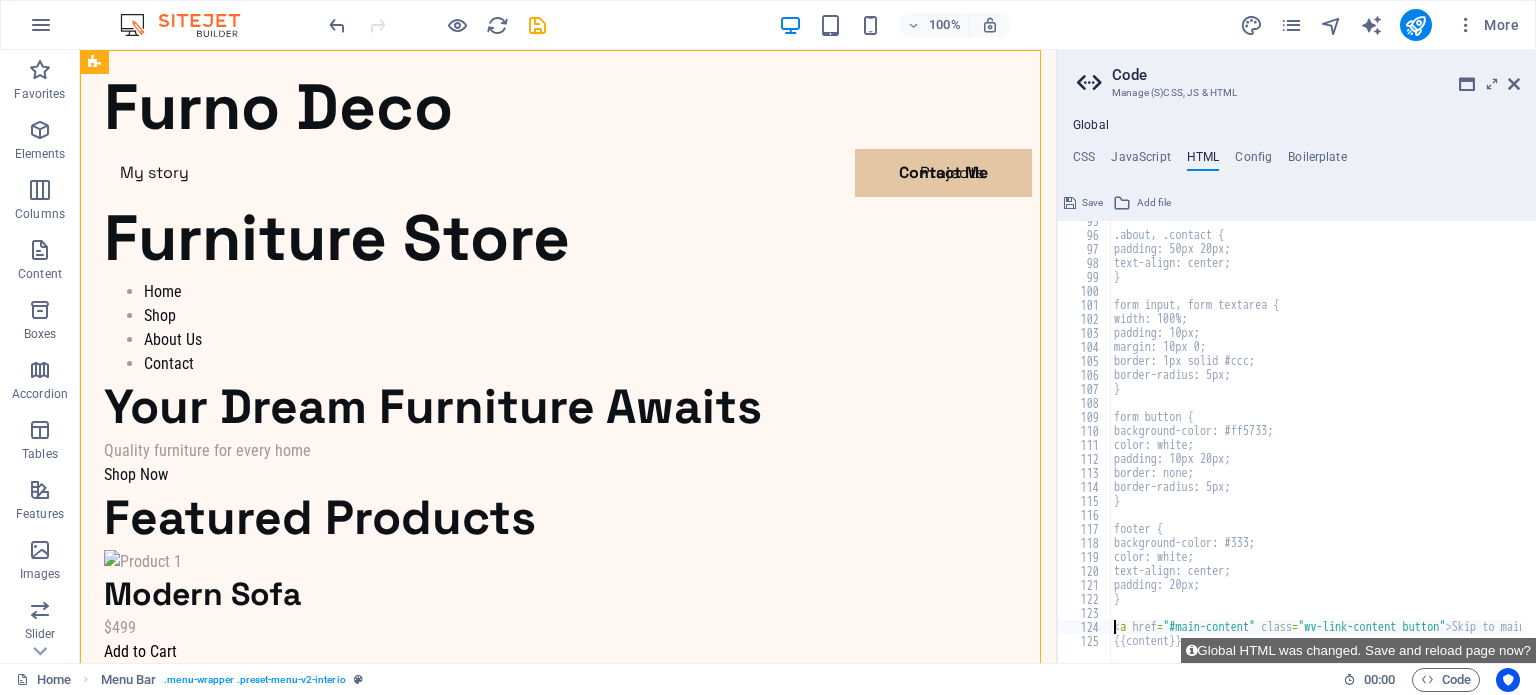 scroll, scrollTop: 1322, scrollLeft: 0, axis: vertical 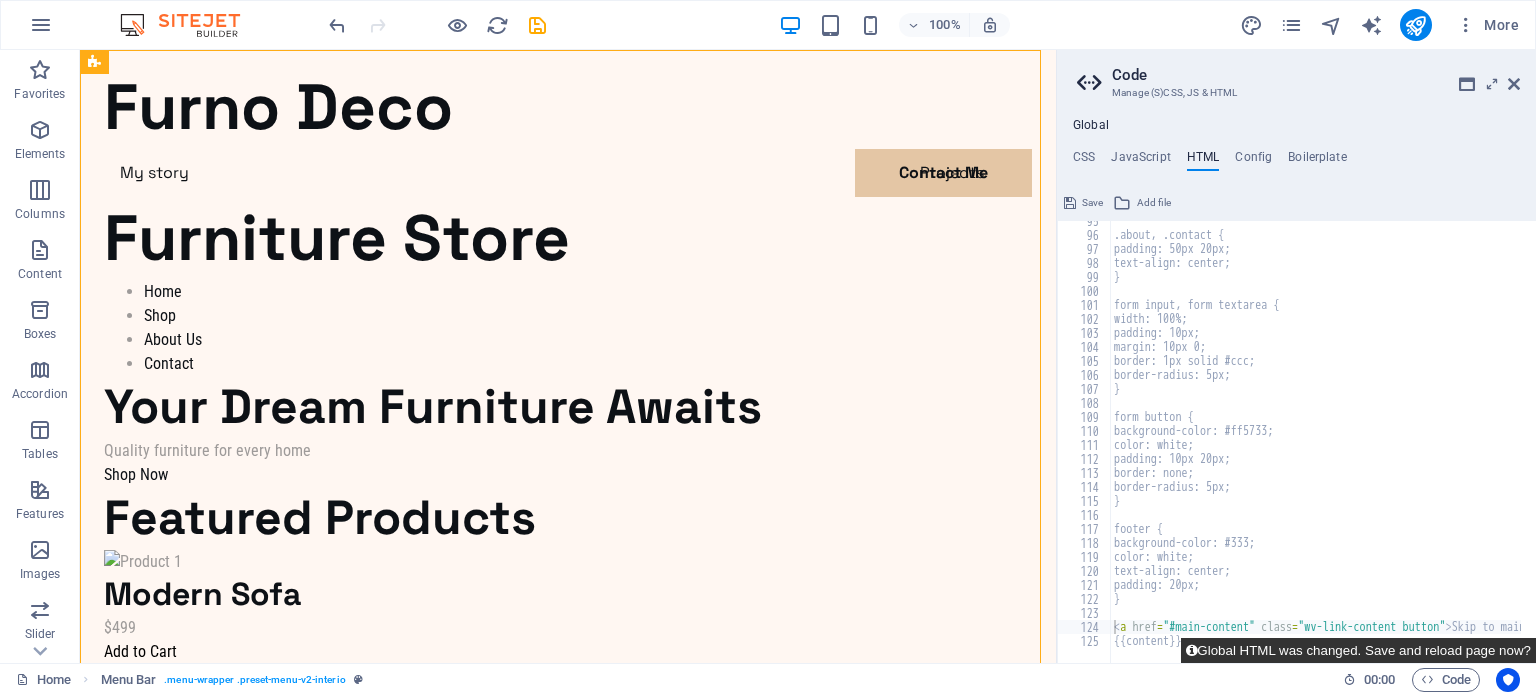 click on "Global HTML was changed. Save and reload page now?" at bounding box center [1358, 650] 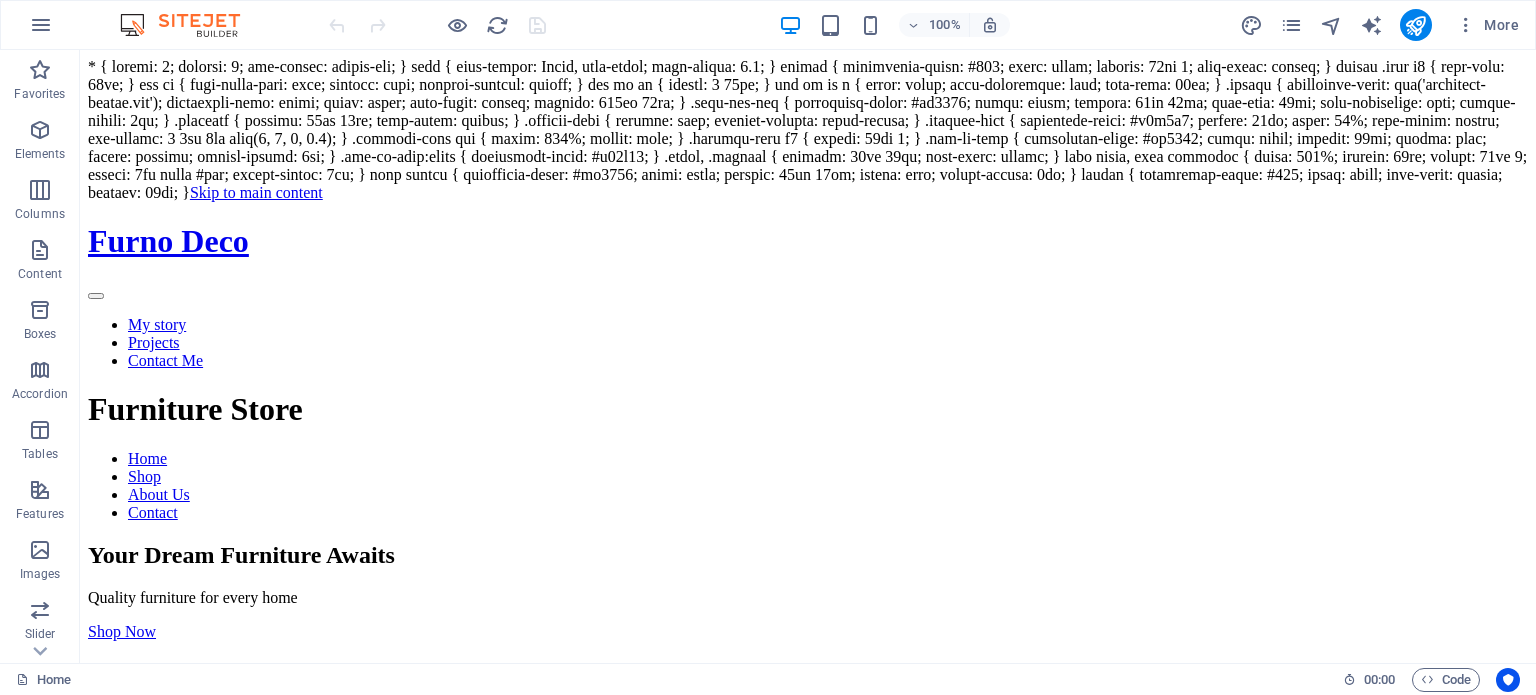 scroll, scrollTop: 0, scrollLeft: 0, axis: both 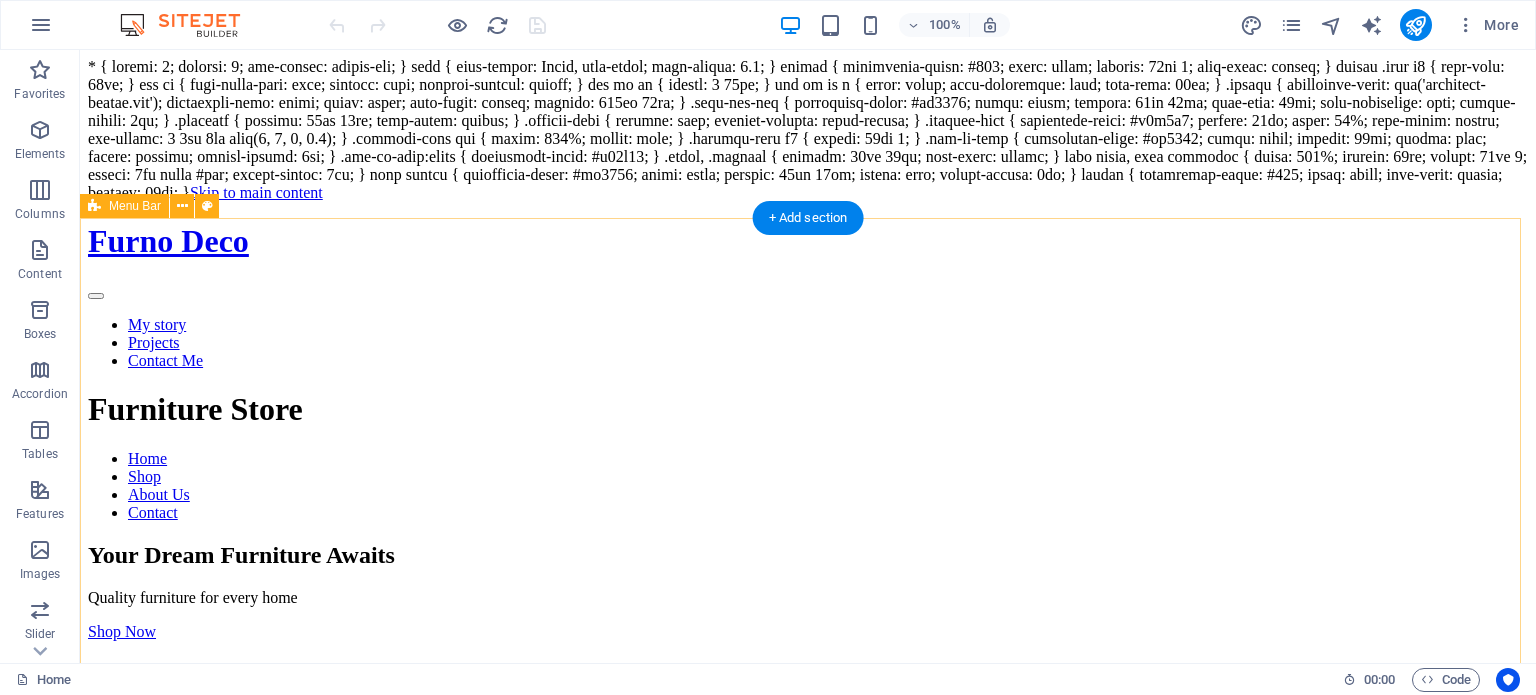 click on "Furno Deco My story Projects Contact Me
Furniture Store
Furniture Store
Home
Shop
About Us
Contact
Your Dream Furniture Awaits
Quality furniture for every home
Shop Now
Featured Products
Modern Sofa
$499
Add to Cart
Wooden Dining Table
$899
Add to Cart
Armchair
$299
Add to Cart
About Us
Contact Us" at bounding box center [808, 806] 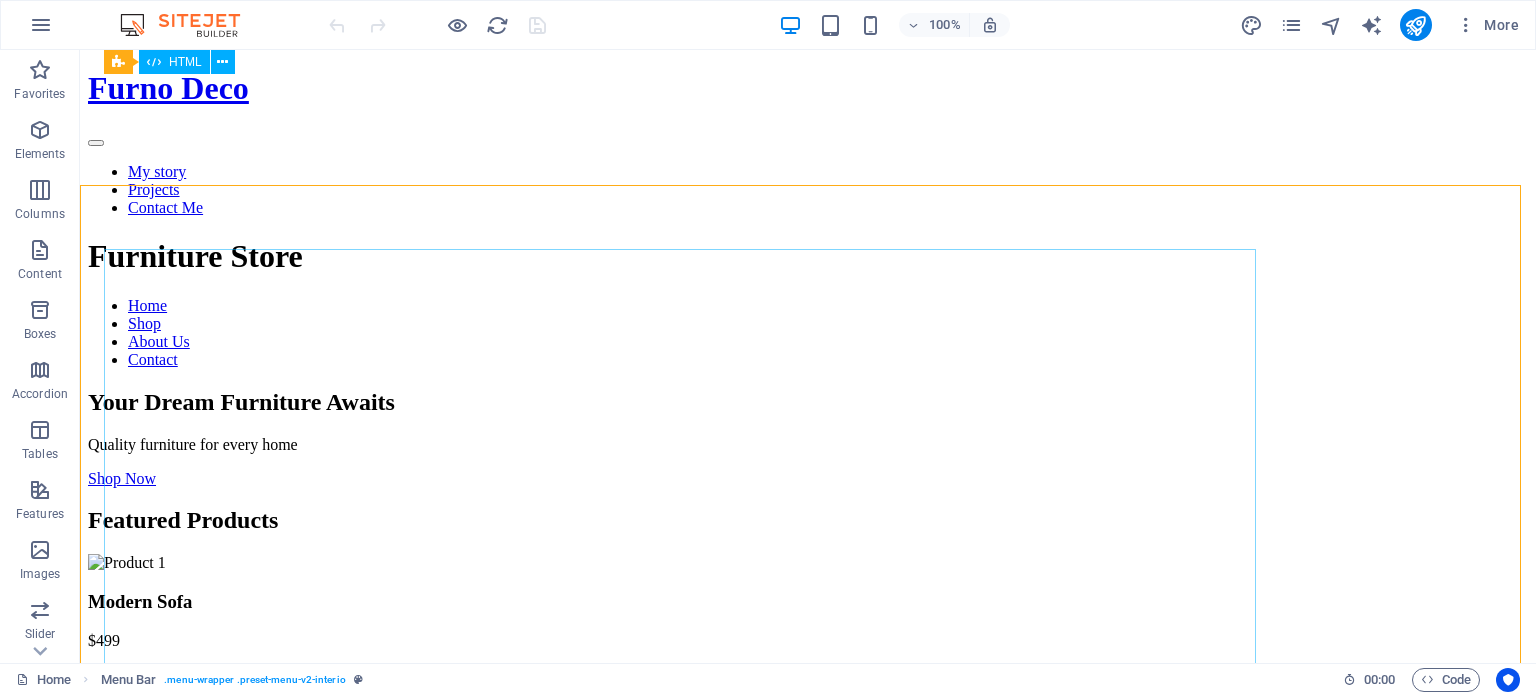 scroll, scrollTop: 0, scrollLeft: 0, axis: both 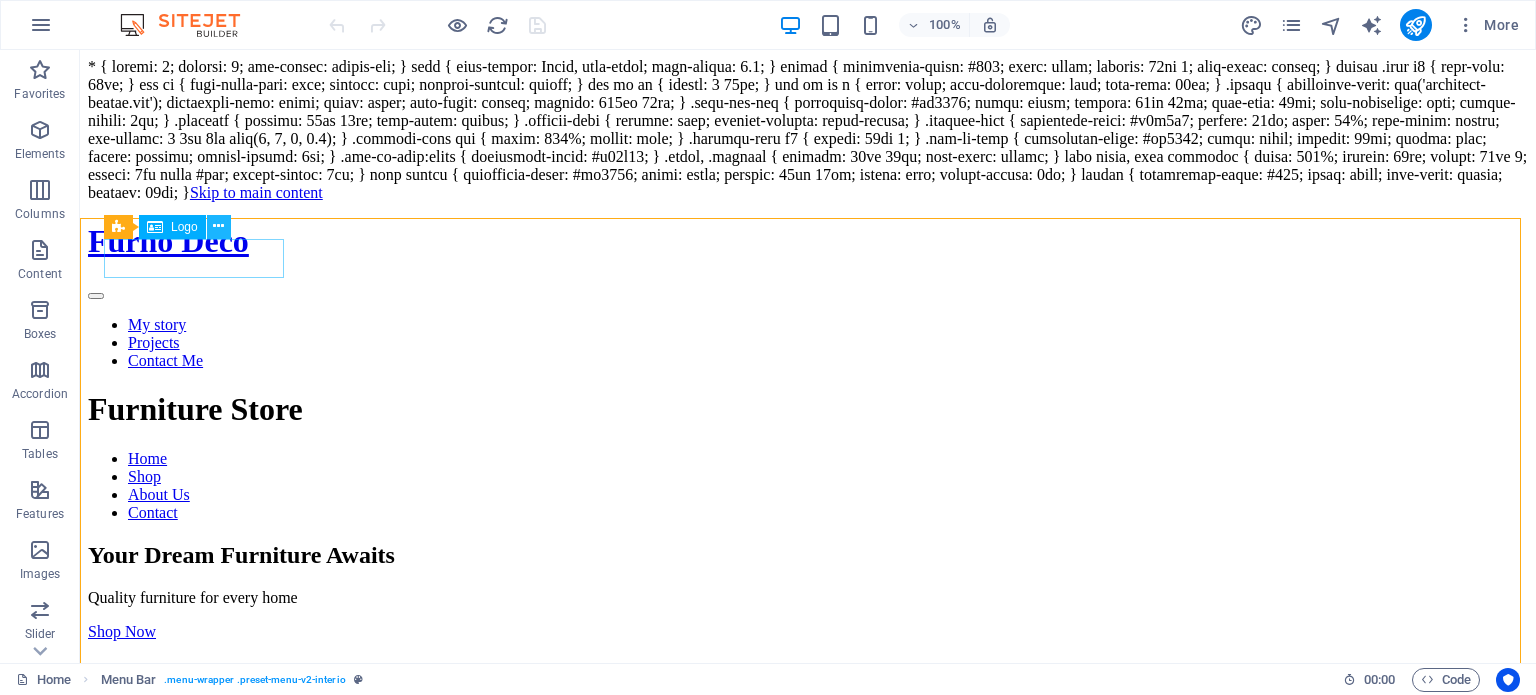 click at bounding box center [218, 226] 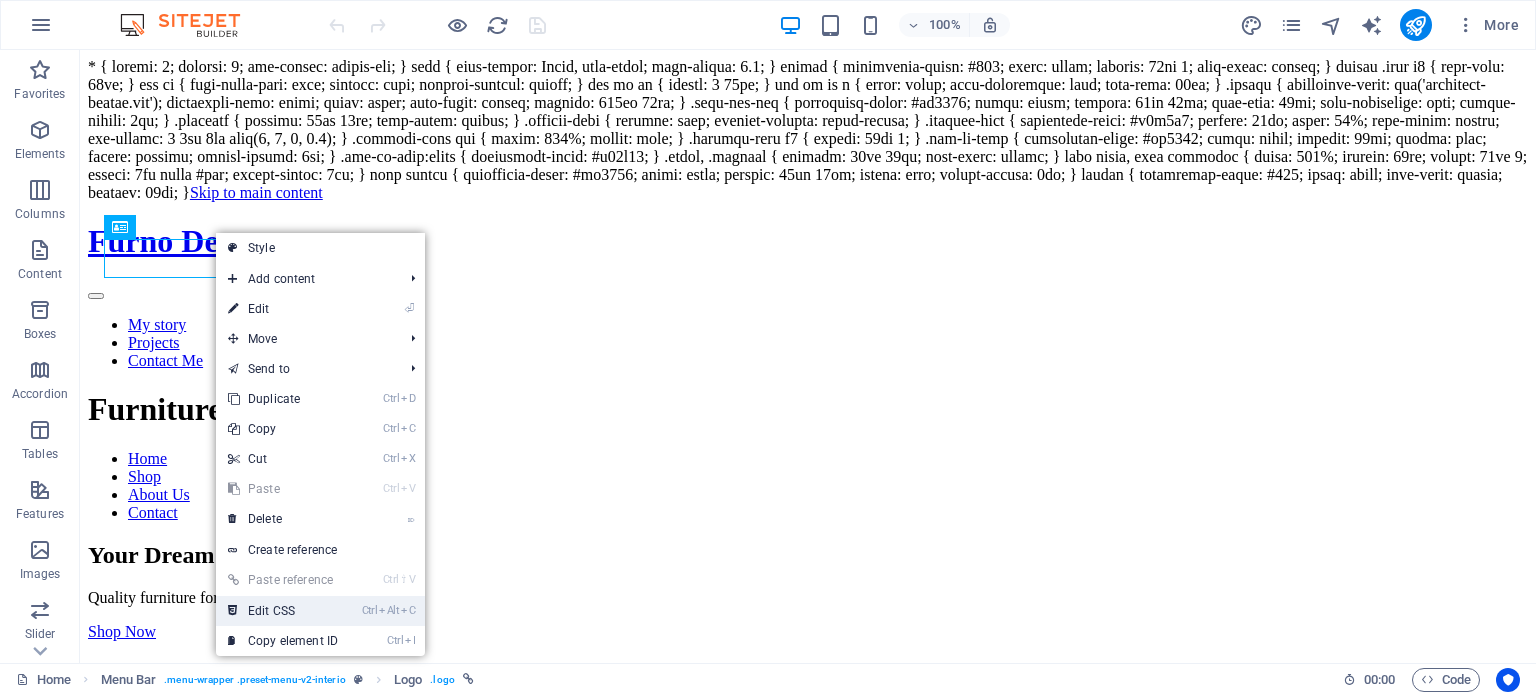 click on "Ctrl Alt C  Edit CSS" at bounding box center [283, 611] 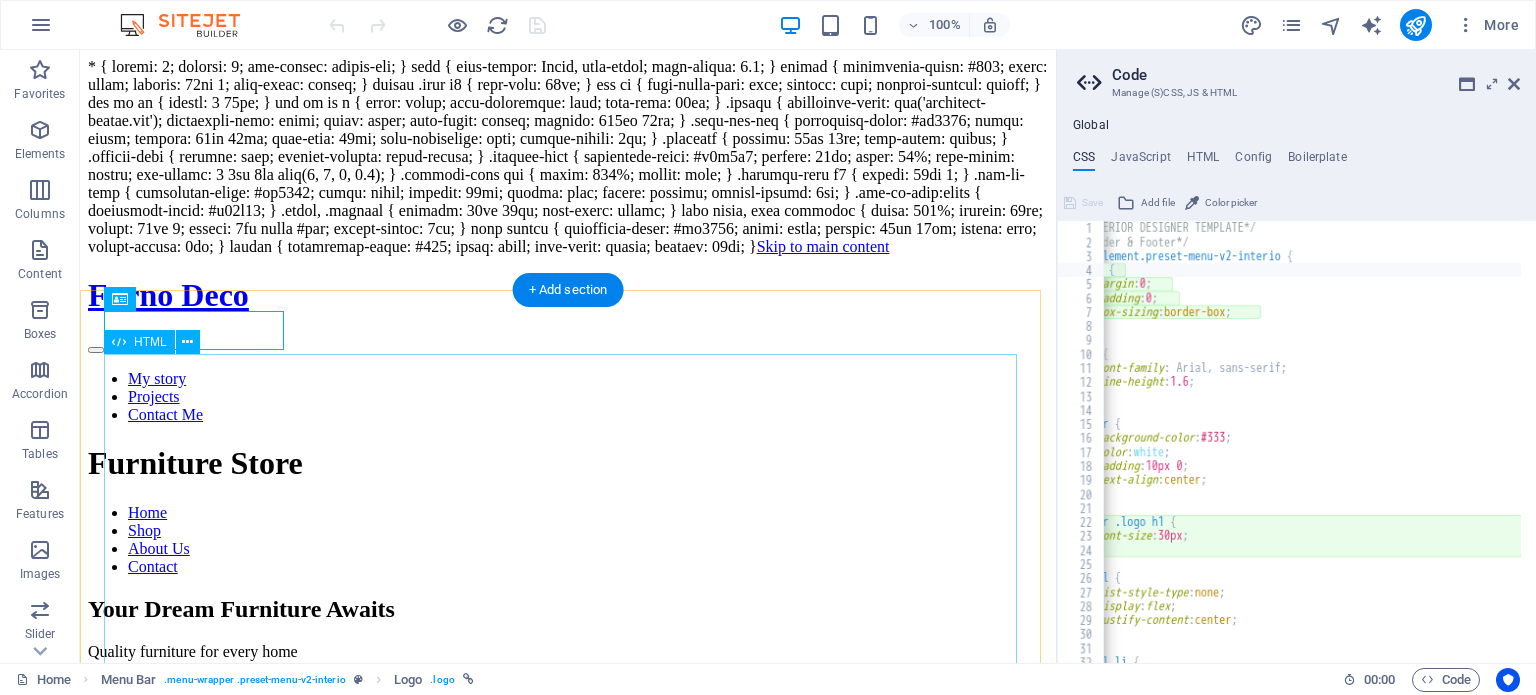 type on "font-size: 30px;" 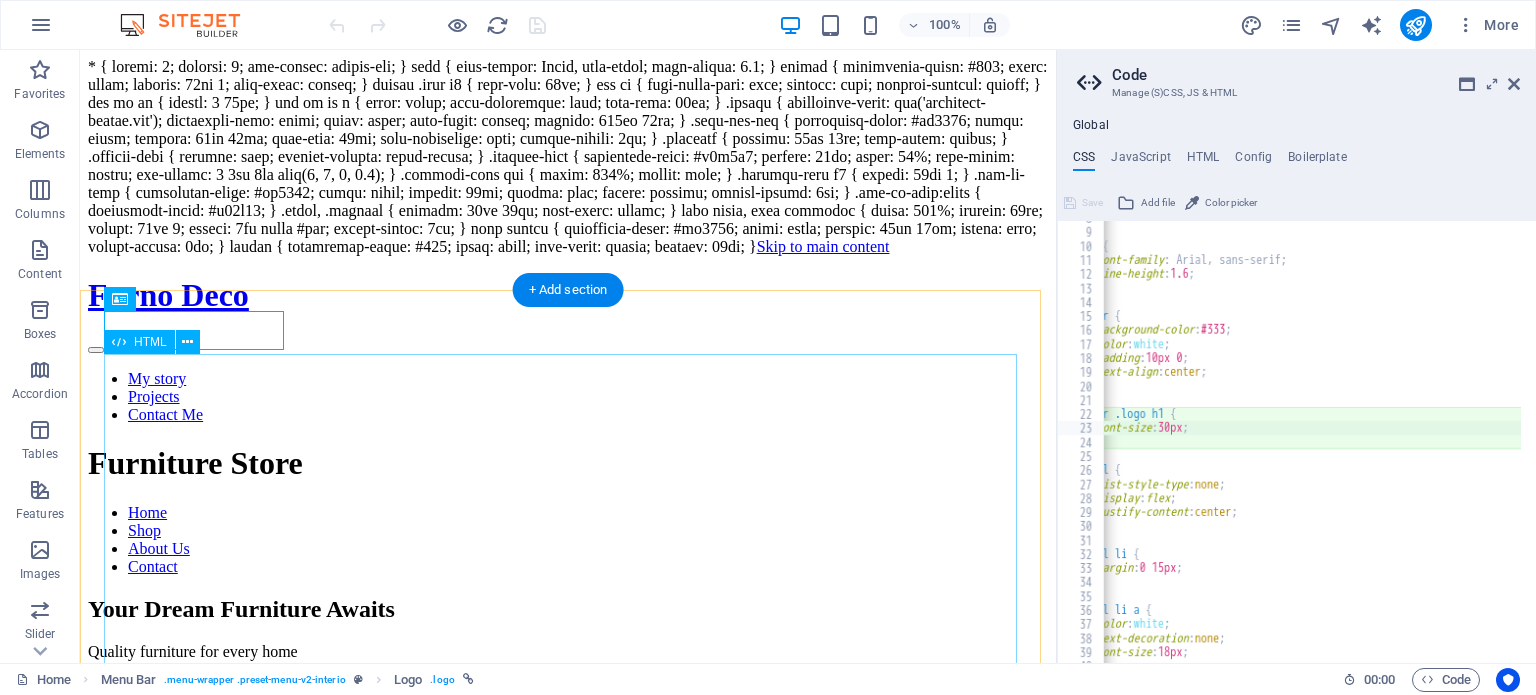 scroll, scrollTop: 108, scrollLeft: 0, axis: vertical 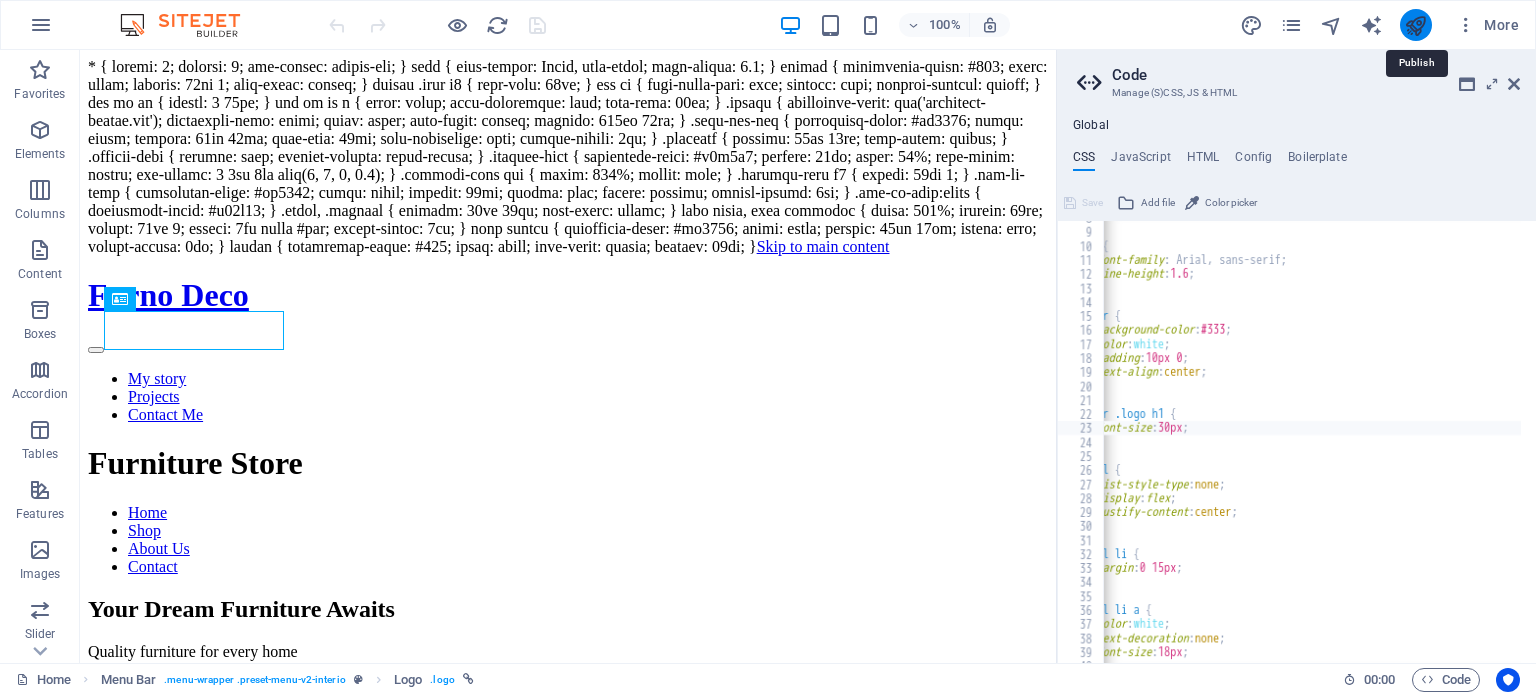 click at bounding box center [1415, 25] 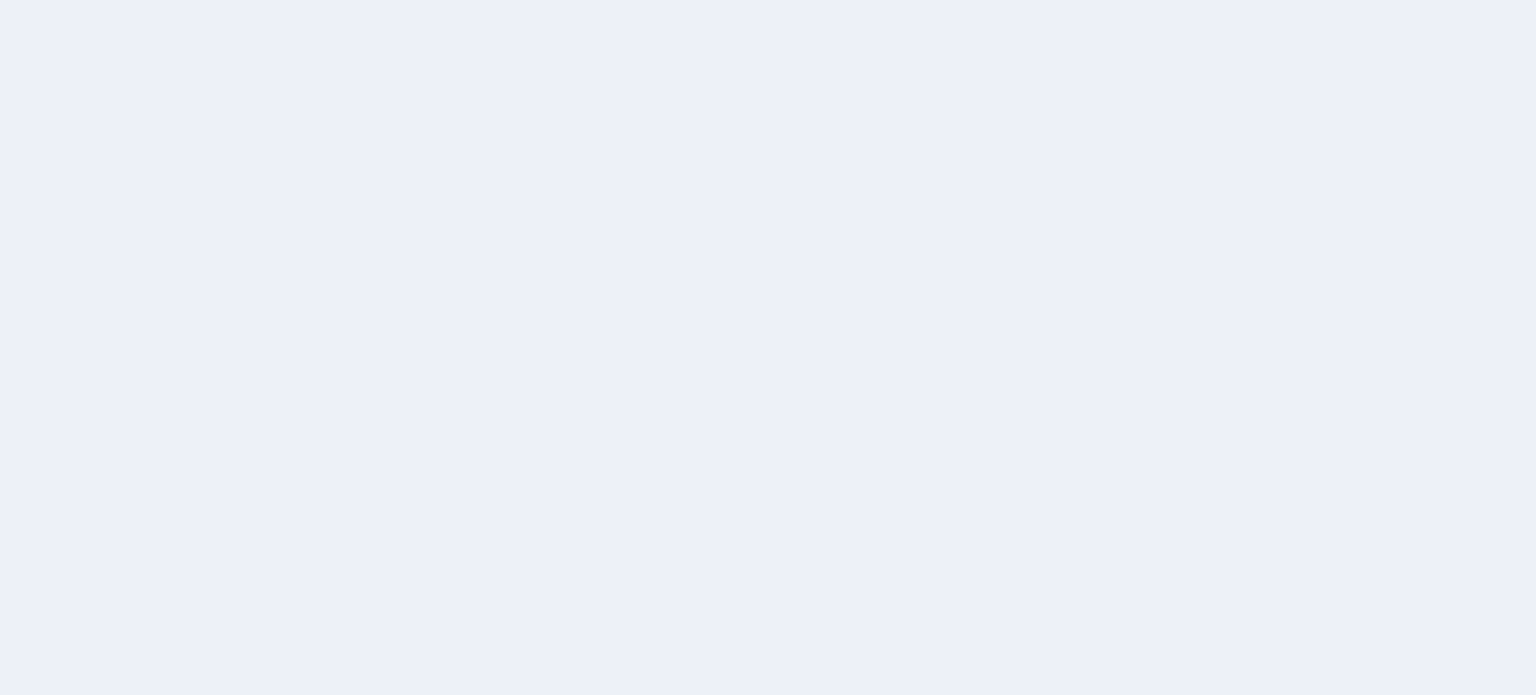 scroll, scrollTop: 0, scrollLeft: 0, axis: both 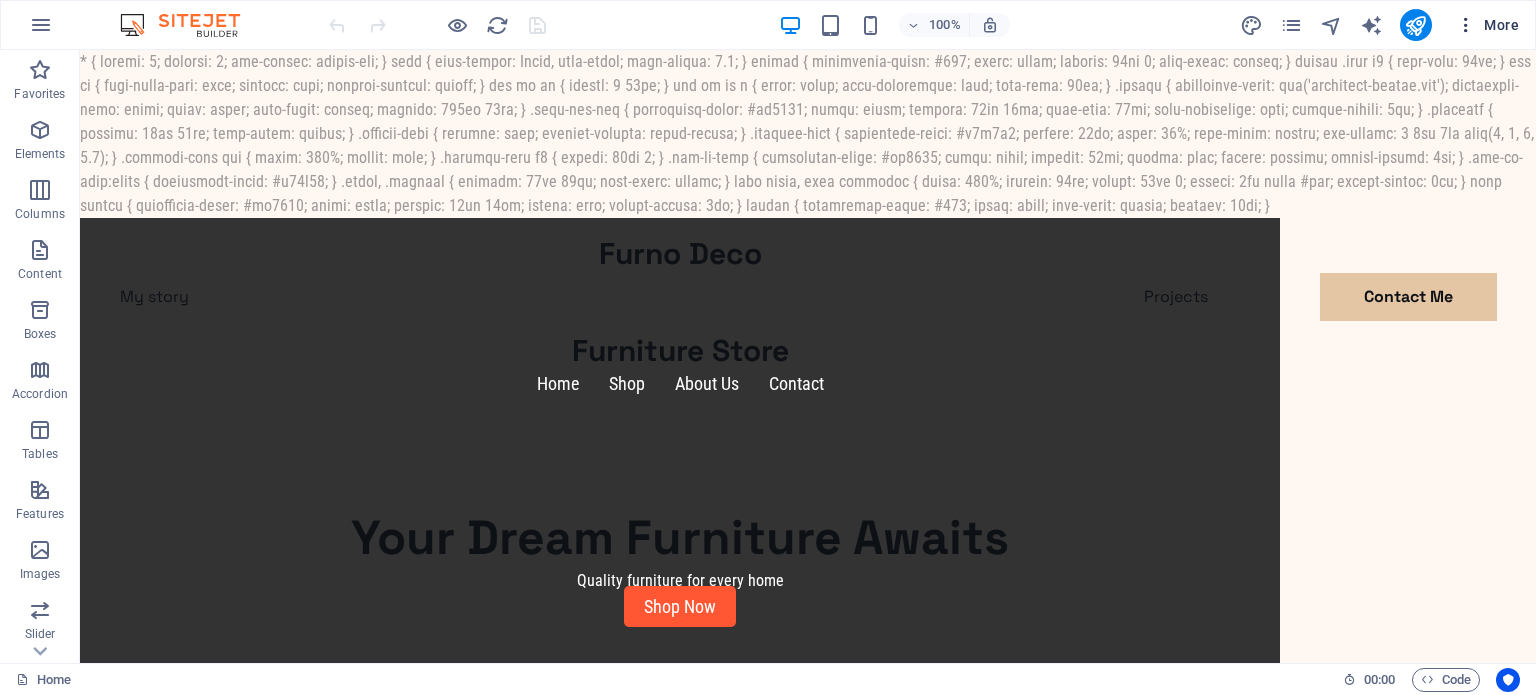 click on "More" at bounding box center (1487, 25) 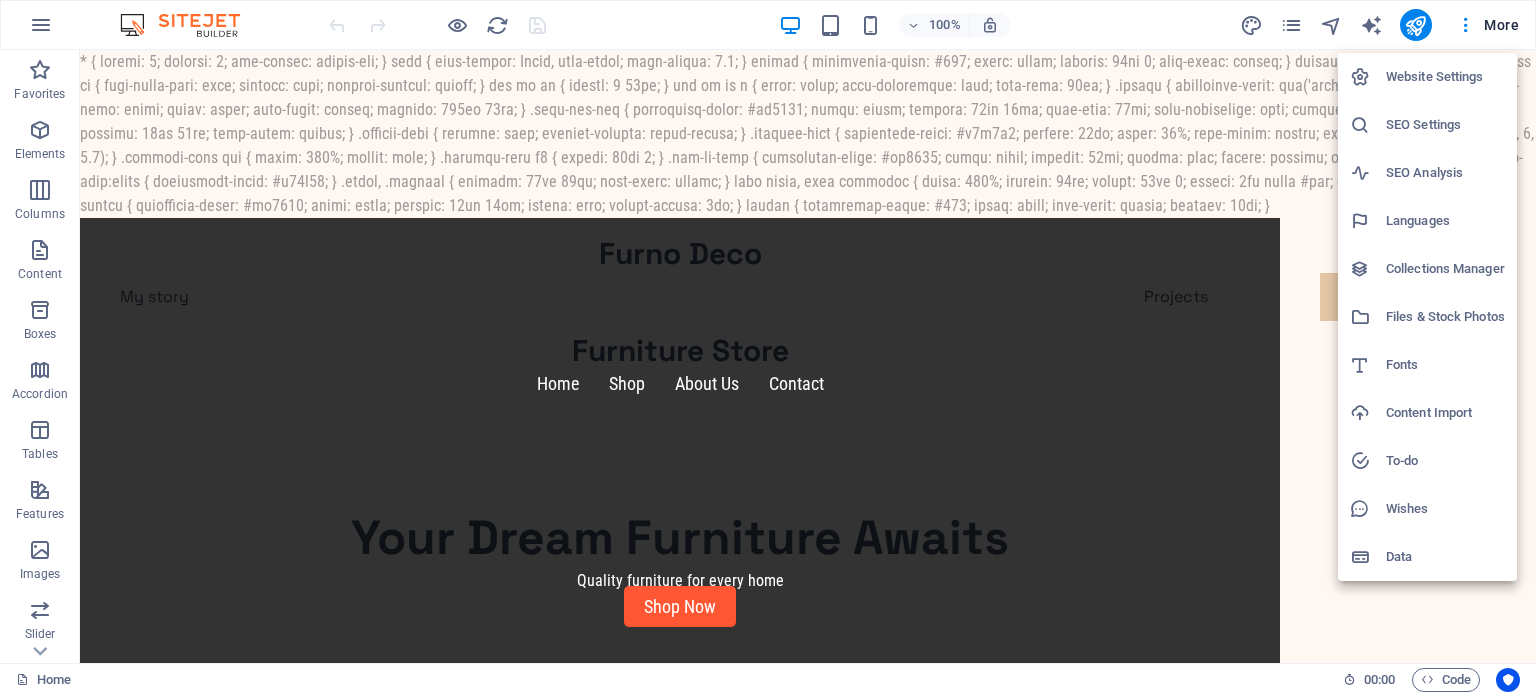 click on "Website Settings" at bounding box center (1445, 77) 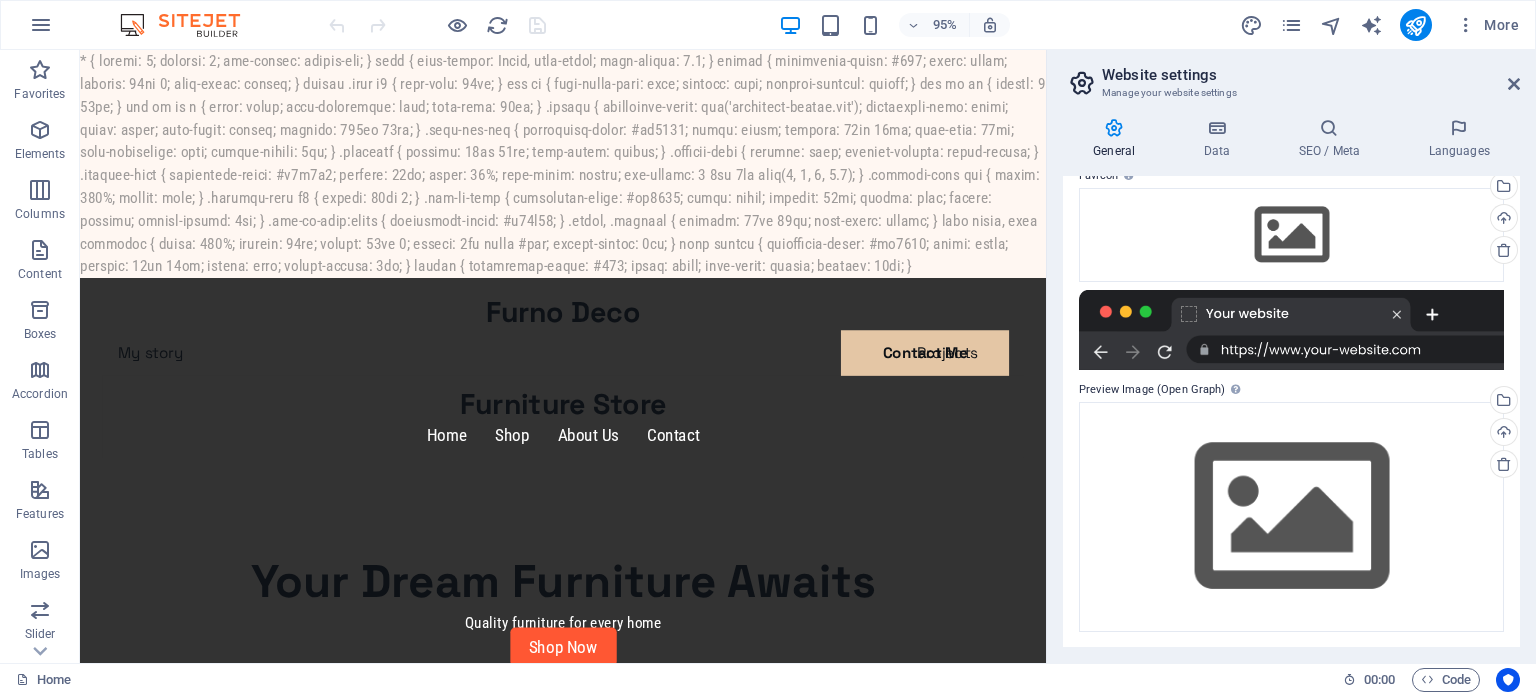 scroll, scrollTop: 0, scrollLeft: 0, axis: both 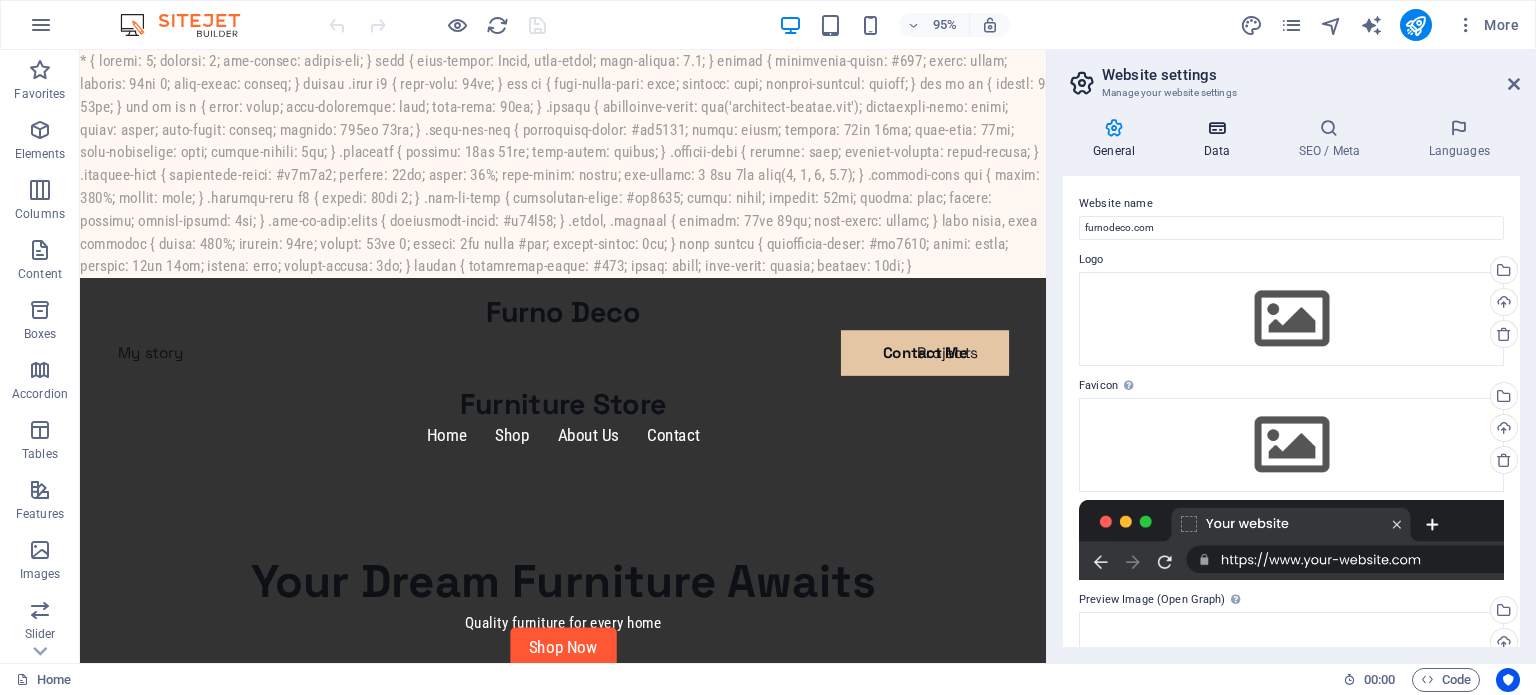 click at bounding box center (1216, 128) 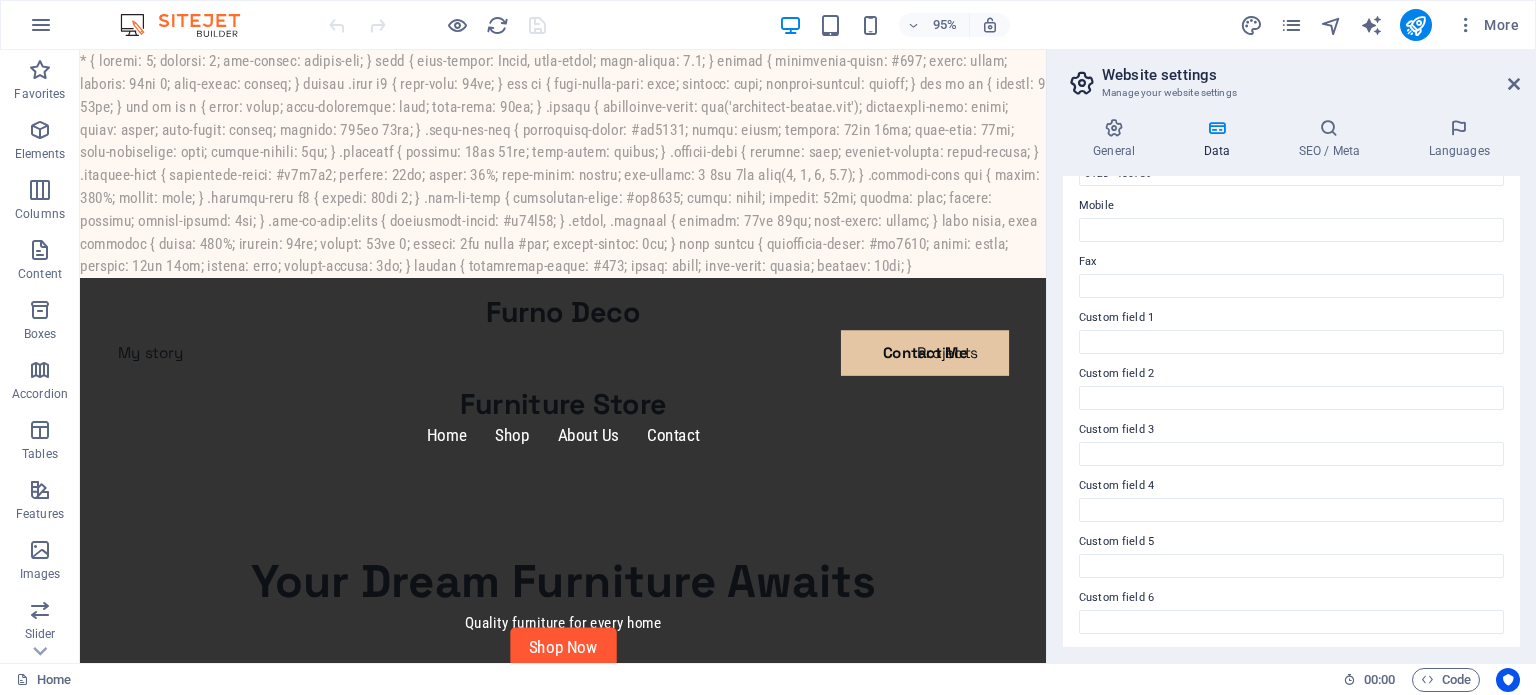 scroll, scrollTop: 489, scrollLeft: 0, axis: vertical 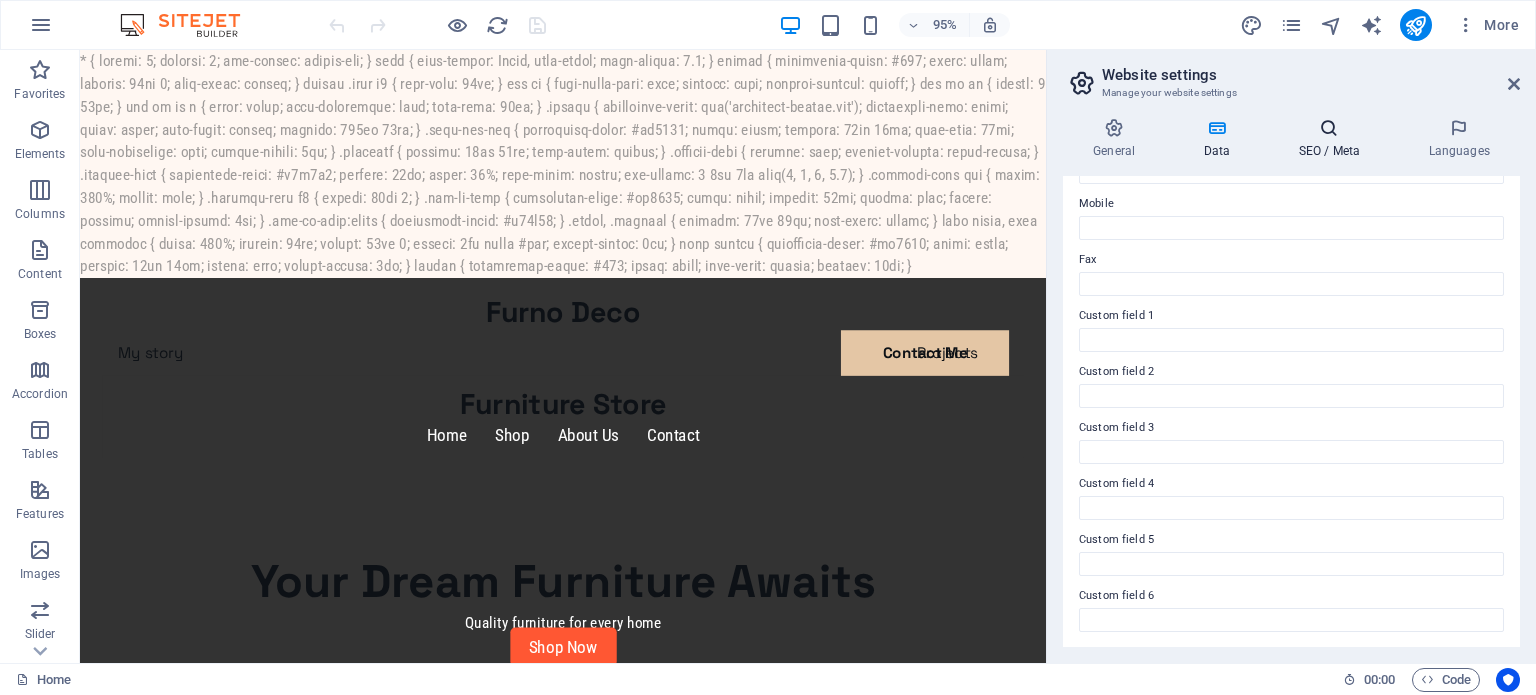 click at bounding box center (1329, 128) 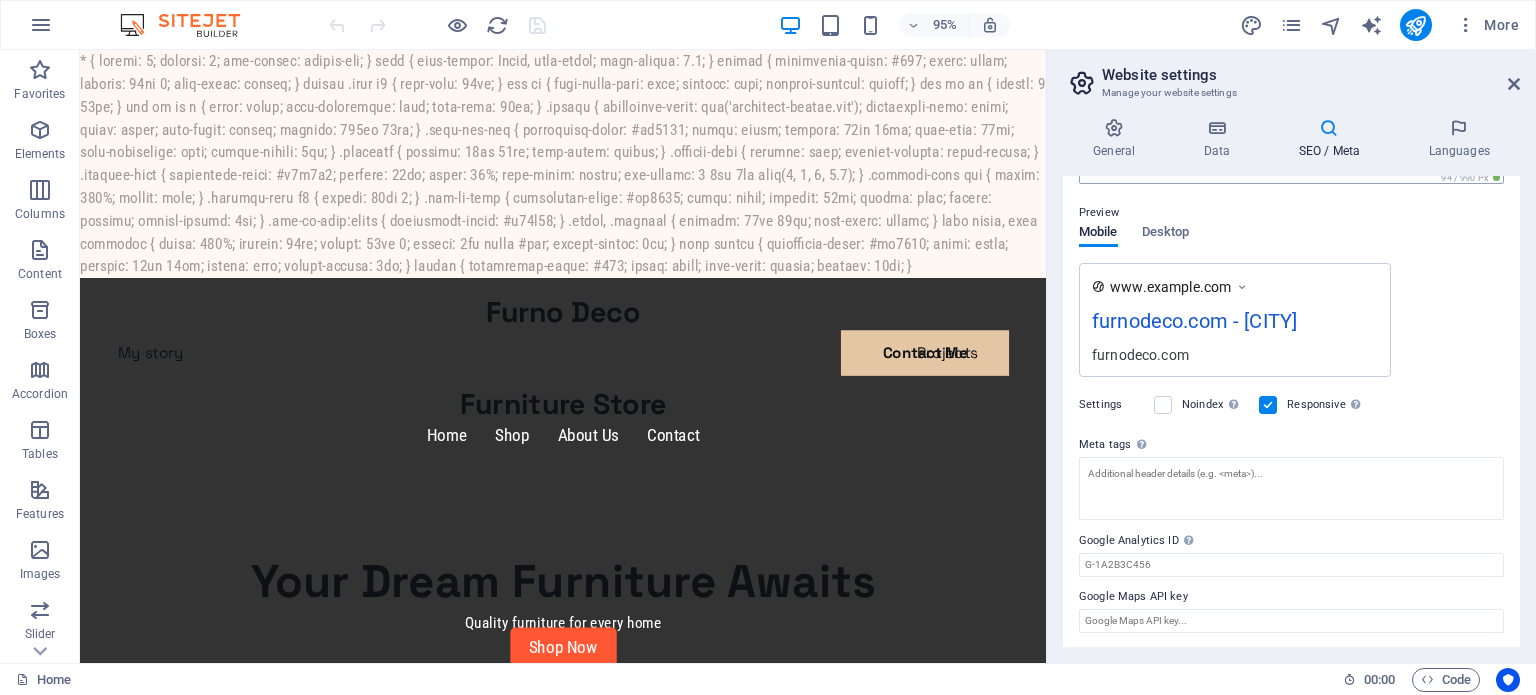 scroll, scrollTop: 0, scrollLeft: 0, axis: both 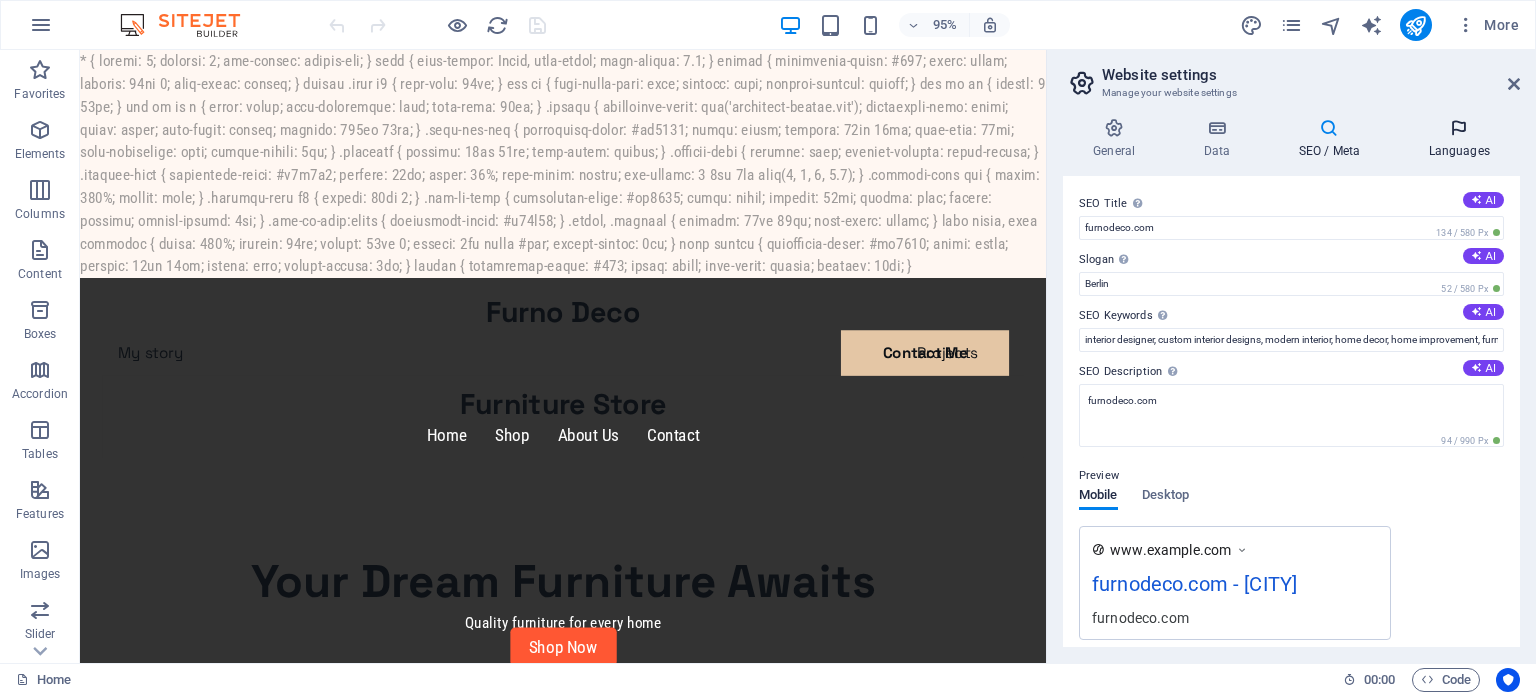 click at bounding box center (1459, 128) 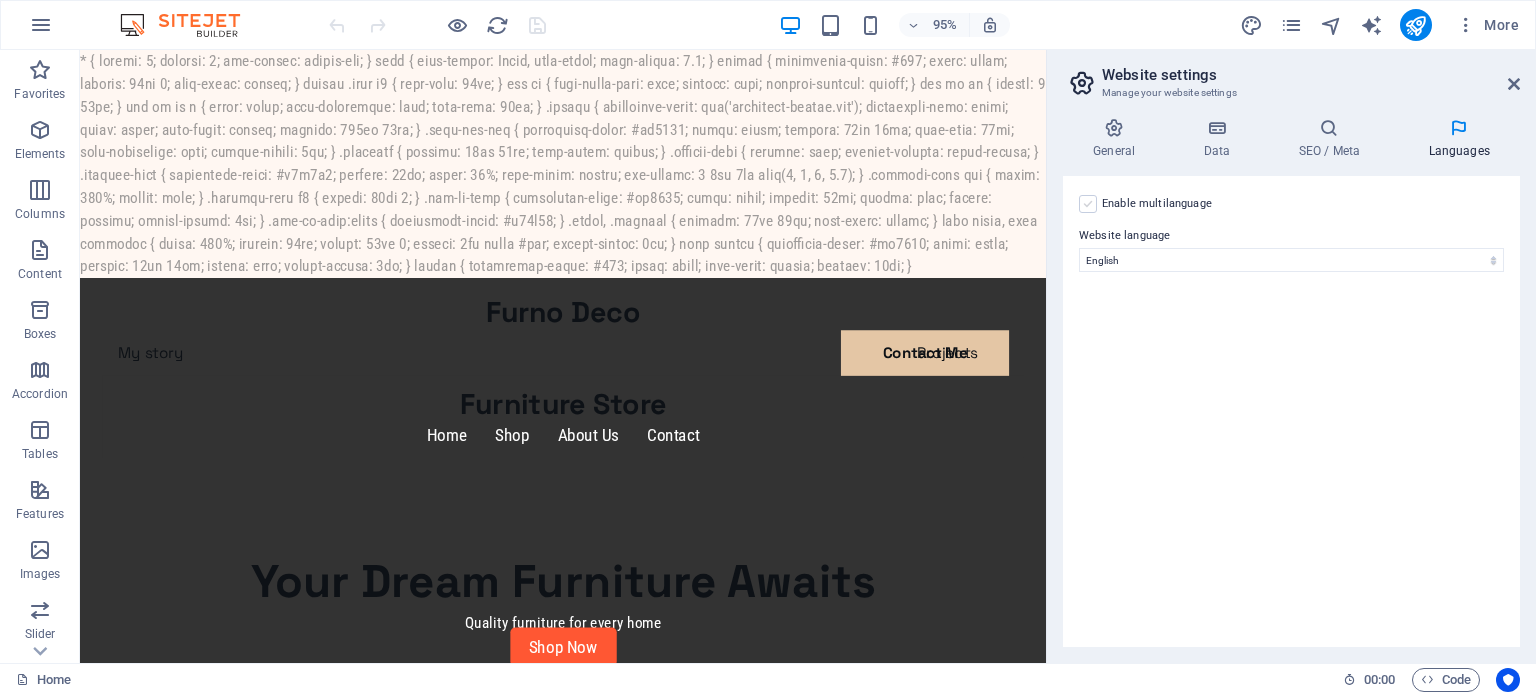 click at bounding box center [1088, 204] 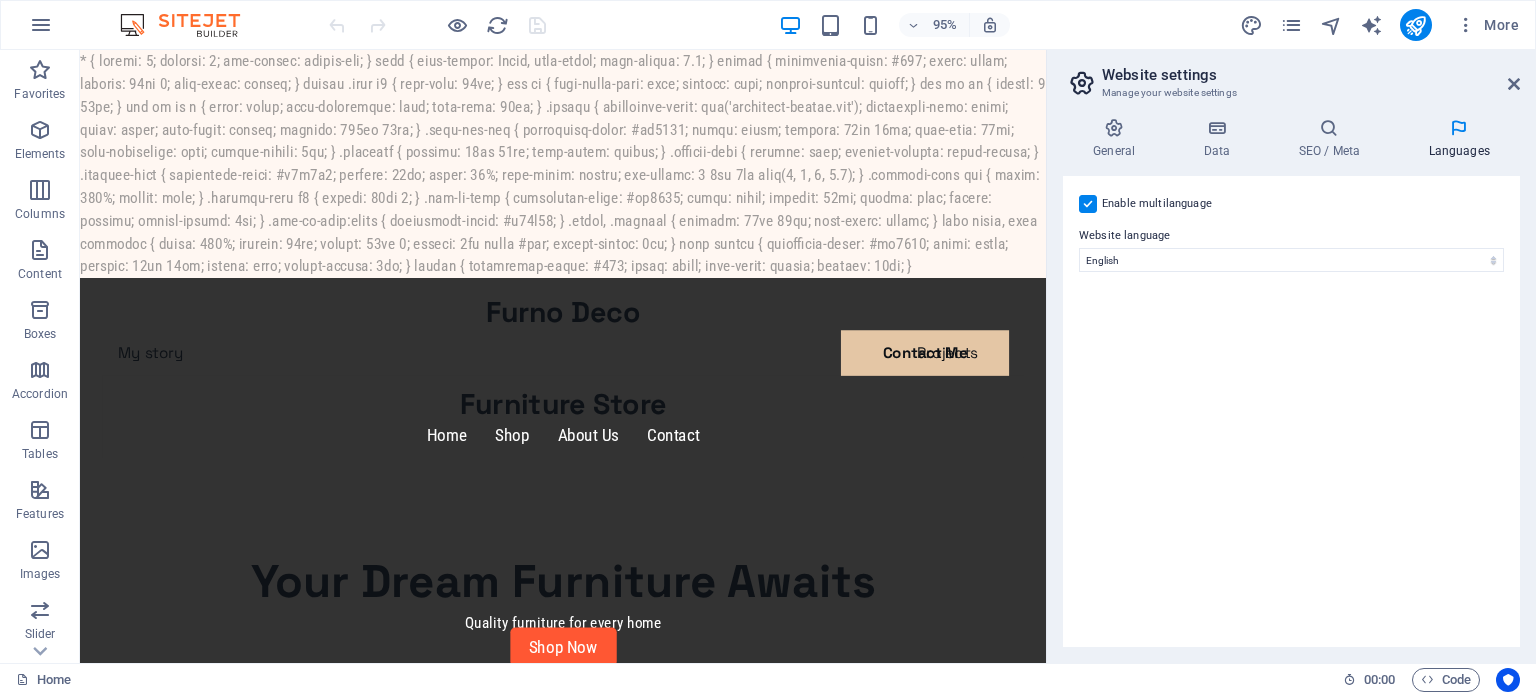 select 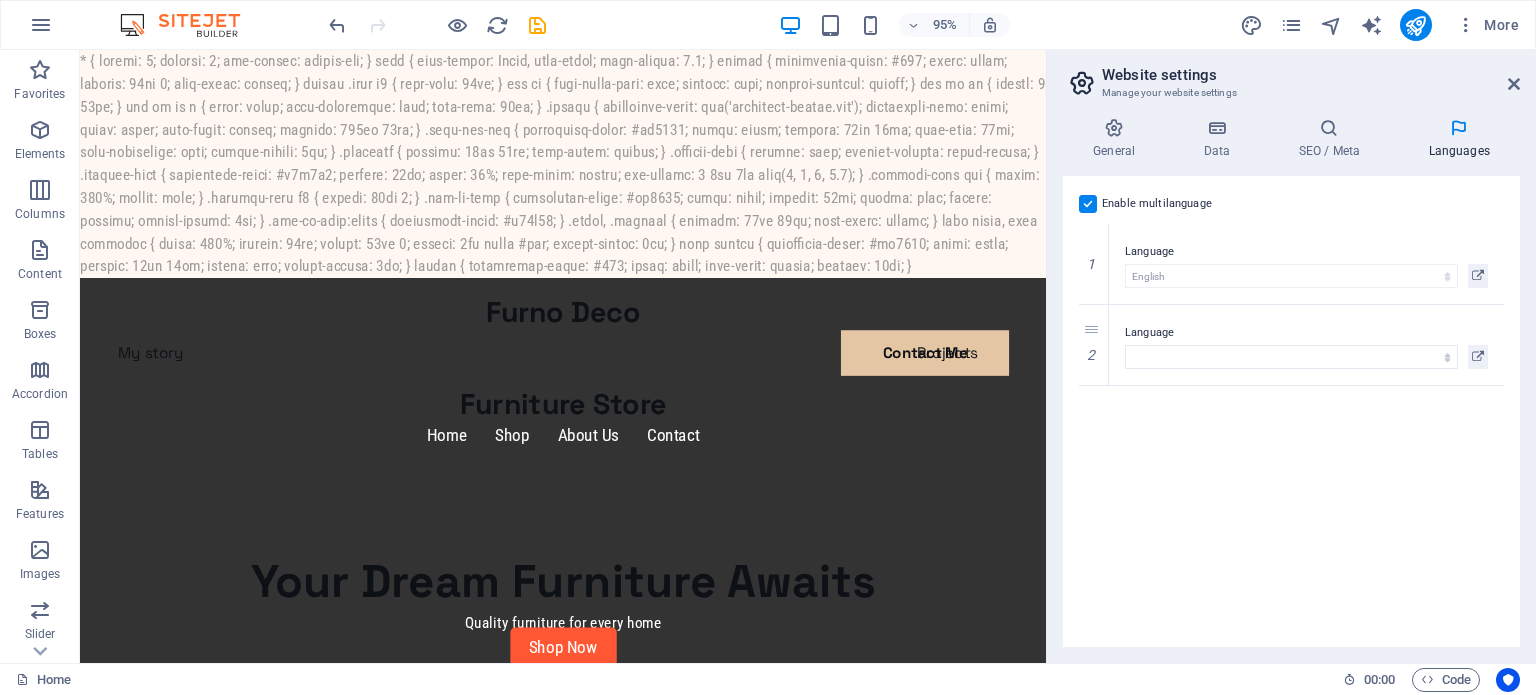 click on "Skip to main content
Furno Deco My story Projects Contact Me
Furniture Store
Furniture Store
Home
Shop
About Us
Contact
Your Dream Furniture Awaits
Quality furniture for every home
Shop Now
Featured Products
Modern Sofa
$499
Add to Cart
Wooden Dining Table
$899
Add to Cart
Armchair
$299
Add to Cart
About Us
Contact Us" at bounding box center [588, 8636] 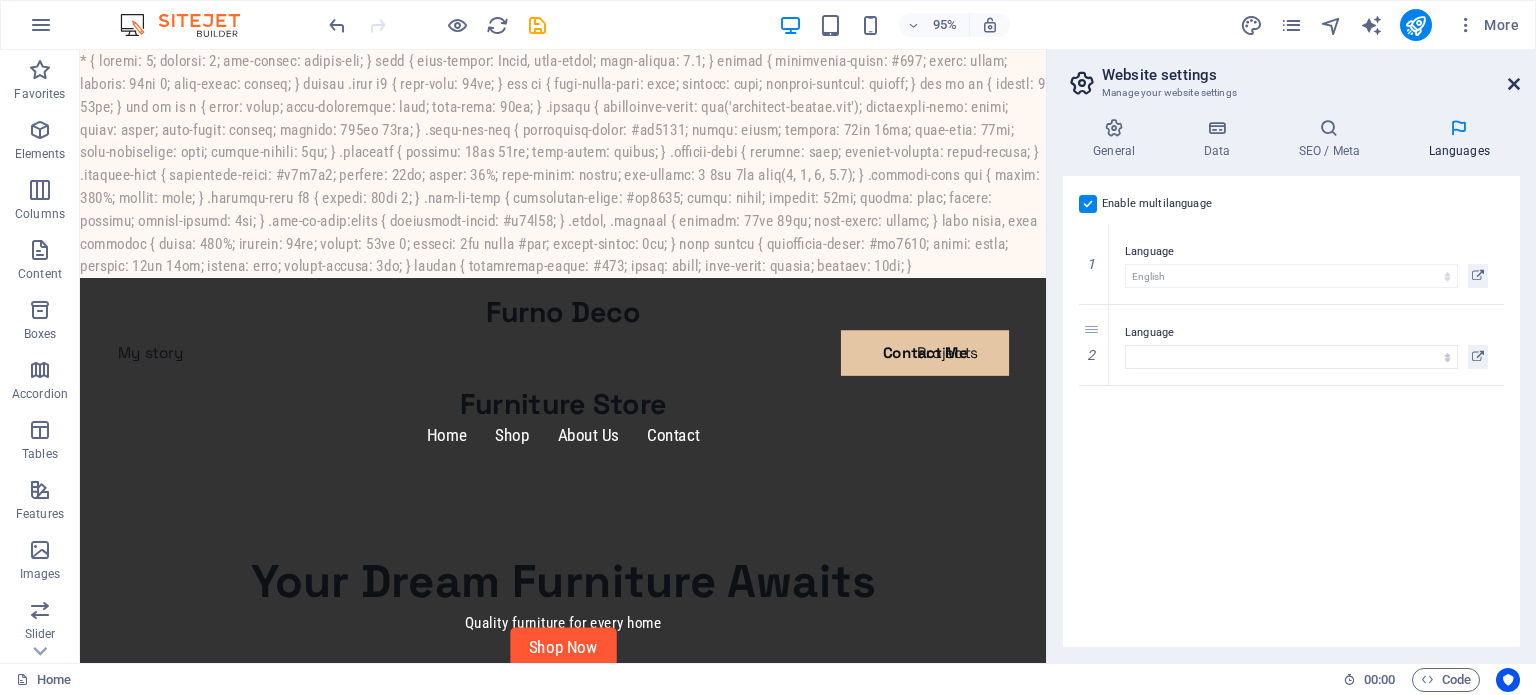 click at bounding box center [1514, 84] 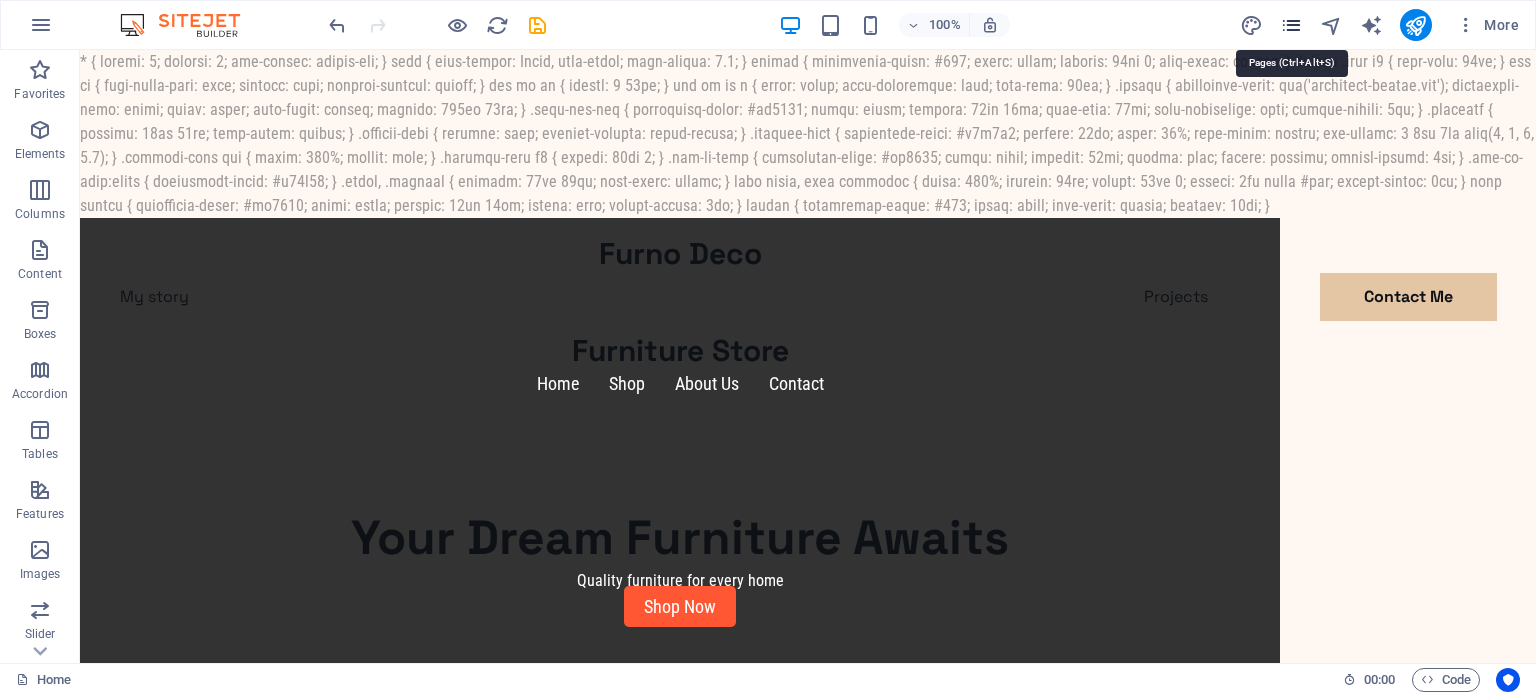 click at bounding box center (1291, 25) 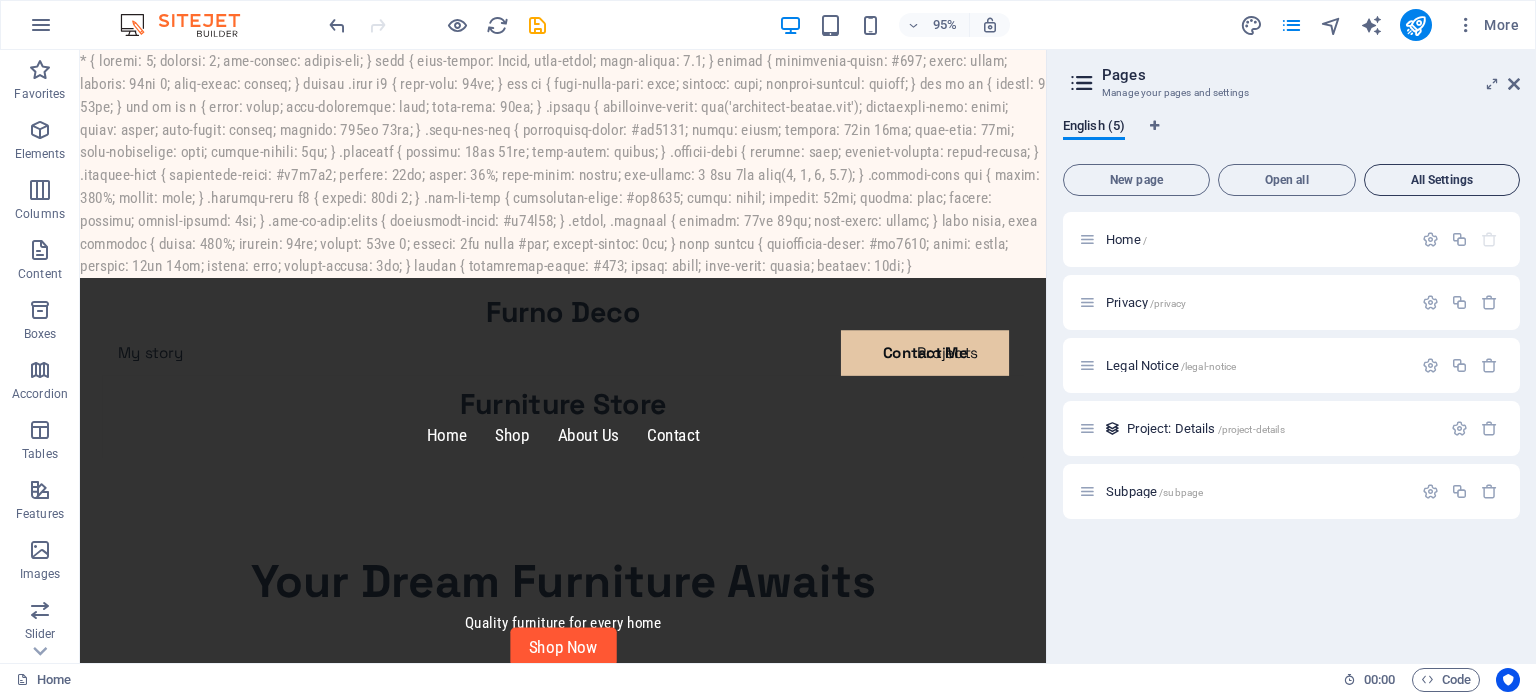 click on "All Settings" at bounding box center (1442, 180) 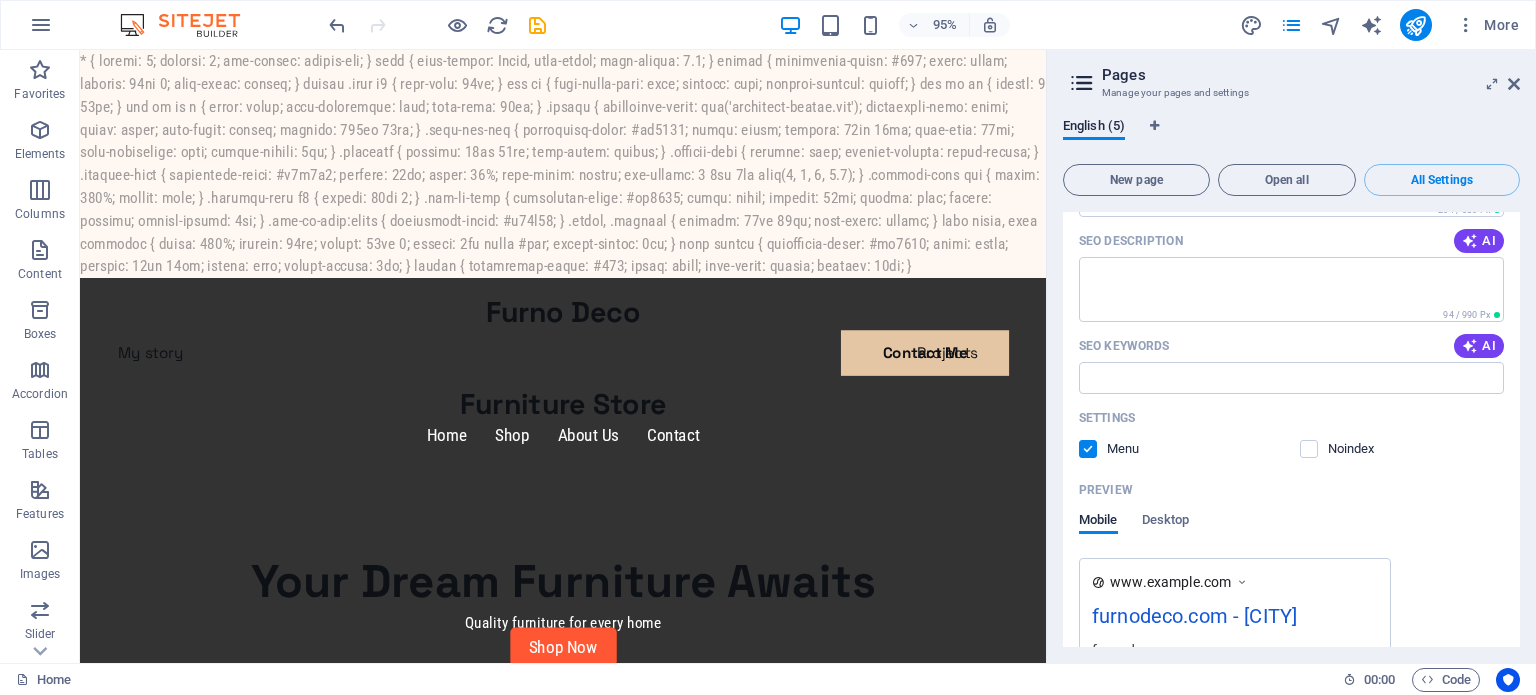 scroll, scrollTop: 0, scrollLeft: 0, axis: both 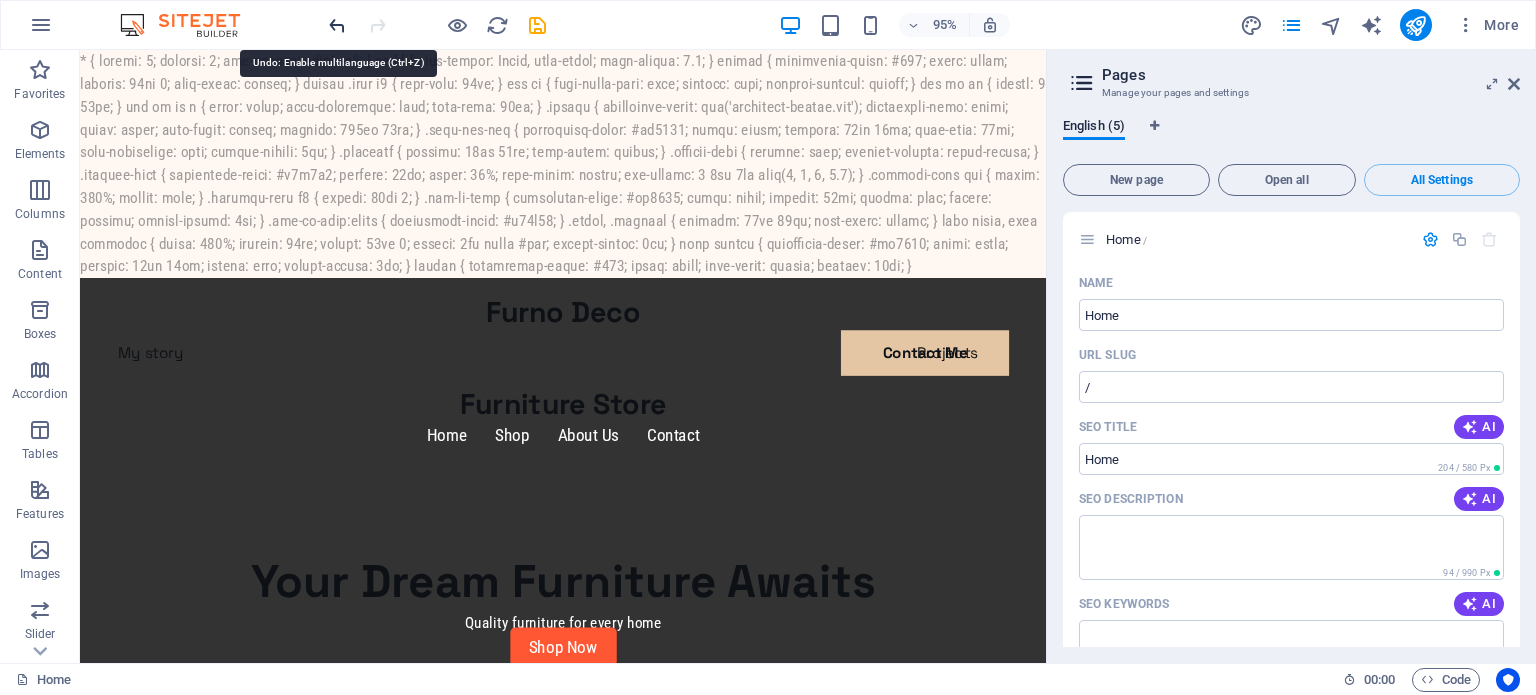 click at bounding box center (337, 25) 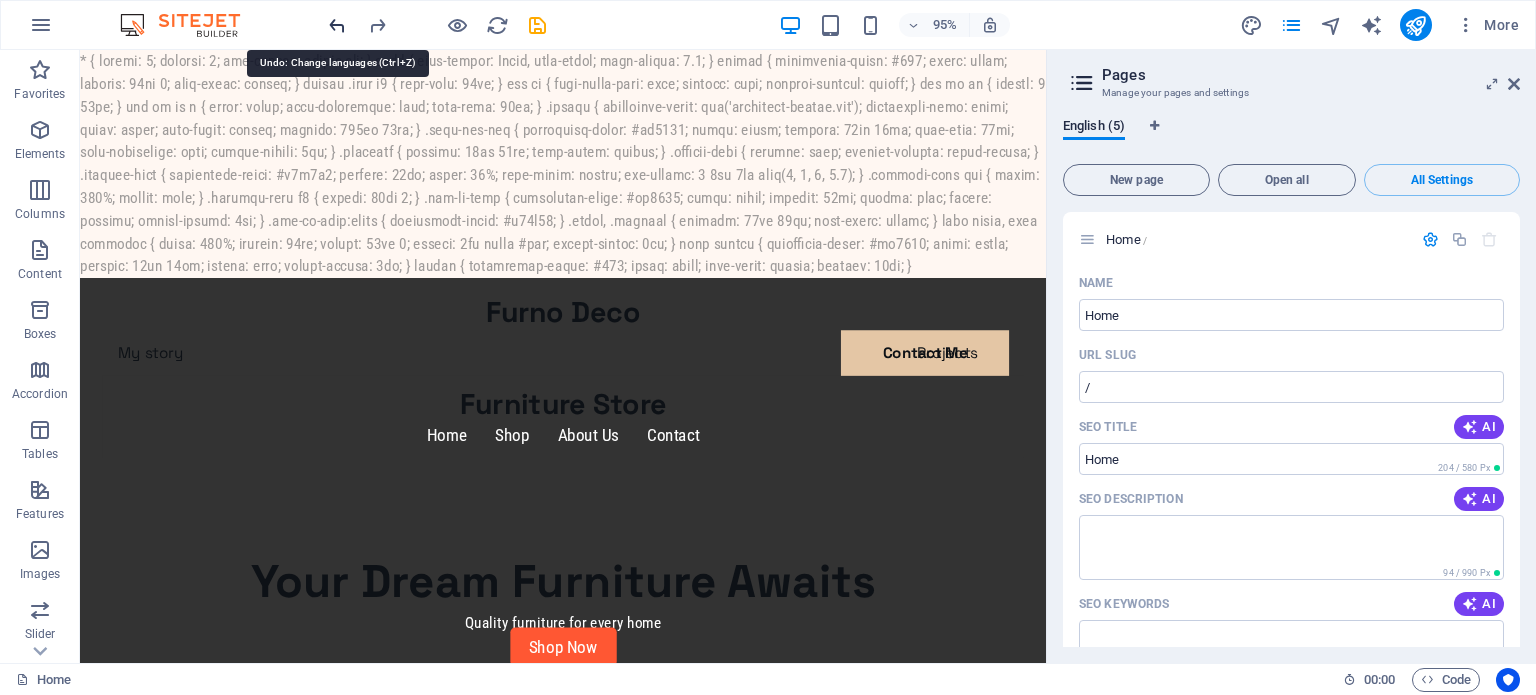 click at bounding box center (337, 25) 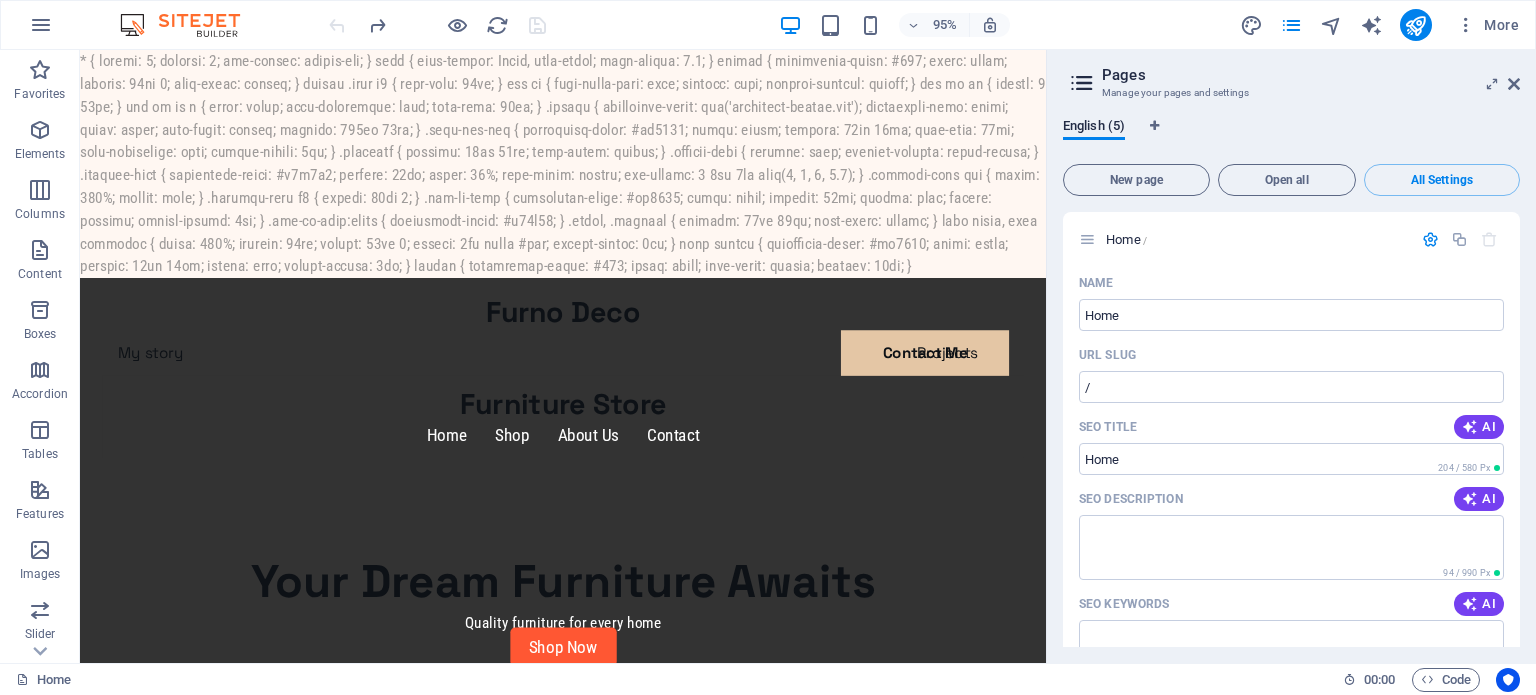 click at bounding box center (437, 25) 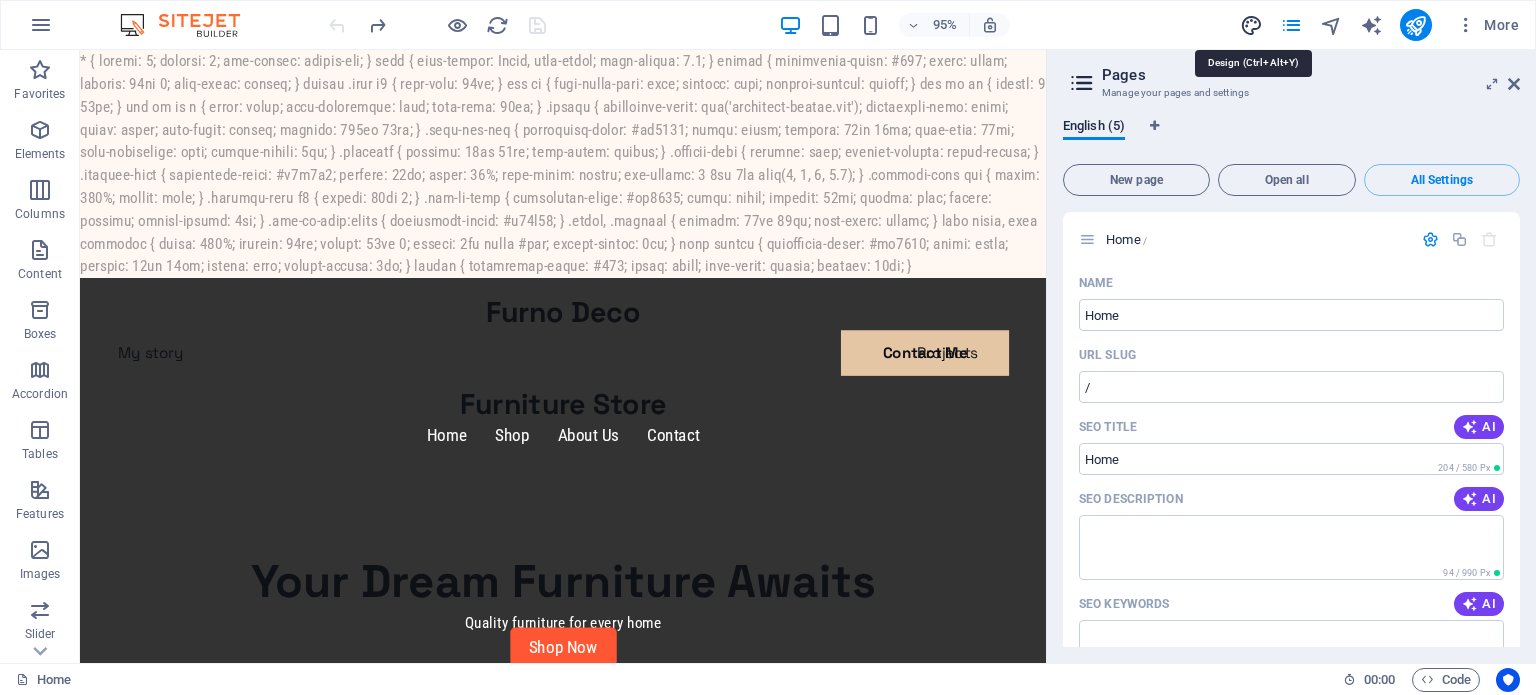 click at bounding box center [1251, 25] 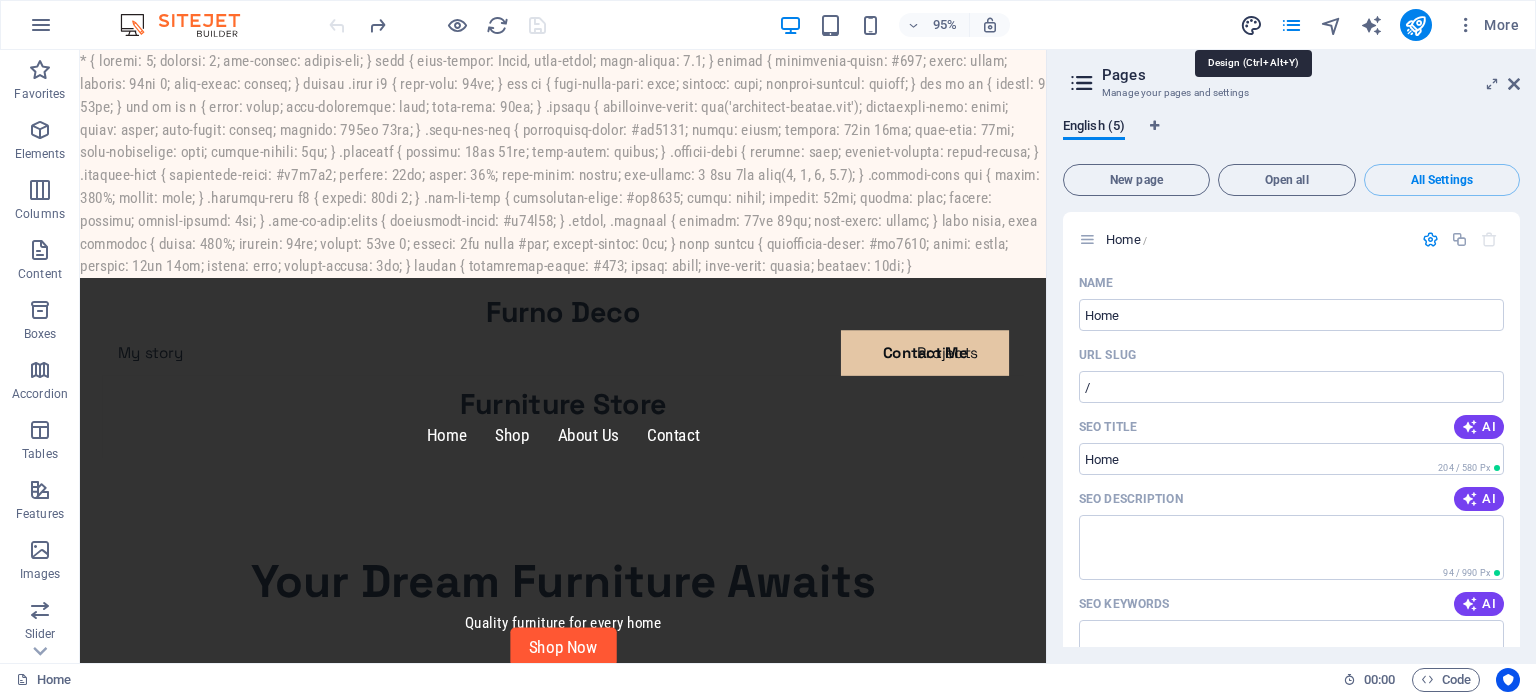 select on "px" 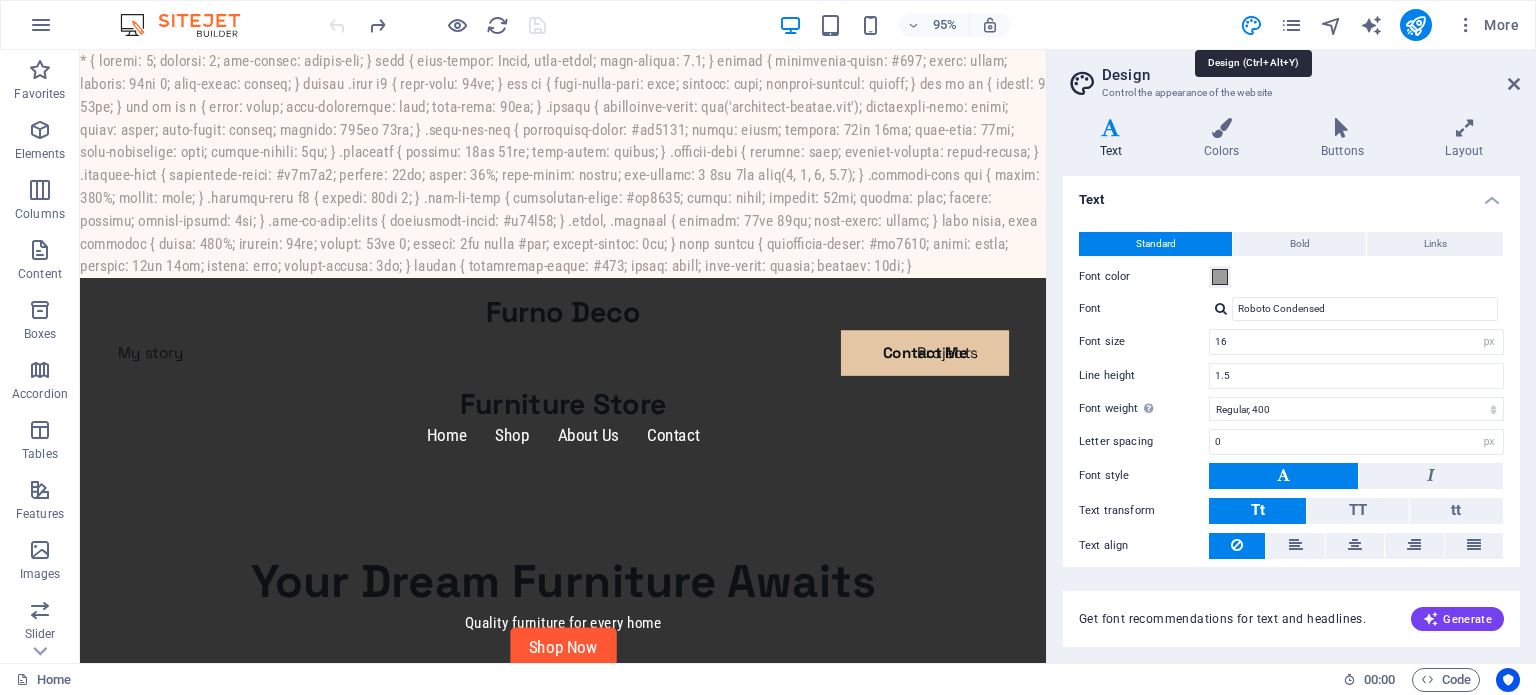 scroll, scrollTop: 61, scrollLeft: 0, axis: vertical 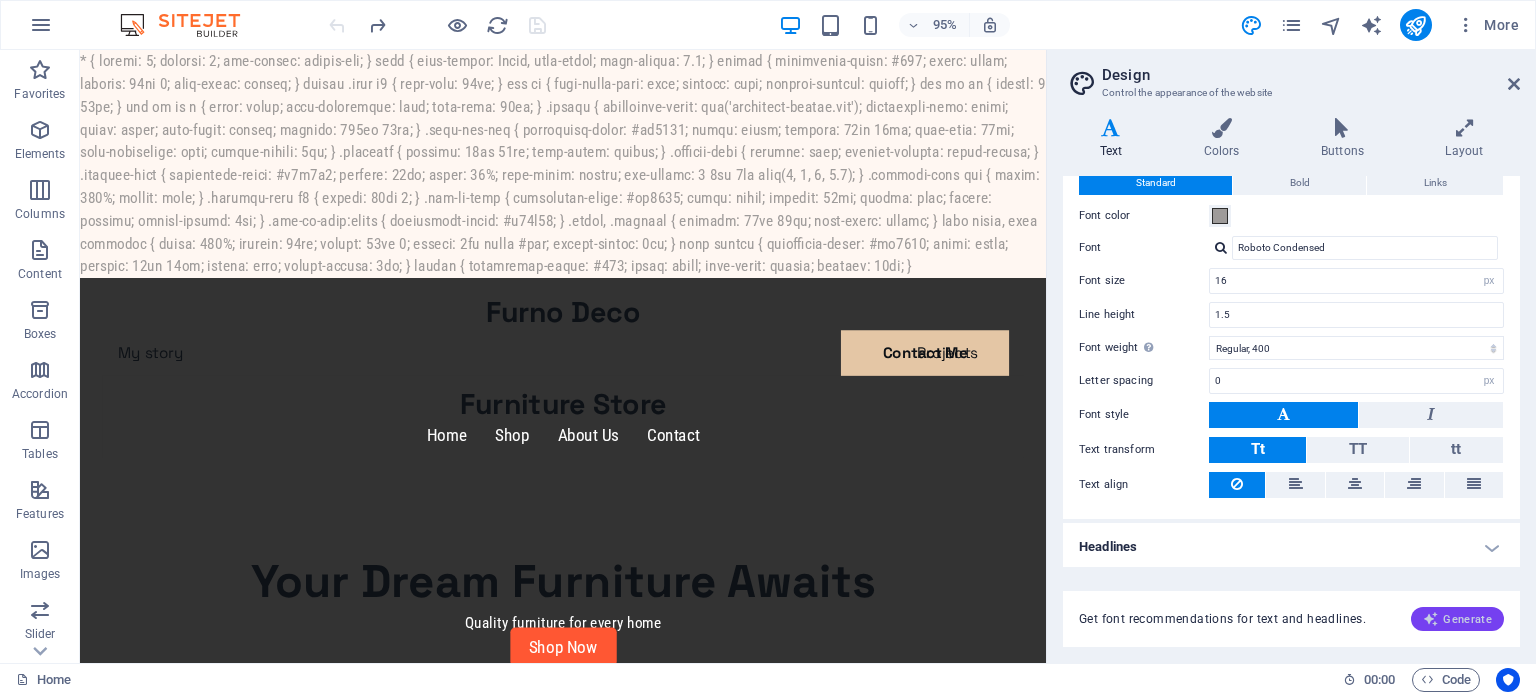 click on "Generate" at bounding box center [1457, 619] 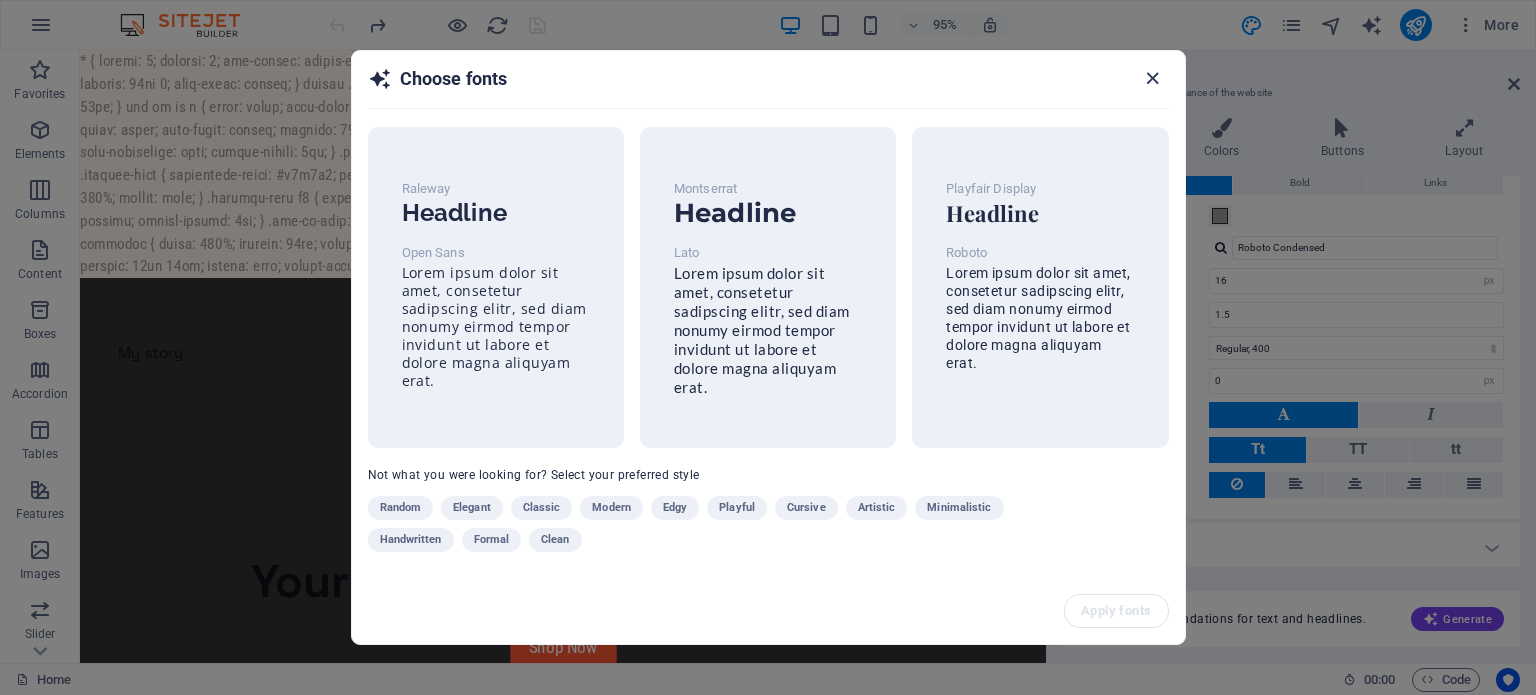 click at bounding box center [1152, 78] 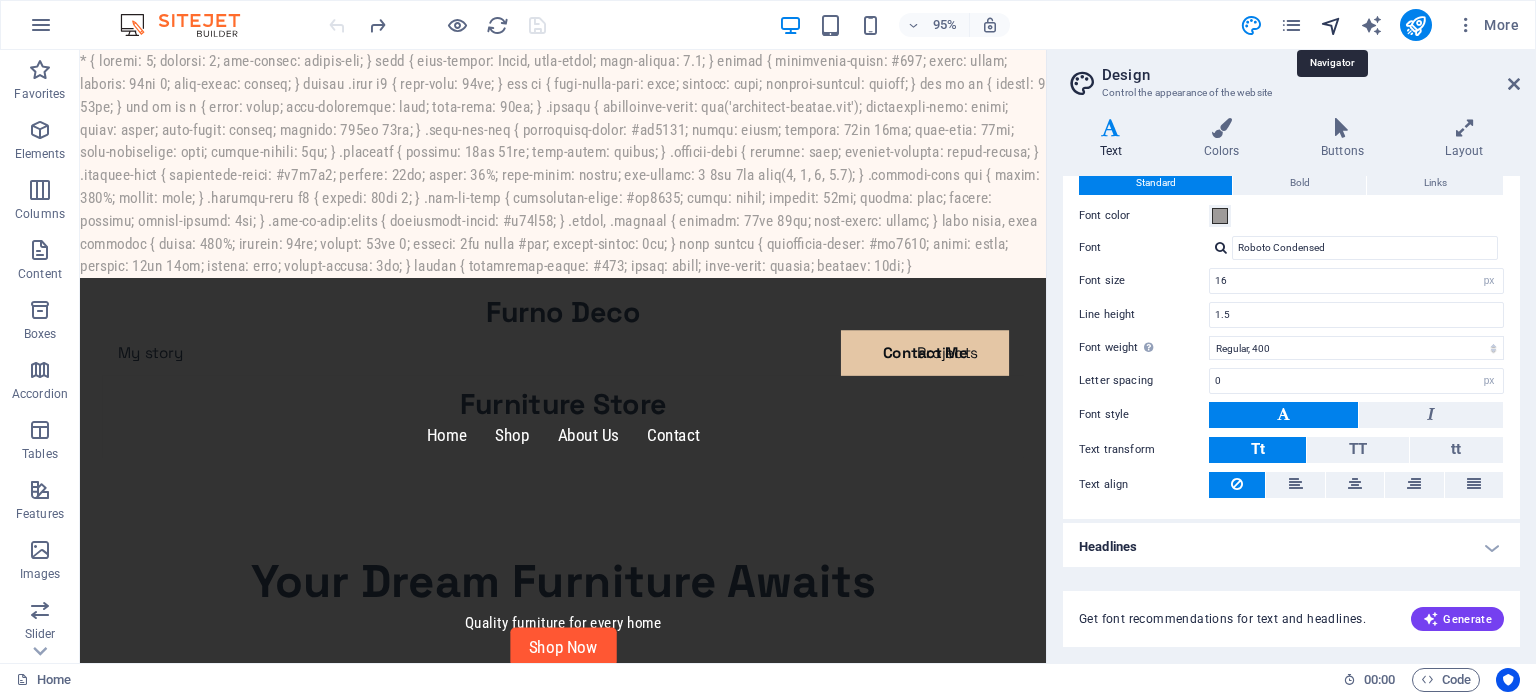 click at bounding box center (1331, 25) 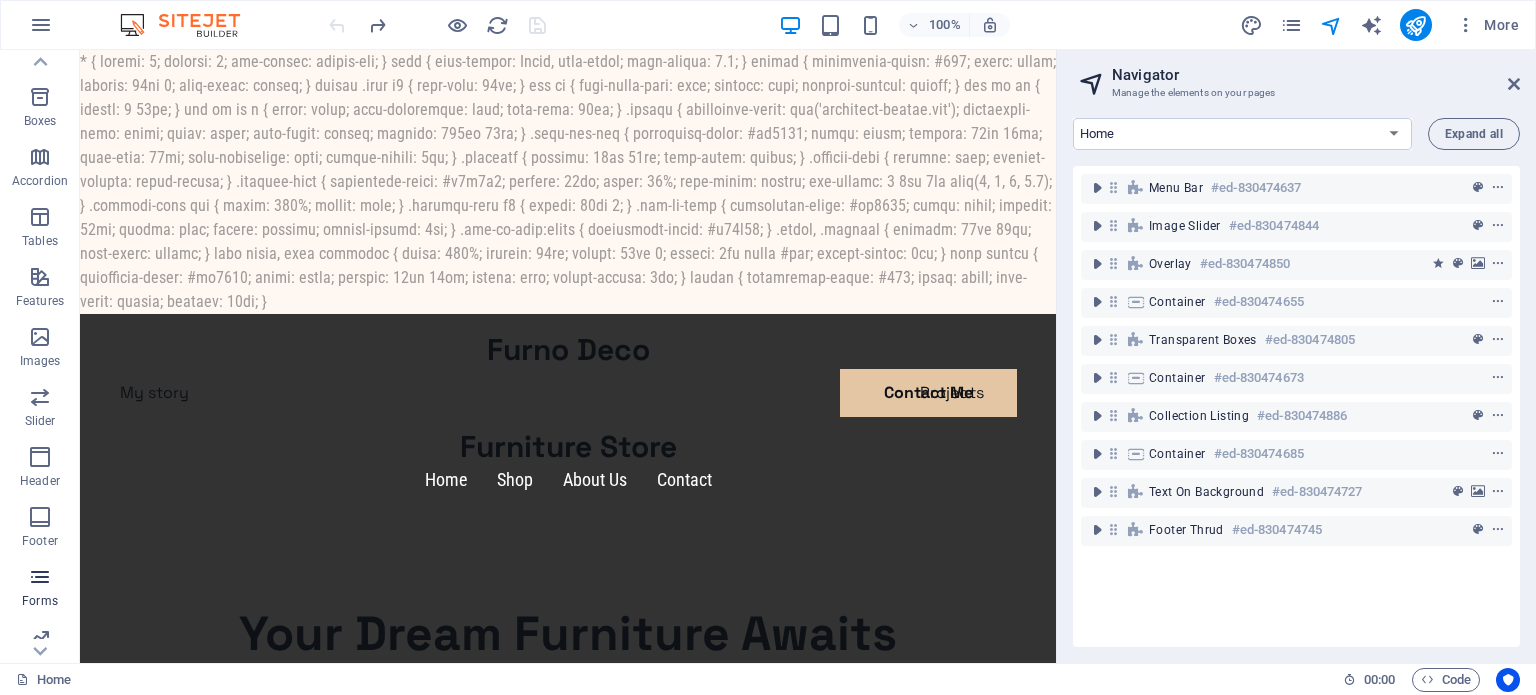 scroll, scrollTop: 286, scrollLeft: 0, axis: vertical 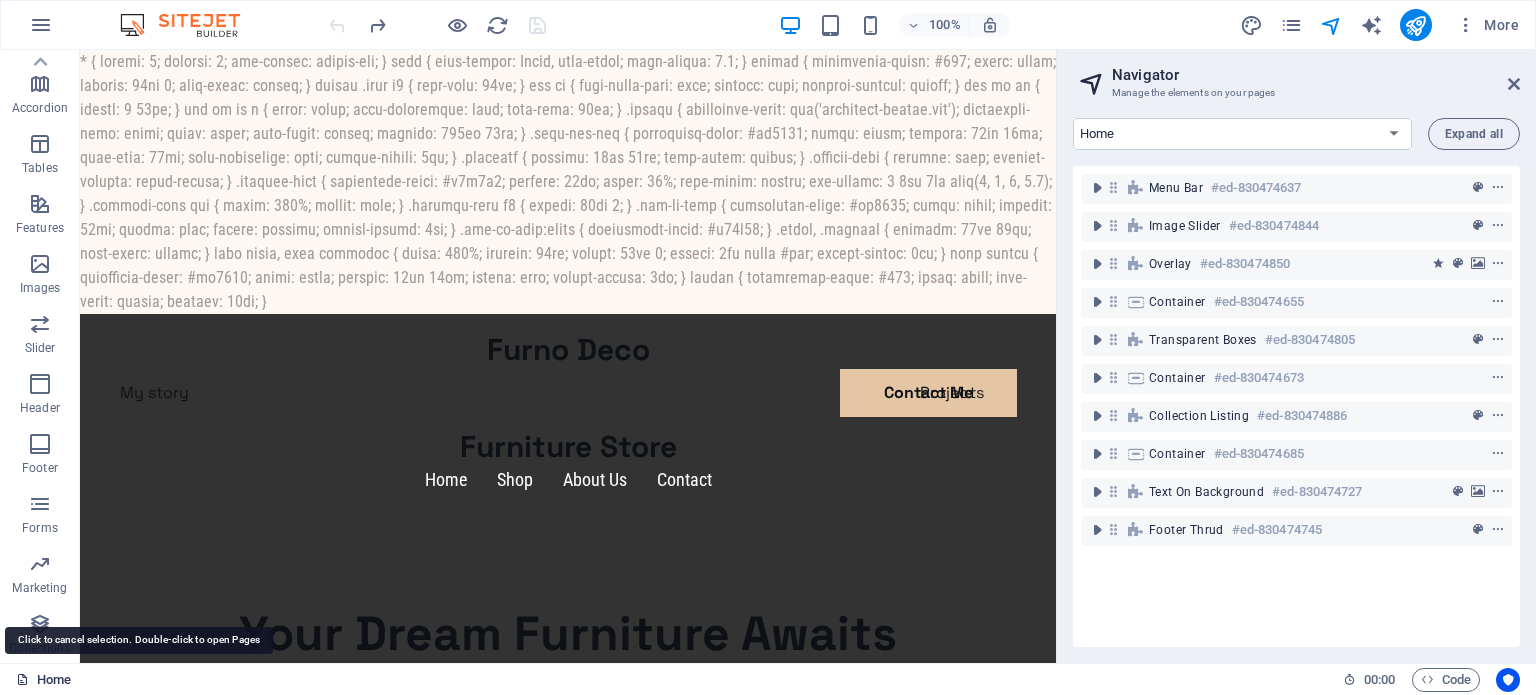 click on "Home" at bounding box center [43, 680] 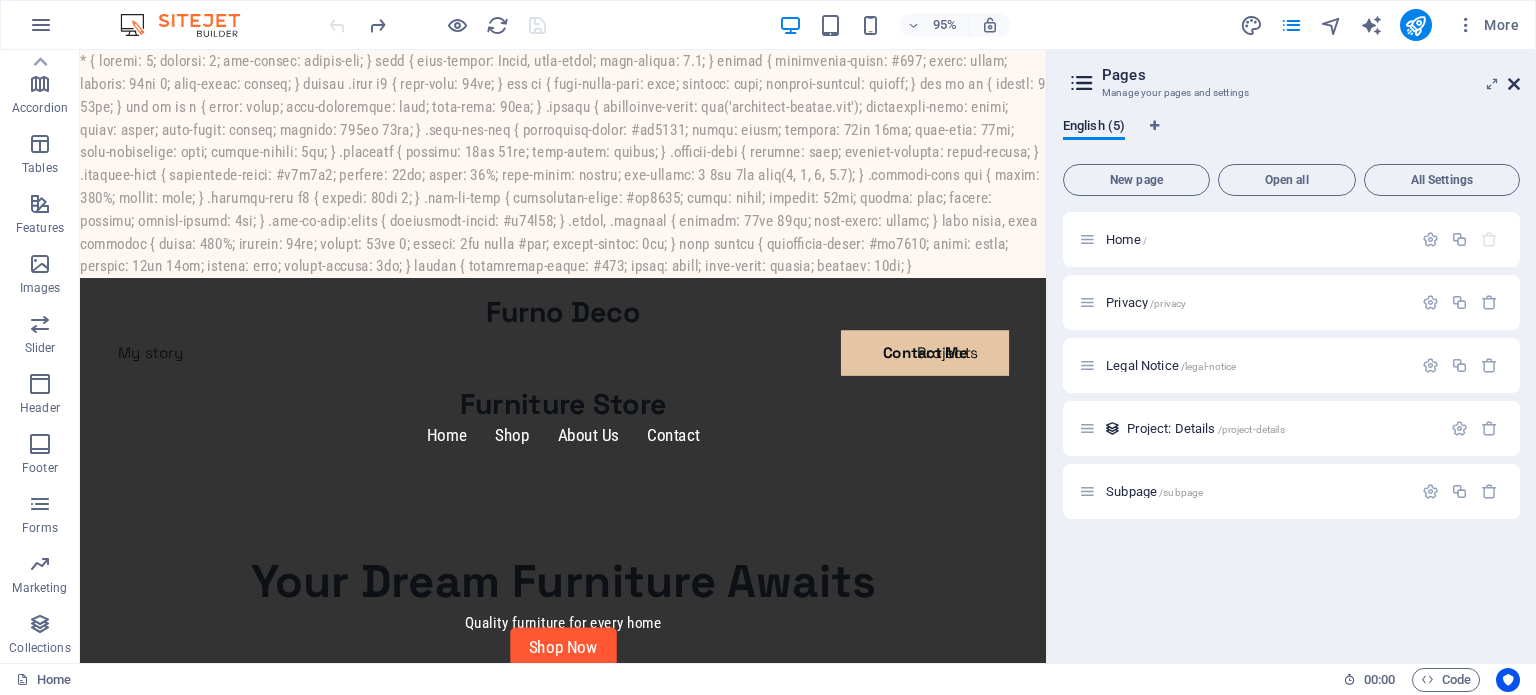 click at bounding box center [1514, 84] 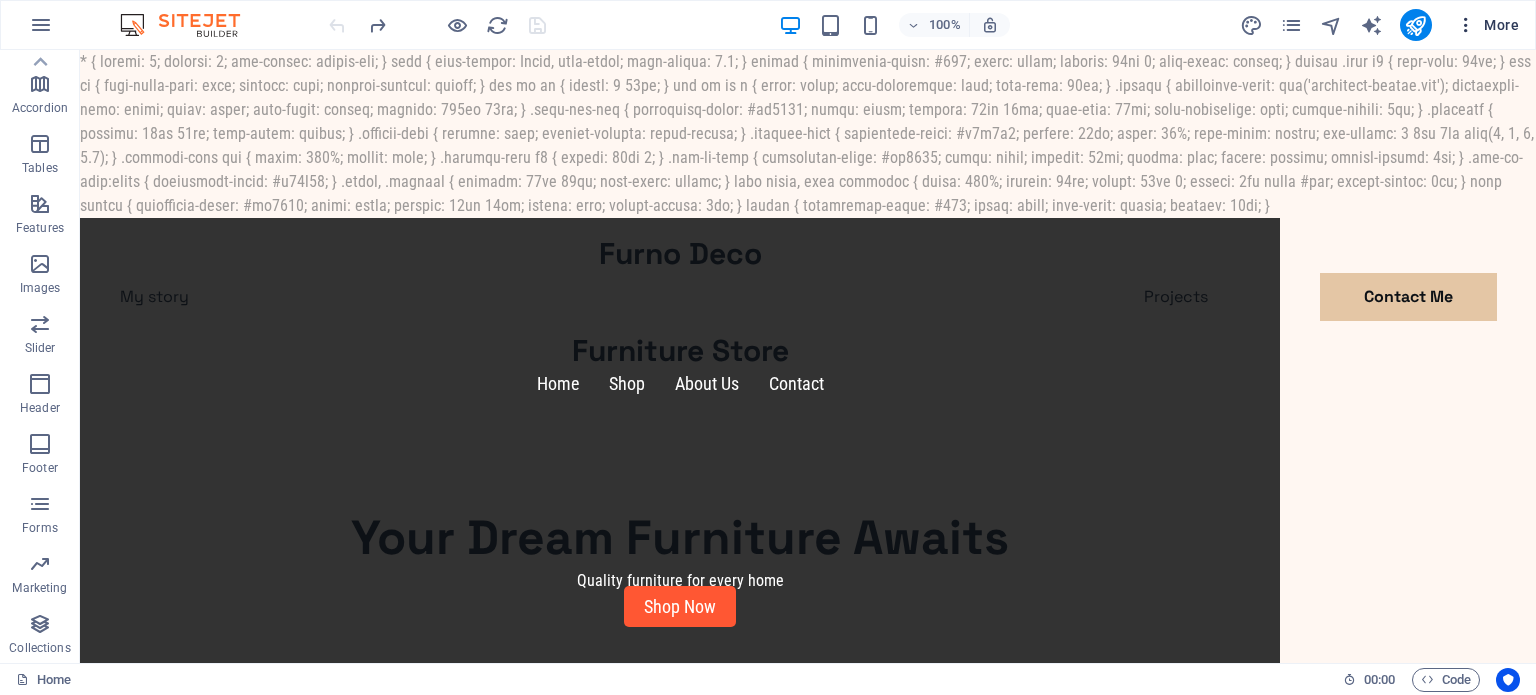click at bounding box center [1466, 25] 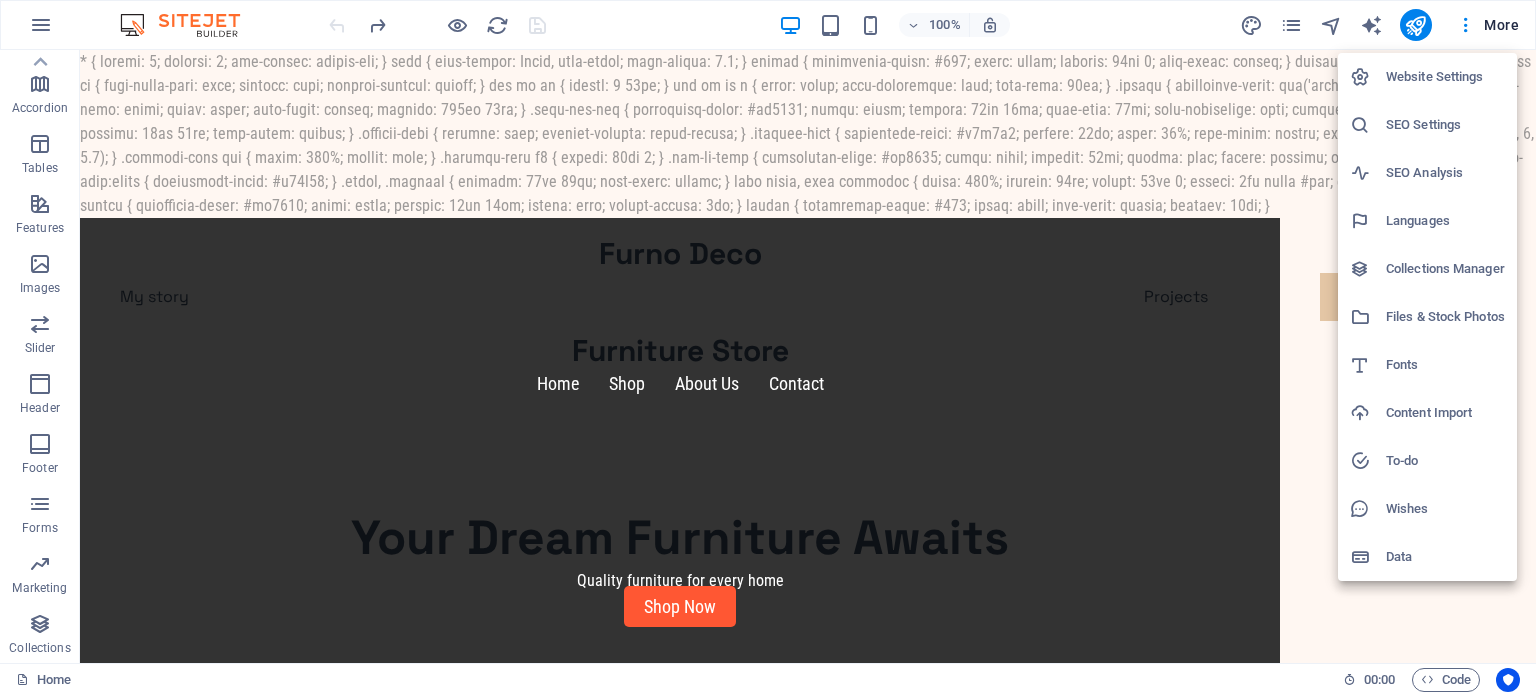 click on "Content Import" at bounding box center [1445, 413] 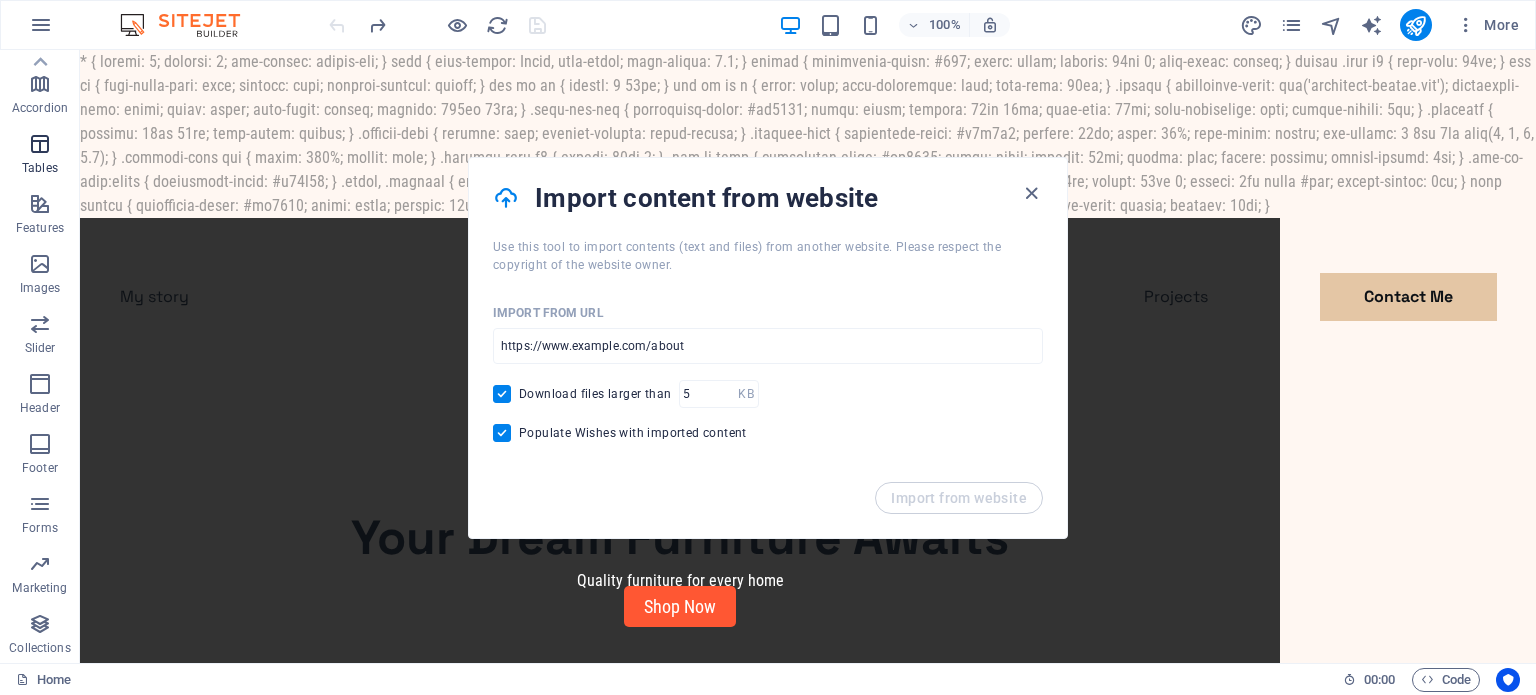 click at bounding box center [40, 144] 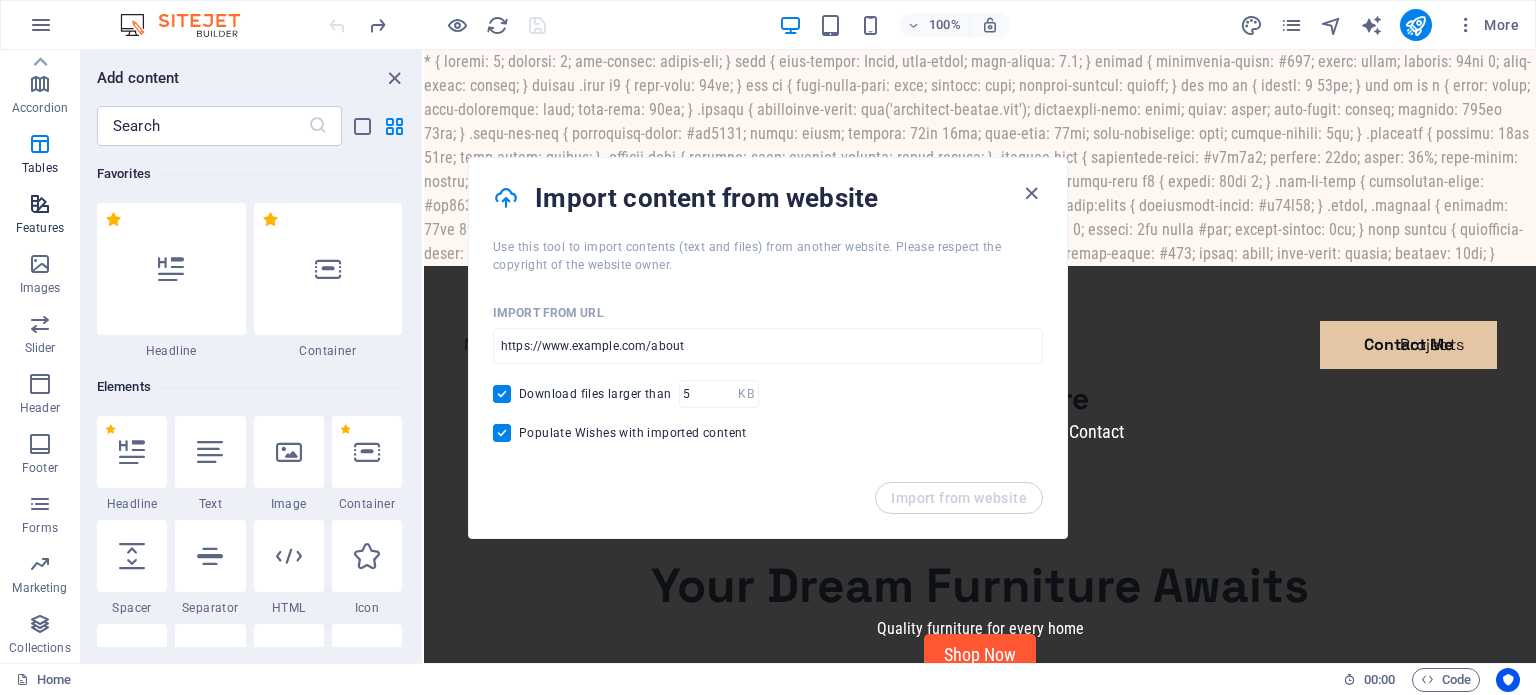 scroll, scrollTop: 6926, scrollLeft: 0, axis: vertical 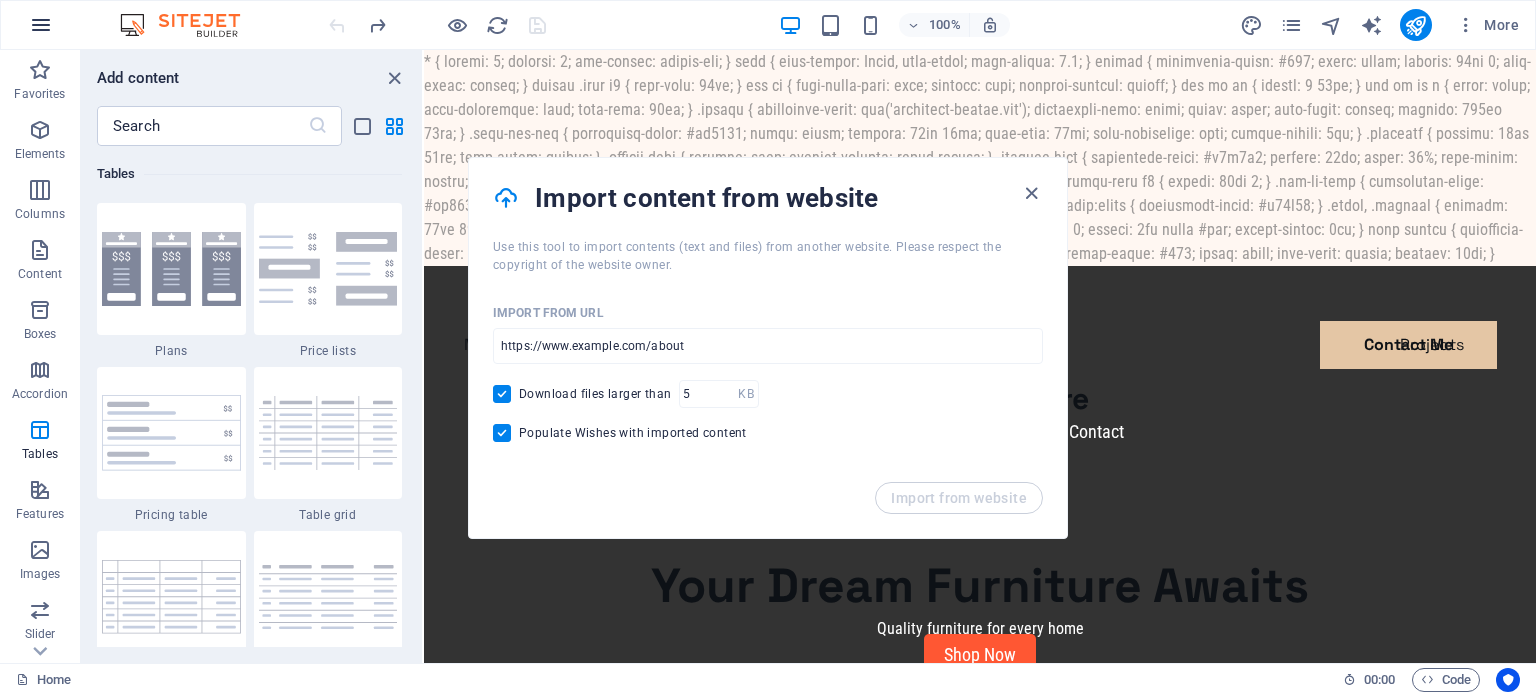 click at bounding box center (41, 25) 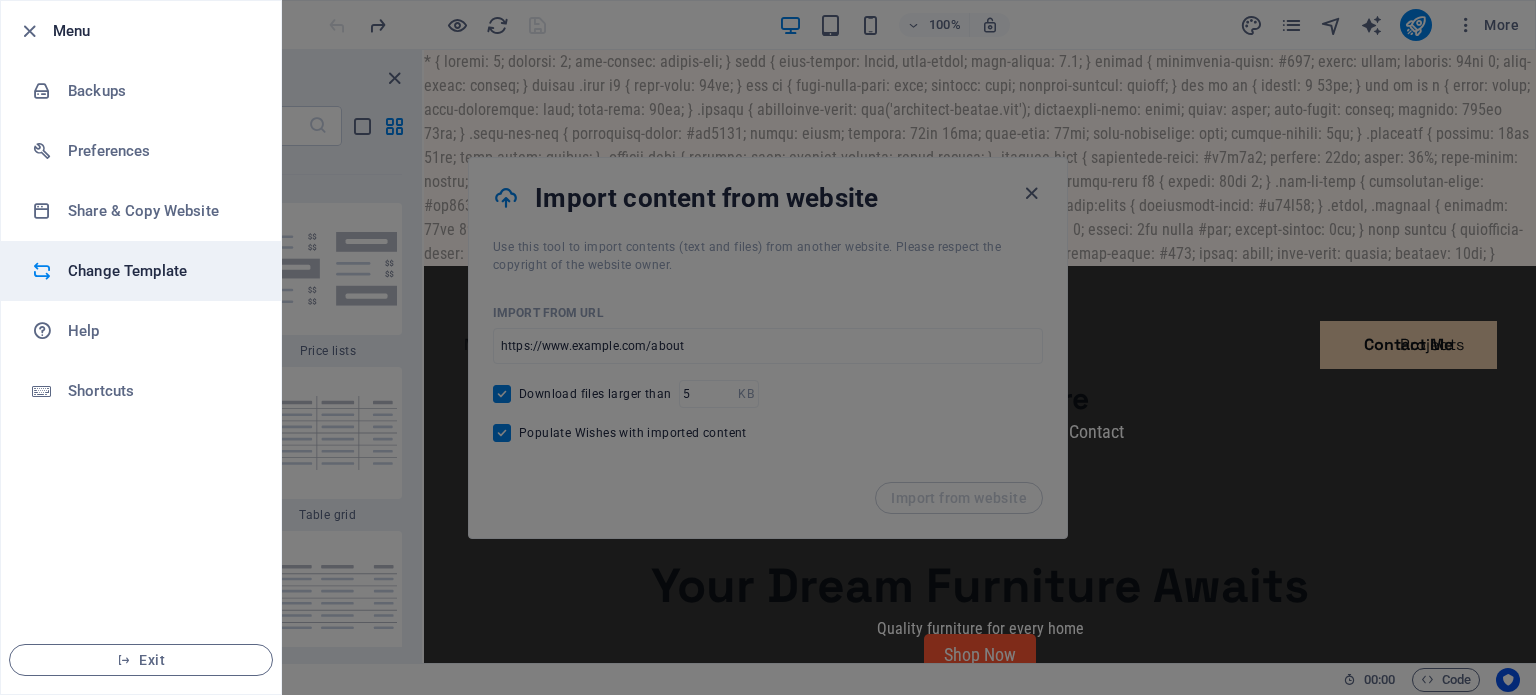 click on "Change Template" at bounding box center [141, 271] 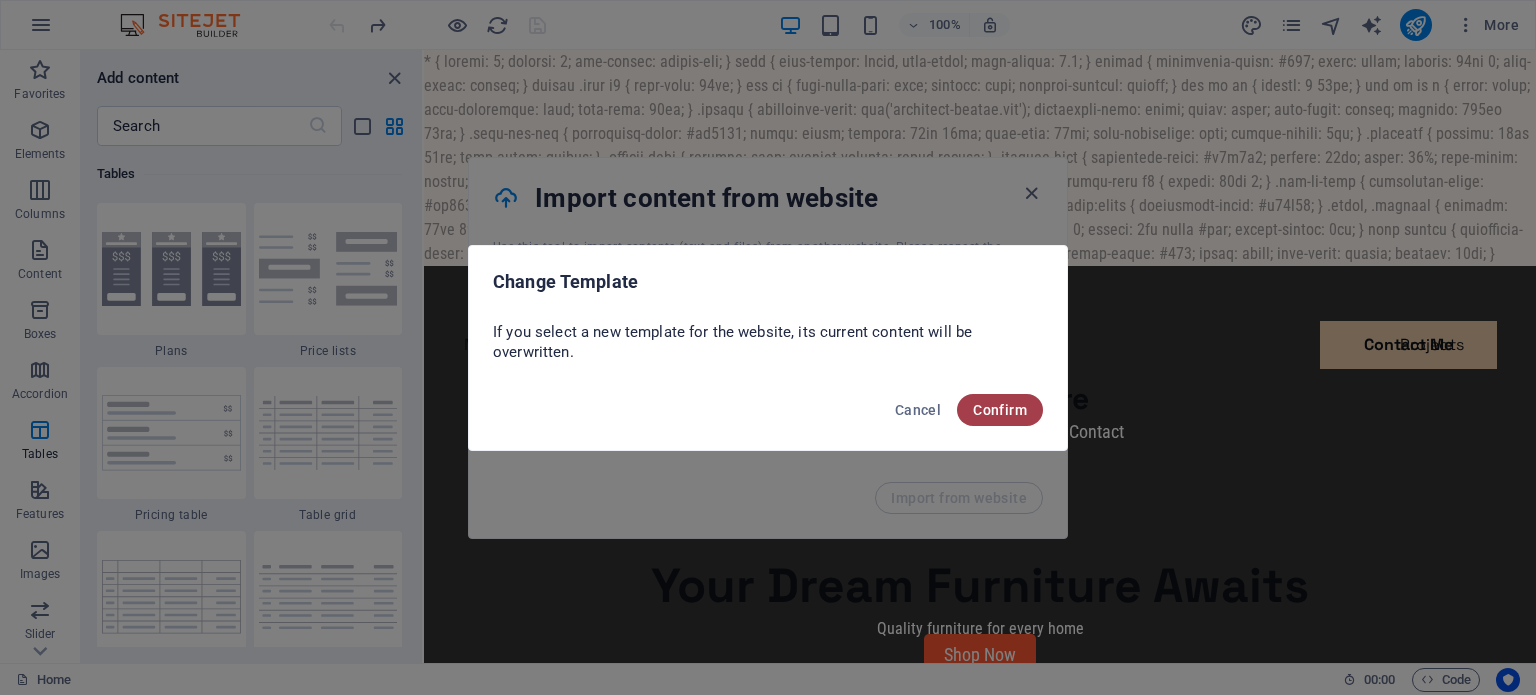 click on "Confirm" at bounding box center (1000, 410) 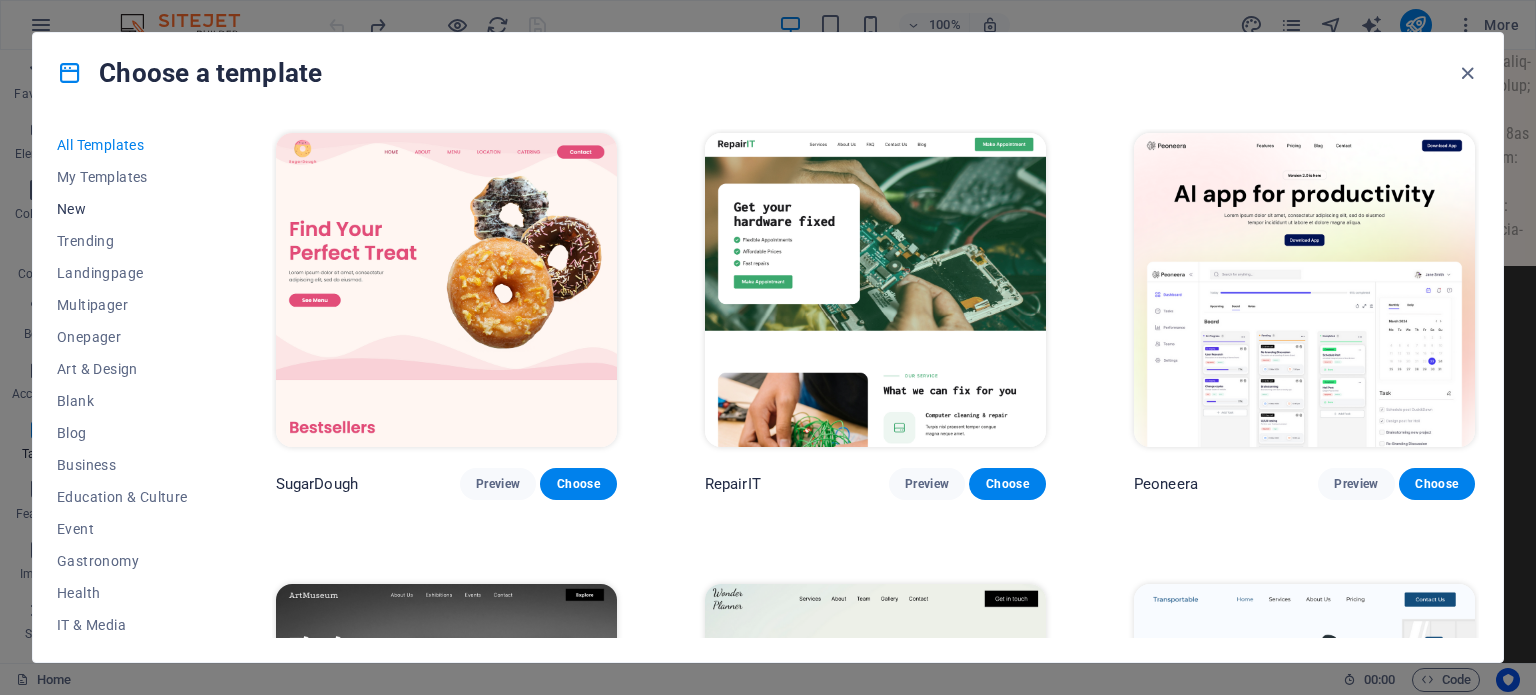 click on "New" at bounding box center (122, 209) 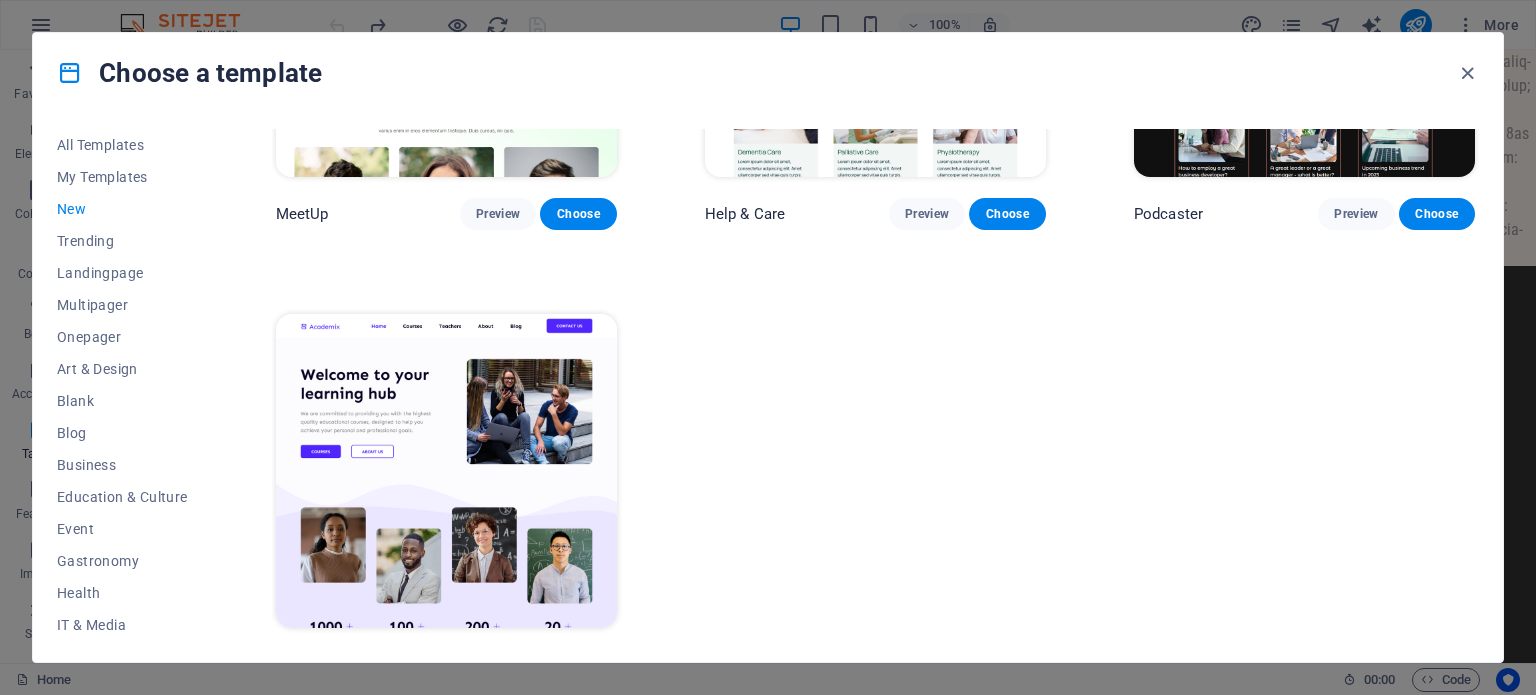 scroll, scrollTop: 1653, scrollLeft: 0, axis: vertical 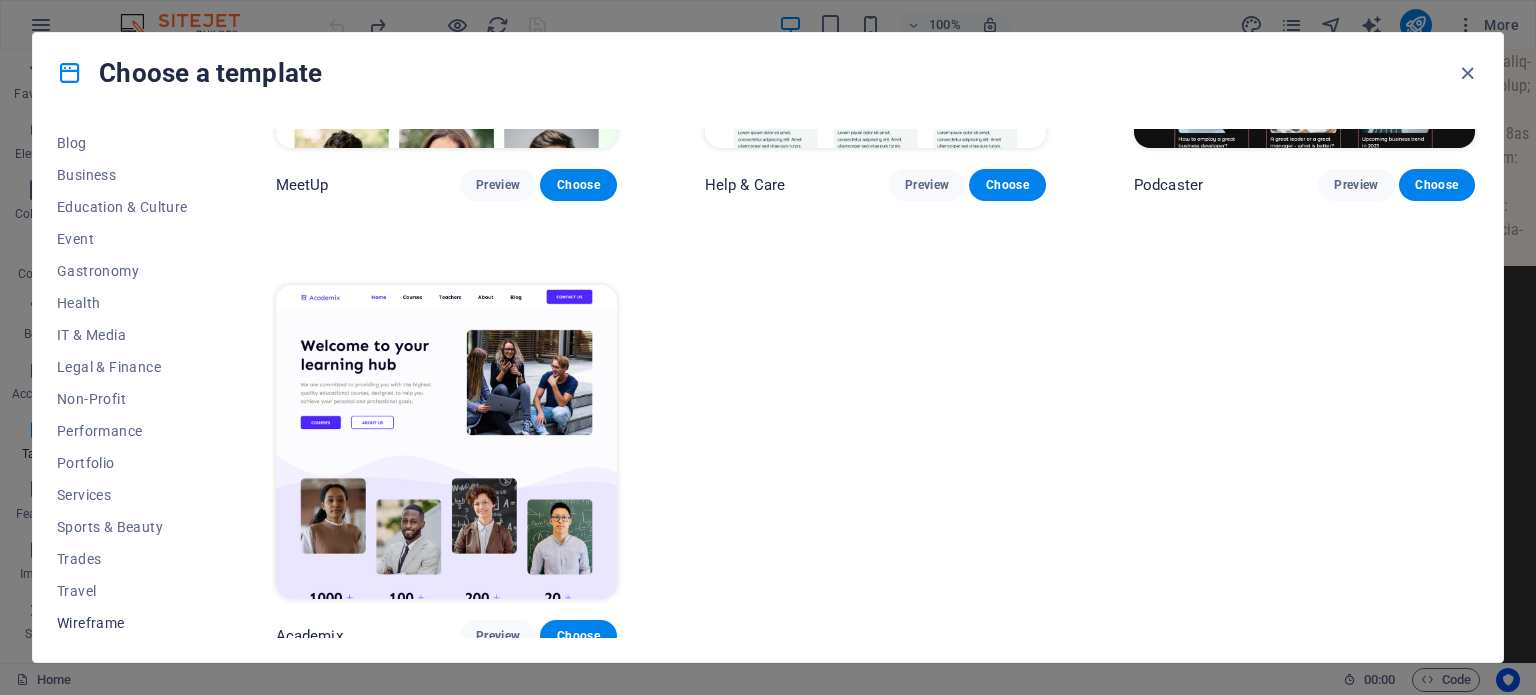 click on "Wireframe" at bounding box center (122, 623) 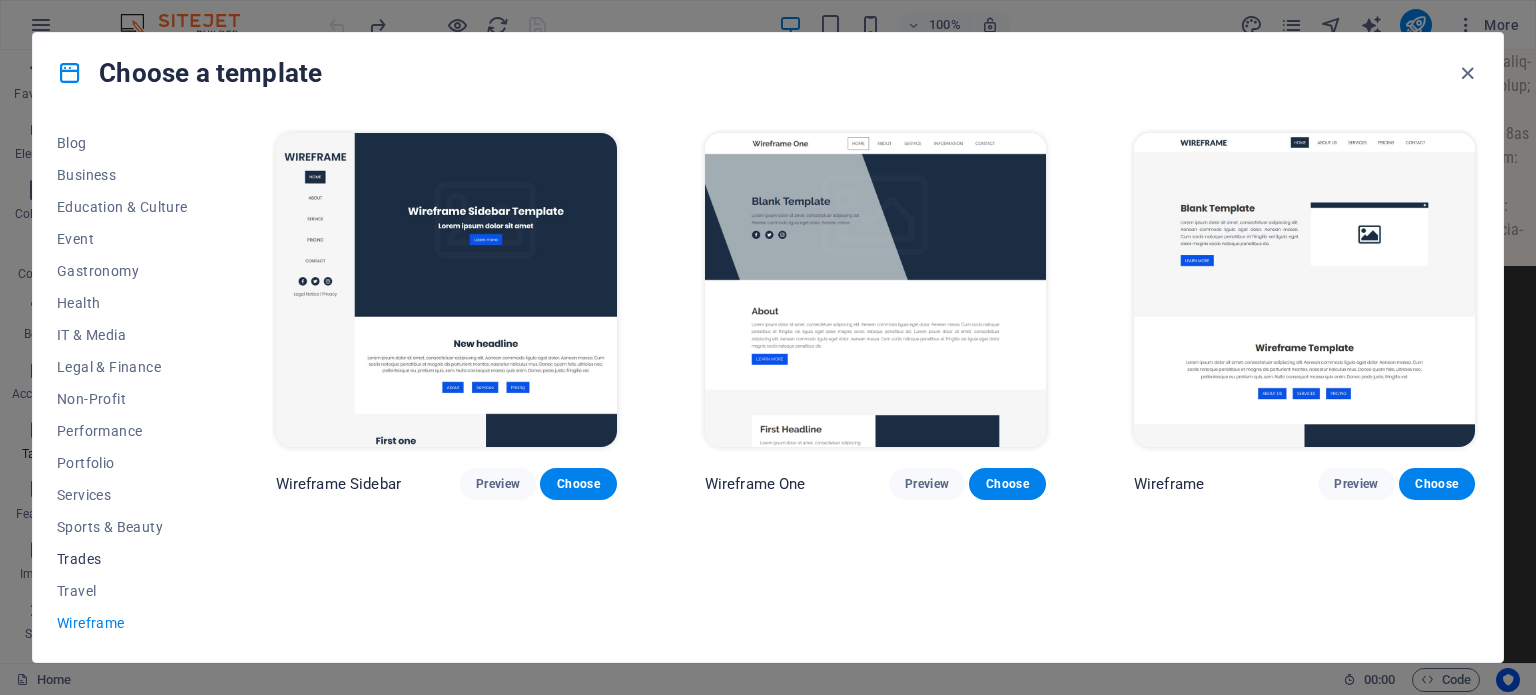 click on "Trades" at bounding box center (122, 559) 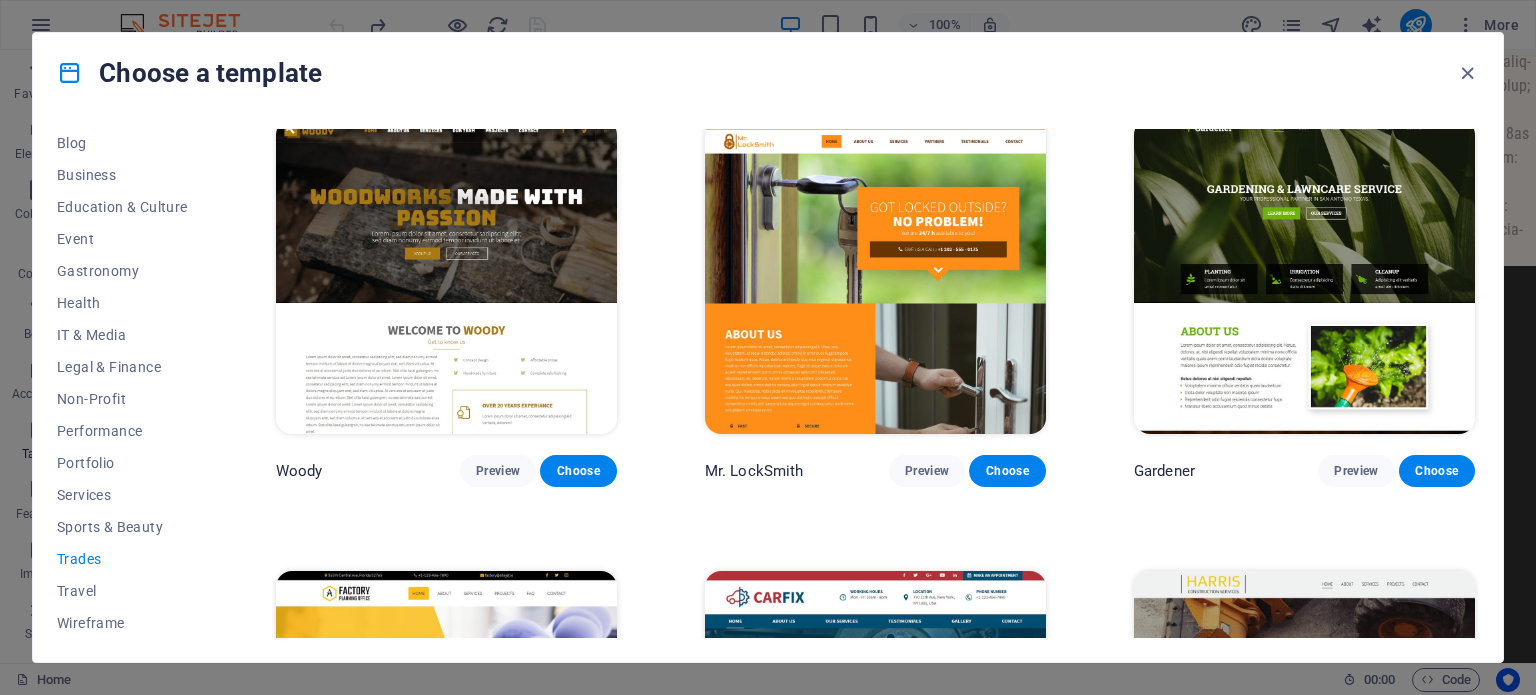 scroll, scrollTop: 463, scrollLeft: 0, axis: vertical 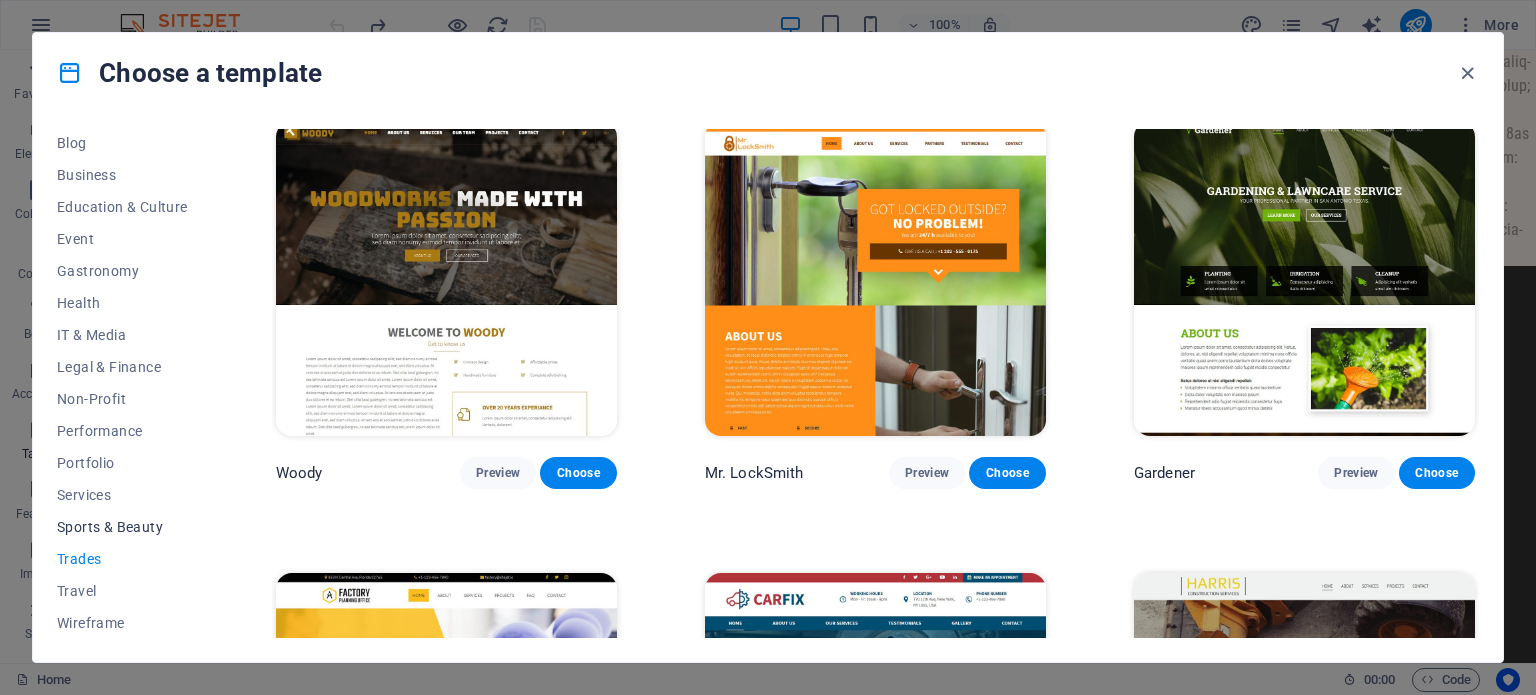 click on "Sports & Beauty" at bounding box center (122, 527) 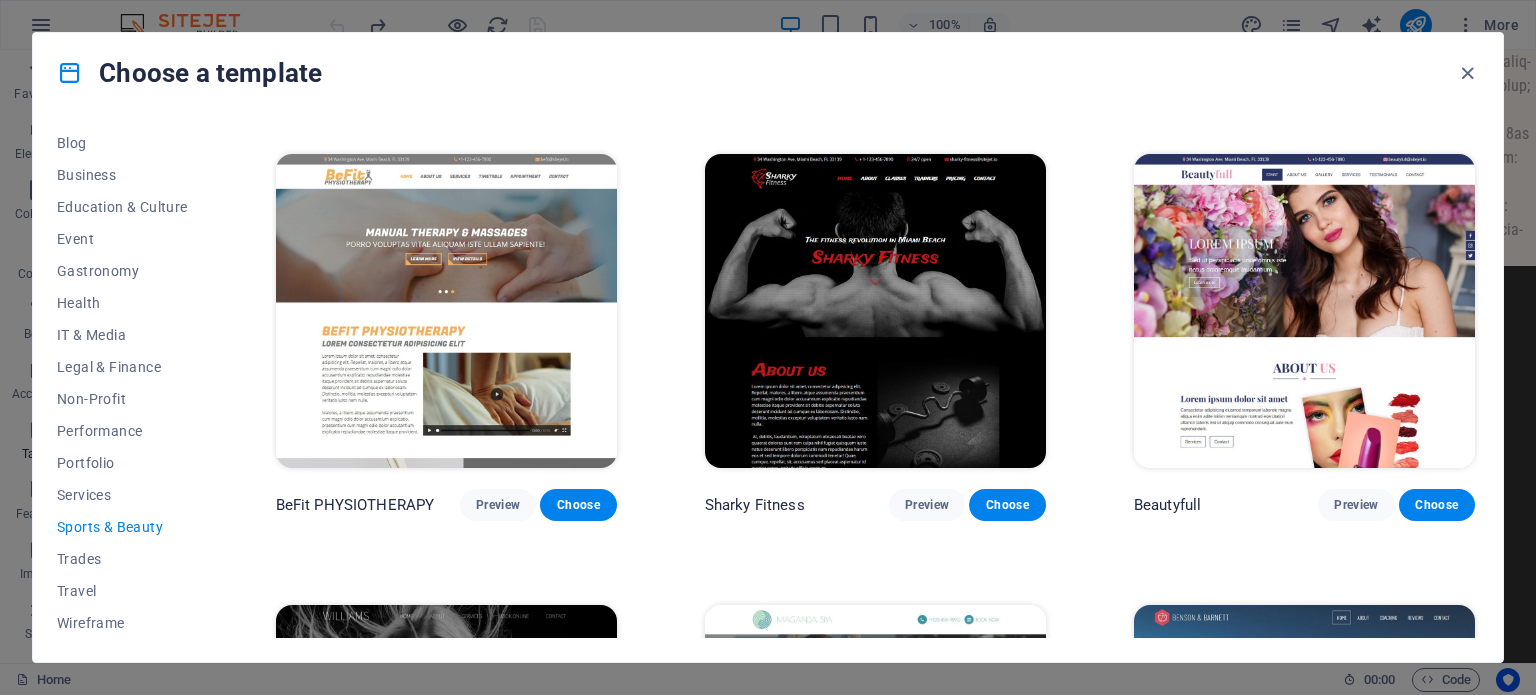 scroll, scrollTop: 1417, scrollLeft: 0, axis: vertical 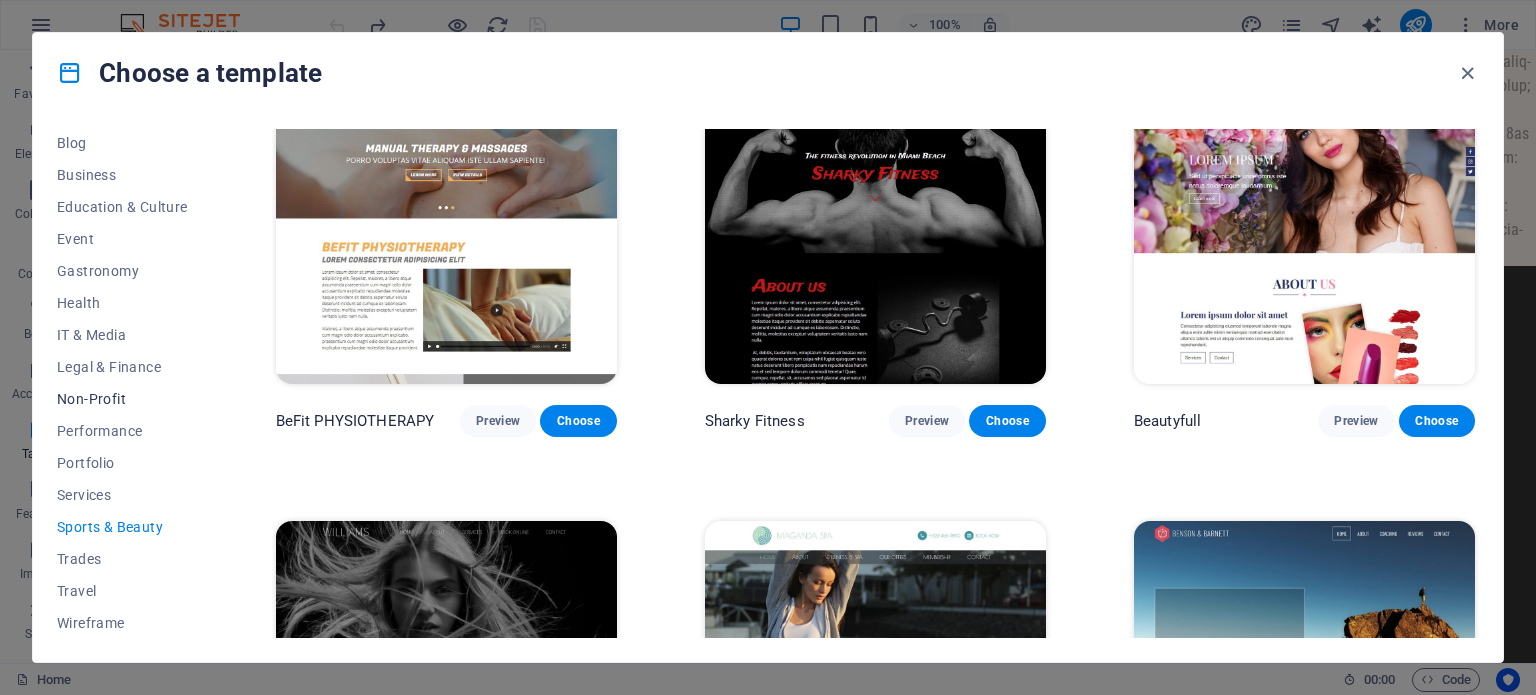 click on "Non-Profit" at bounding box center (122, 399) 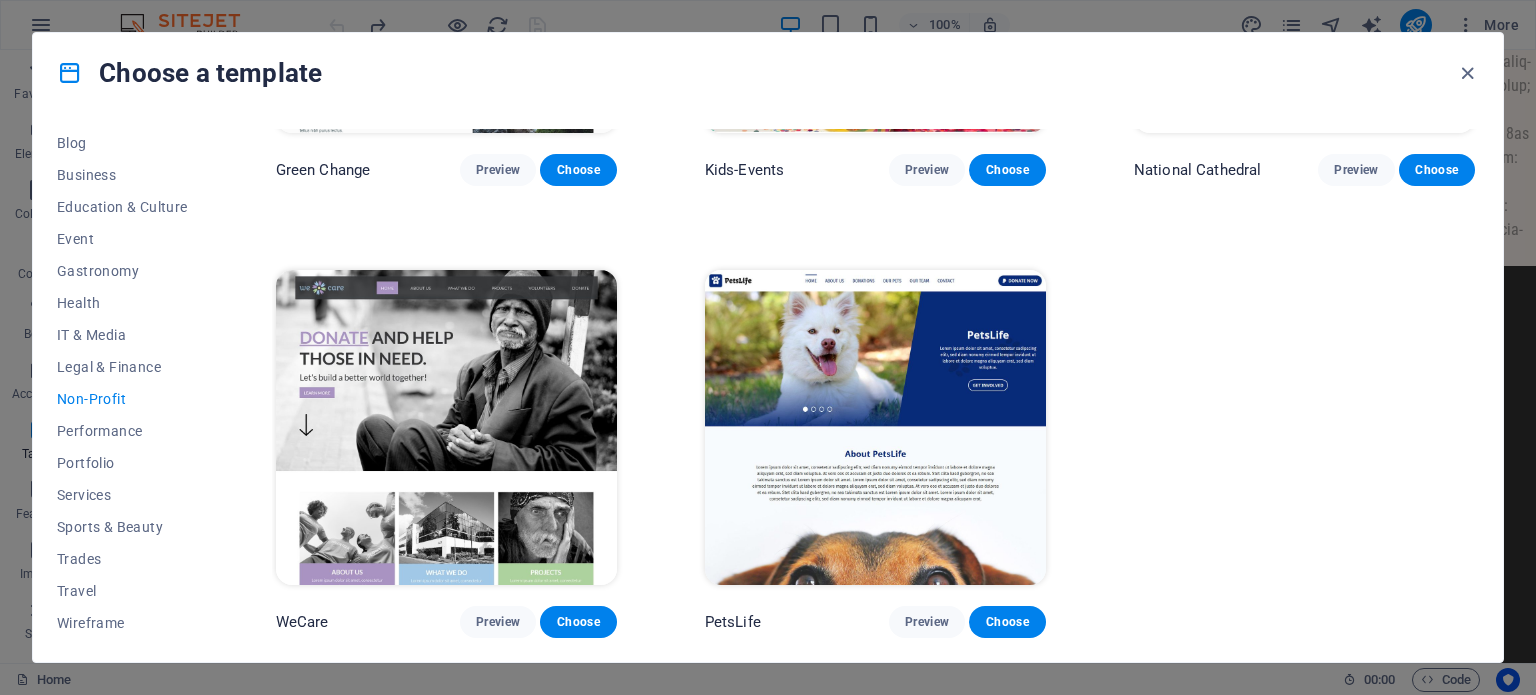 scroll, scrollTop: 0, scrollLeft: 0, axis: both 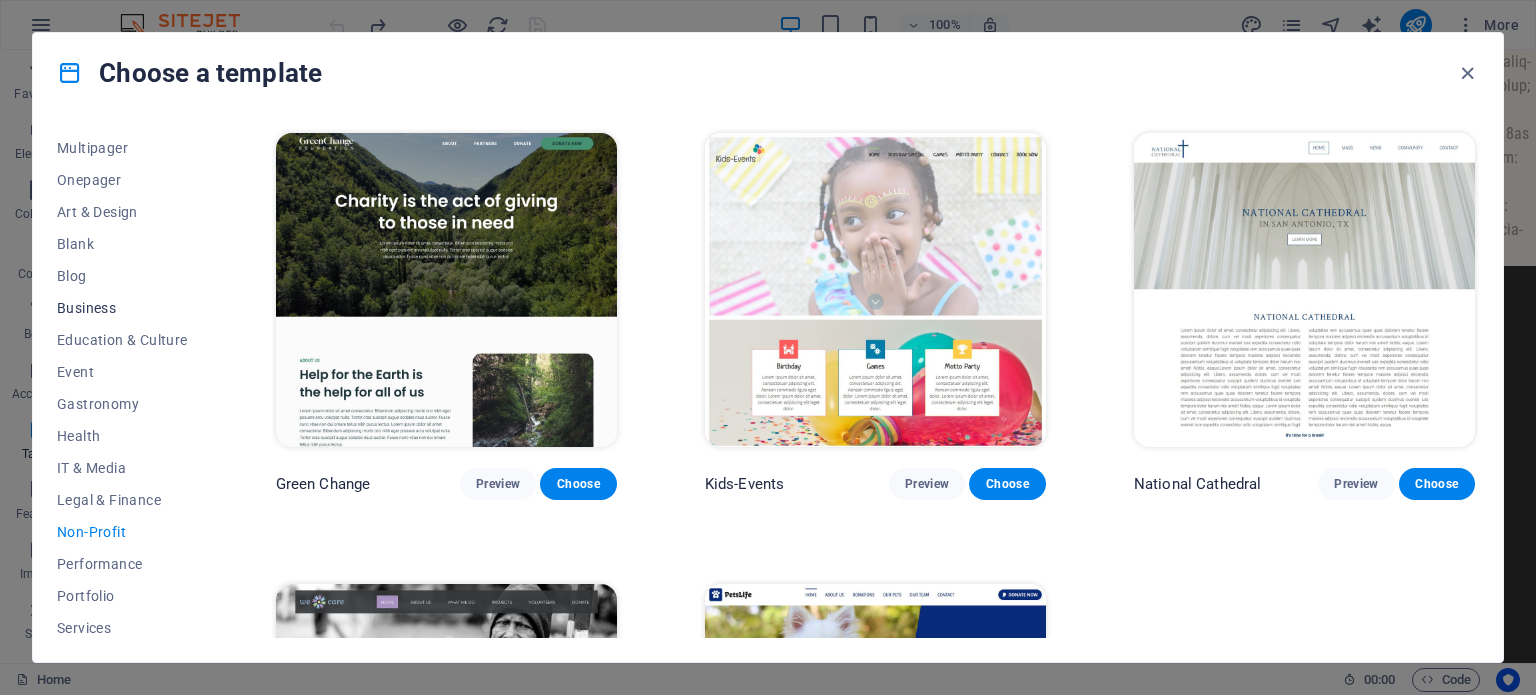 click on "Business" at bounding box center (122, 308) 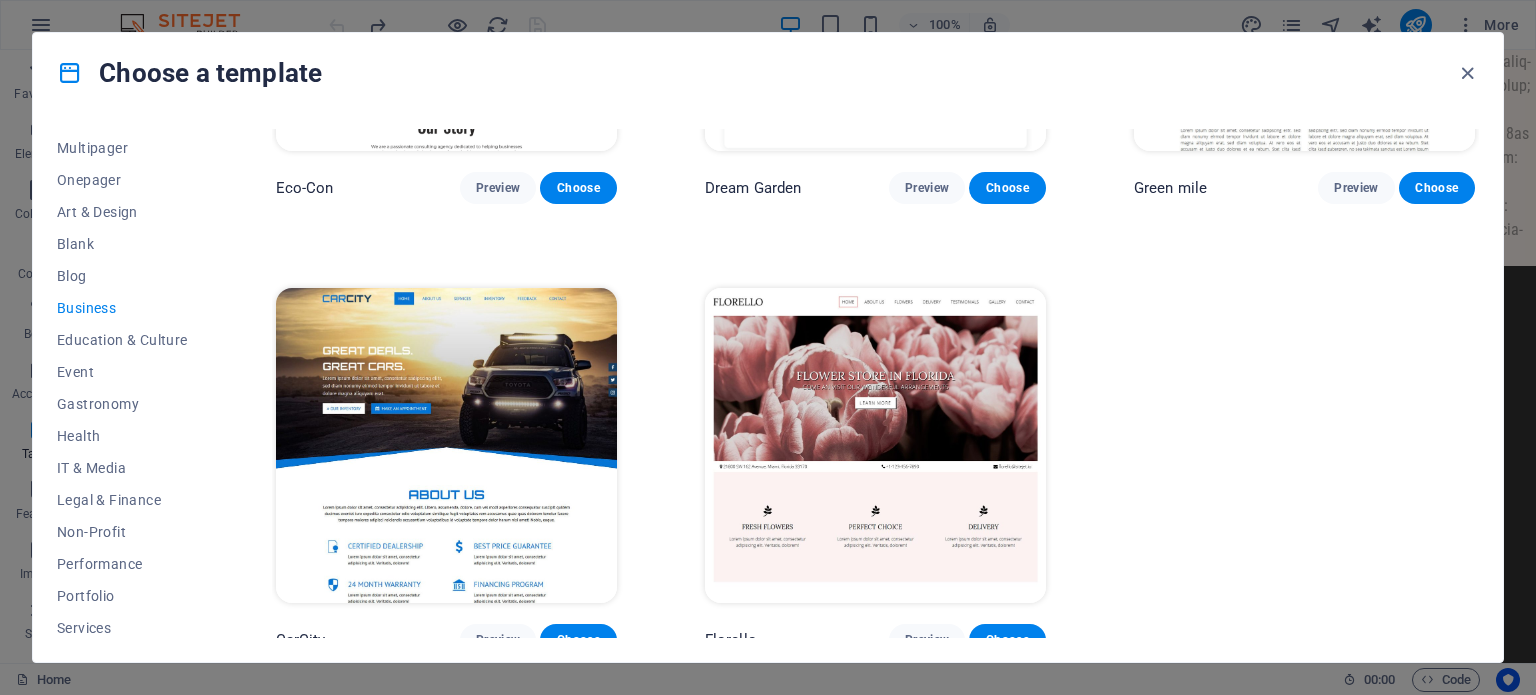 scroll, scrollTop: 307, scrollLeft: 0, axis: vertical 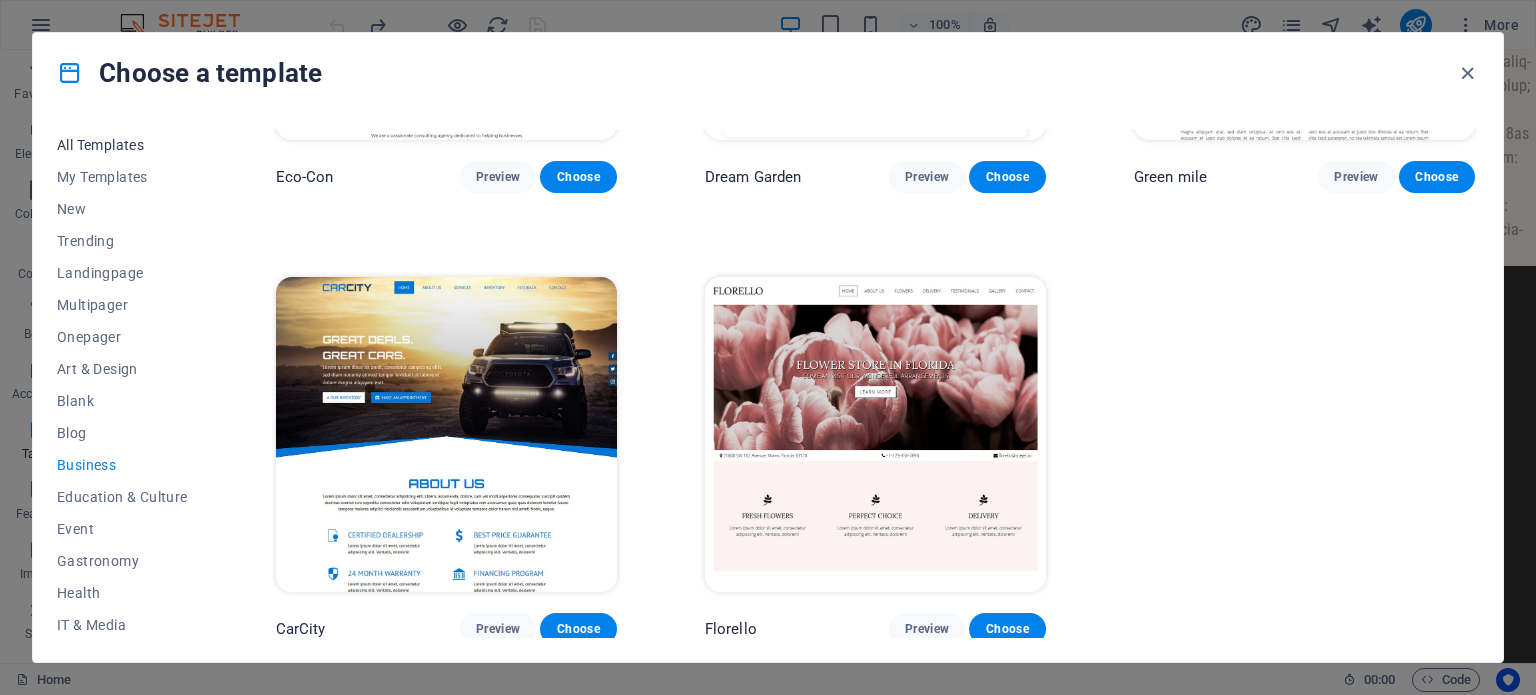 click on "All Templates" at bounding box center (122, 145) 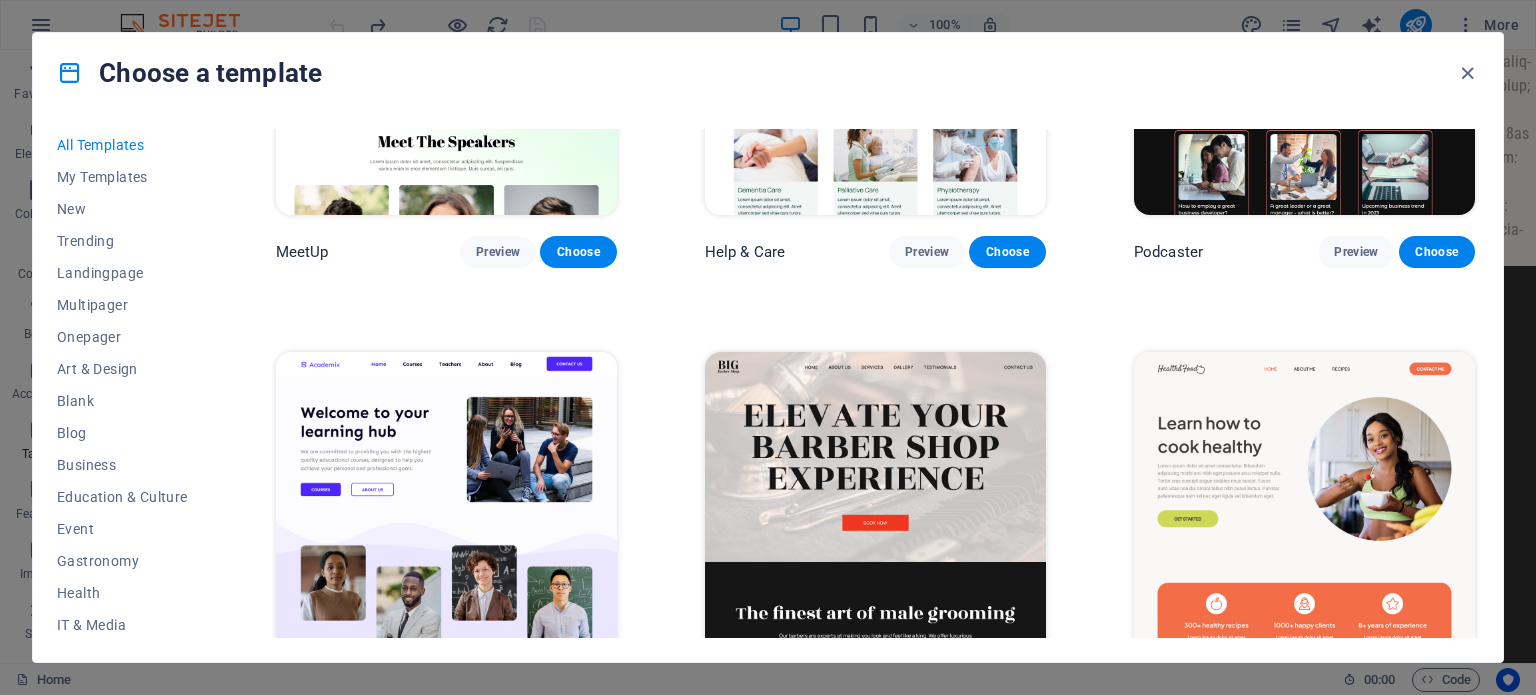 scroll, scrollTop: 1566, scrollLeft: 0, axis: vertical 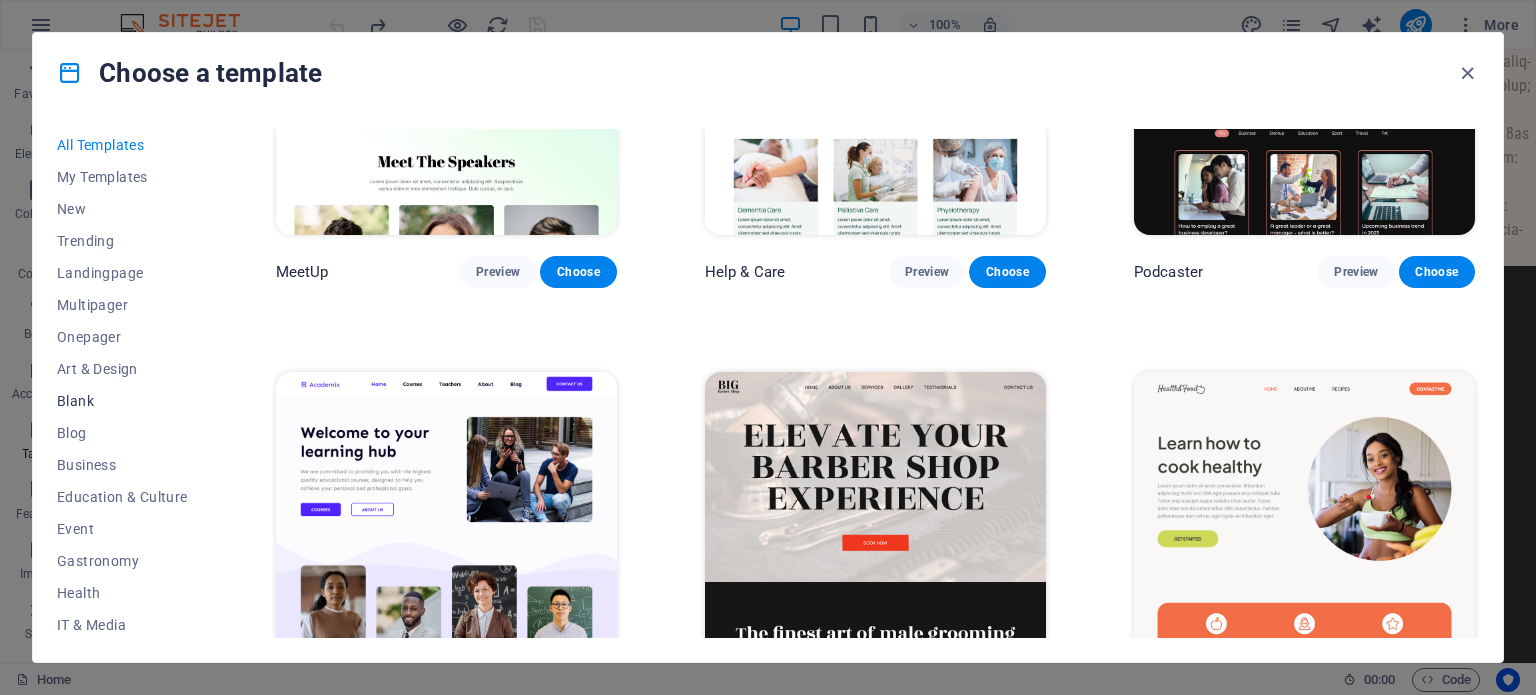 click on "Blank" at bounding box center (122, 401) 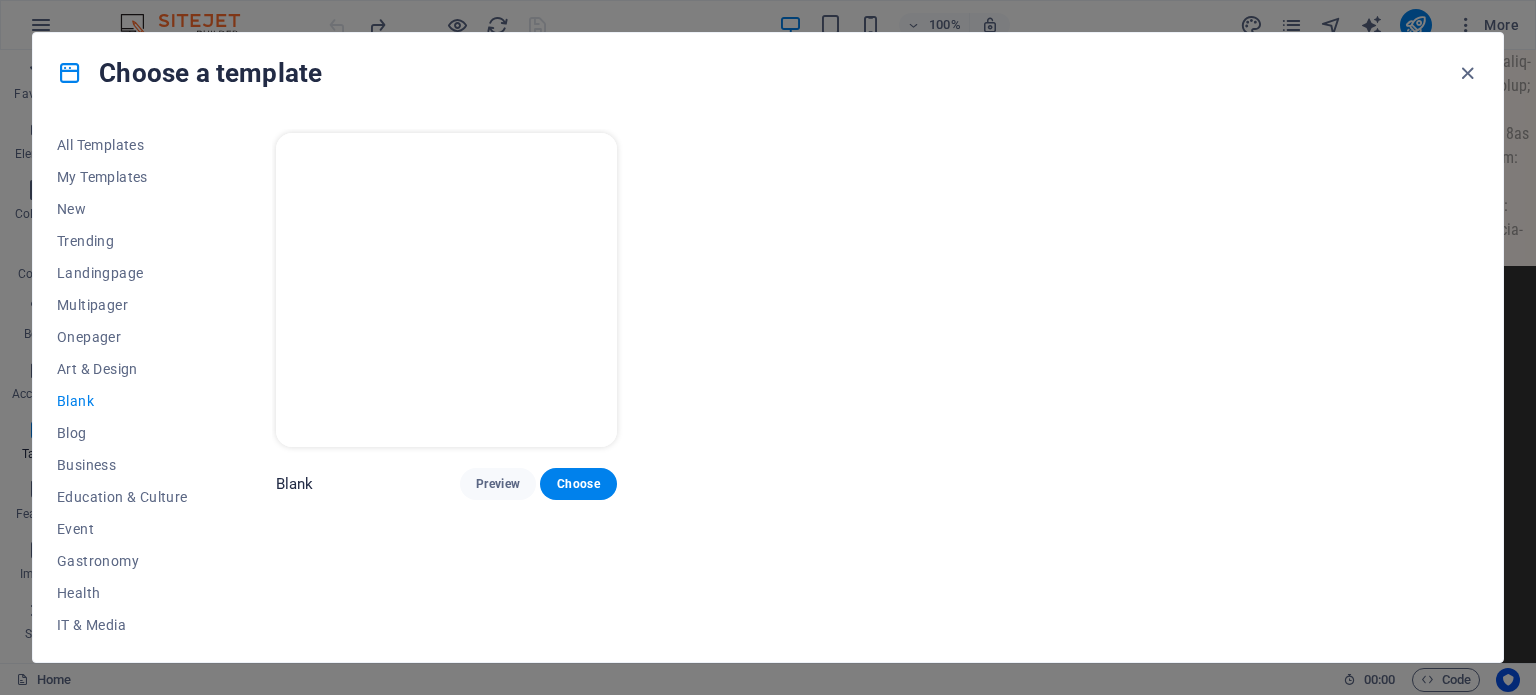 scroll, scrollTop: 0, scrollLeft: 0, axis: both 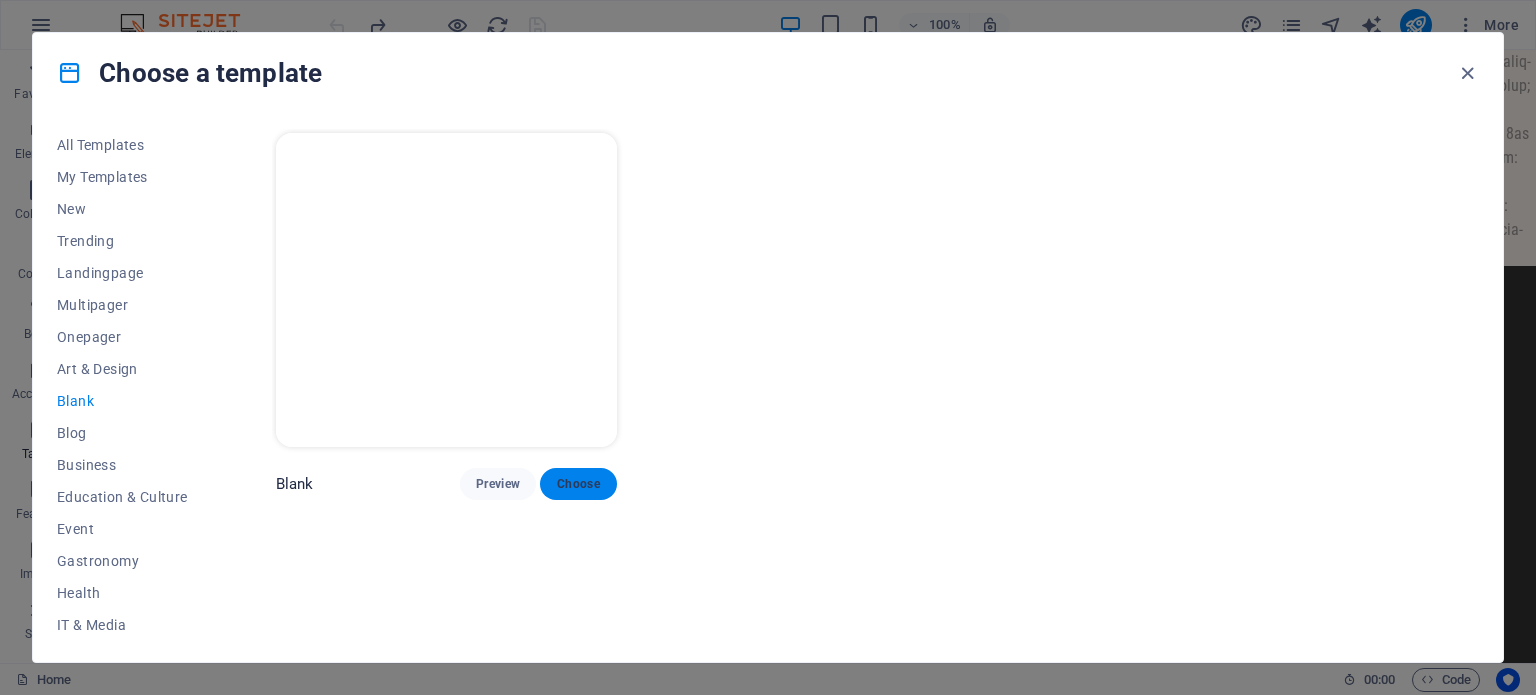 click on "Choose" at bounding box center [578, 484] 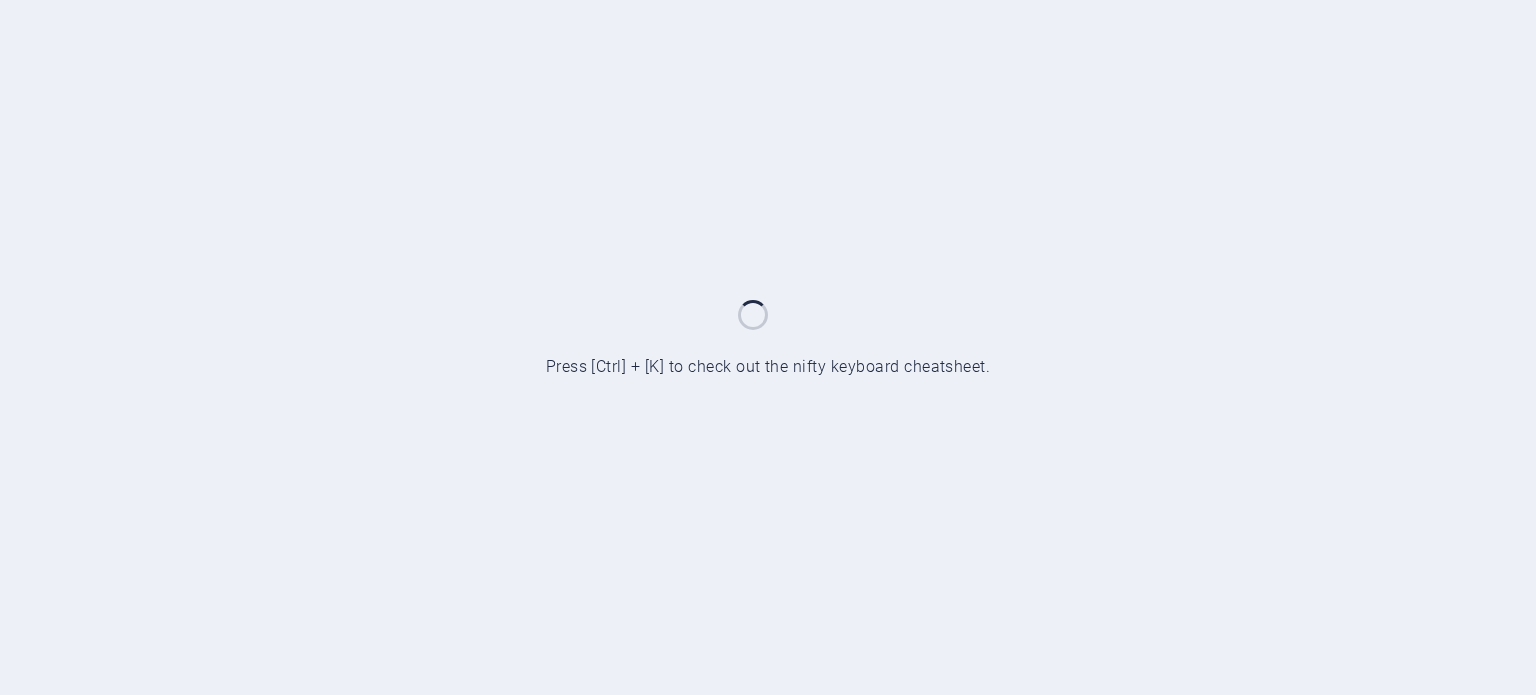 scroll, scrollTop: 0, scrollLeft: 0, axis: both 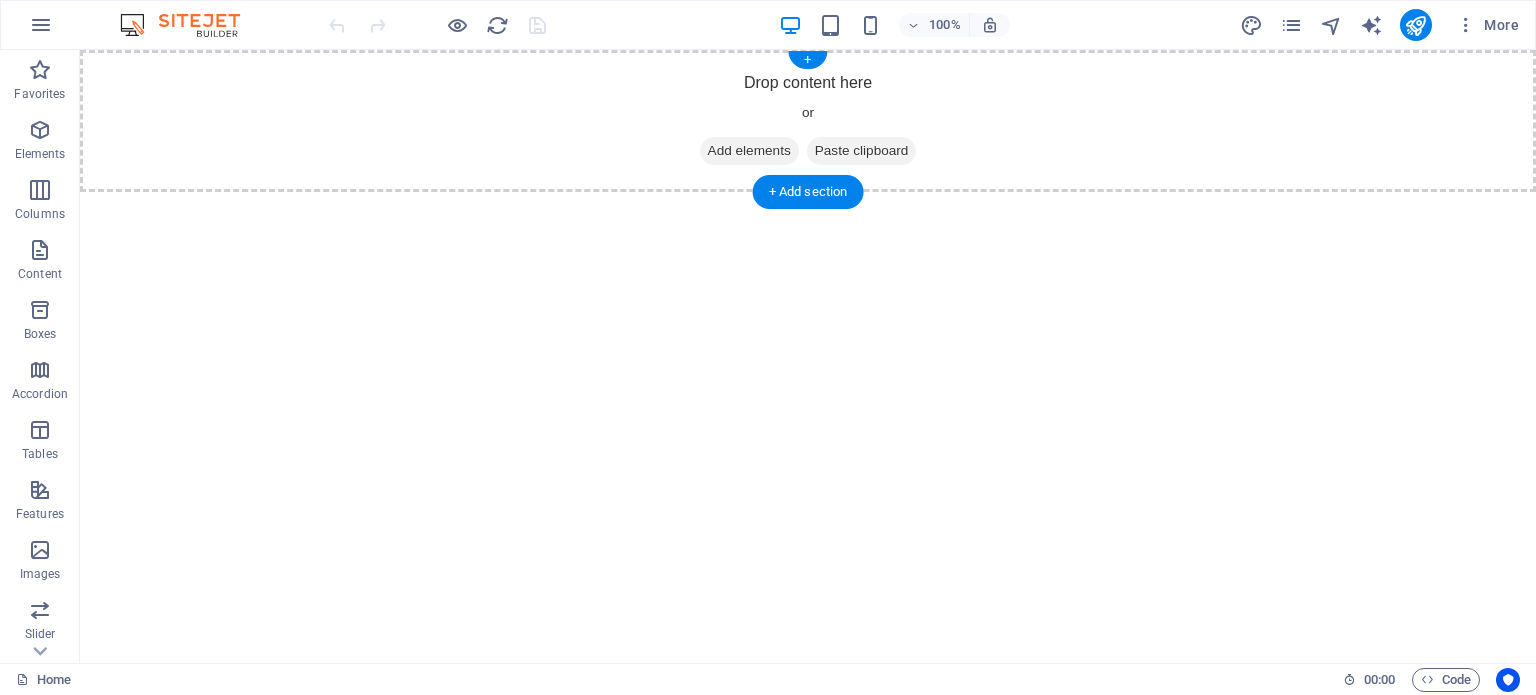 click on "Drop content here or  Add elements  Paste clipboard" at bounding box center [808, 121] 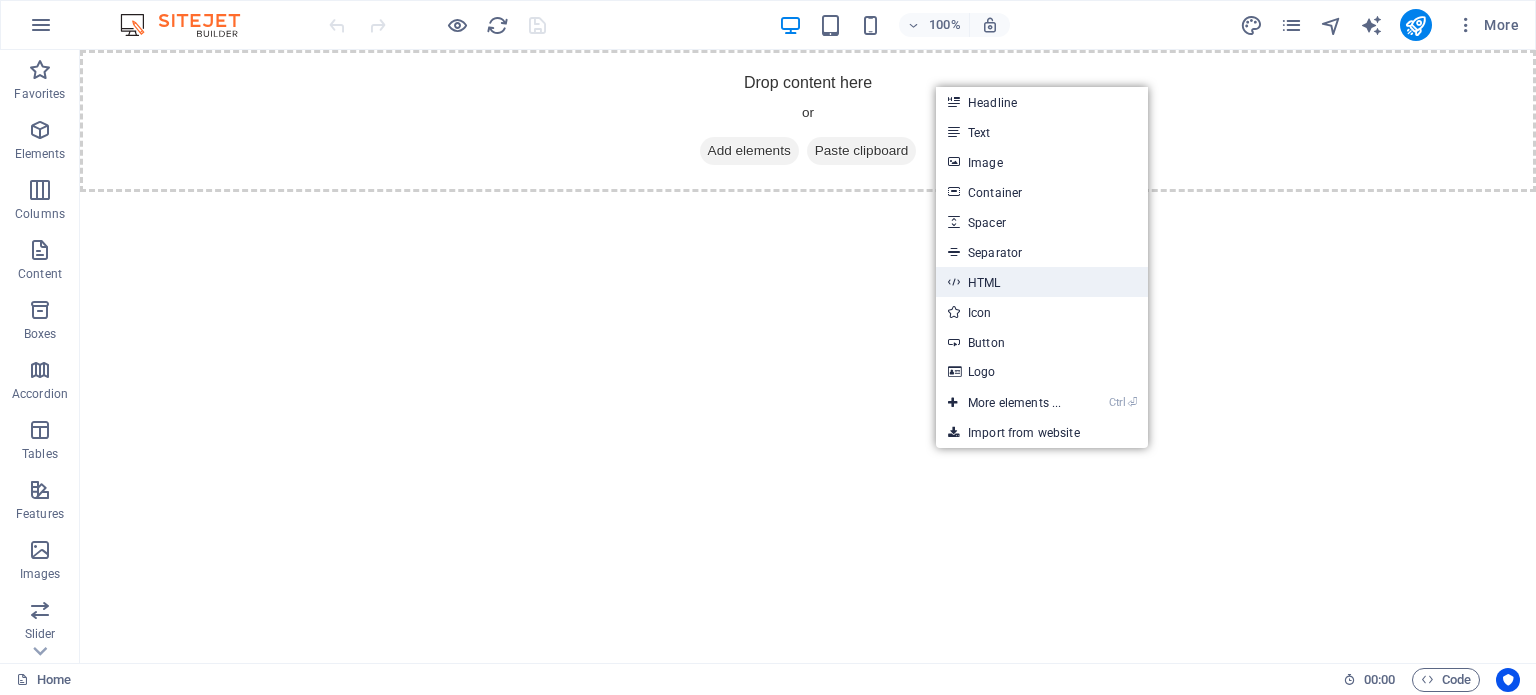 click on "HTML" at bounding box center (1042, 282) 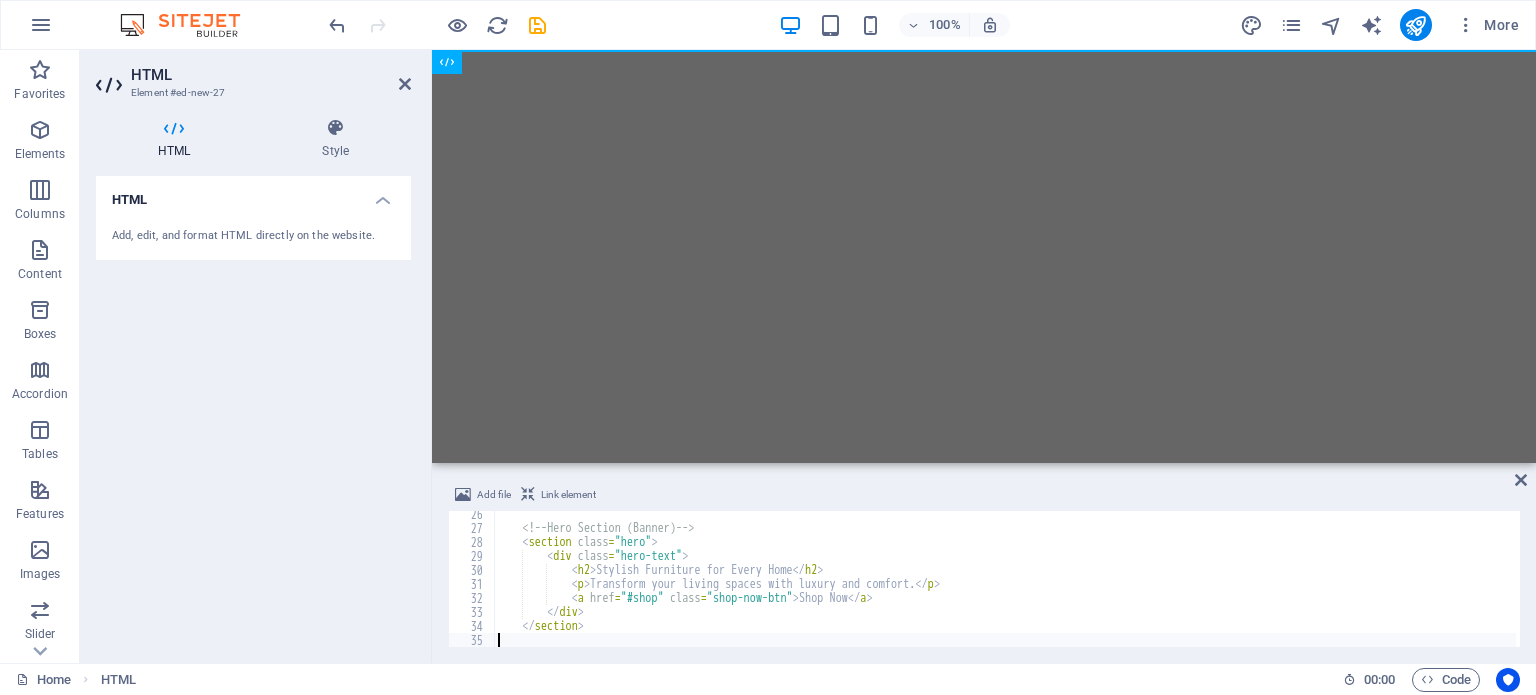 scroll, scrollTop: 354, scrollLeft: 0, axis: vertical 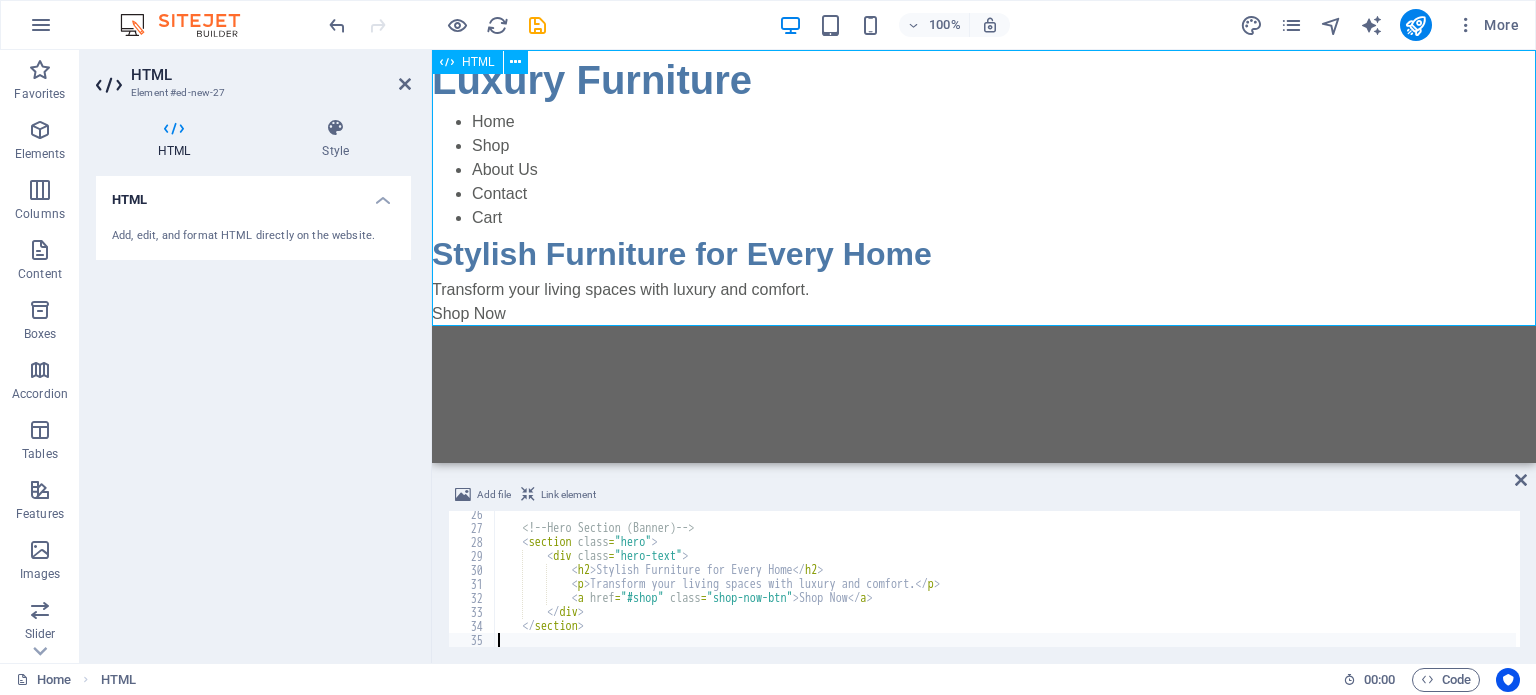 type 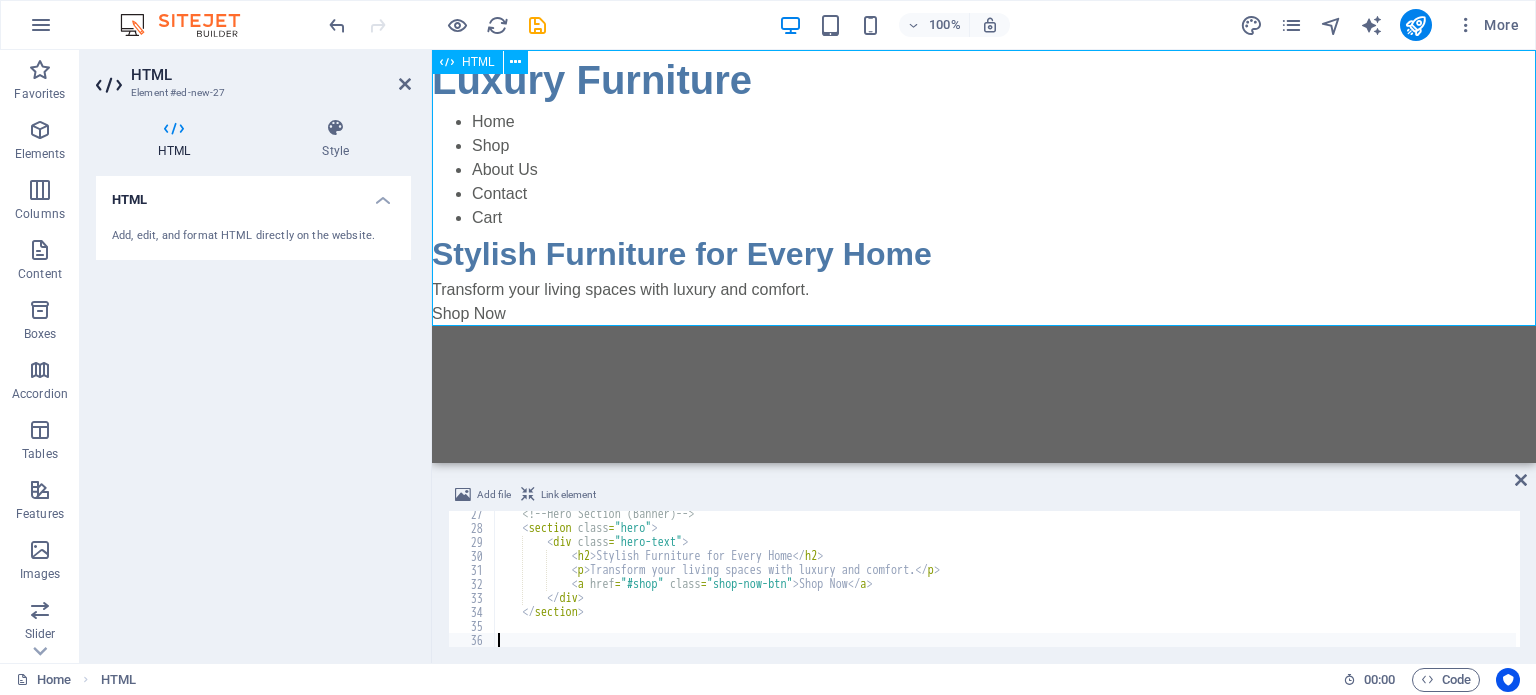 scroll, scrollTop: 354, scrollLeft: 0, axis: vertical 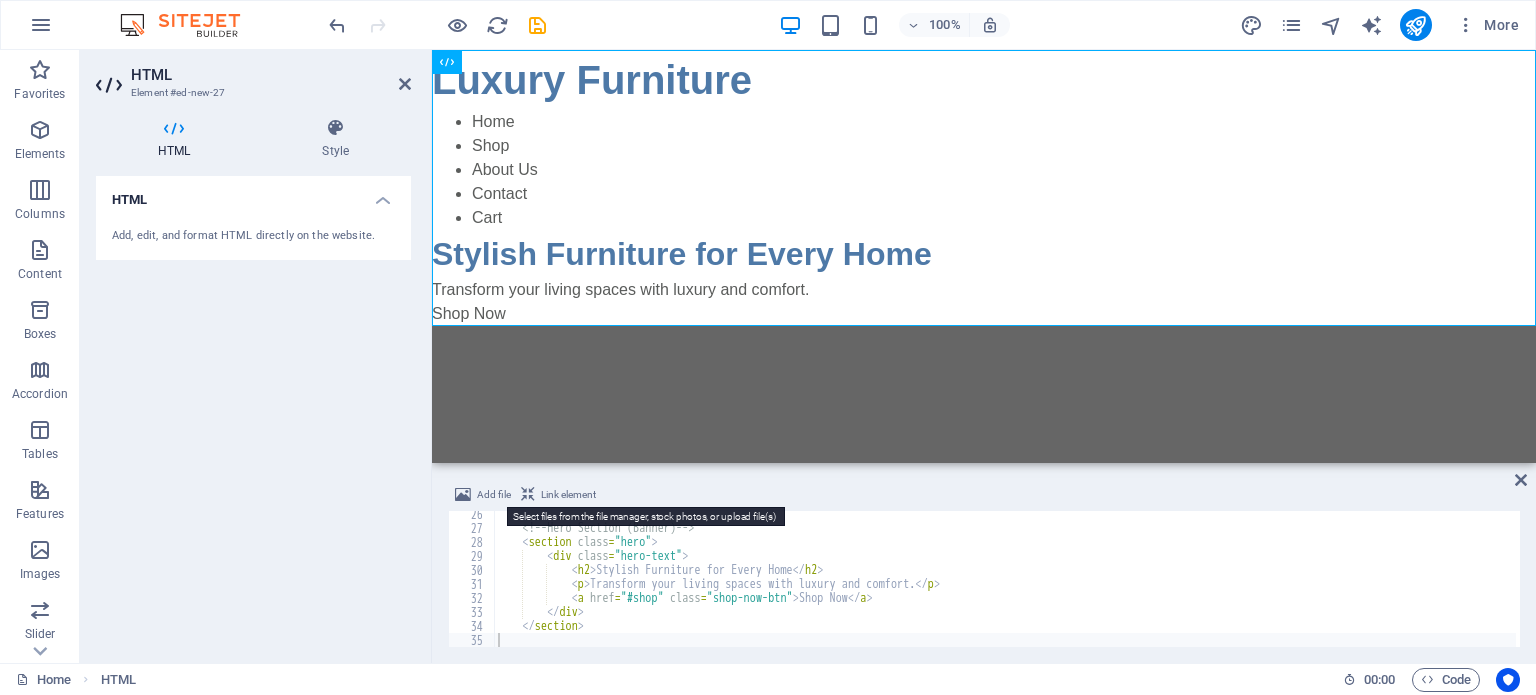 click at bounding box center [463, 495] 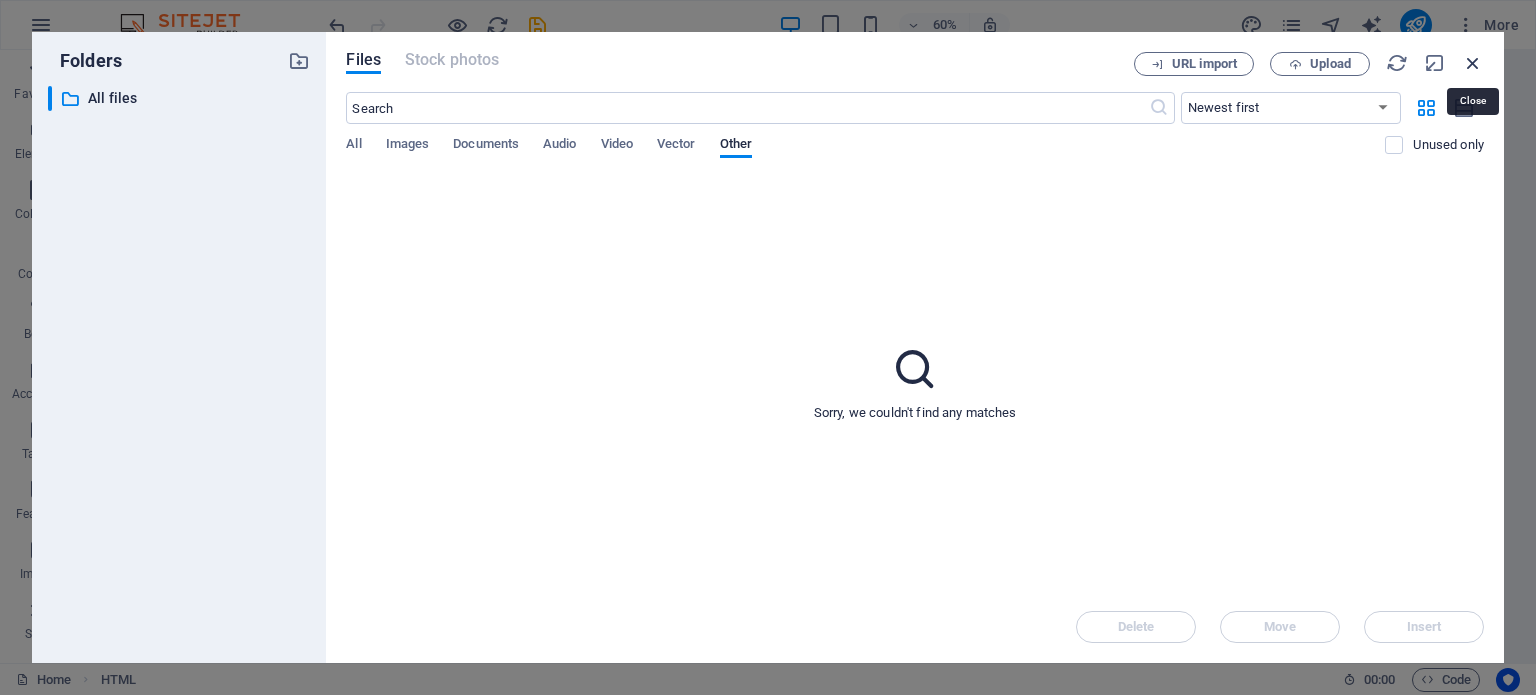 click at bounding box center [1473, 63] 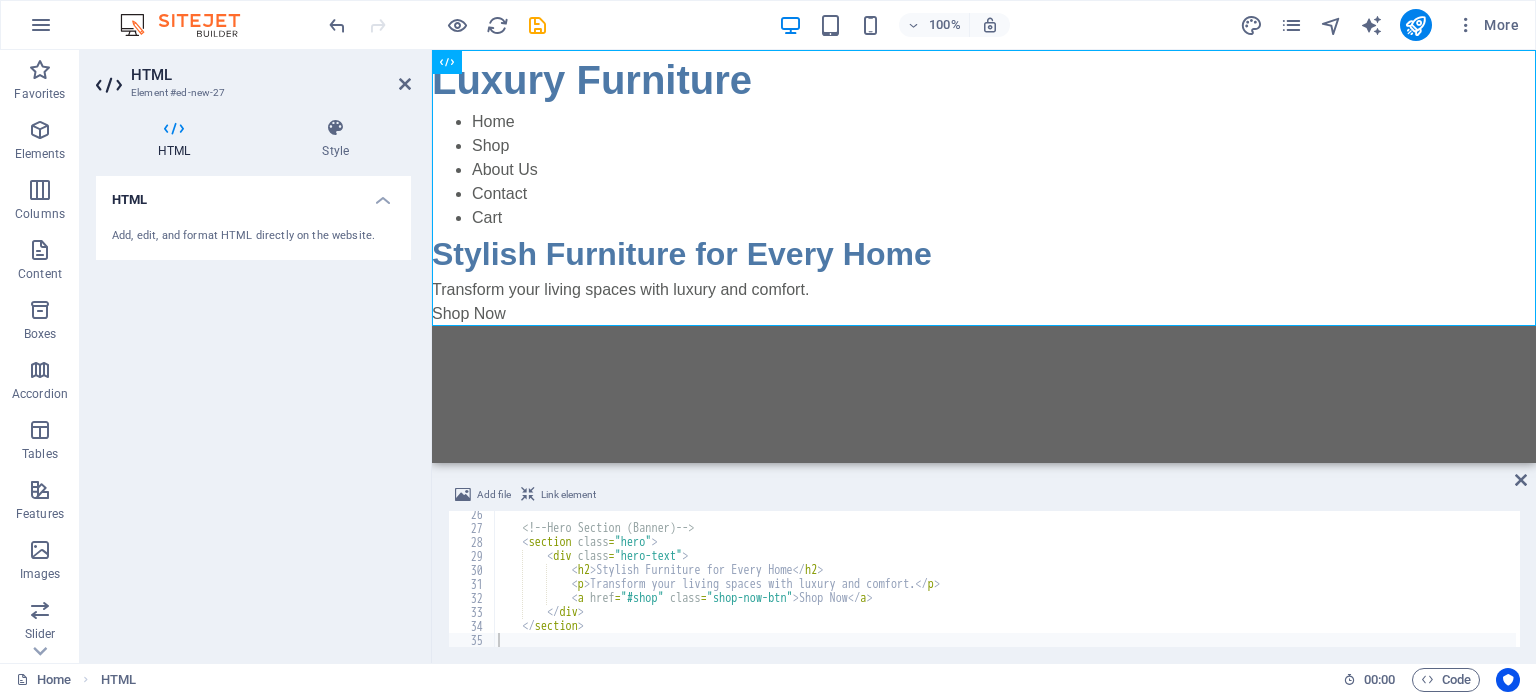 scroll, scrollTop: 354, scrollLeft: 0, axis: vertical 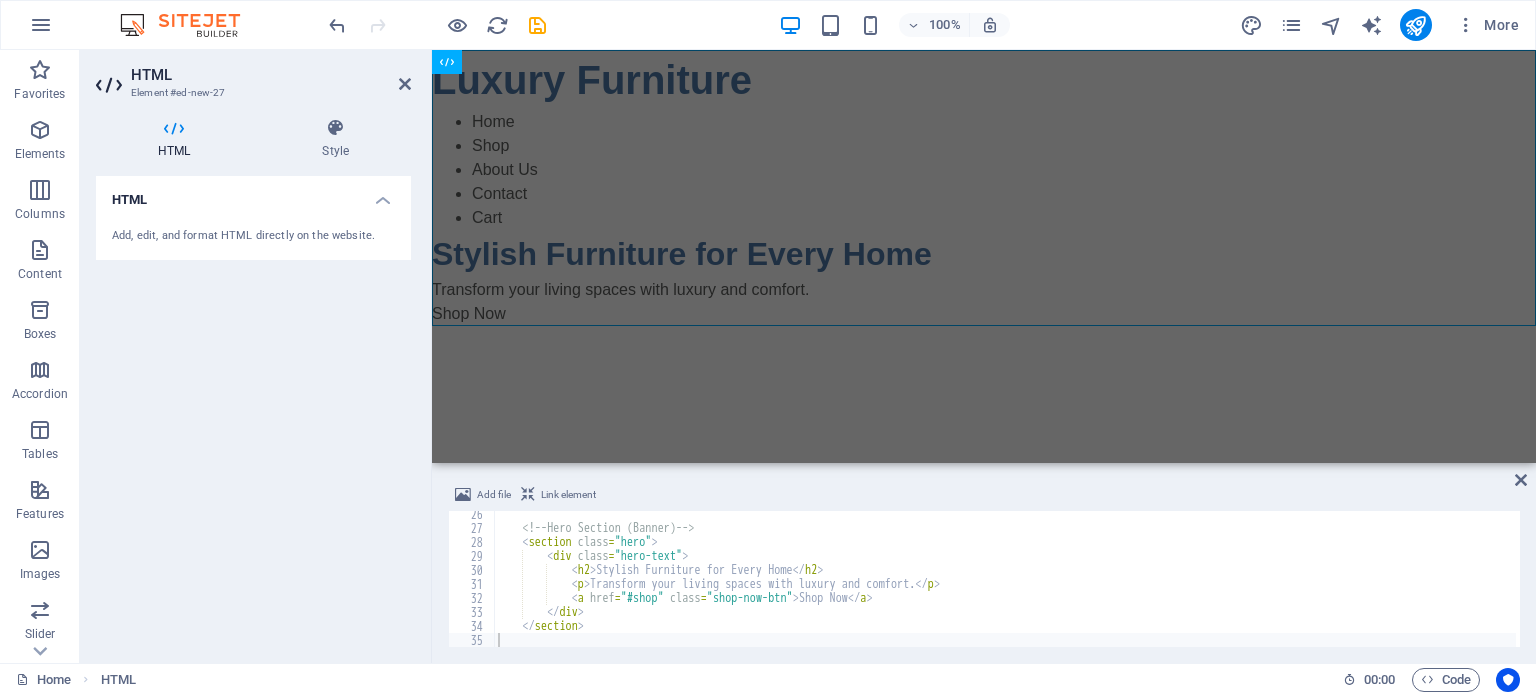 click on "HTML Add, edit, and format HTML directly on the website." at bounding box center [253, 411] 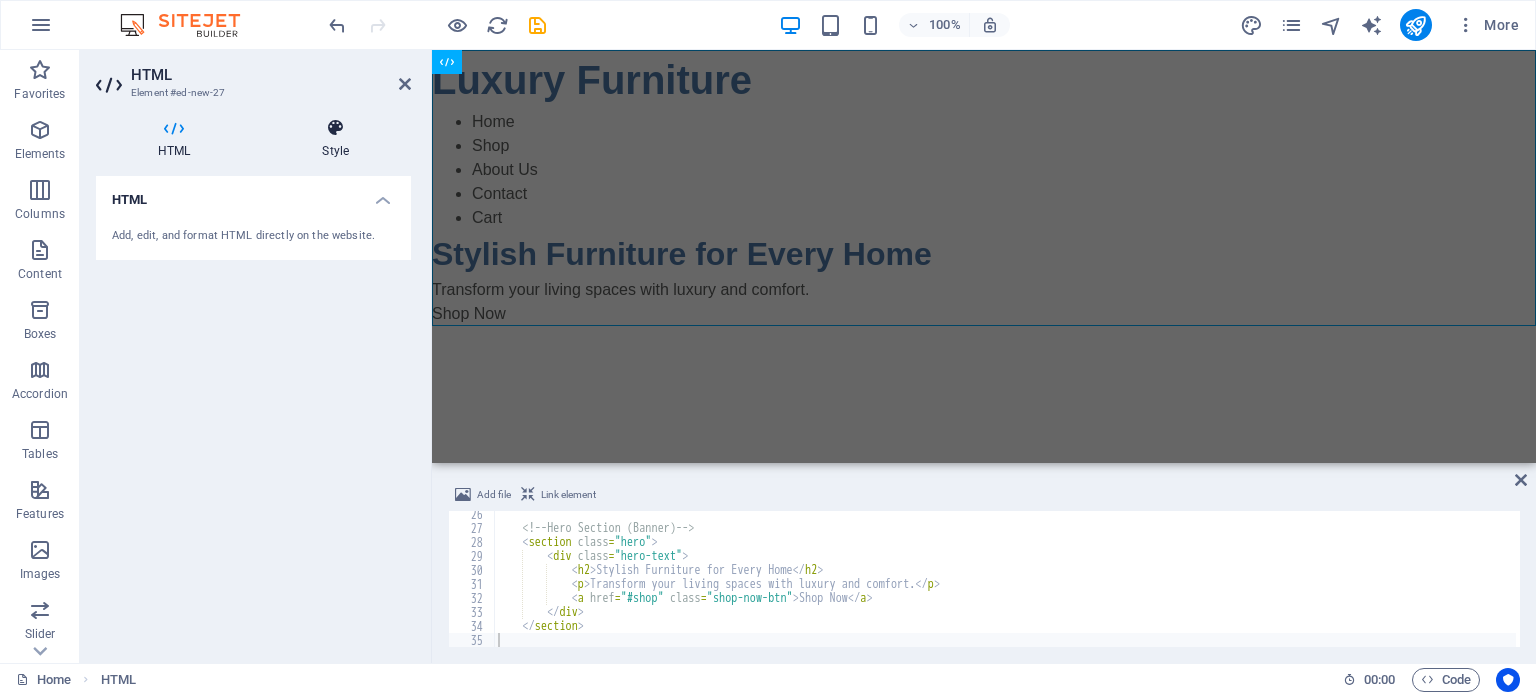 click on "Style" at bounding box center [335, 139] 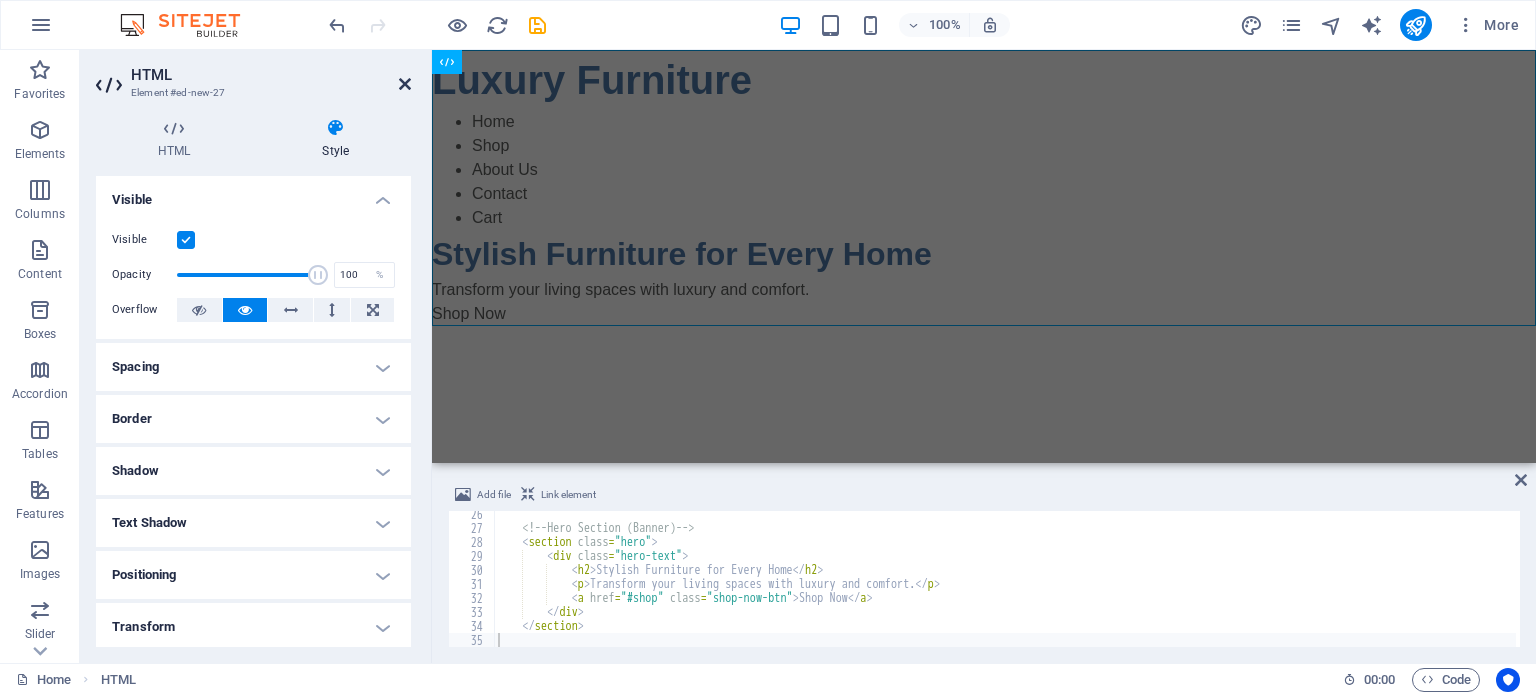 click at bounding box center (405, 84) 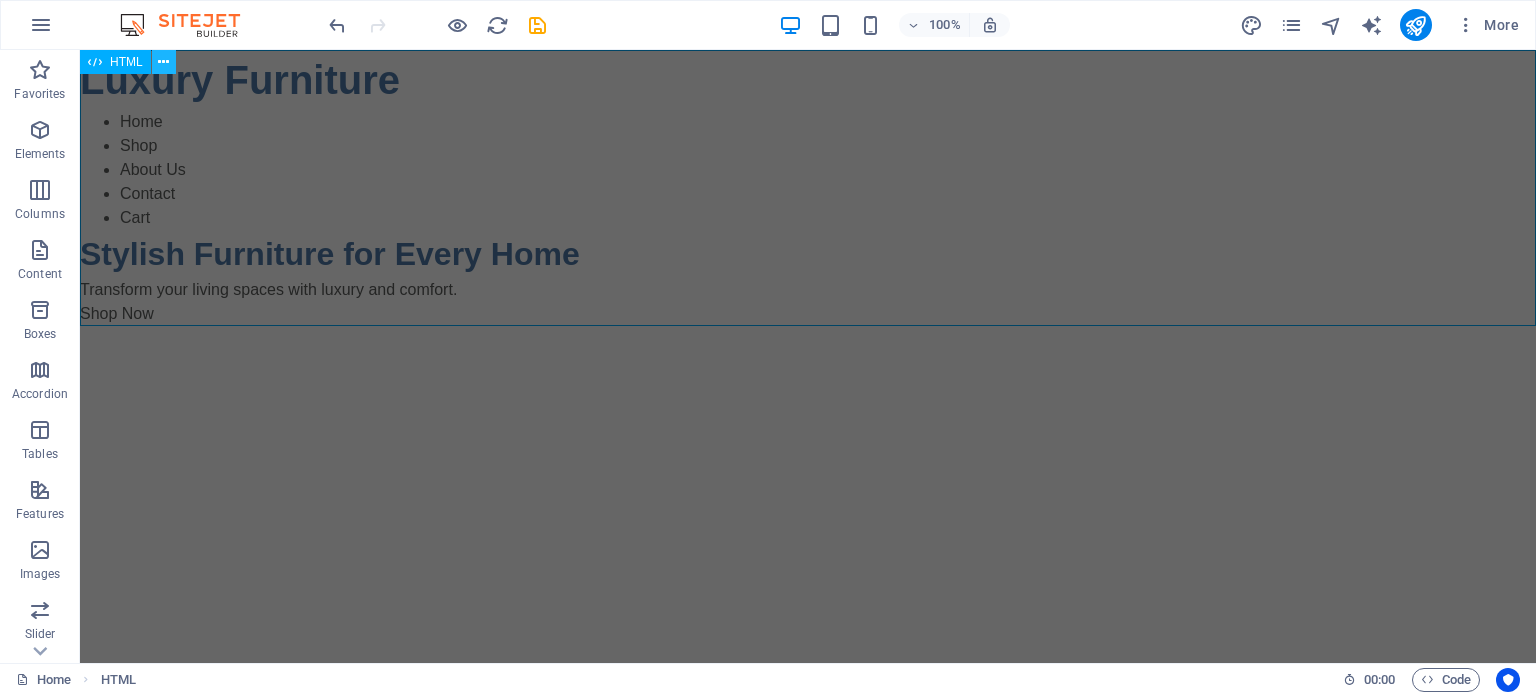 click at bounding box center [164, 62] 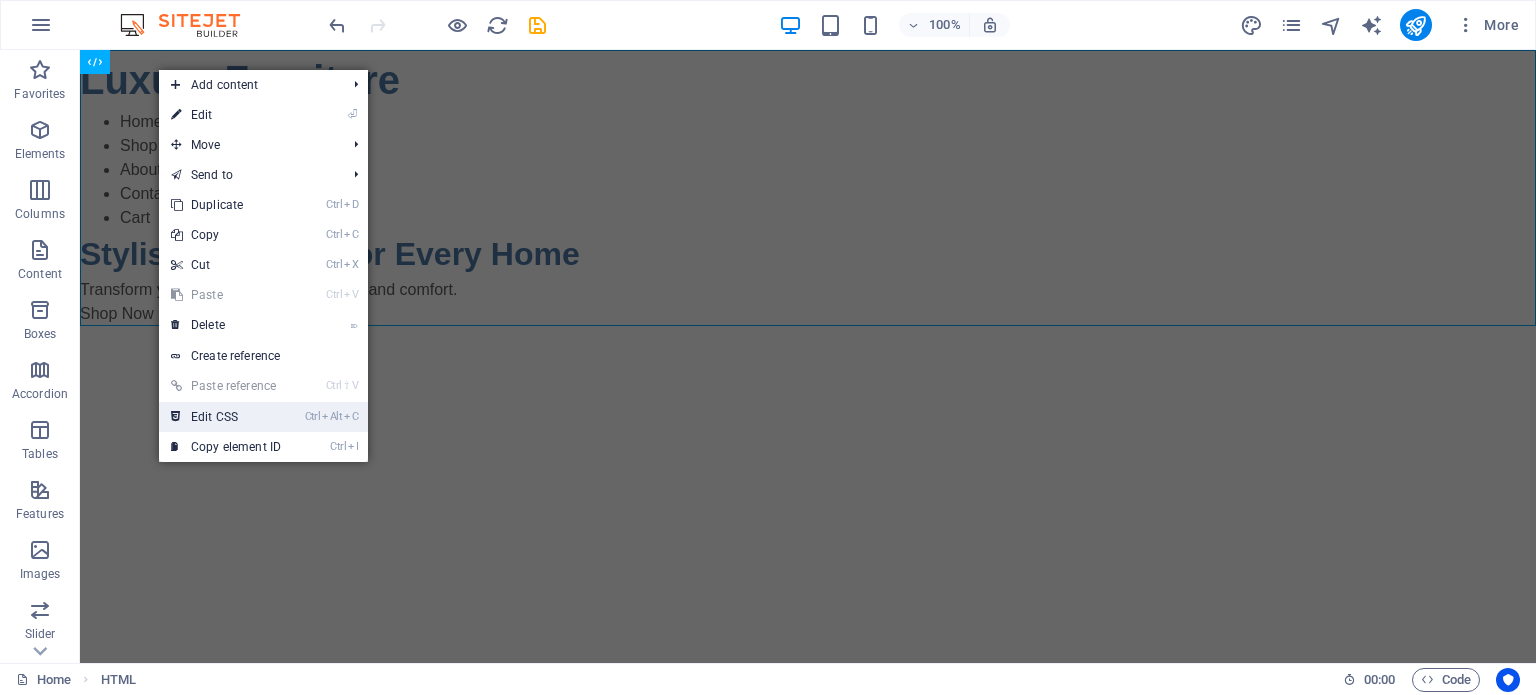 click on "Ctrl Alt C  Edit CSS" at bounding box center (226, 417) 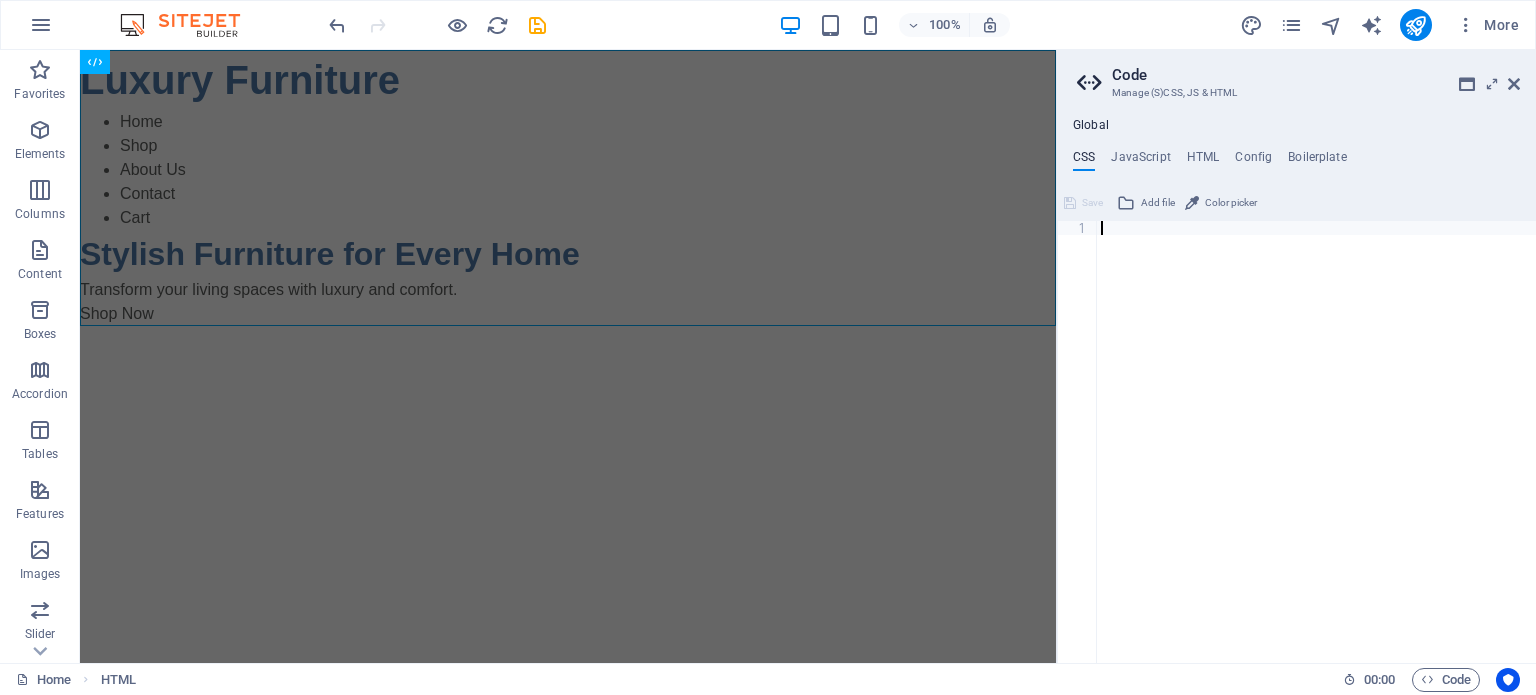 scroll, scrollTop: 1252, scrollLeft: 0, axis: vertical 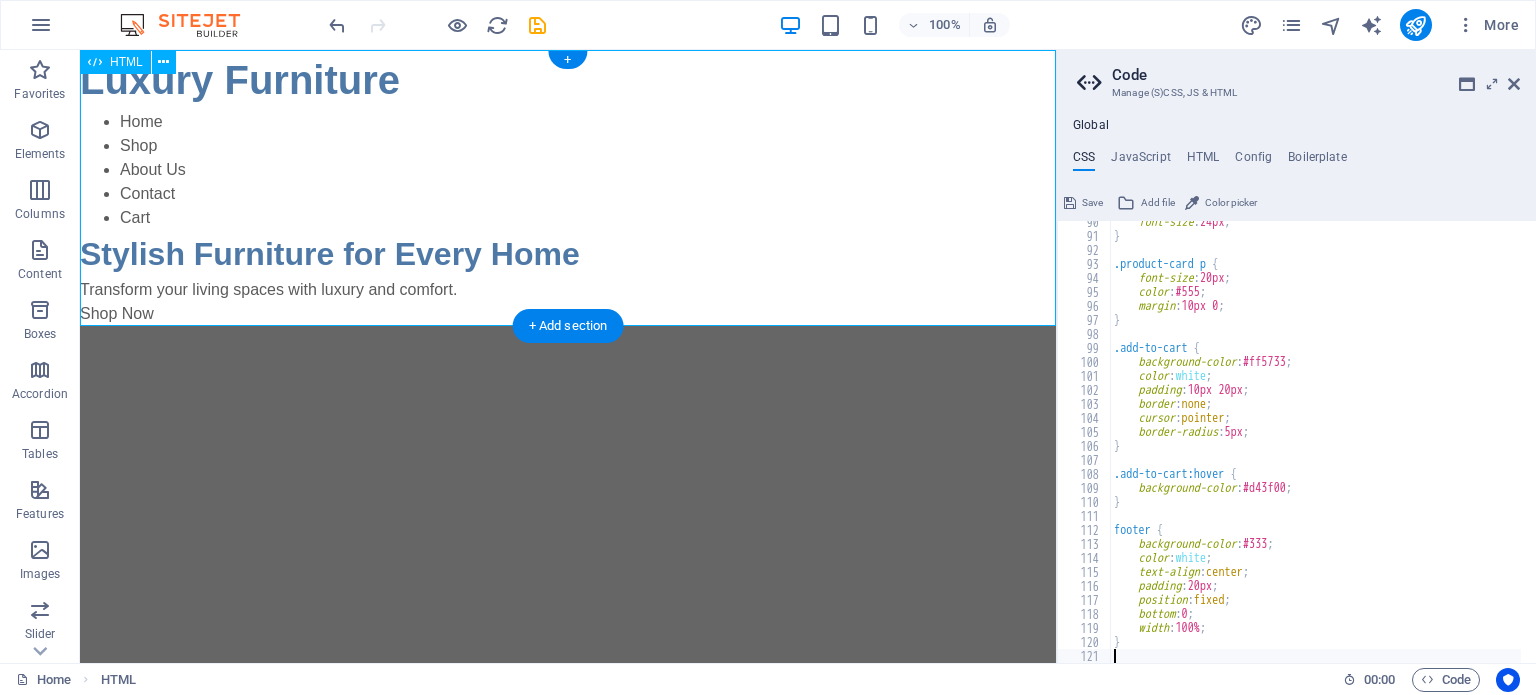 type 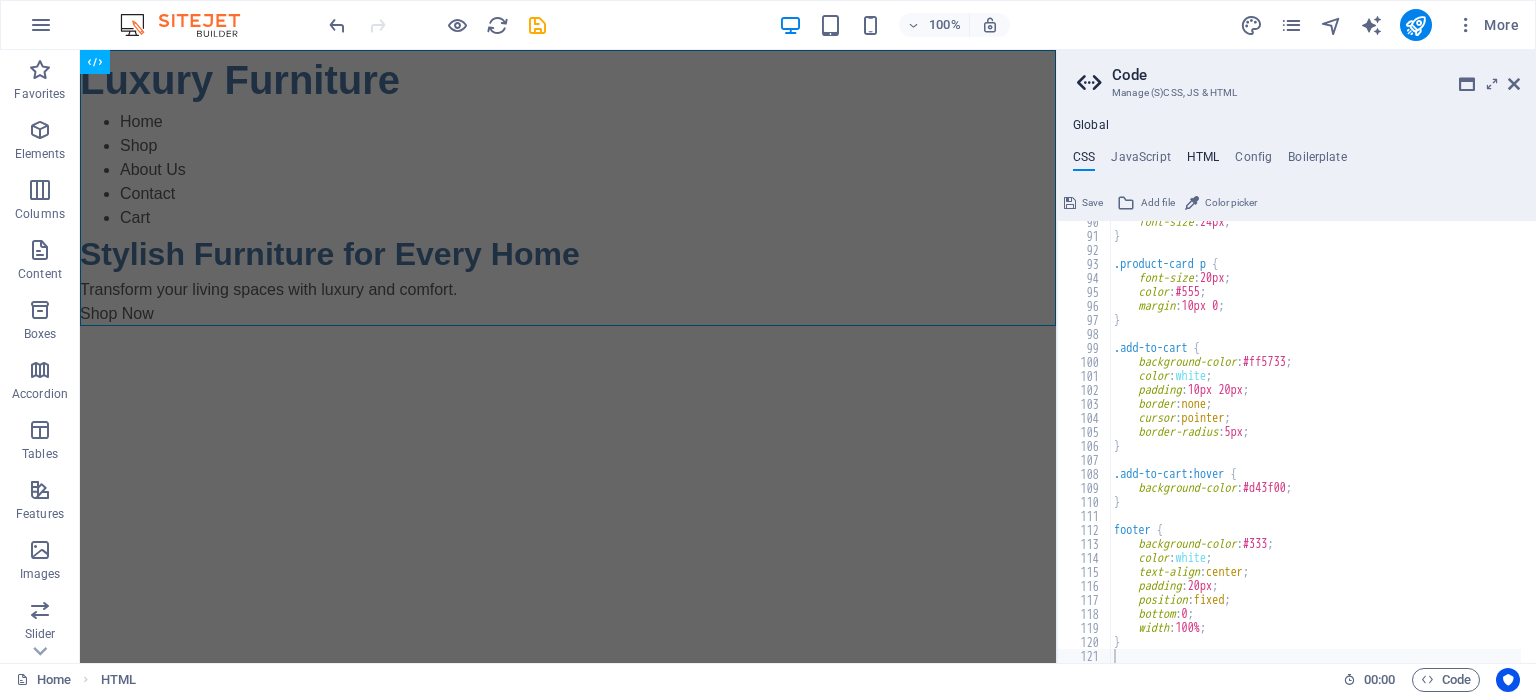 click on "HTML" at bounding box center (1203, 161) 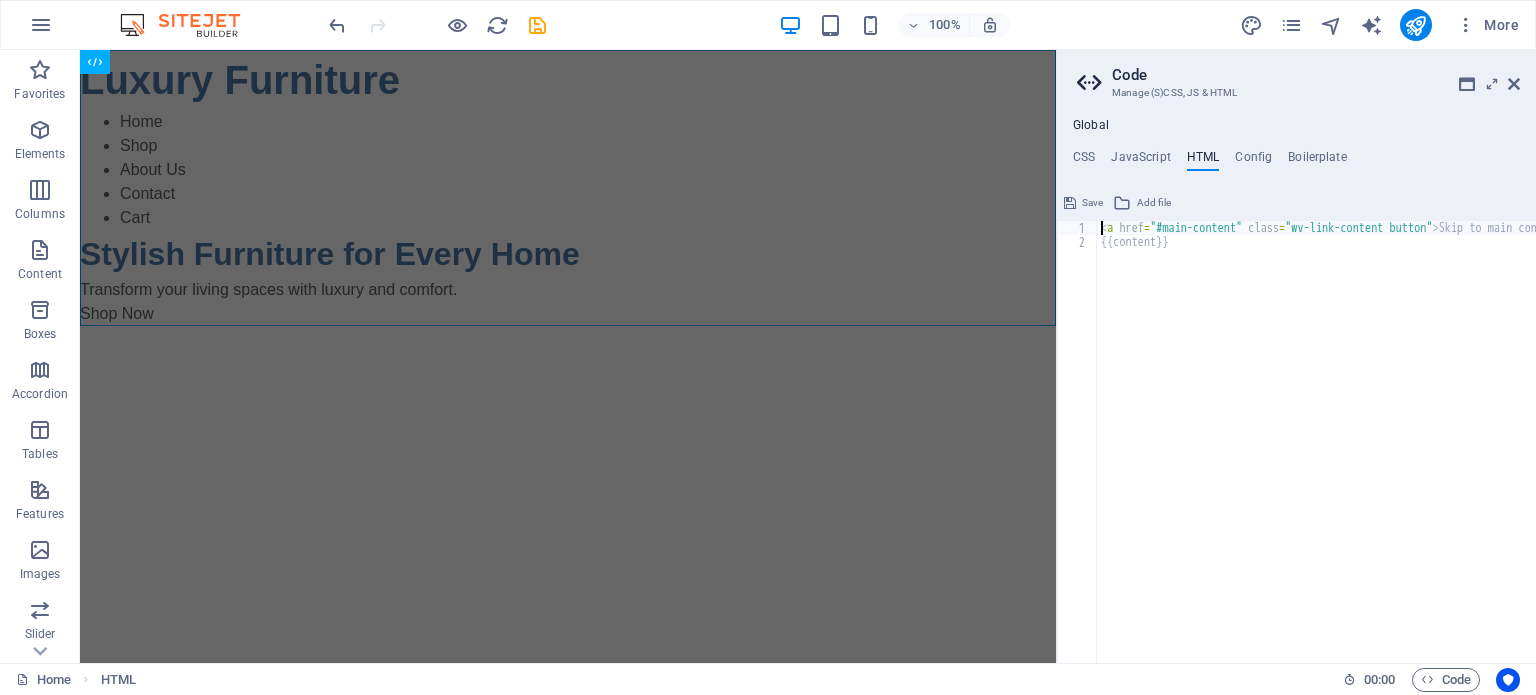paste 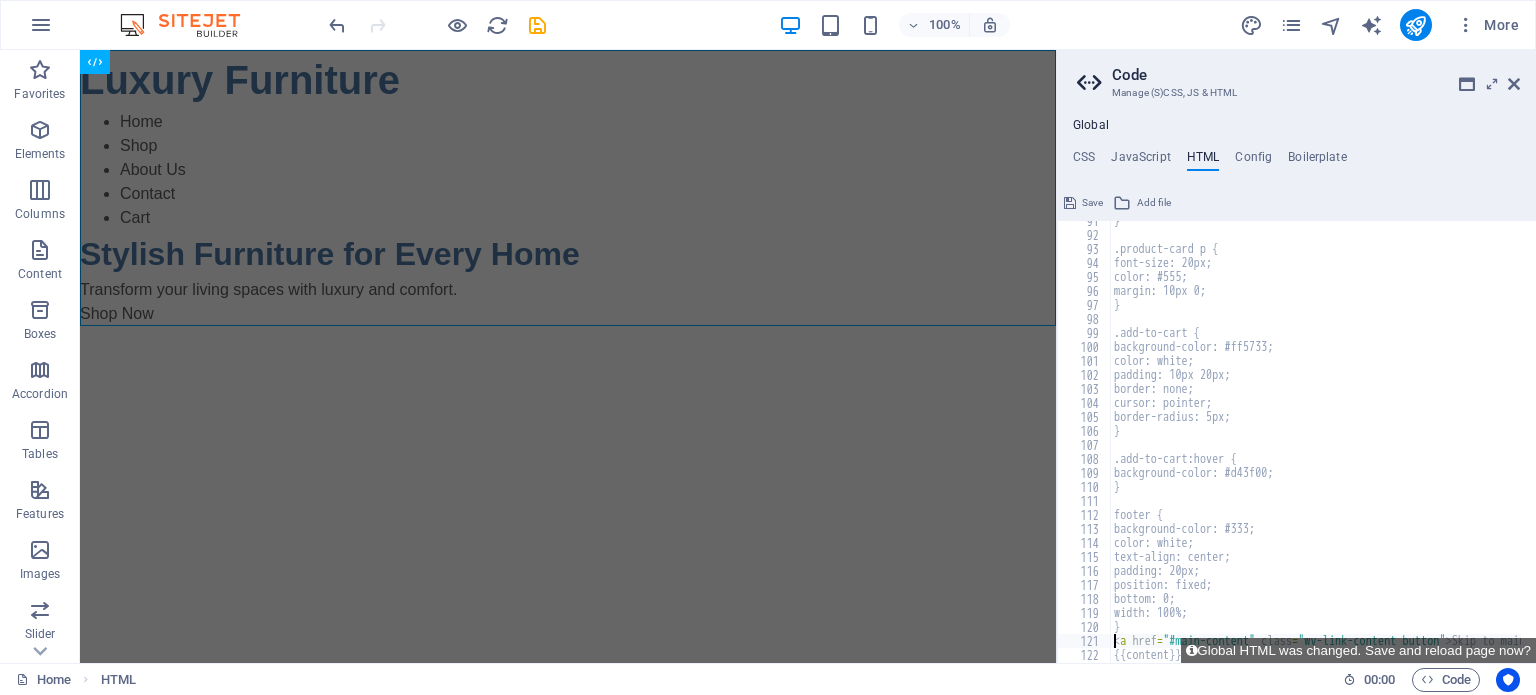 scroll, scrollTop: 1267, scrollLeft: 0, axis: vertical 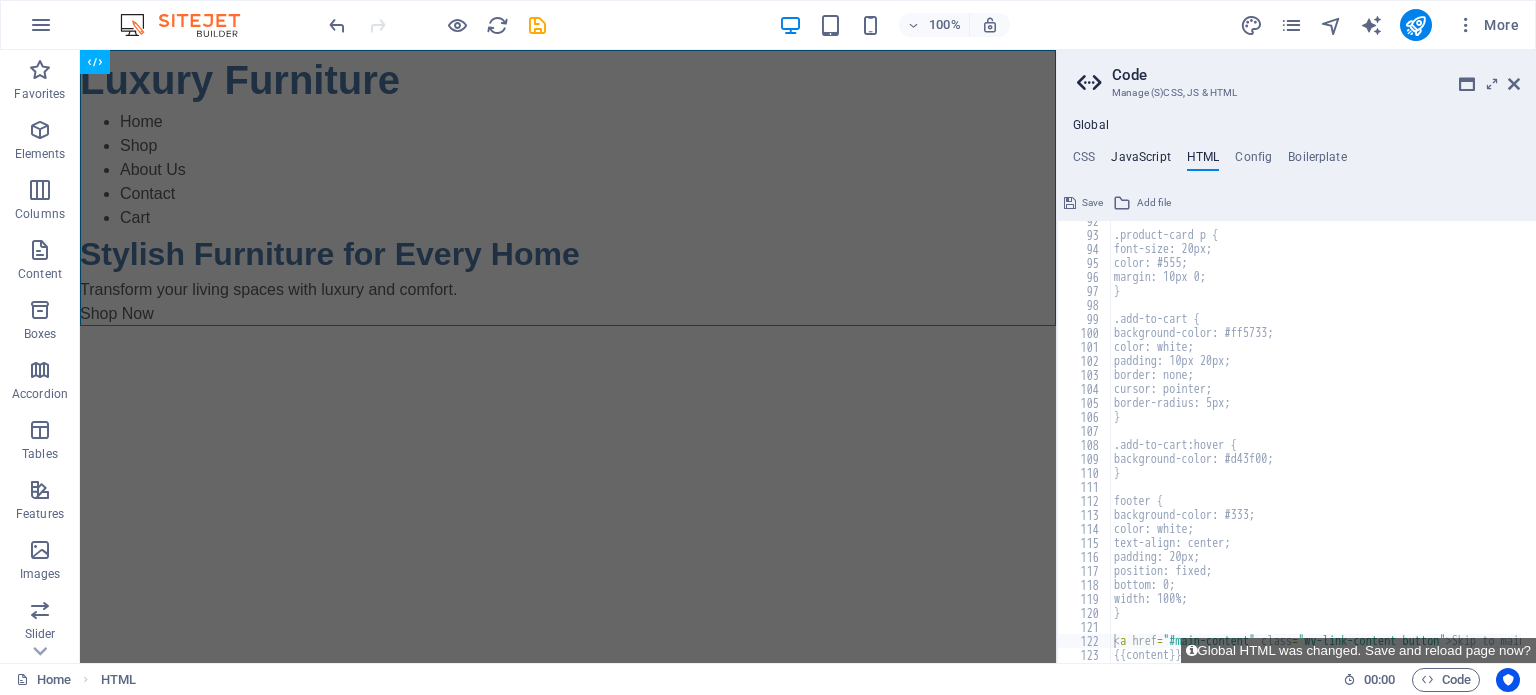 click on "Global CSS JavaScript HTML Config Boilerplate 90 91 92 93 94 95 96 97 98 99 100 101 102 103 104 105 106 107 108 109 110 111 112 113 114 115 116 117 118 119 120 121      font-size :  24px ; } .product-card   p   {      font-size :  20px ;      color :  #555 ;      margin :  10px   0 ; } .add-to-cart   {      background-color :  #ff5733 ;      color :  white ;      padding :  10px   20px ;      border :  none ;      cursor :  pointer ;      border-radius :  5px ; } .add-to-cart:hover   {      background-color :  #d43f00 ; } footer   {      background-color :  #333 ;      color :  white ;      text-align :  center ;      padding :  20px ;      position :  fixed ;      bottom :  0 ;      width :  100% ; }     XXXXXXXXXXXXXXXXXXXXXXXXXXXXXXXXXXXXXXXXXXXXXXXXXXXXXXXXXXXXXXXXXXXXXXXXXXXXXXXXXXXXXXXXXXXXXXXXXXXXXXXXXXXXXXXXXXXXXXXXXXXXXXXXXXXXXXXXXXXXXXXXXXXXXXXXXXXXXXXXXXXXXXXXXXXXXXXXXXXXXXXXXXXXXXXXXXXXXXXXXXXXXXXXXXXXXXXXXXXXXXXXXXXXXXXXXXXXXXXXXXXXXXXXXXXXXXXX Save Add file Color picker     Save Add file 92" at bounding box center [1296, 390] 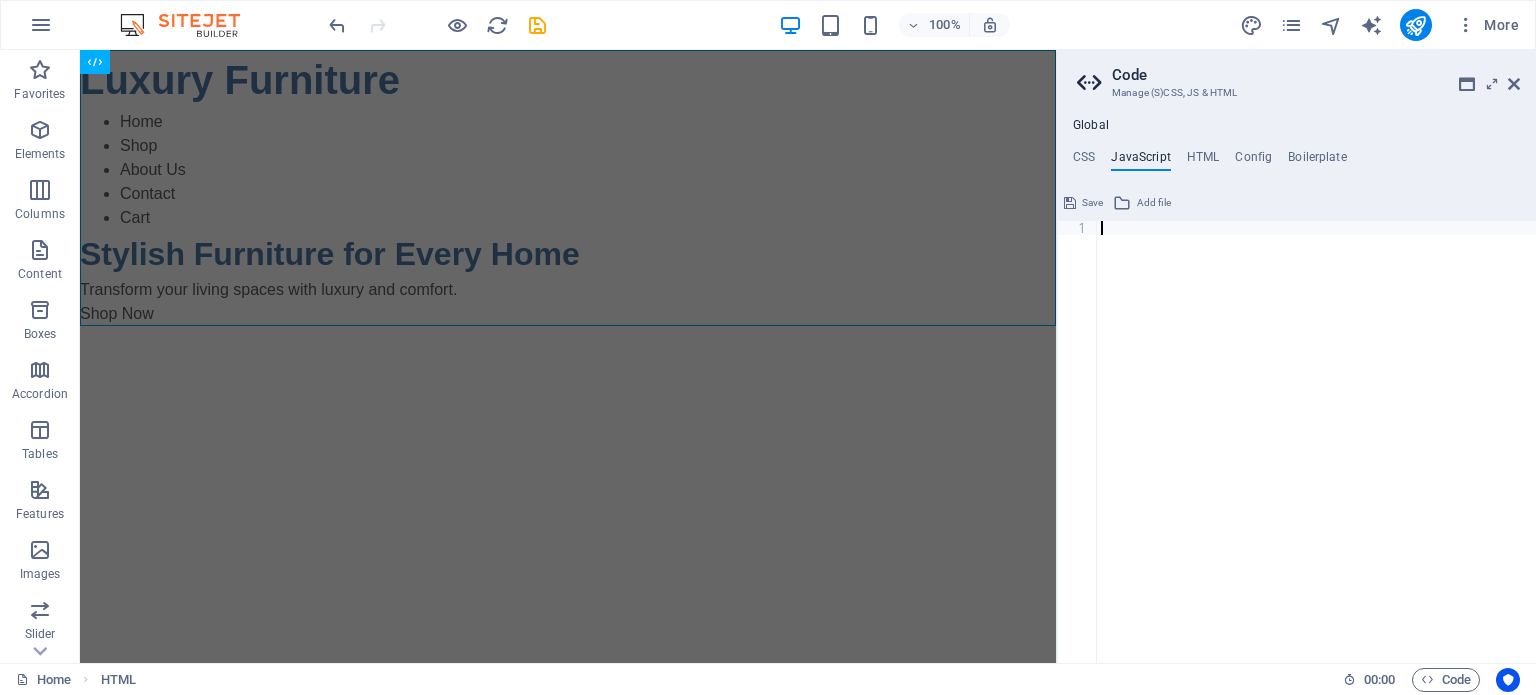 paste 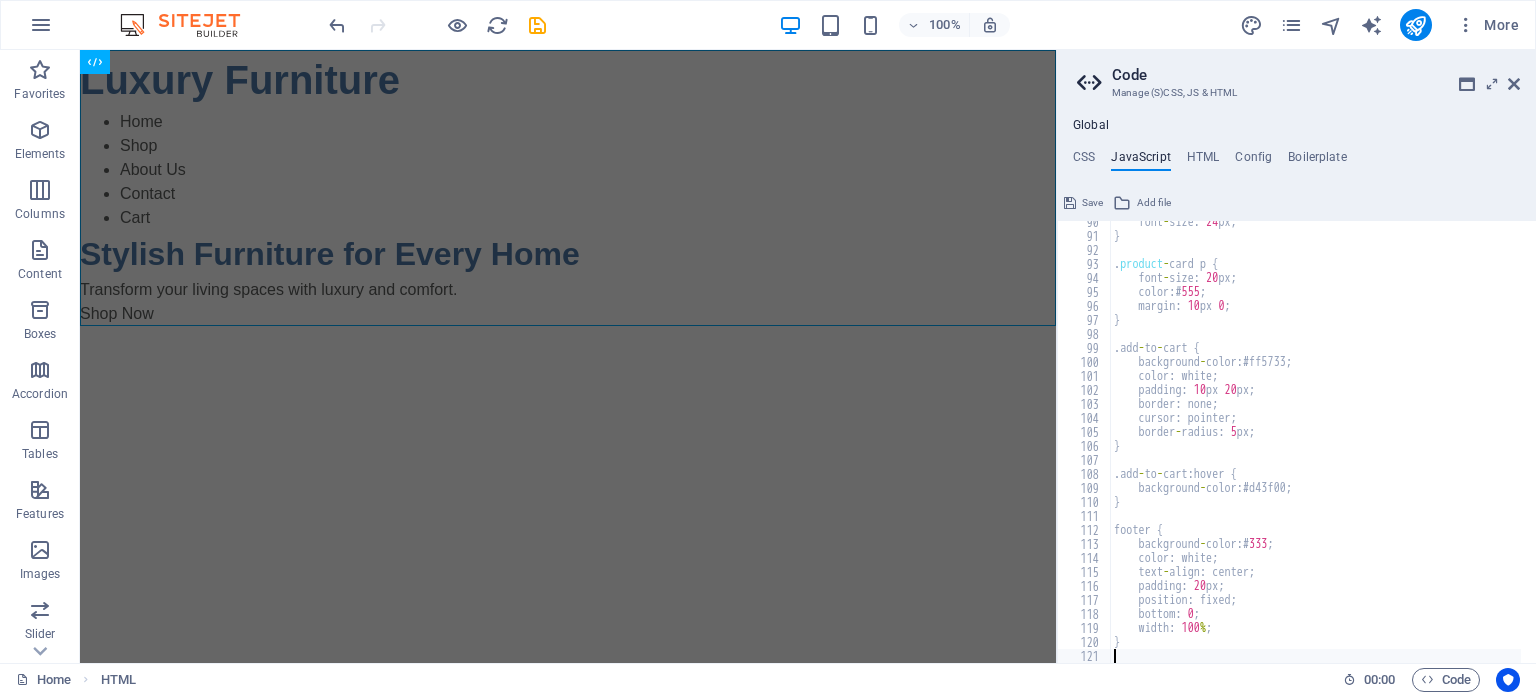 type 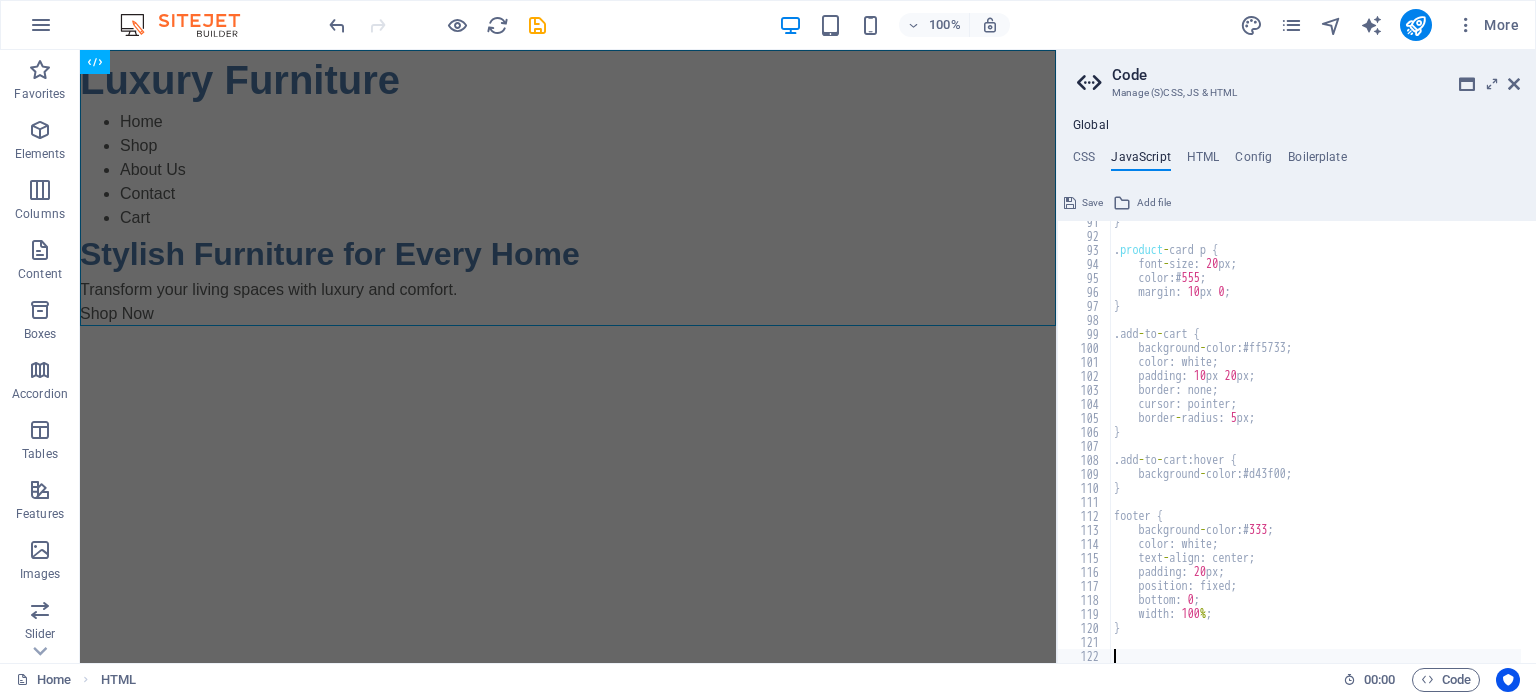 scroll, scrollTop: 1266, scrollLeft: 0, axis: vertical 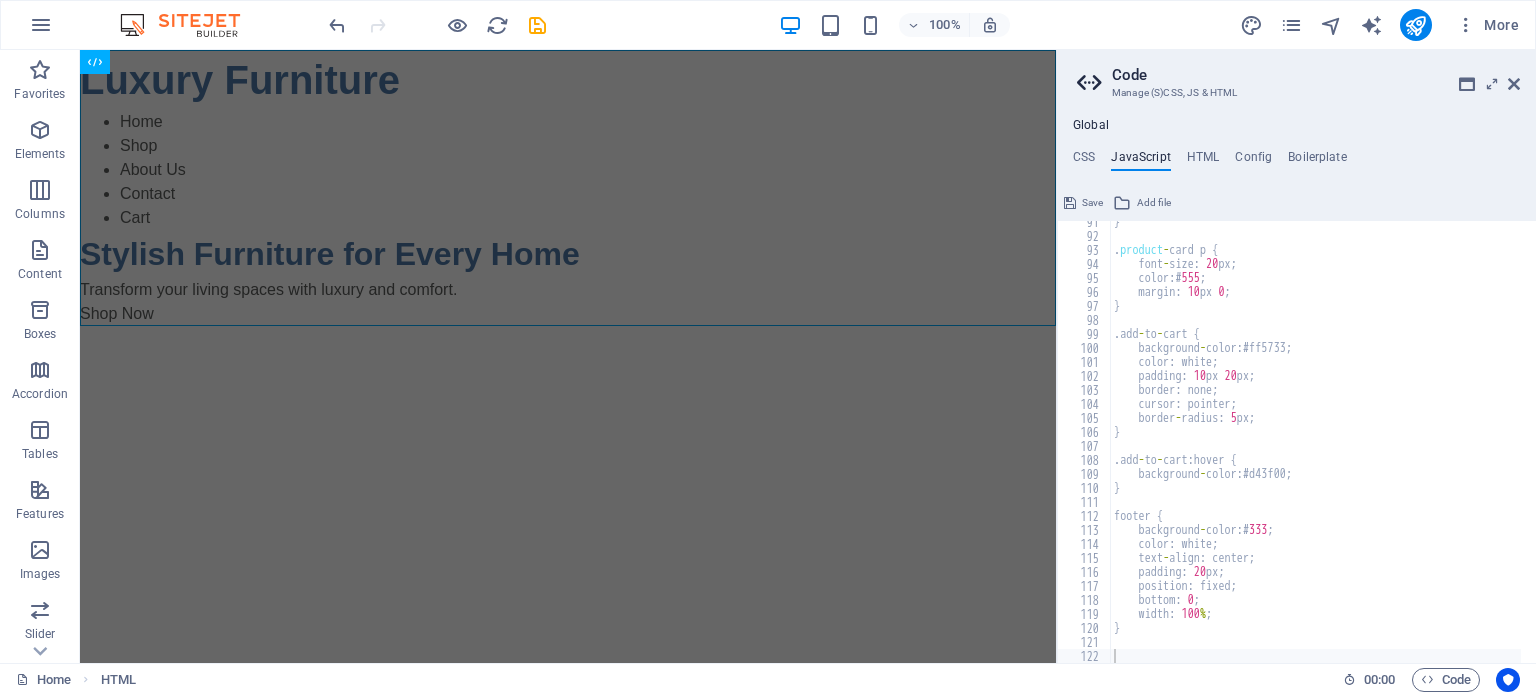 click on "Code" at bounding box center (1316, 75) 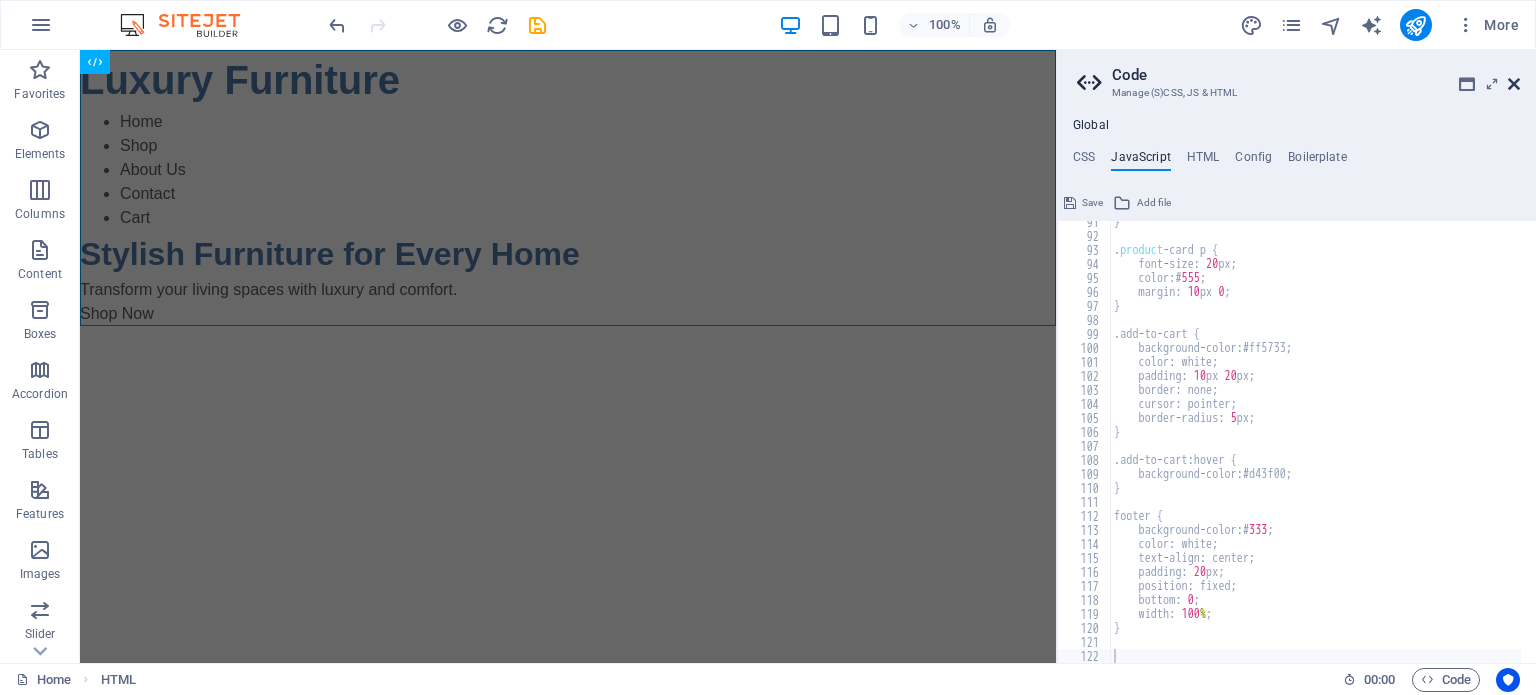 click at bounding box center [1514, 84] 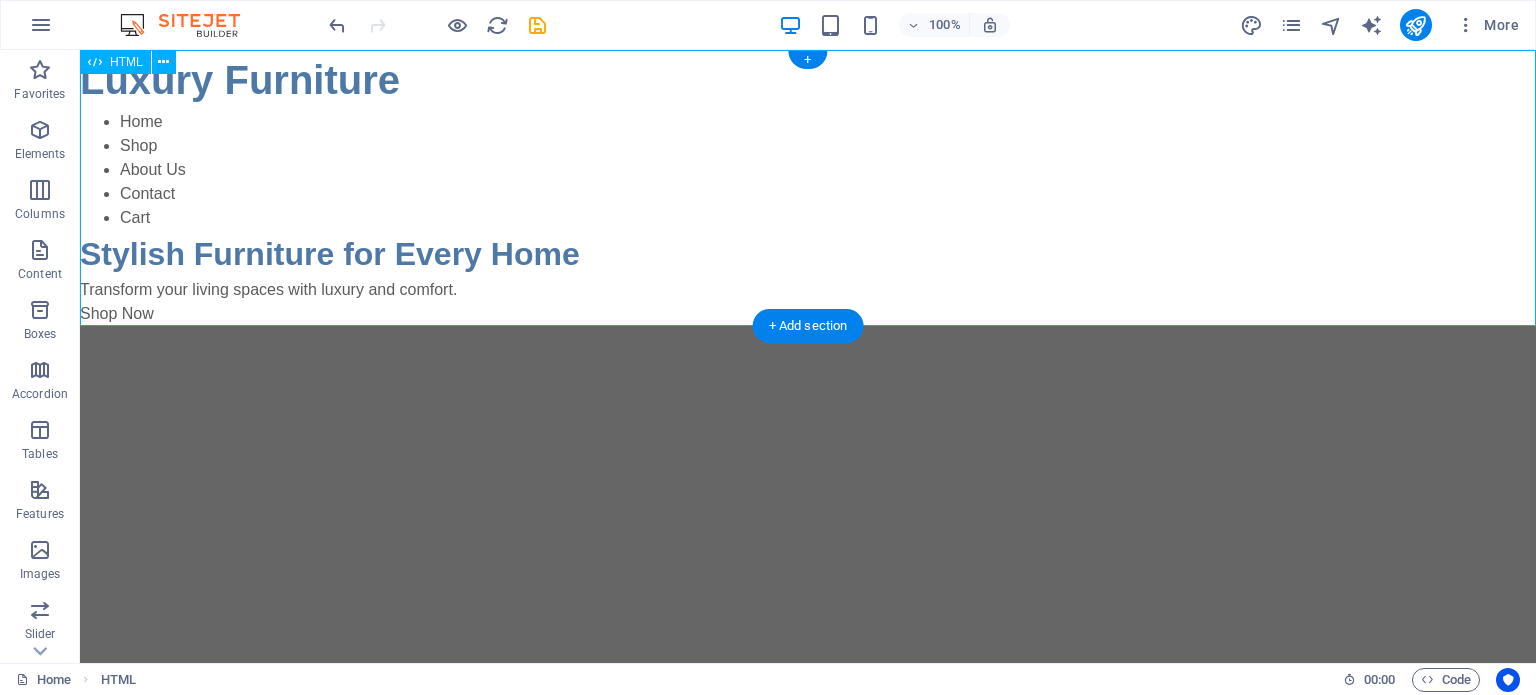 click on "Furniture Store
Luxury Furniture
Home
Shop
About Us
Contact
Cart
Stylish Furniture for Every Home
Transform your living spaces with luxury and comfort.
Shop Now" at bounding box center [808, 188] 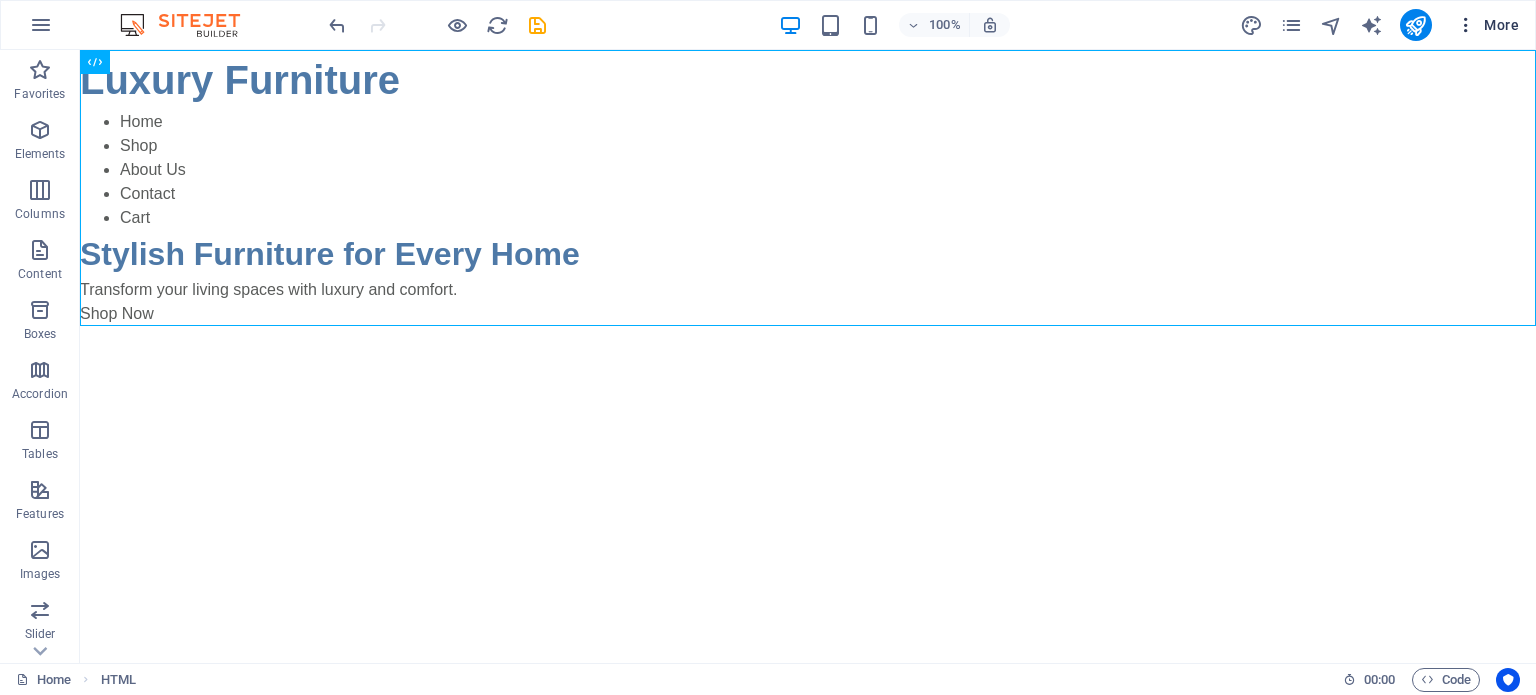 click at bounding box center [1466, 25] 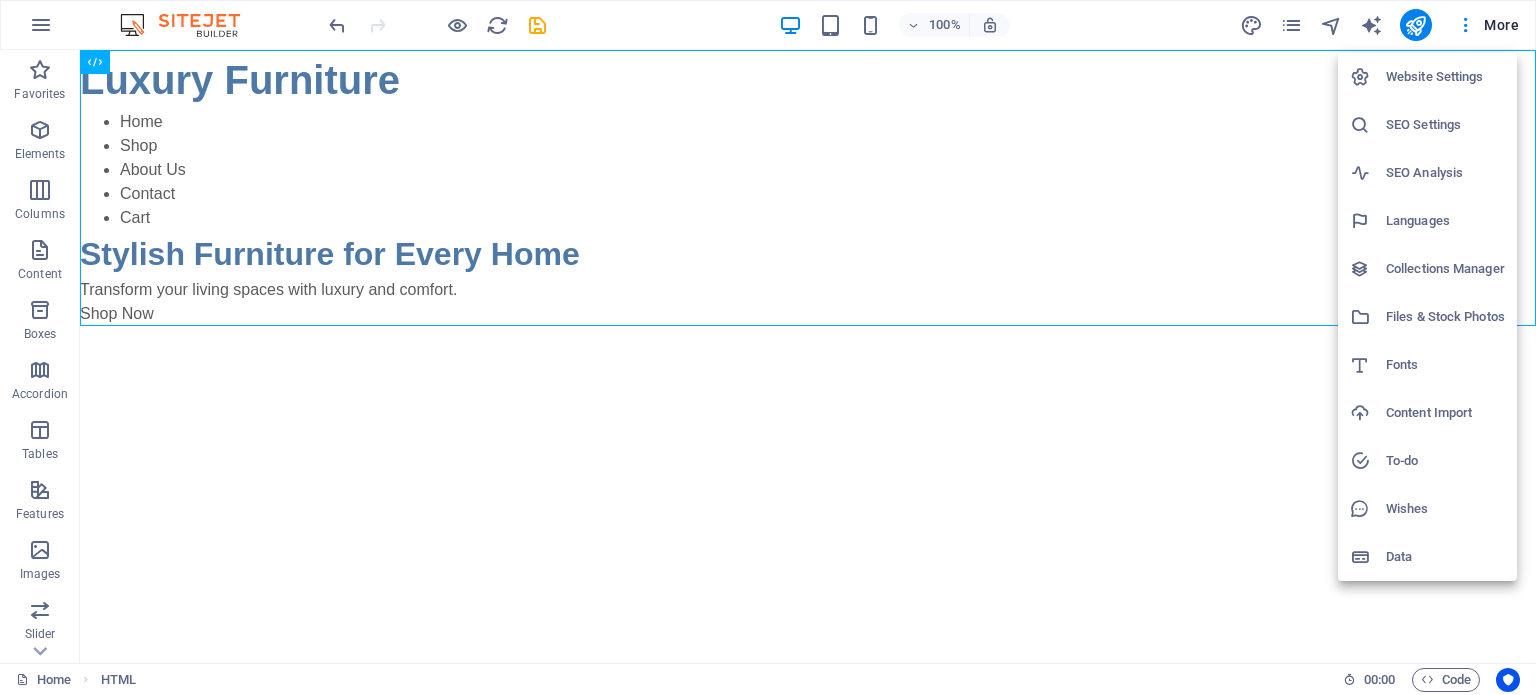 click on "Website Settings" at bounding box center [1445, 77] 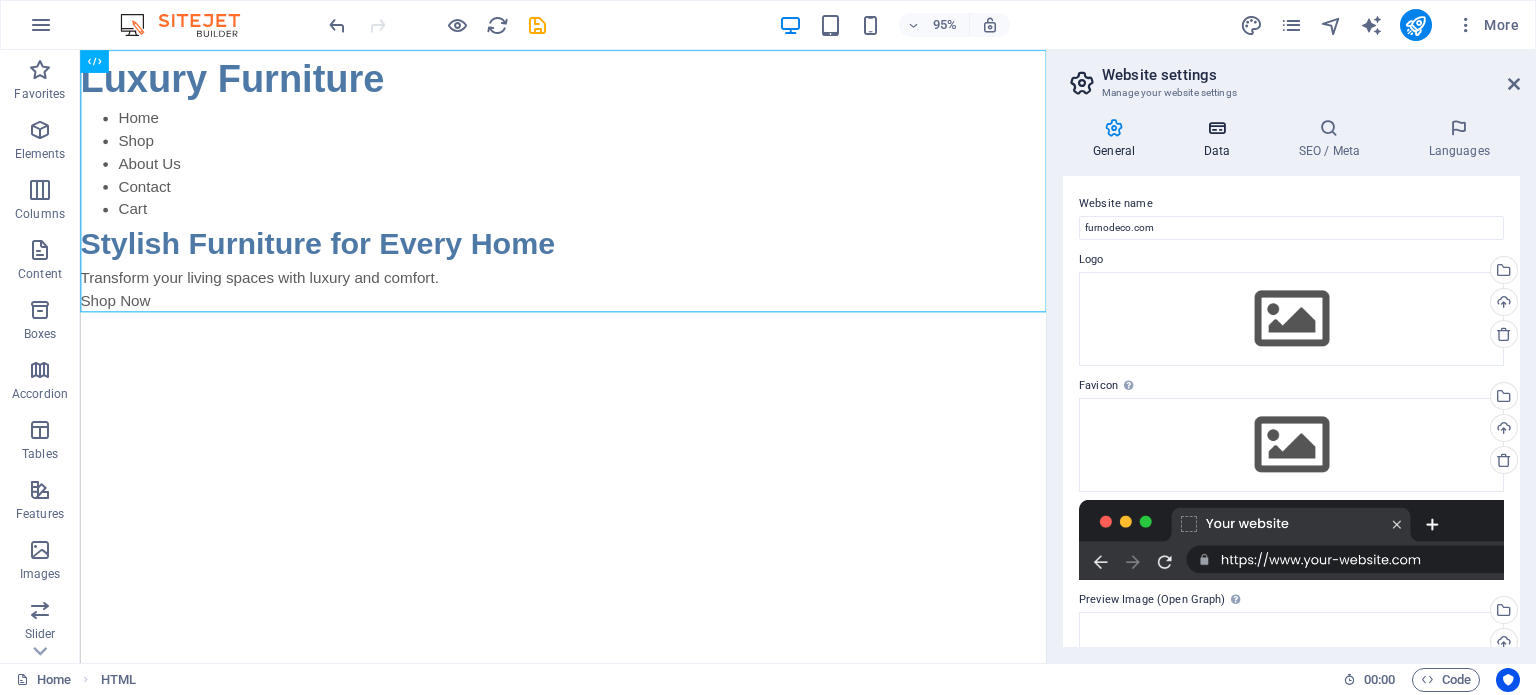 click at bounding box center (1216, 128) 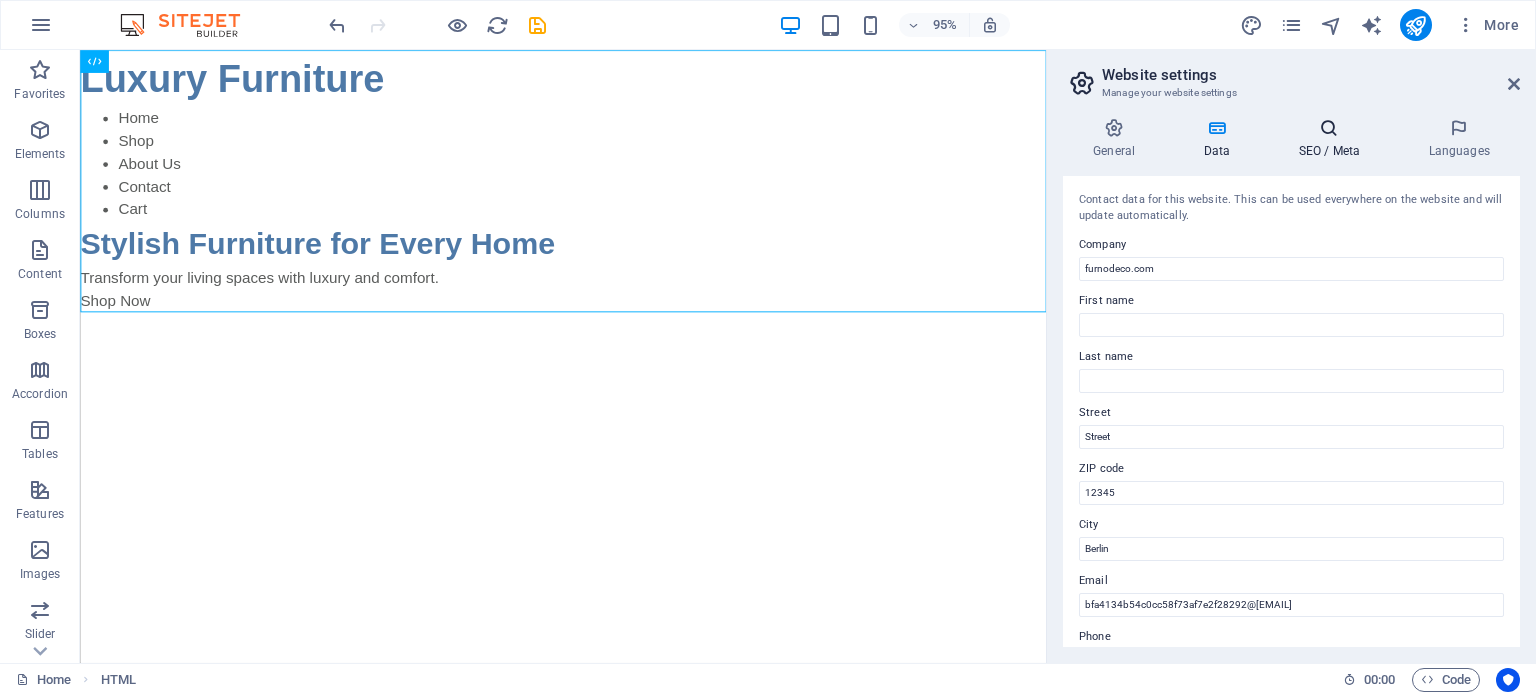click at bounding box center (1329, 128) 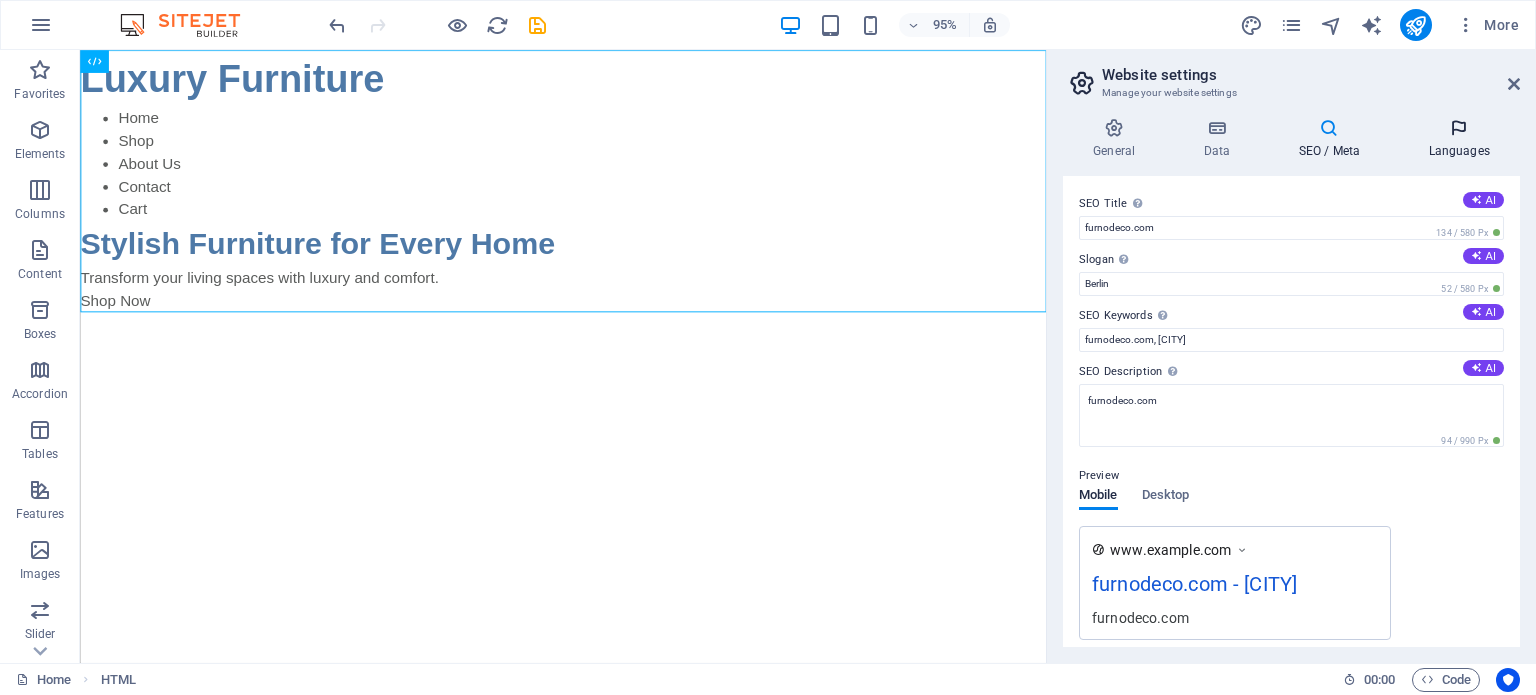click on "Languages" at bounding box center [1459, 139] 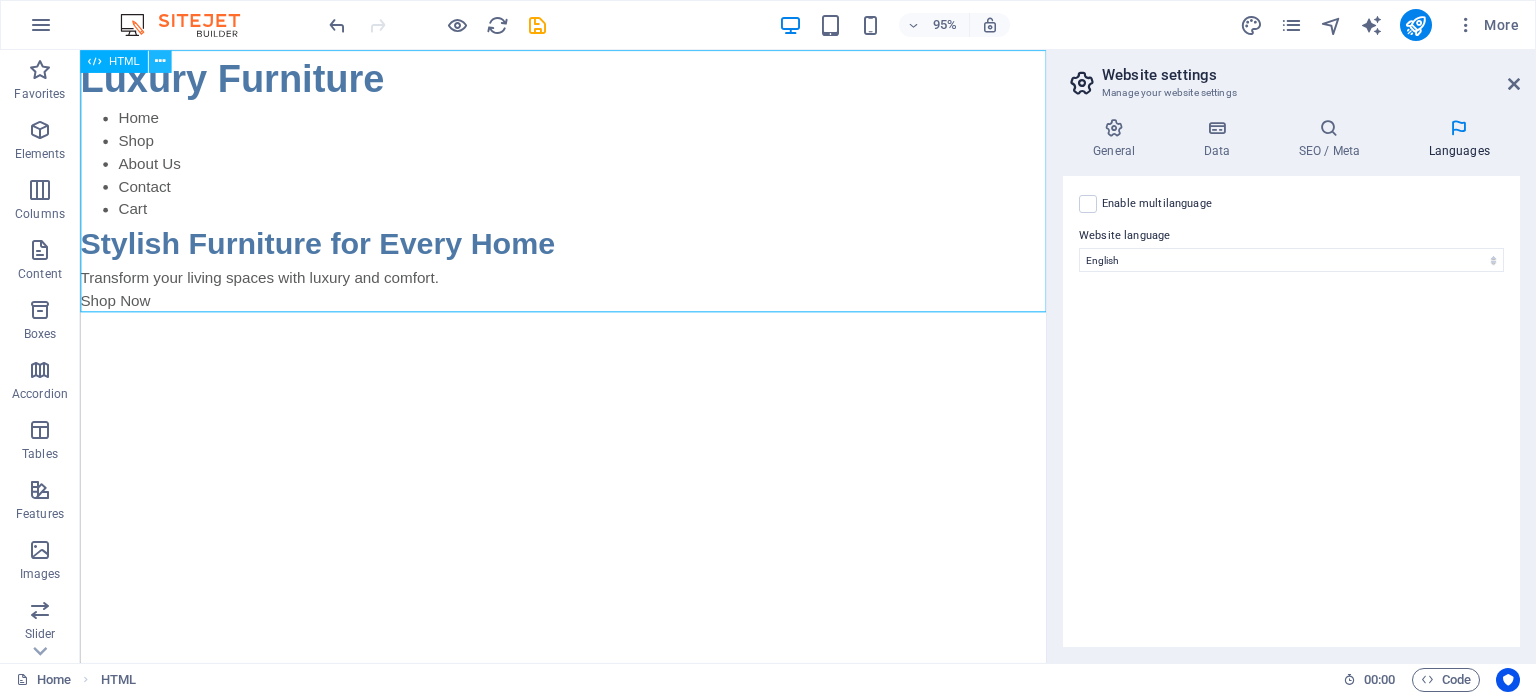 click at bounding box center [159, 61] 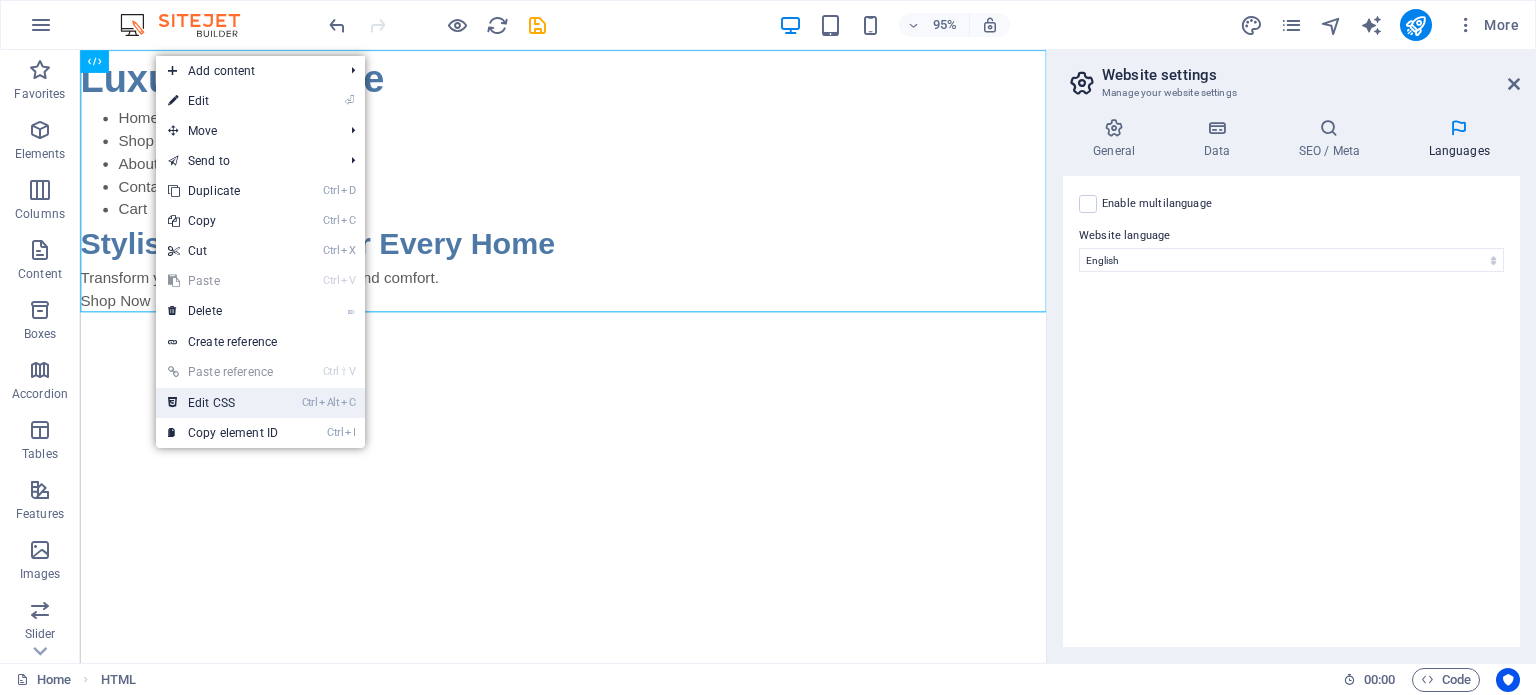 click on "Ctrl Alt C  Edit CSS" at bounding box center [223, 403] 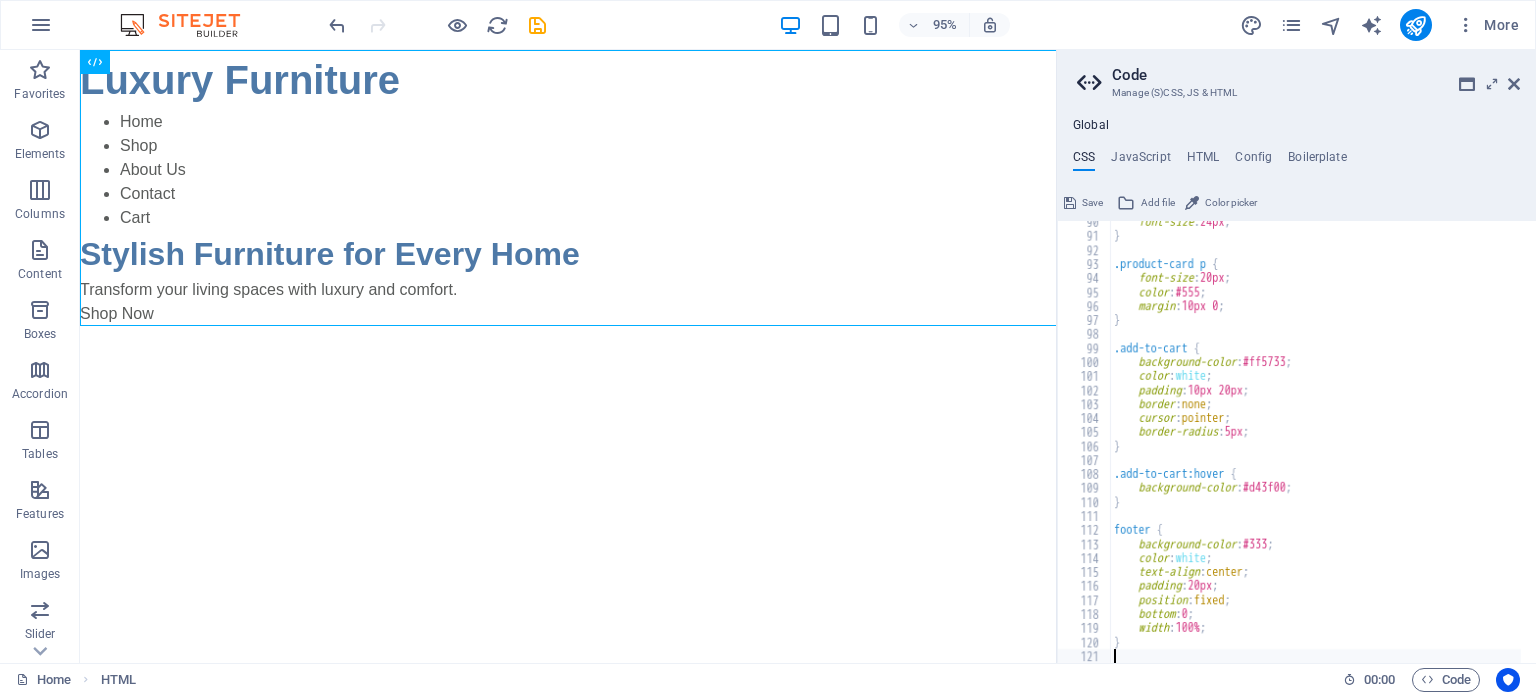 type on "background-color: #ff5733;" 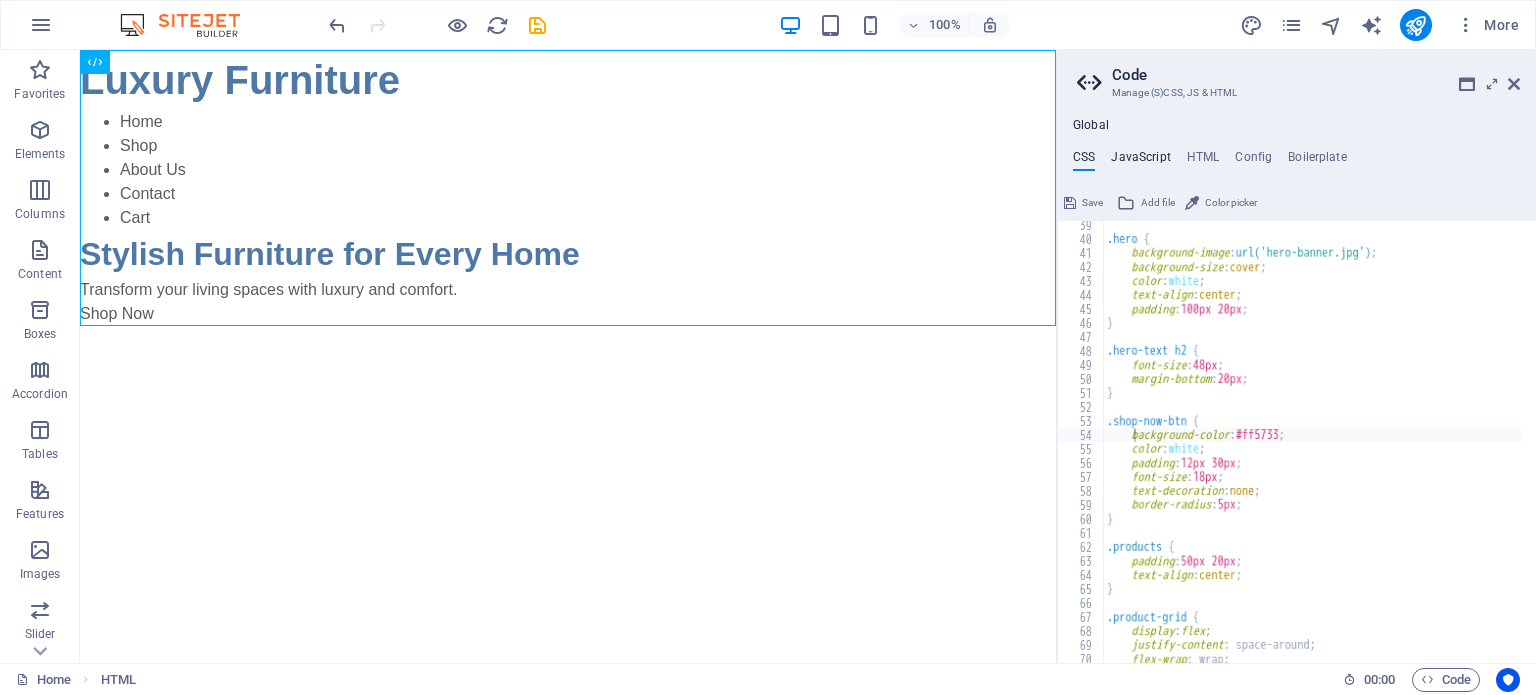 click on "JavaScript" at bounding box center [1140, 161] 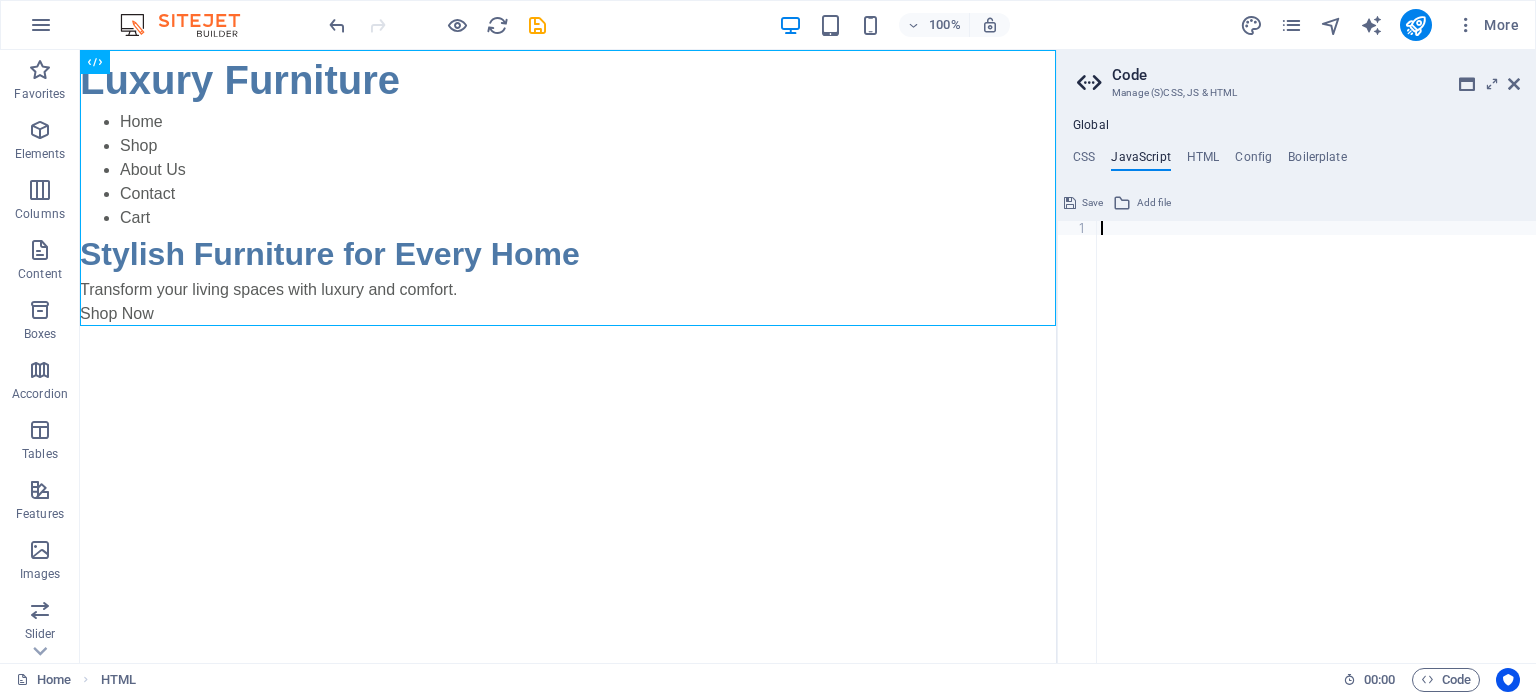 paste 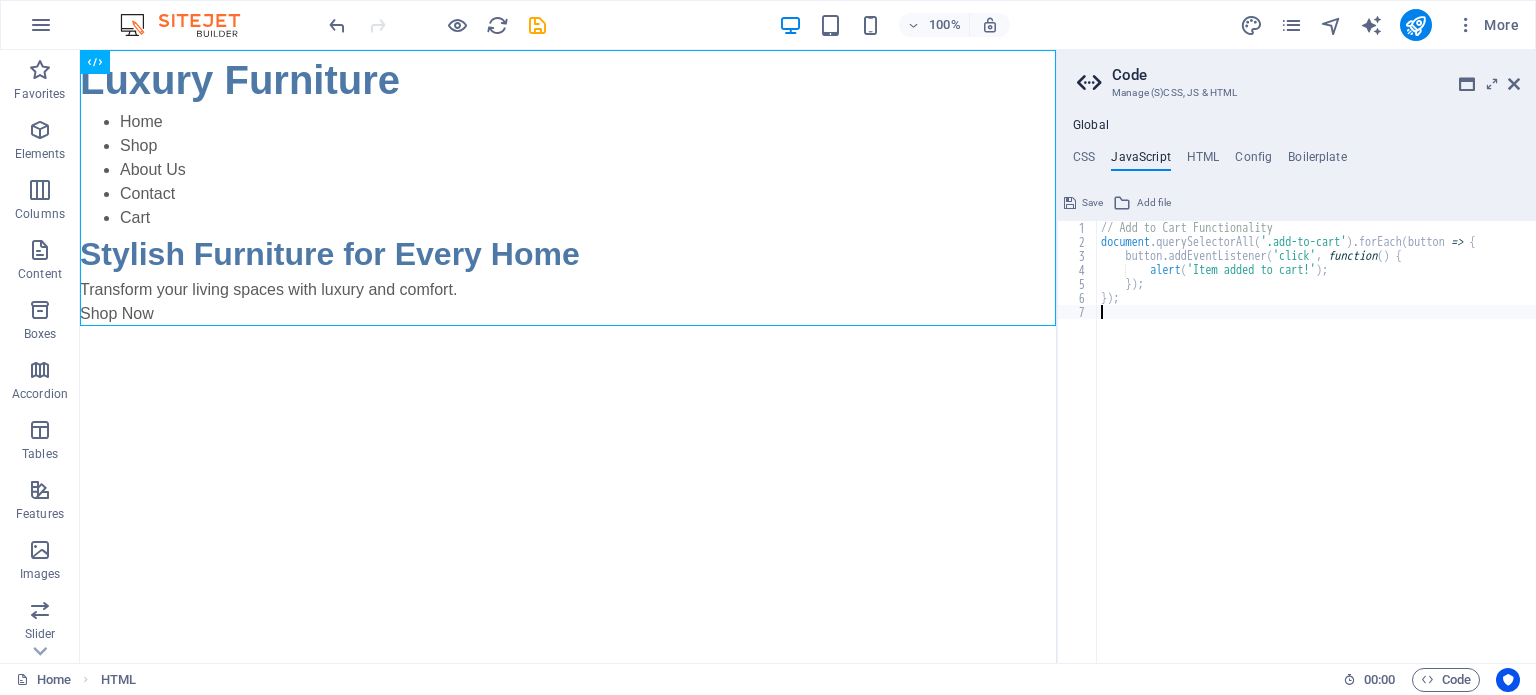 type 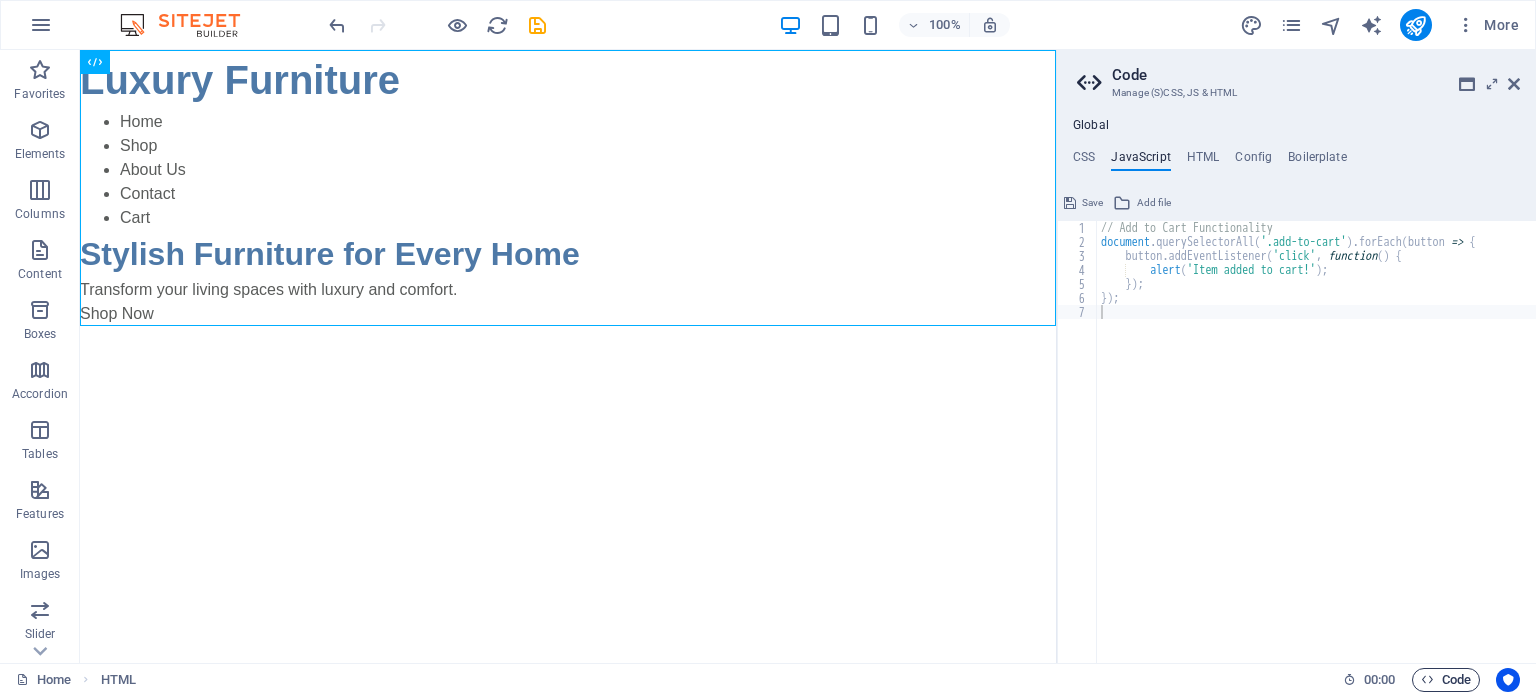 click on "Code" at bounding box center [1446, 680] 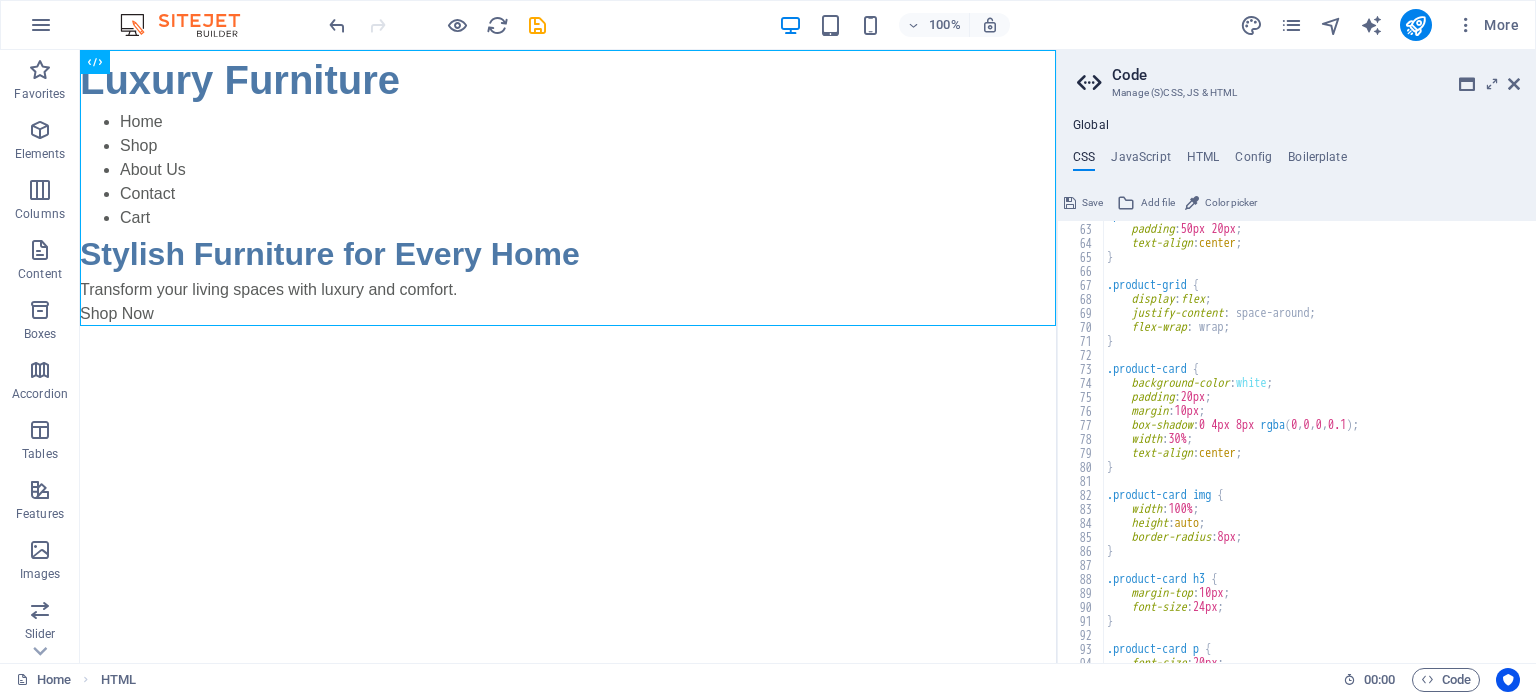 scroll, scrollTop: 867, scrollLeft: 0, axis: vertical 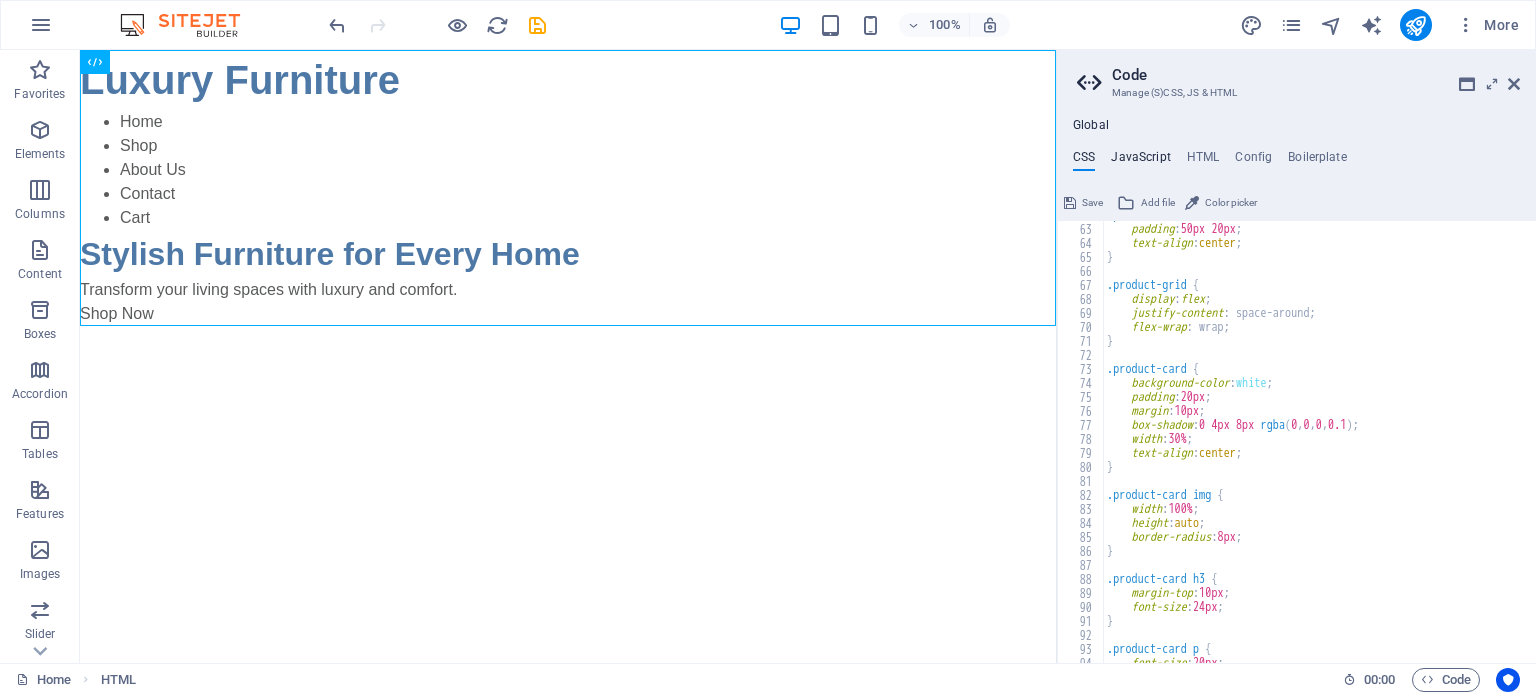 click on "JavaScript" at bounding box center (1140, 161) 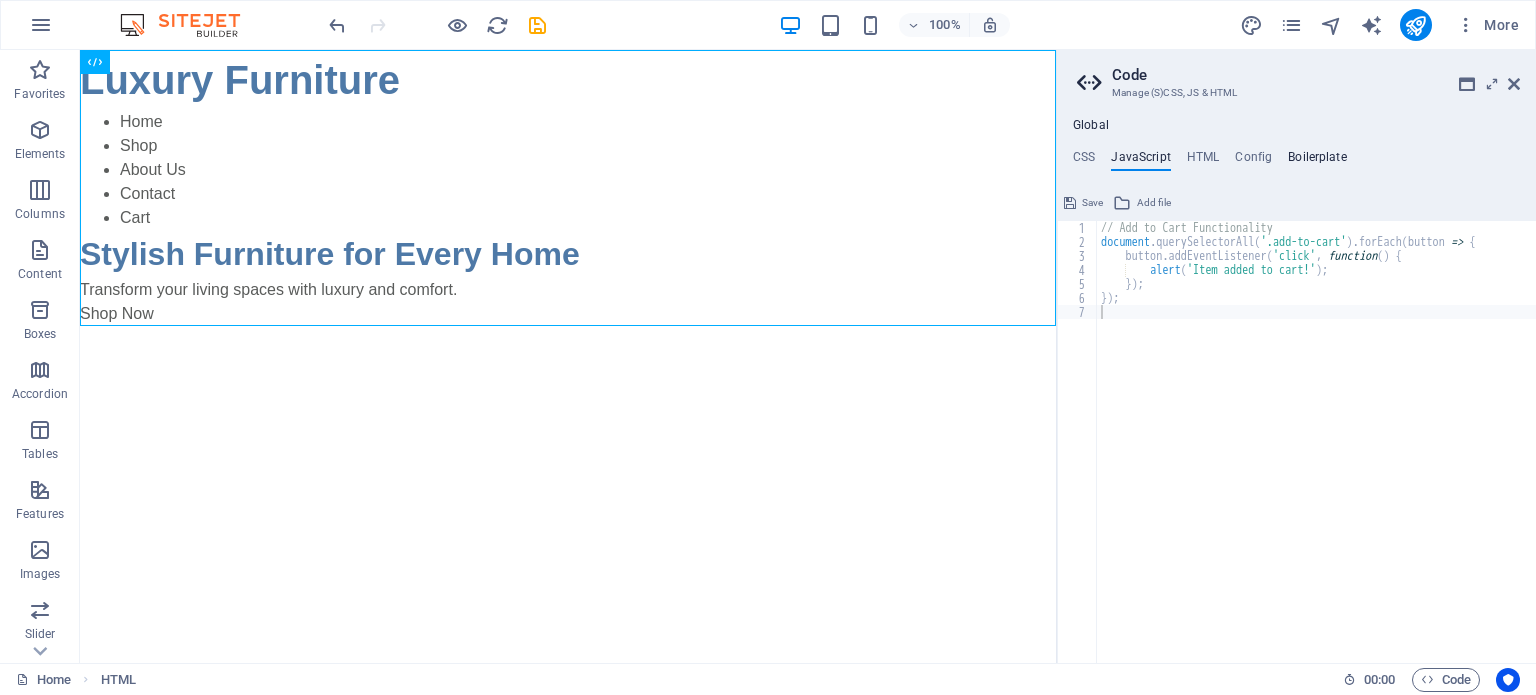click on "Boilerplate" at bounding box center (1317, 161) 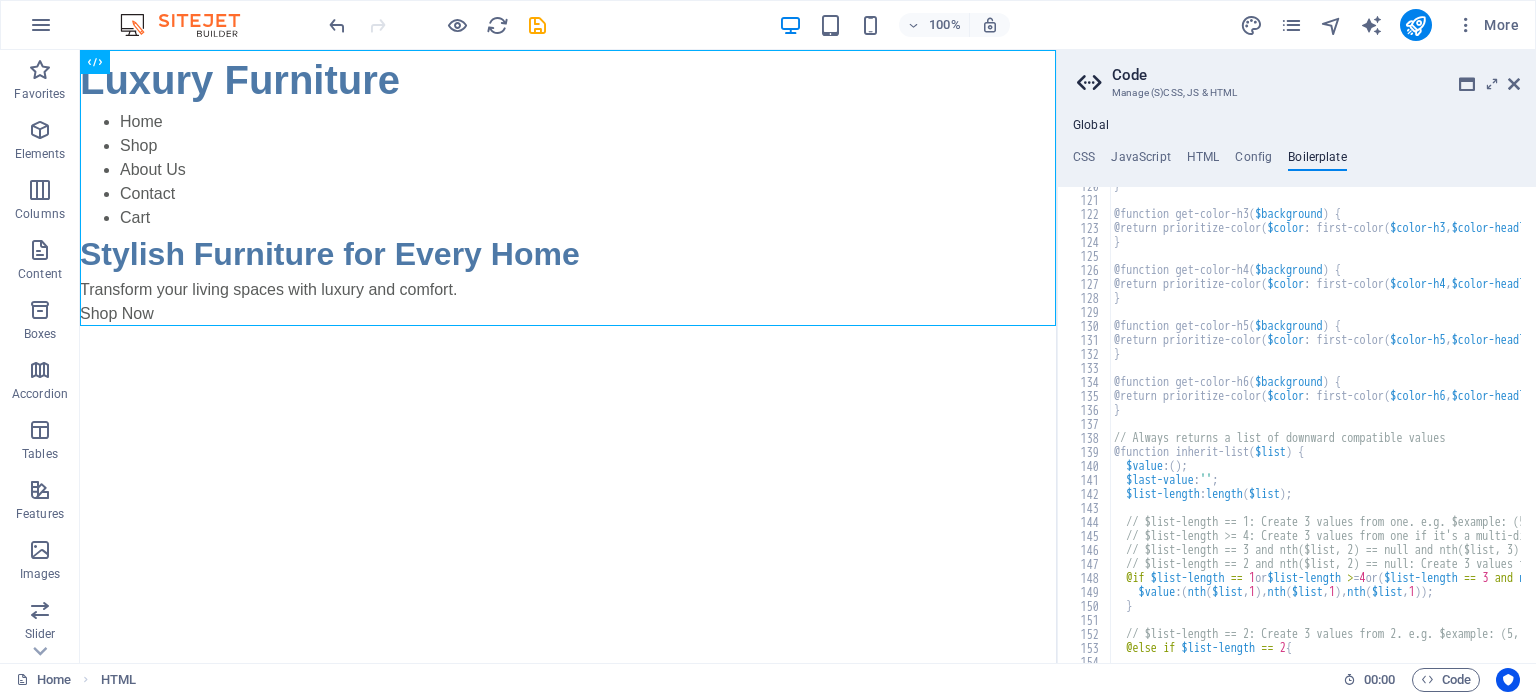scroll, scrollTop: 950, scrollLeft: 0, axis: vertical 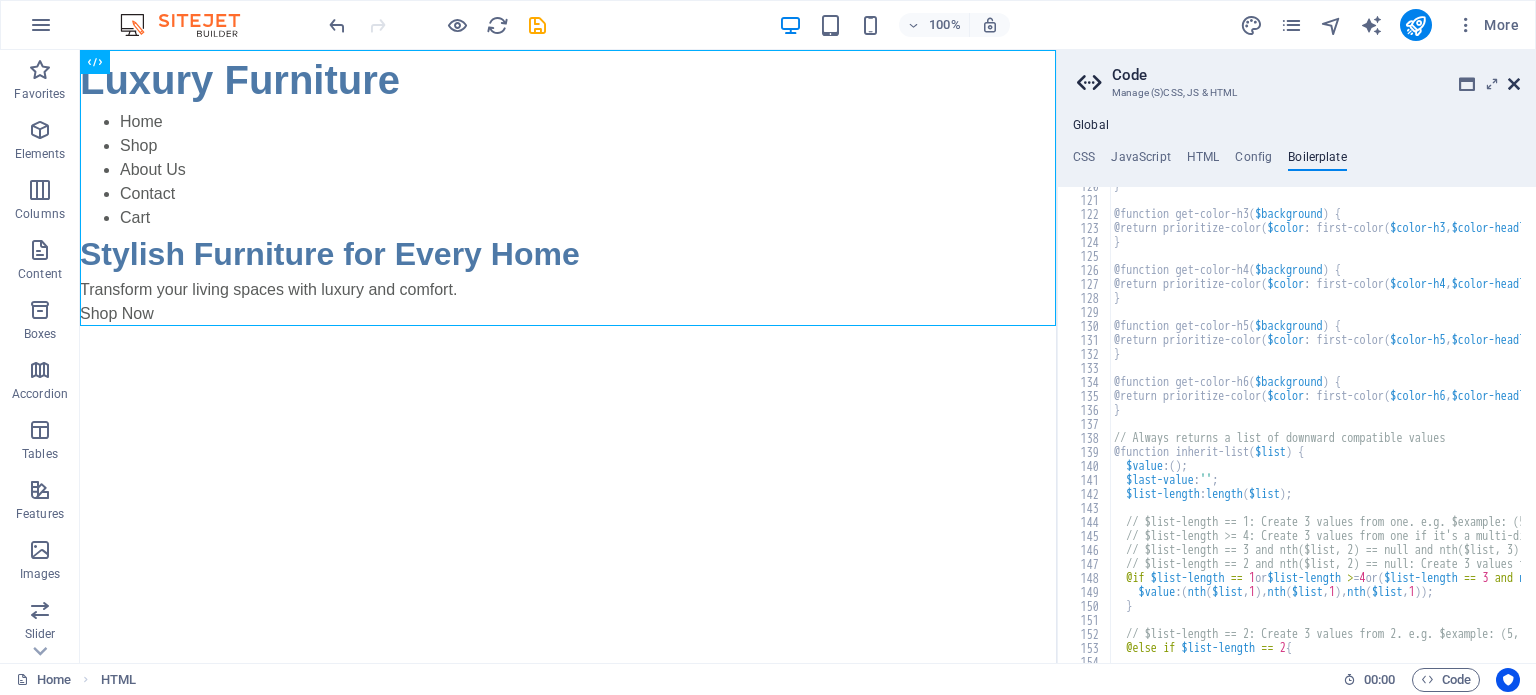click at bounding box center (1514, 84) 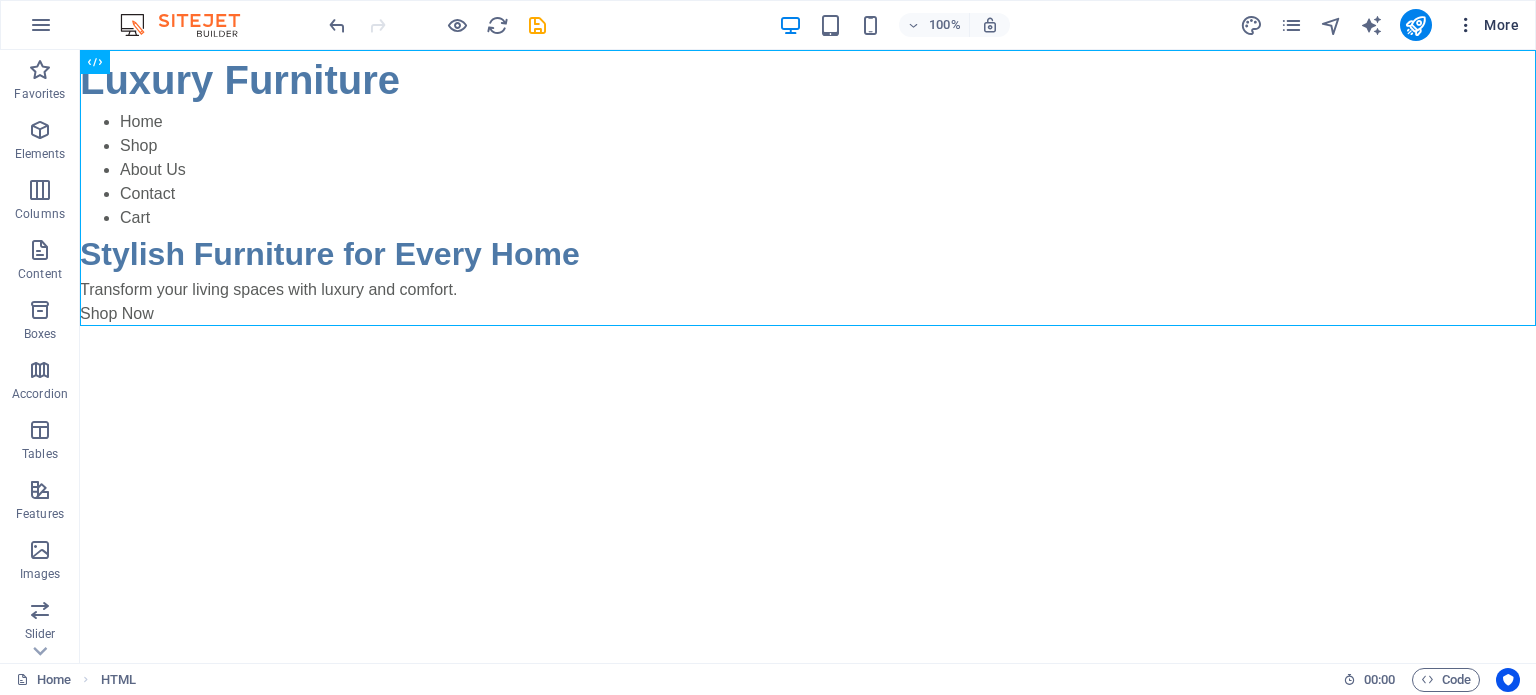 click on "More" at bounding box center [1487, 25] 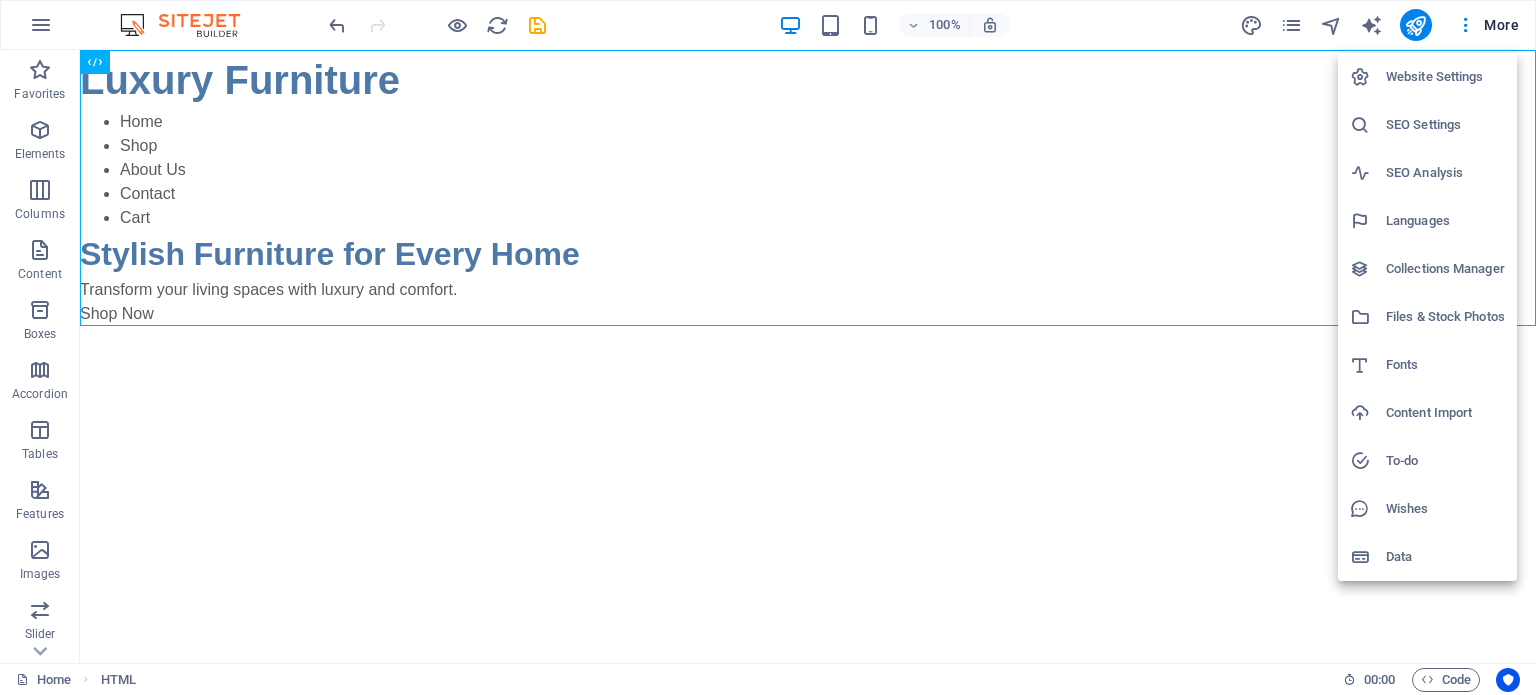 click on "SEO Settings" at bounding box center [1445, 125] 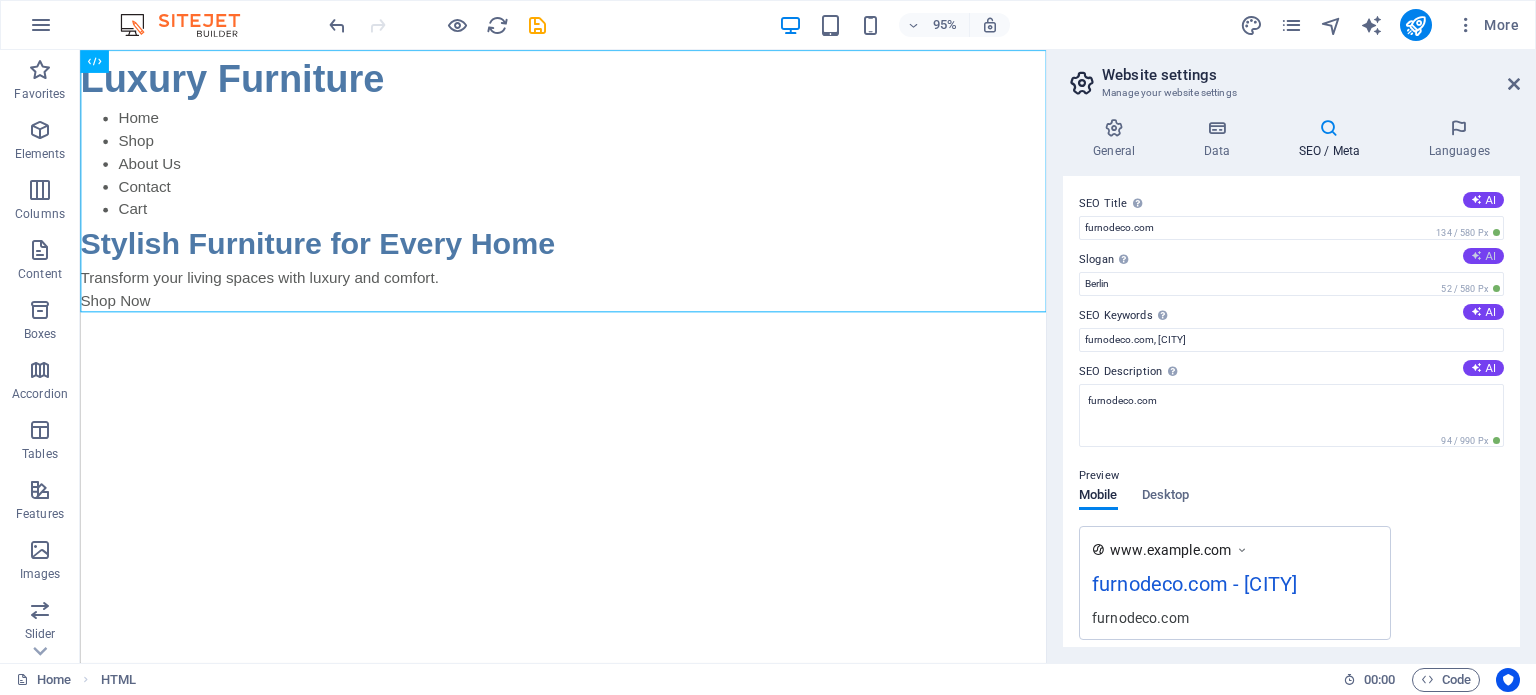 click at bounding box center [1476, 255] 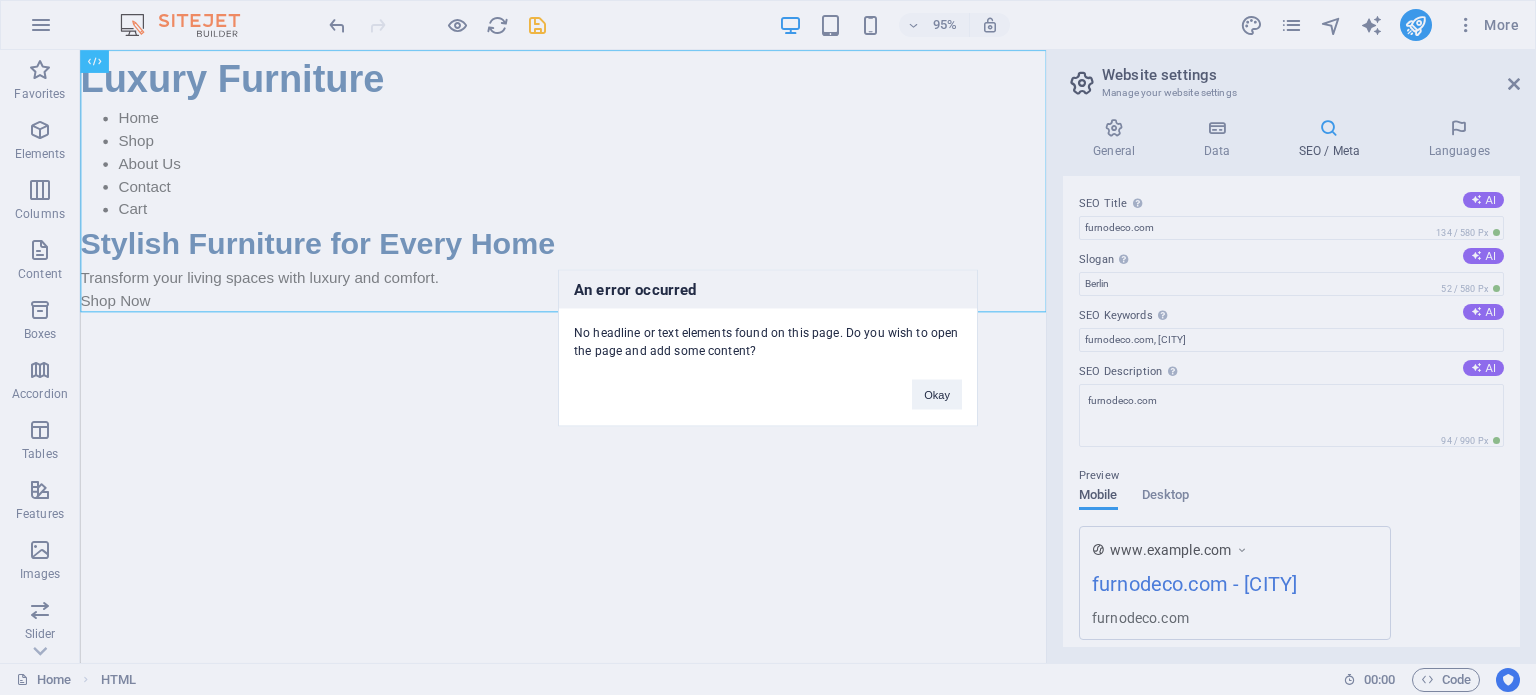 click on "An error occurred No headline or text elements found on this page. Do you wish to open the page and add some content? Okay" at bounding box center (768, 347) 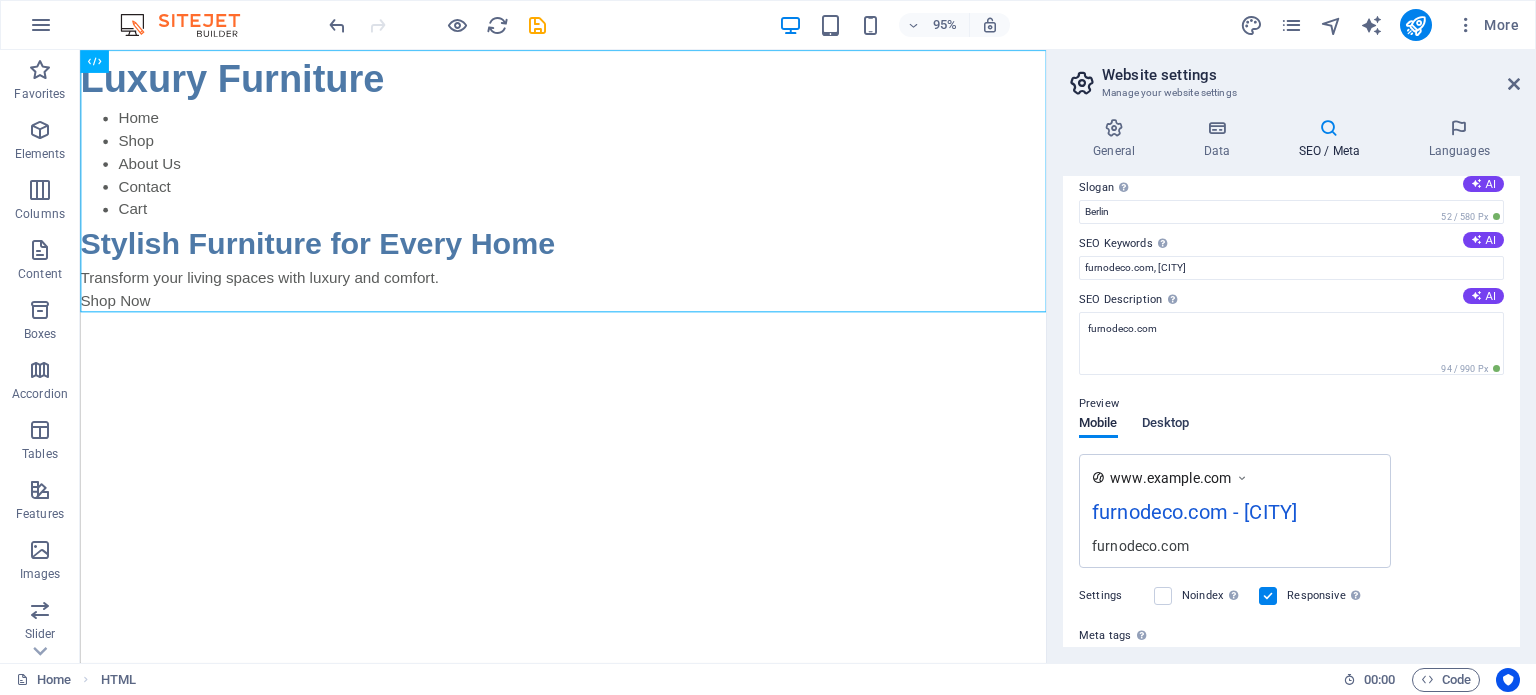 scroll, scrollTop: 0, scrollLeft: 0, axis: both 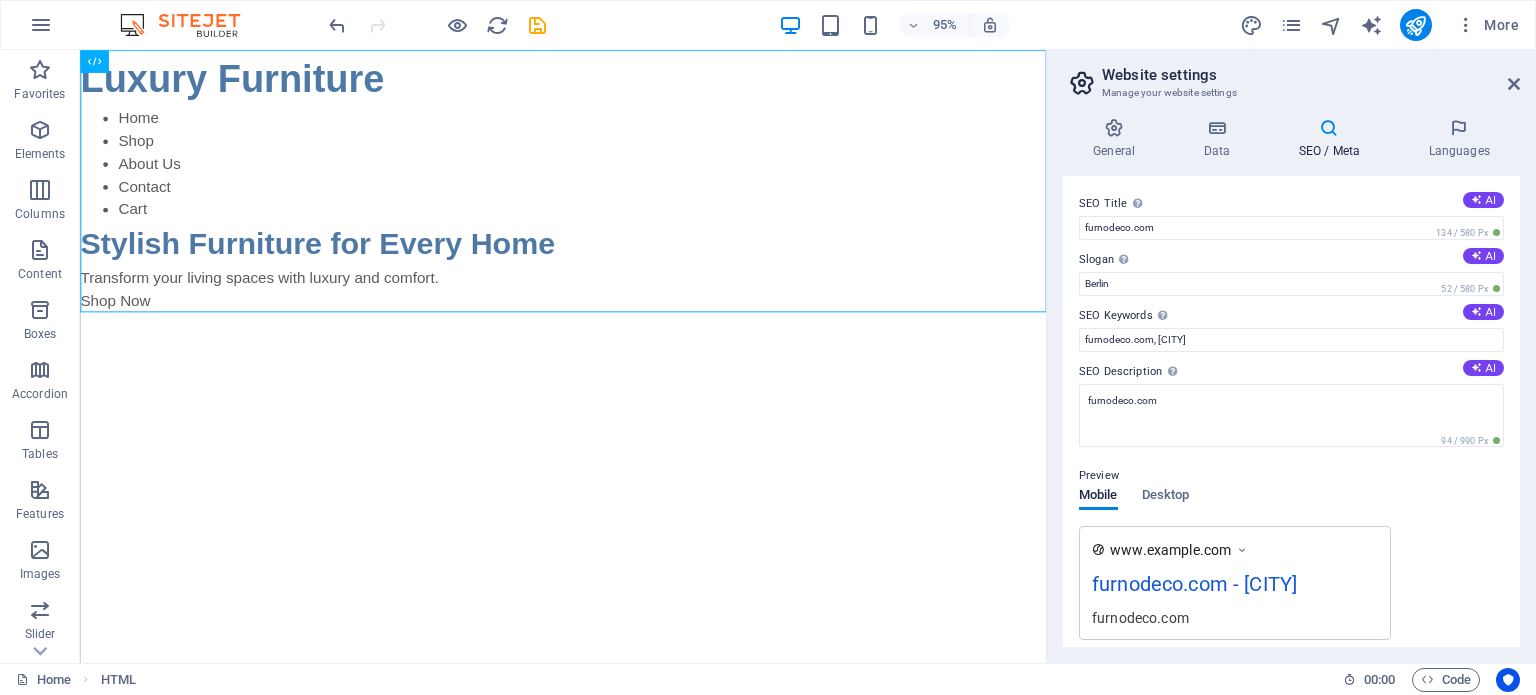 click on "SEO Title The title of your website - make it something that stands out in search engine results. AI furnodeco.com 134 / 580 Px Slogan The slogan of your website. AI [CITY] 52 / 580 Px SEO Keywords Comma-separated list of keywords representing your website. AI furnodeco.com, [CITY] SEO Description Describe the contents of your website - this is crucial for search engines and SEO! AI furnodeco.com 94 / 990 Px Preview Mobile Desktop www.example.com furnodeco.com - [CITY] furnodeco.com Settings Noindex Instruct search engines to exclude this website from search results. Responsive Determine whether the website should be responsive based on screen resolution. Meta tags Enter HTML code here that will be placed inside the  tags of your website. Please note that your website may not function if you include code with errors. Google Analytics ID Please only add the Google Analytics ID. We automatically include the ID in the tracking snippet. The Analytics ID looks similar to e.g. G-1A2B3C456 Google Maps API key" at bounding box center (1291, 411) 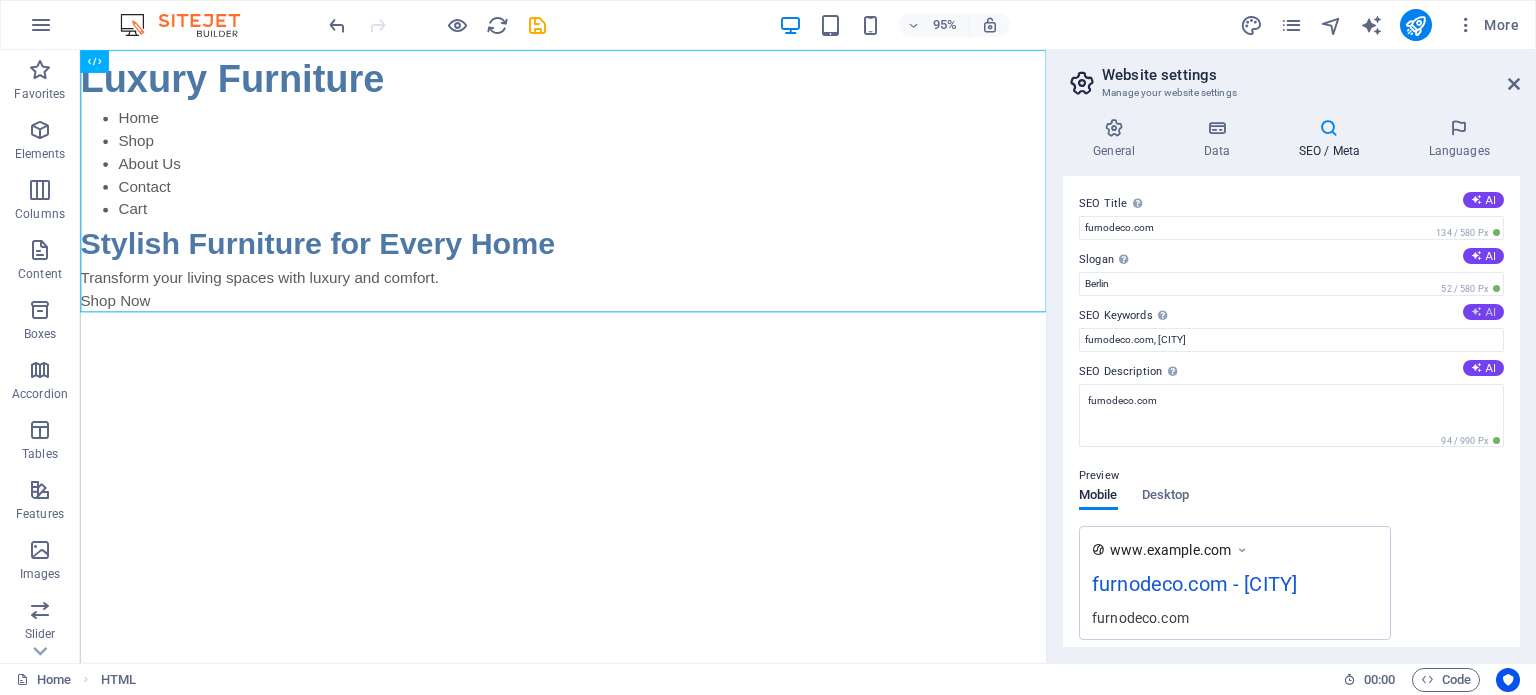 click on "AI" at bounding box center (1483, 312) 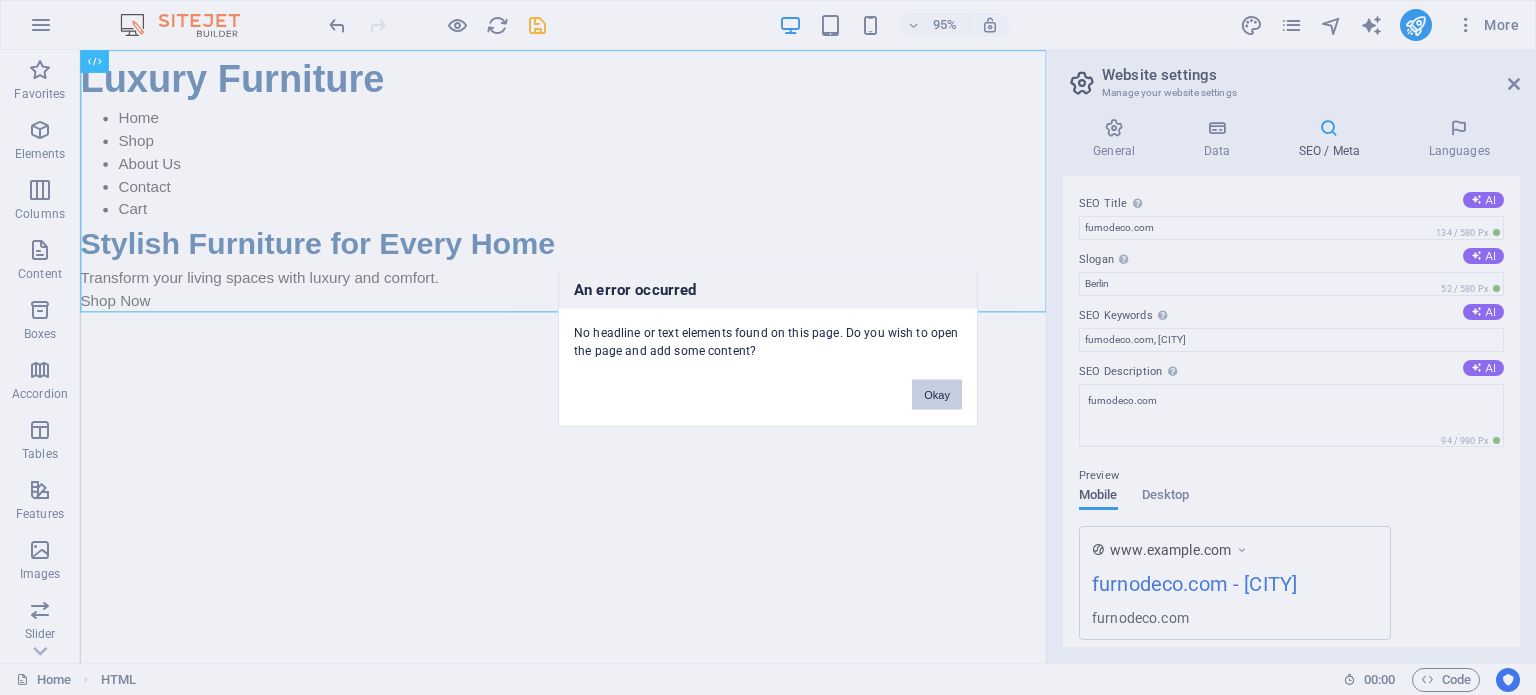 click on "Okay" at bounding box center [937, 394] 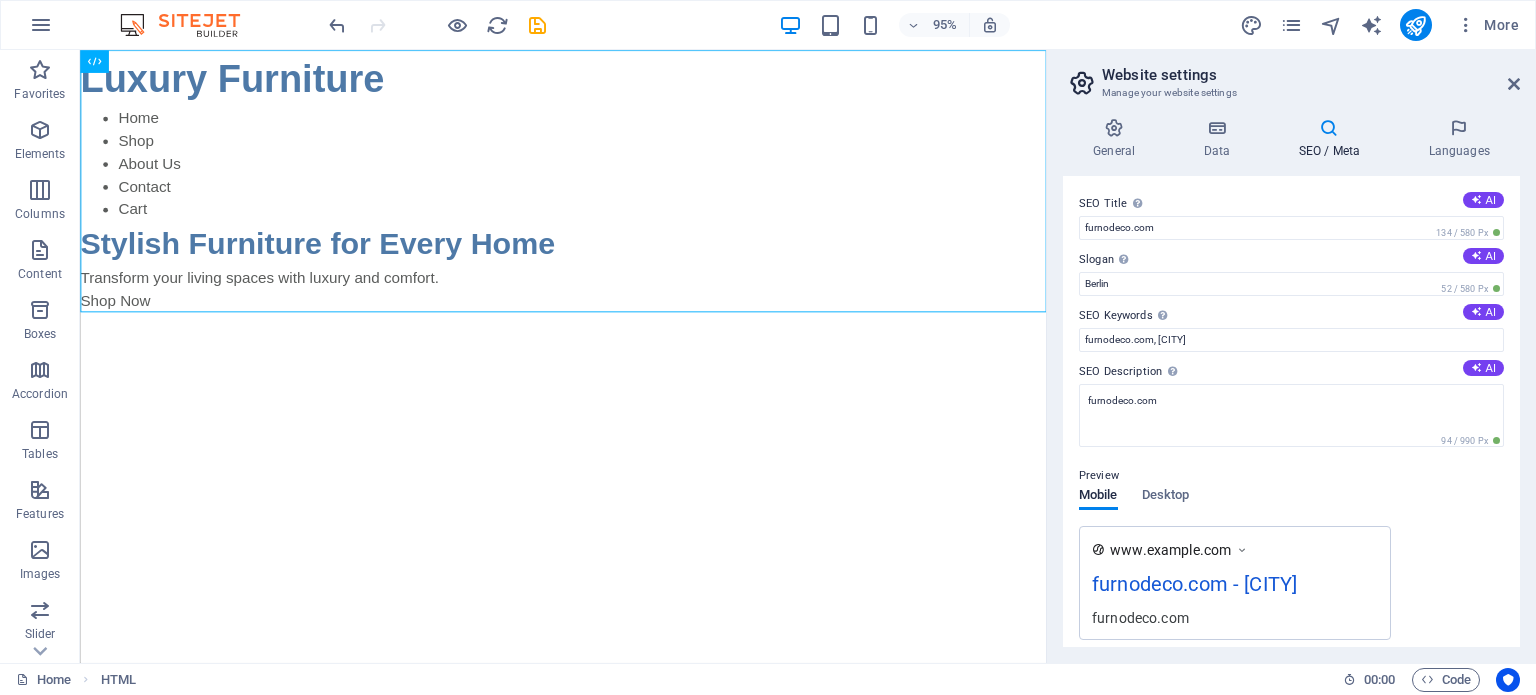 drag, startPoint x: 1002, startPoint y: 446, endPoint x: 774, endPoint y: 378, distance: 237.92436 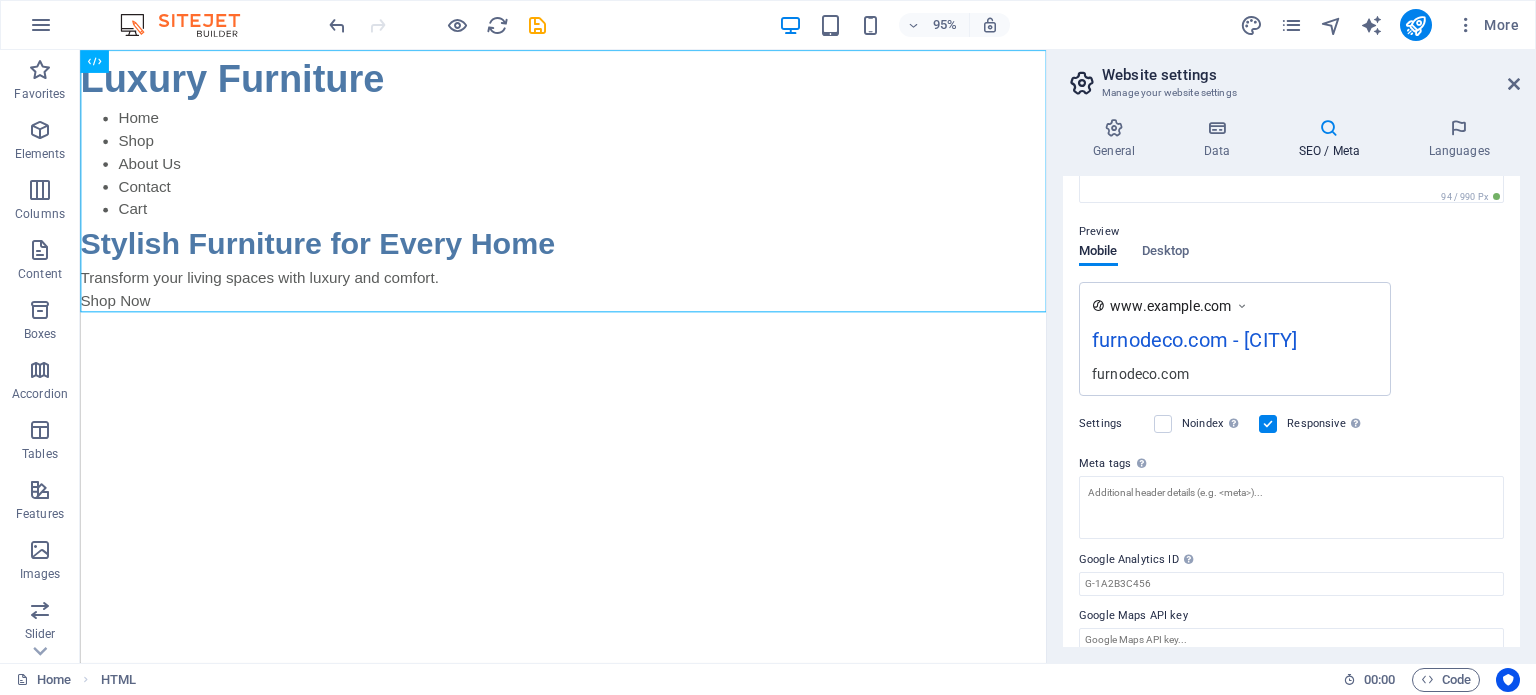 scroll, scrollTop: 263, scrollLeft: 0, axis: vertical 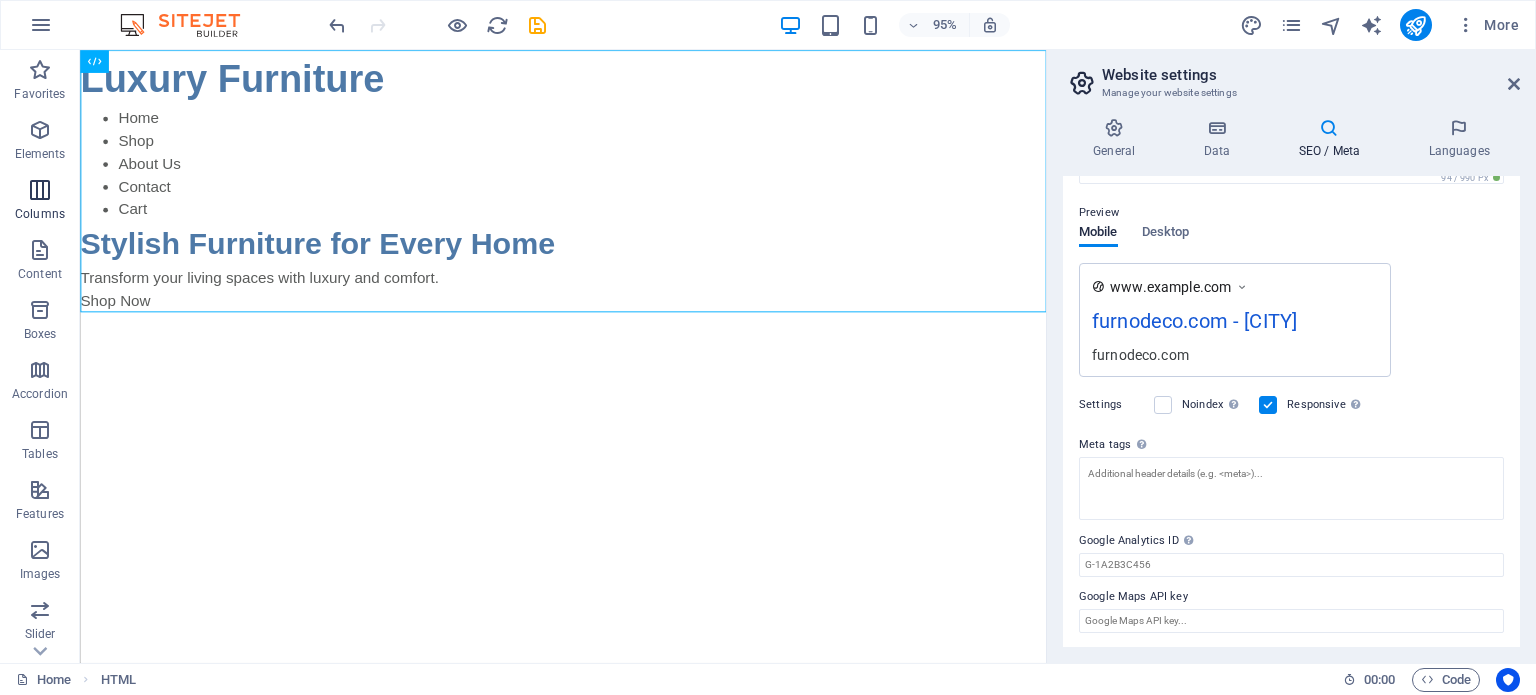 click at bounding box center [40, 190] 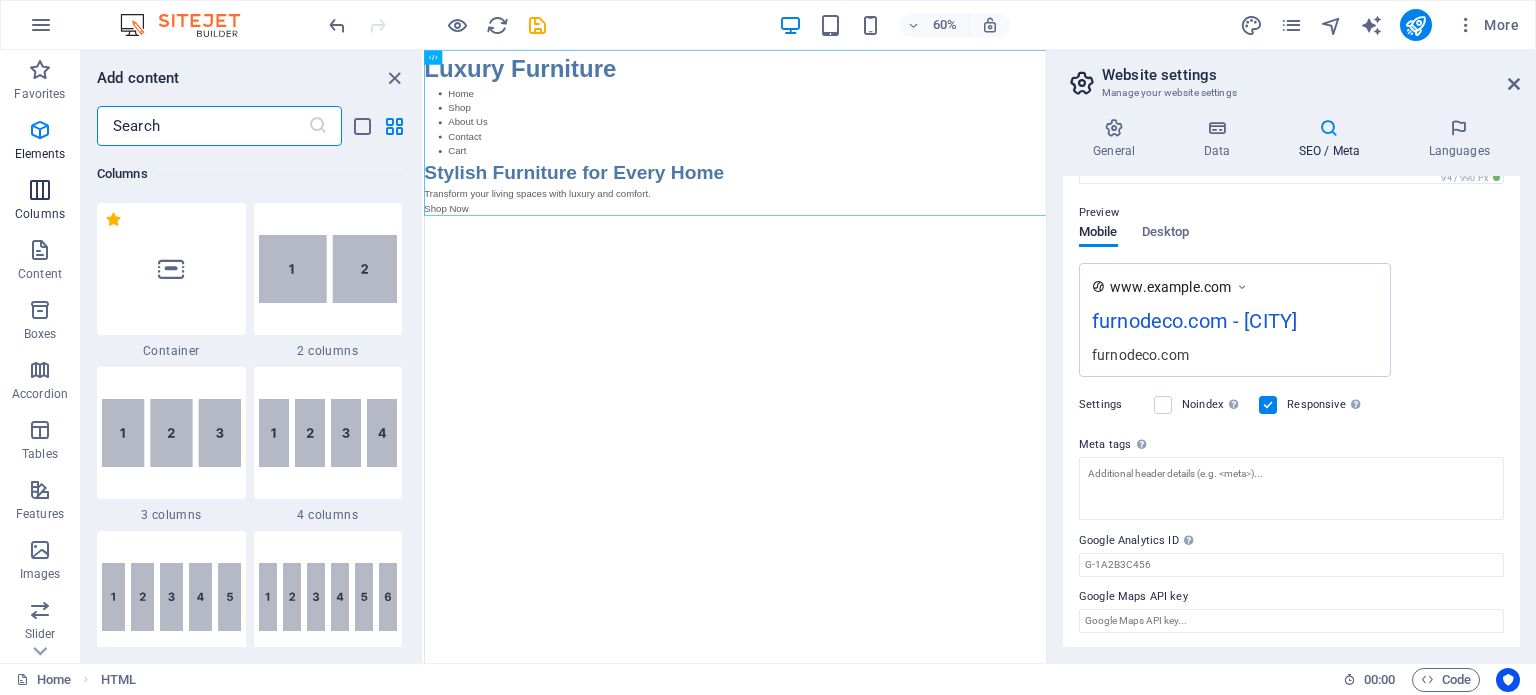 scroll, scrollTop: 990, scrollLeft: 0, axis: vertical 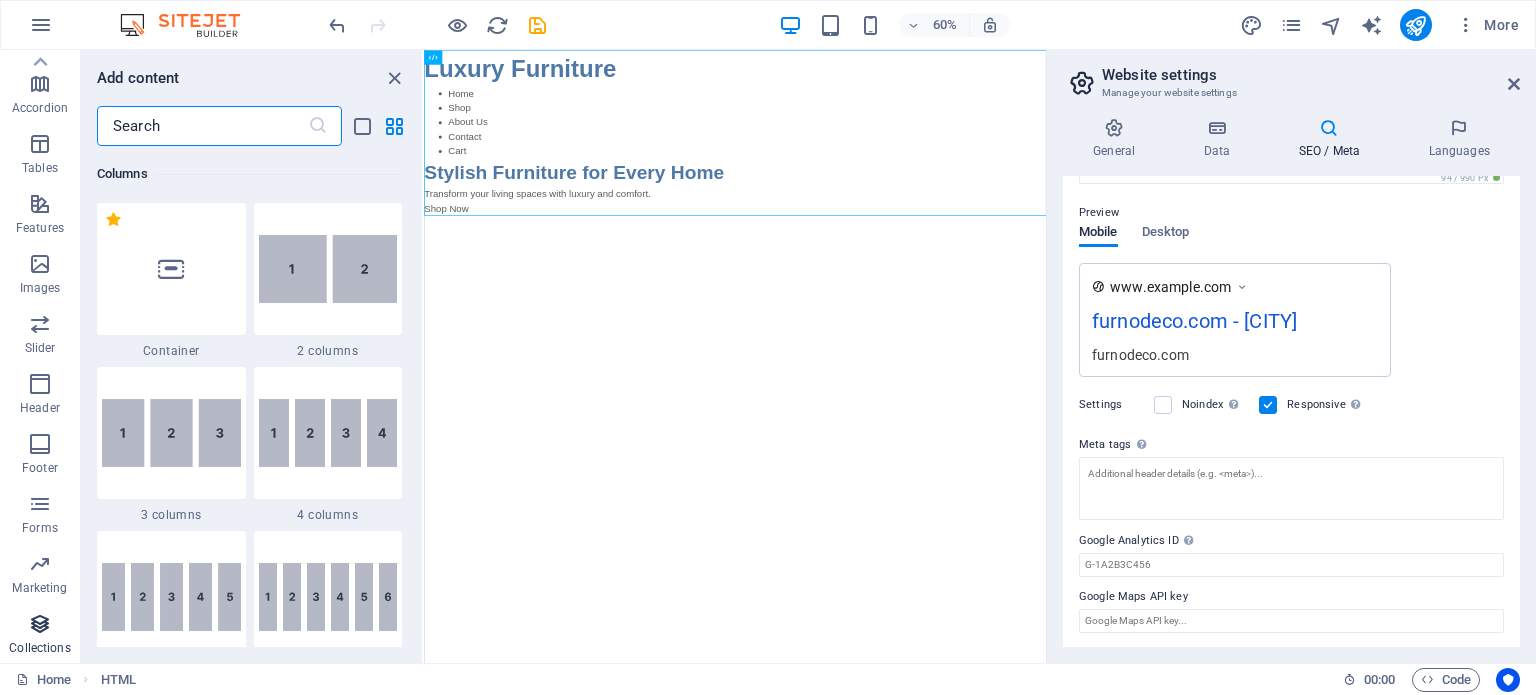 click at bounding box center (40, 624) 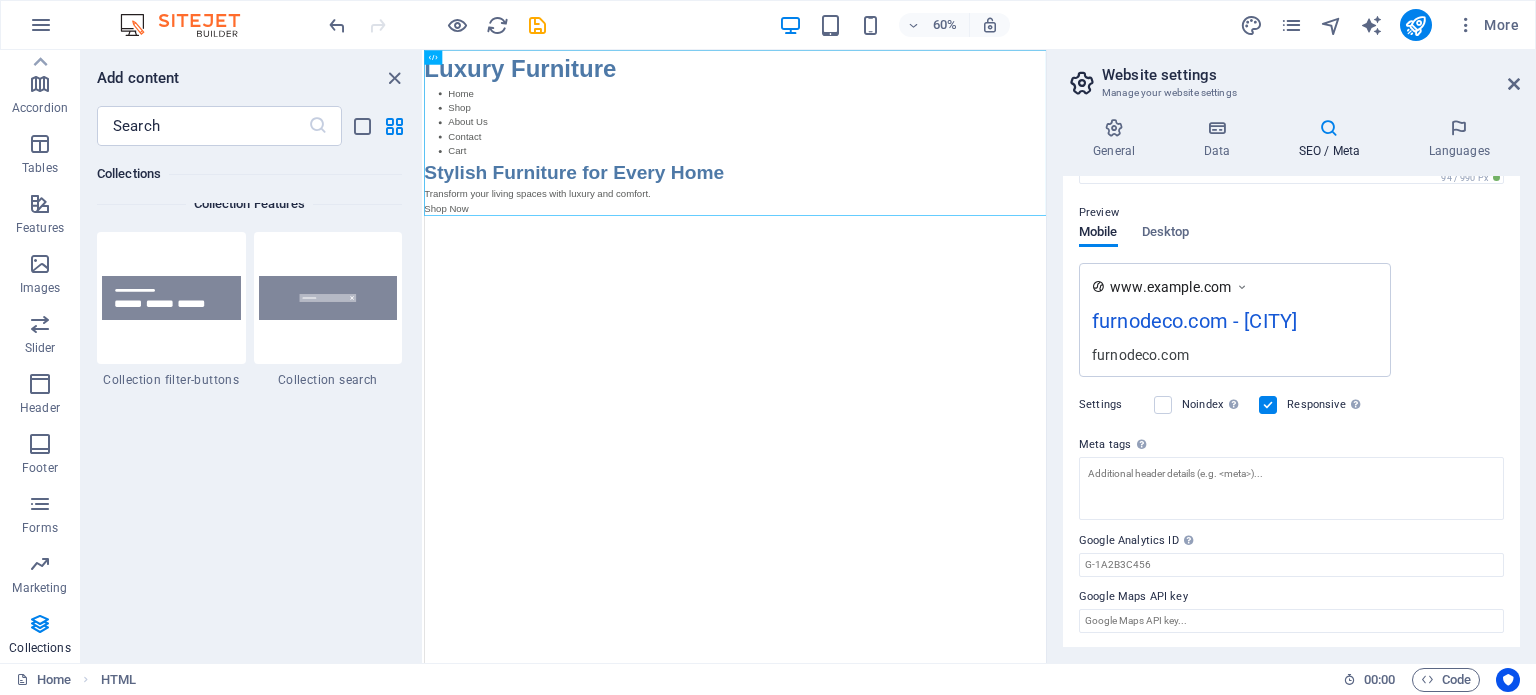 scroll, scrollTop: 19030, scrollLeft: 0, axis: vertical 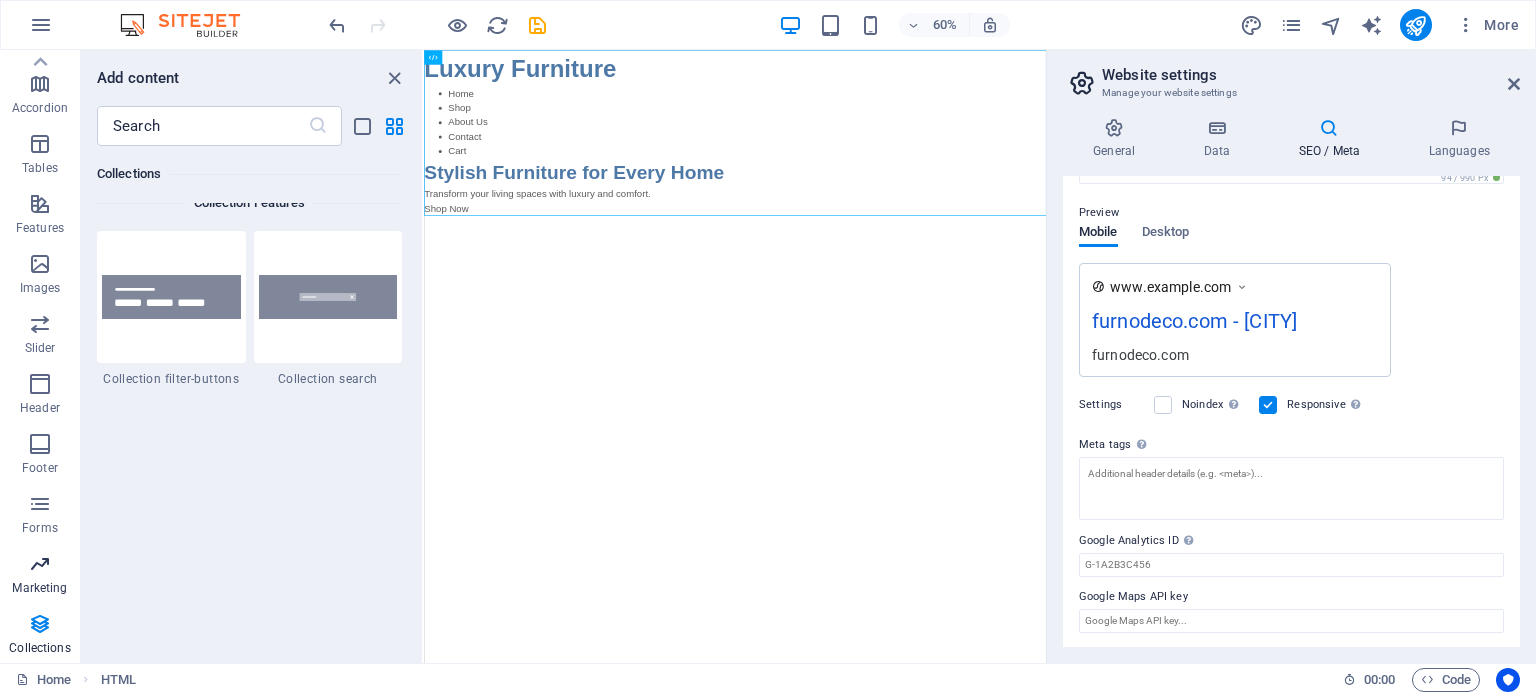 click at bounding box center [40, 564] 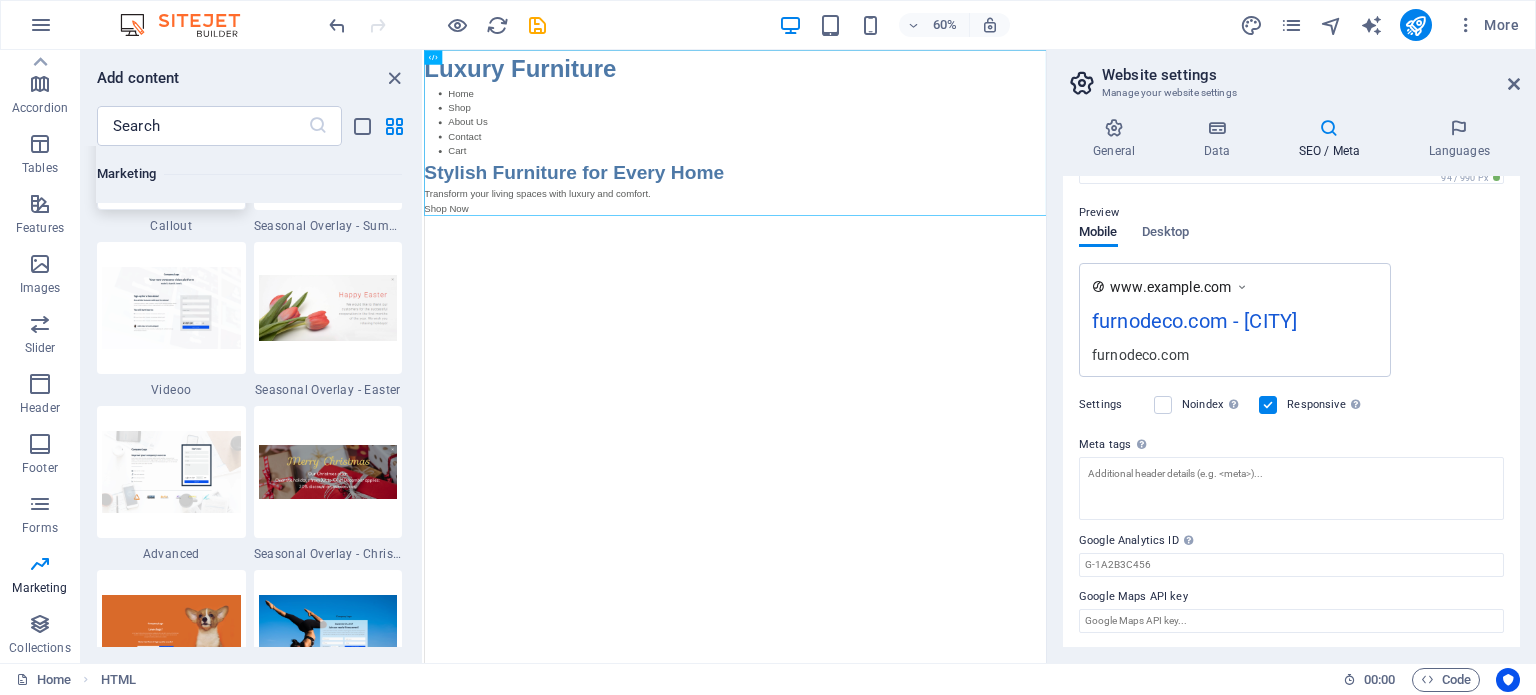 scroll, scrollTop: 16744, scrollLeft: 0, axis: vertical 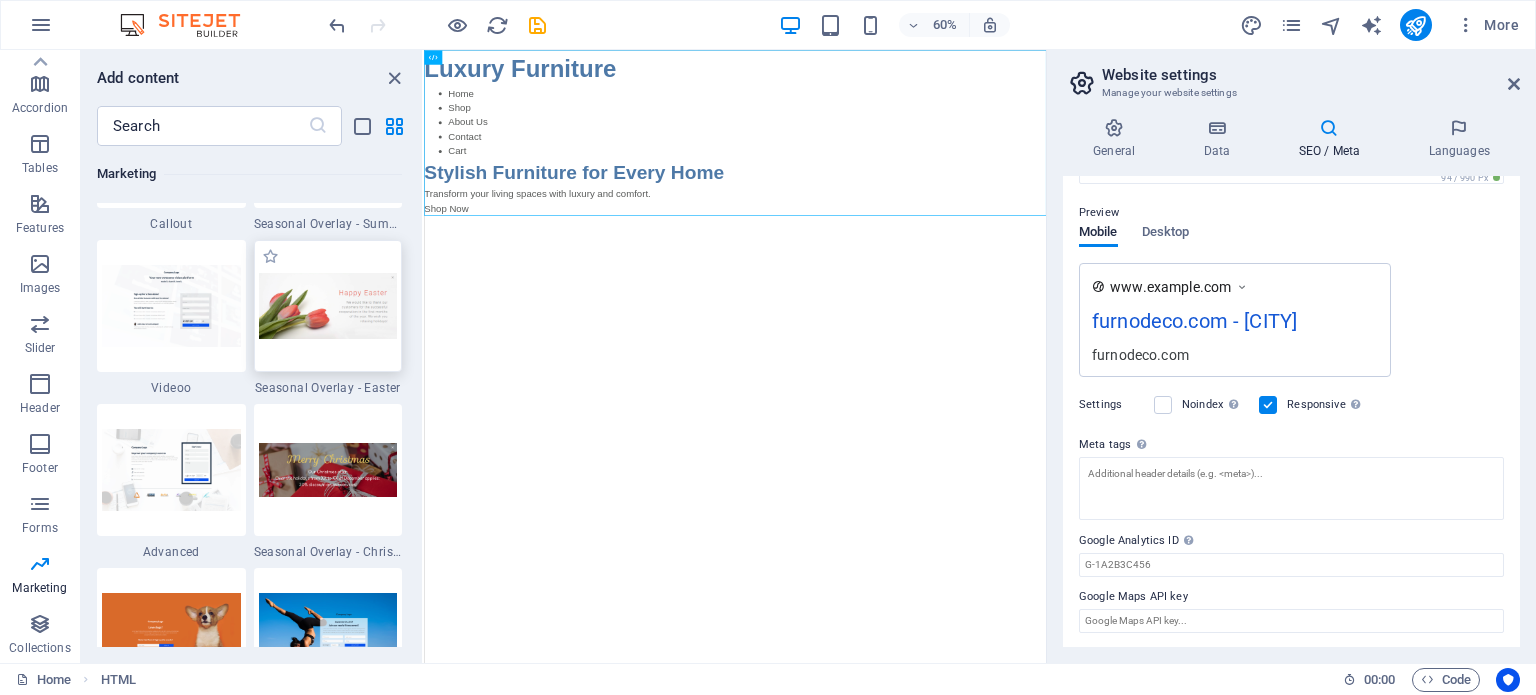 click at bounding box center (328, 306) 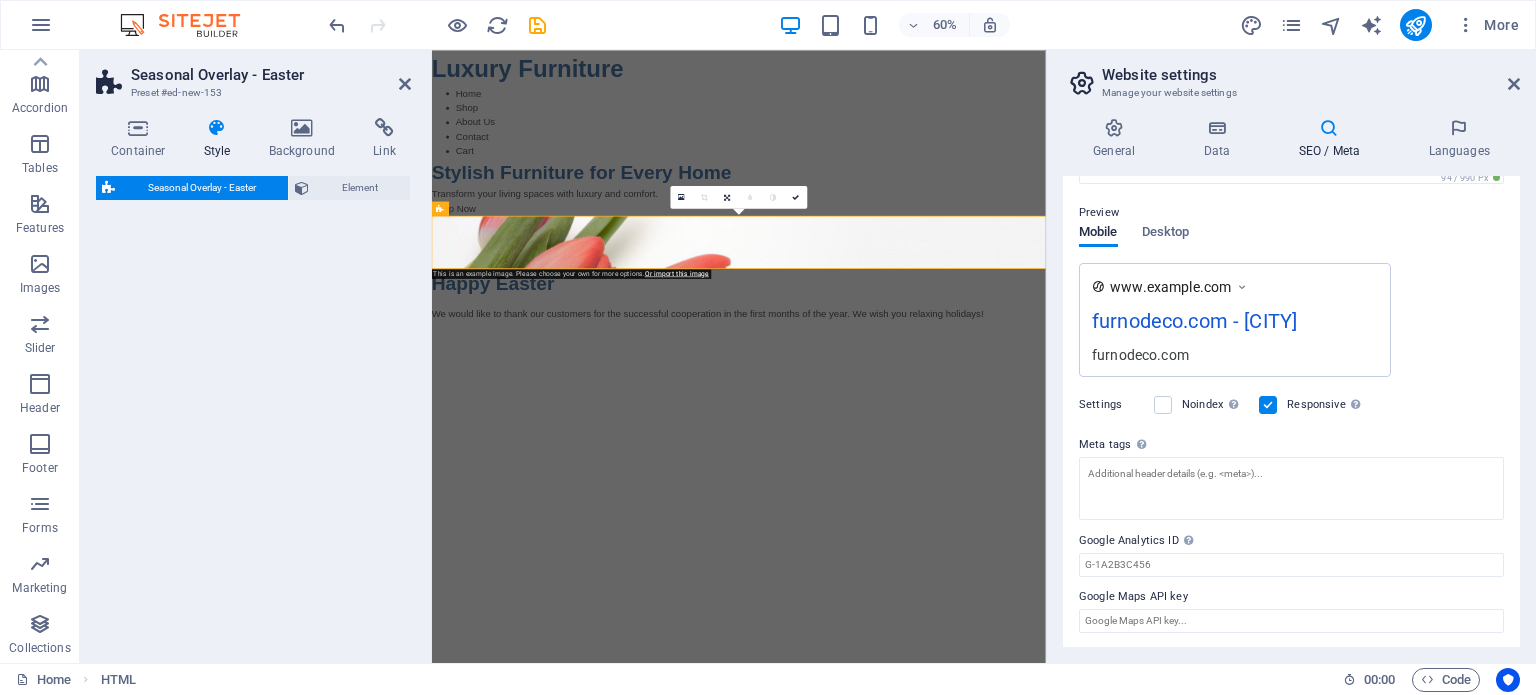 select on "px" 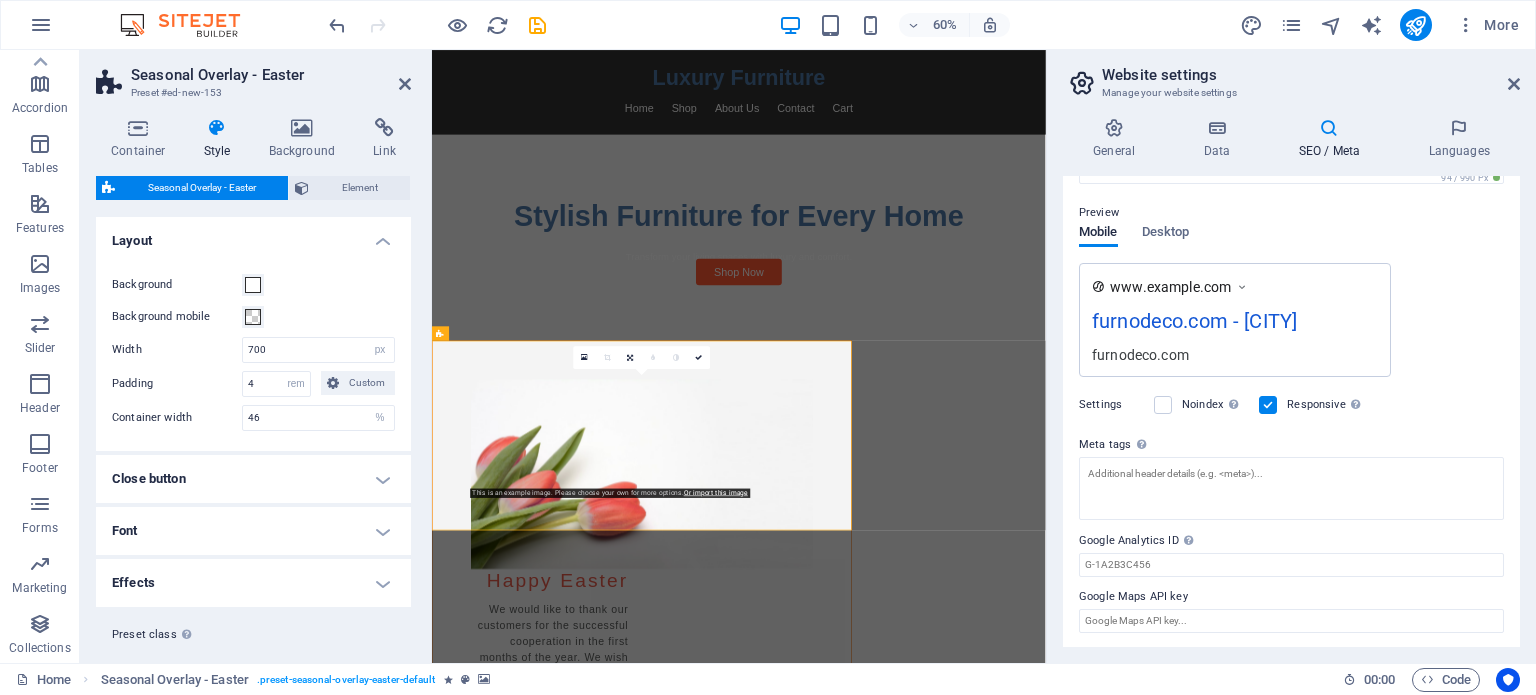 drag, startPoint x: 552, startPoint y: 588, endPoint x: 556, endPoint y: 577, distance: 11.7046995 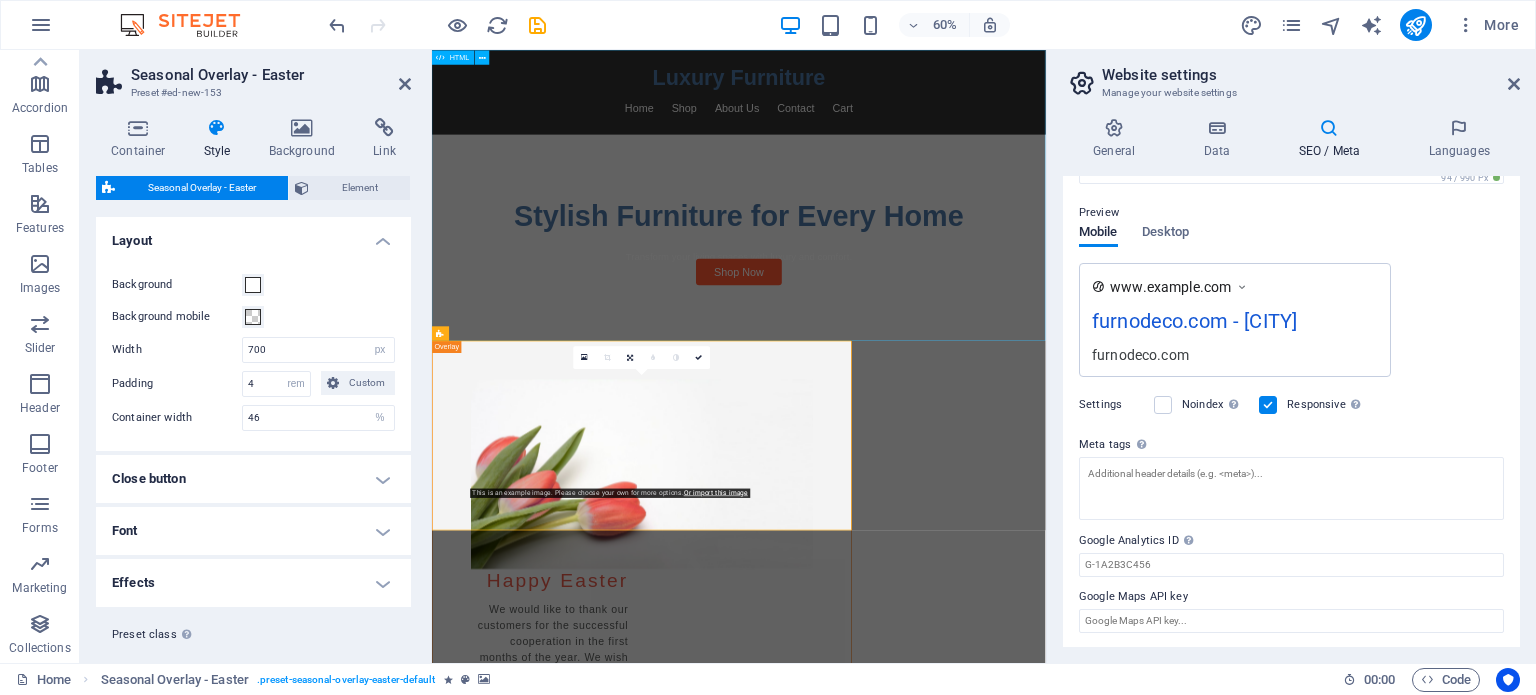 drag, startPoint x: 556, startPoint y: 577, endPoint x: 575, endPoint y: 355, distance: 222.81158 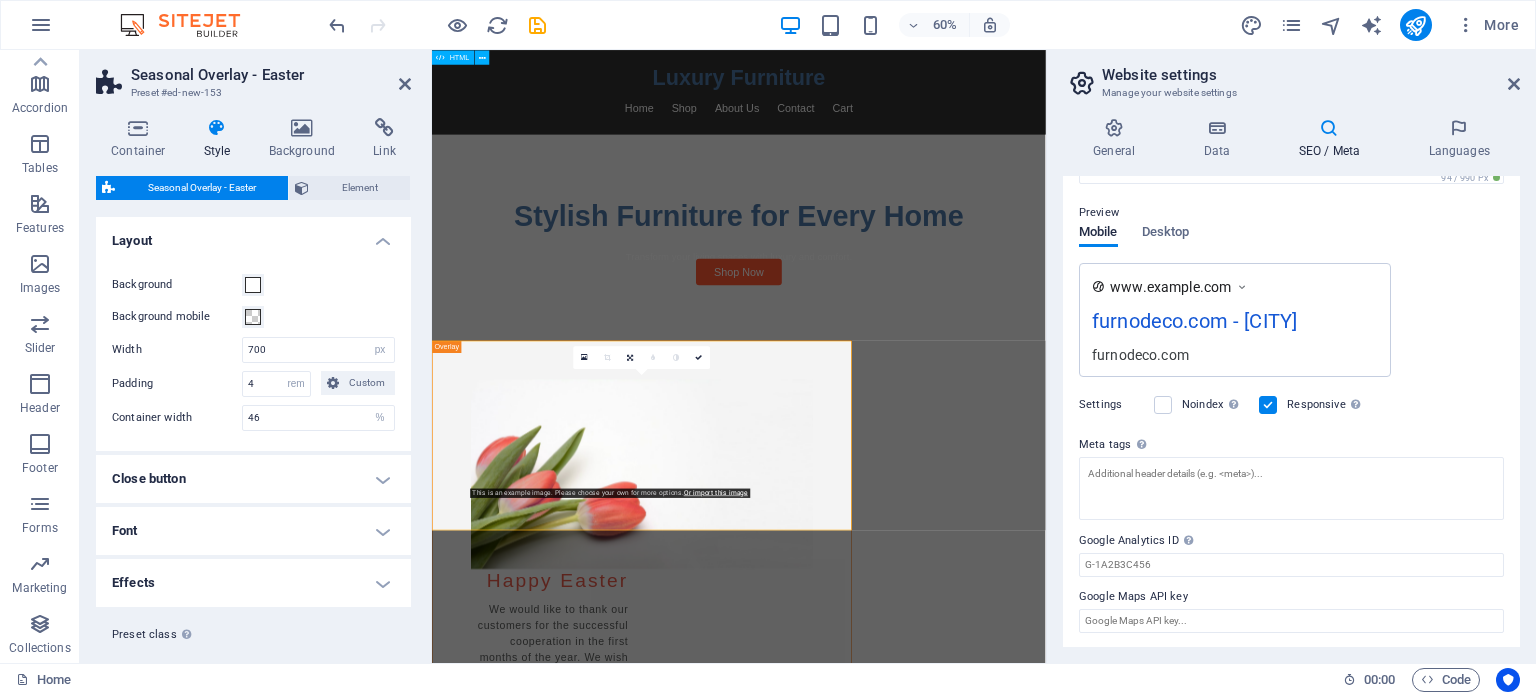 click on "Furniture Store
Luxury Furniture
Home
Shop
About Us
Contact
Cart
Stylish Furniture for Every Home
Transform your living spaces with luxury and comfort.
Shop Now" at bounding box center [943, 292] 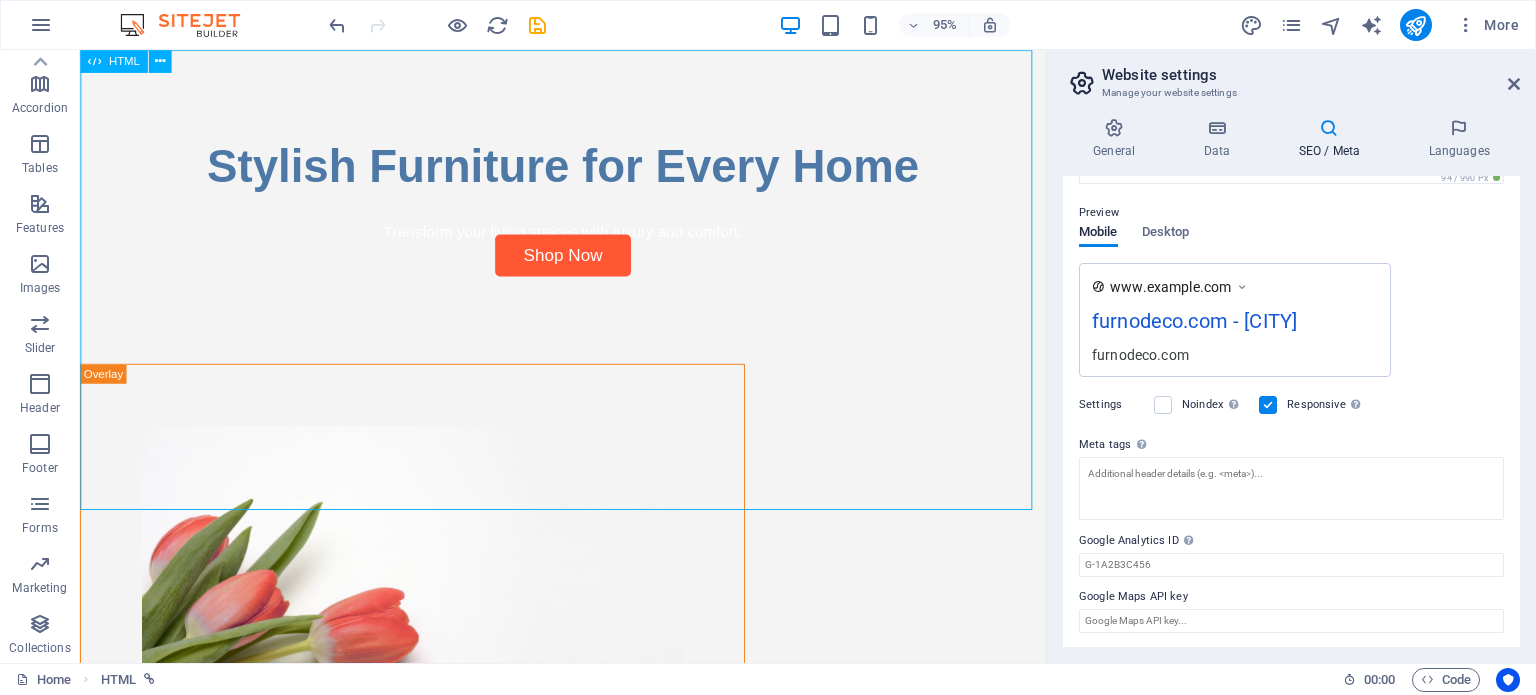 scroll, scrollTop: 0, scrollLeft: 0, axis: both 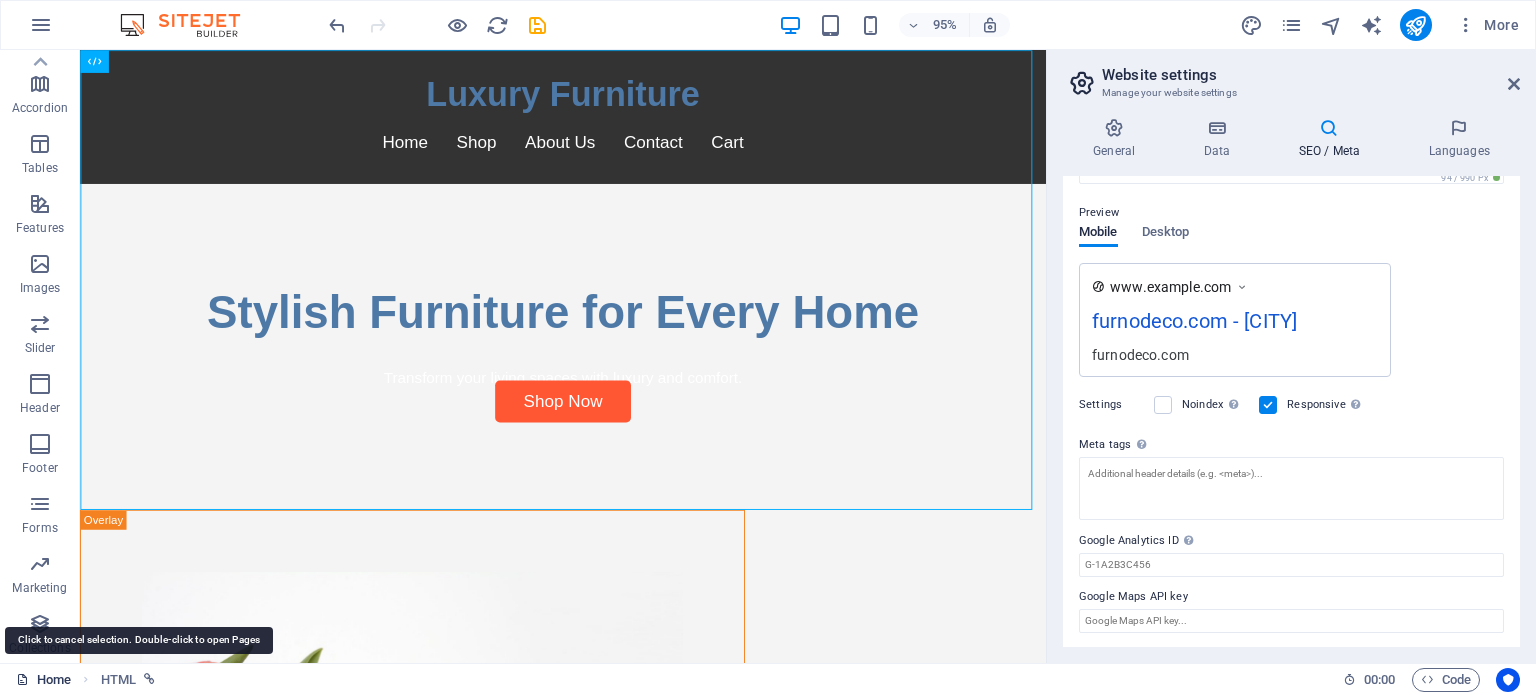 click on "Home" at bounding box center (43, 680) 